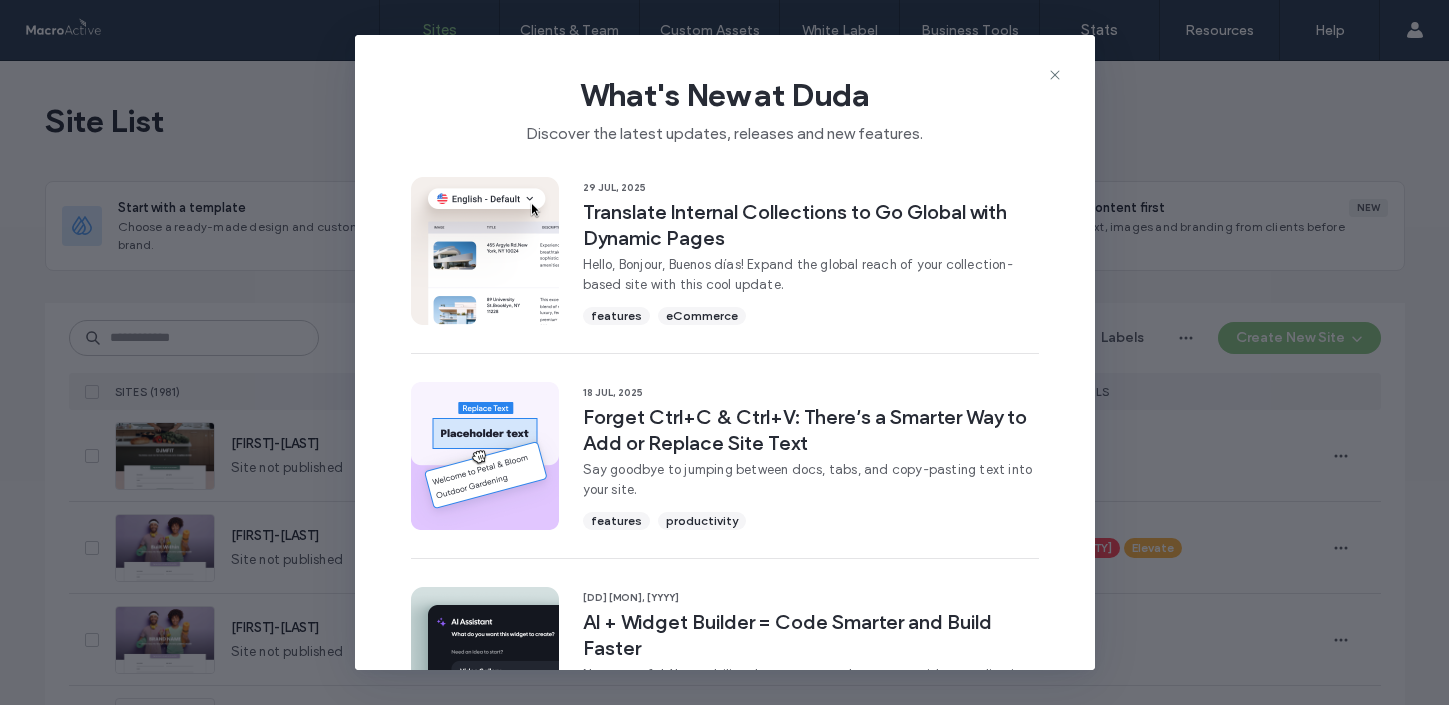 scroll, scrollTop: 0, scrollLeft: 0, axis: both 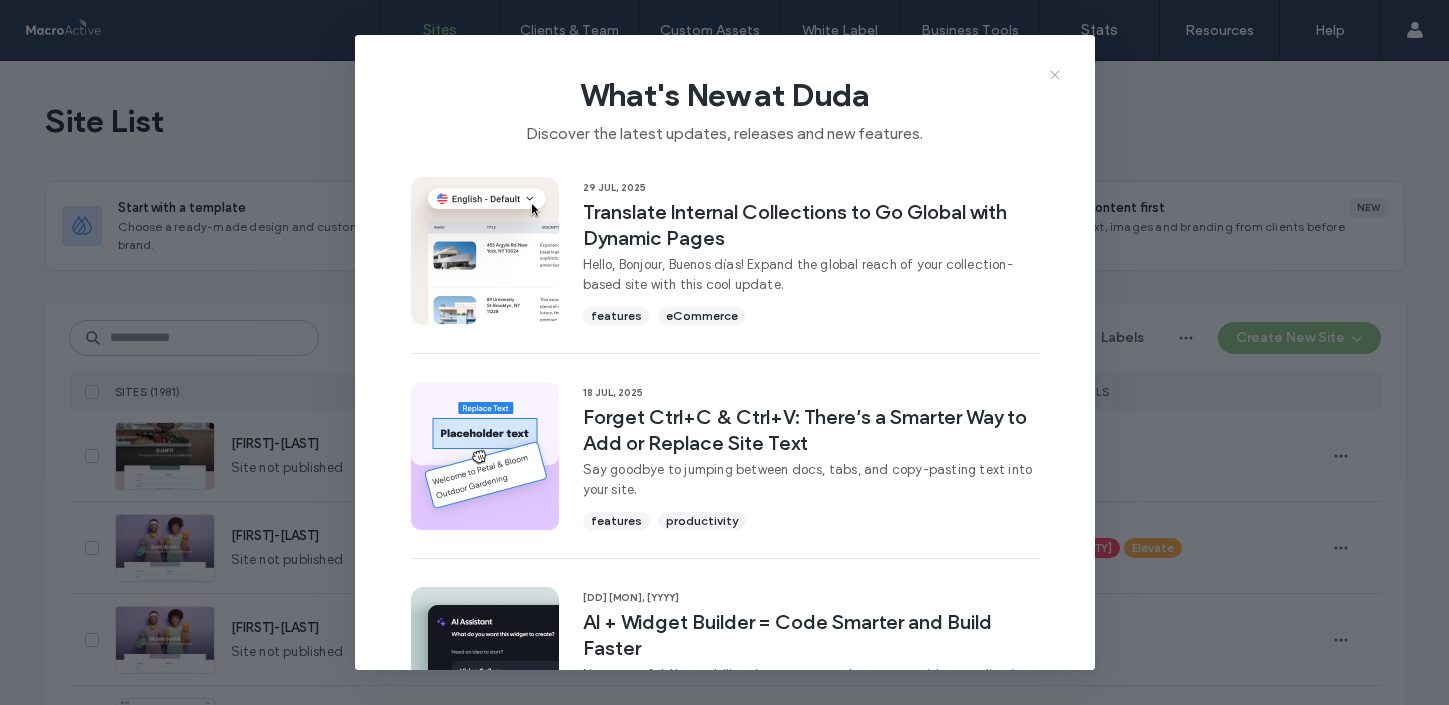 click 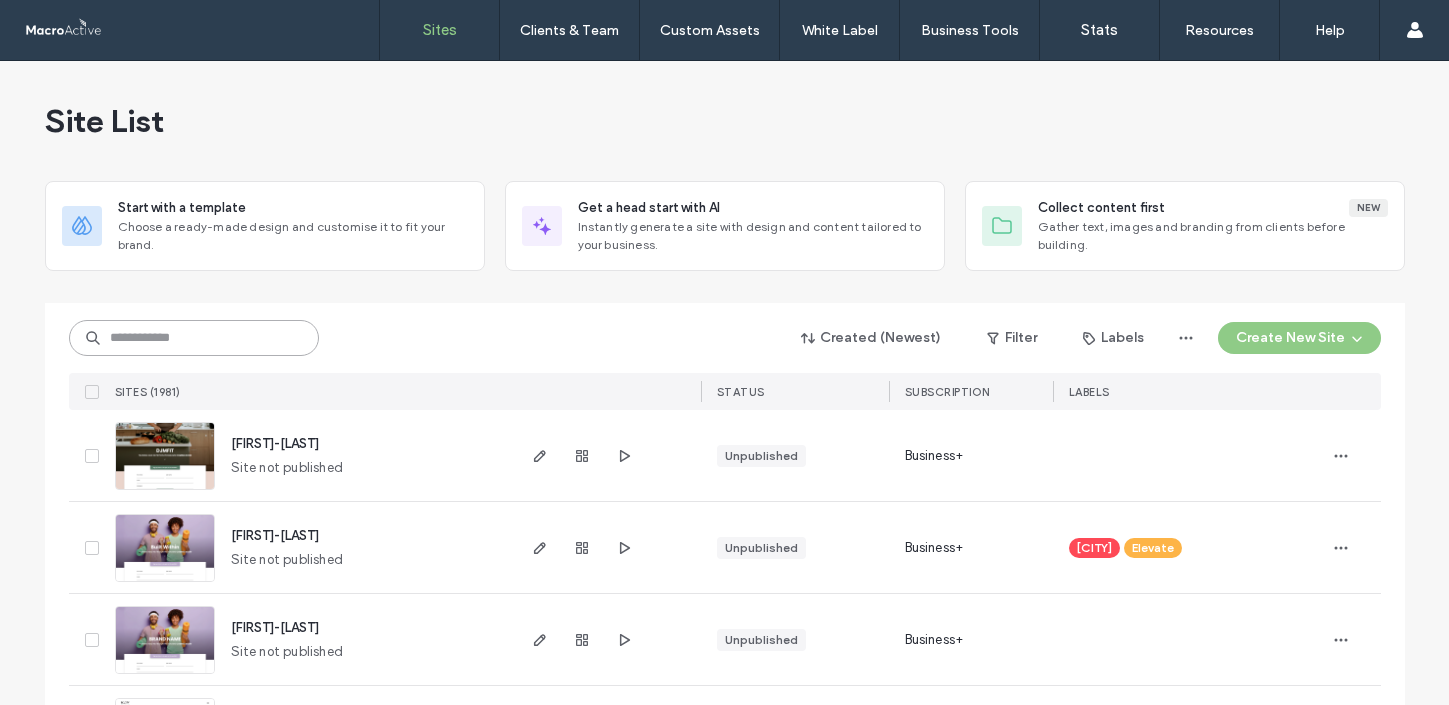 click at bounding box center (194, 338) 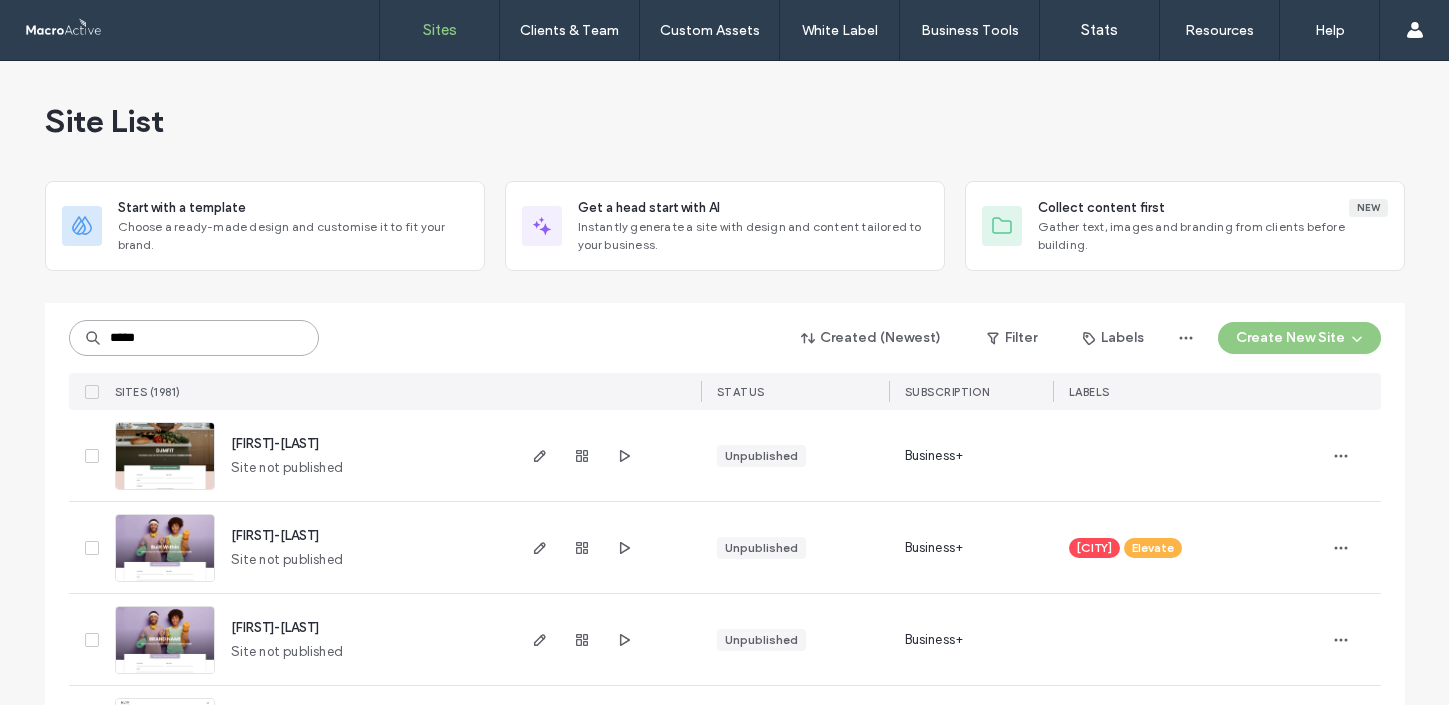 type on "*****" 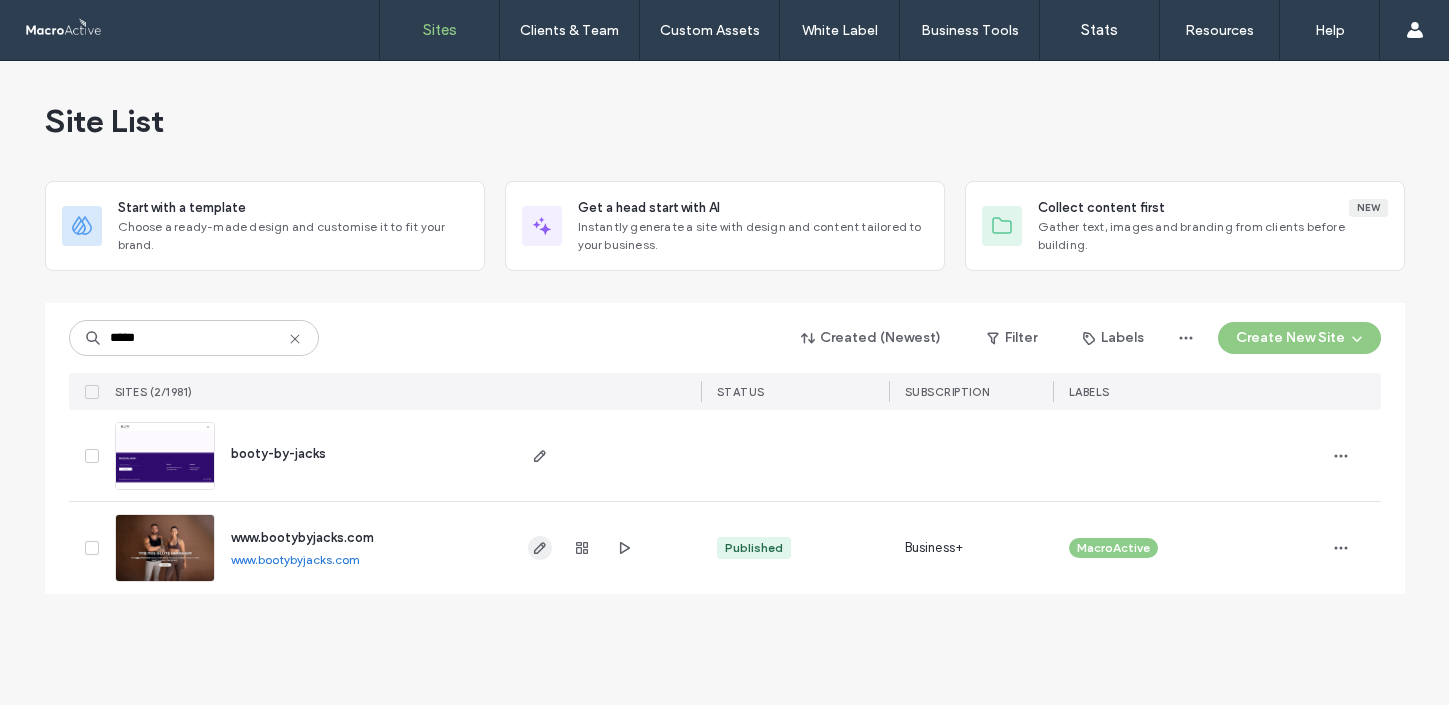 click 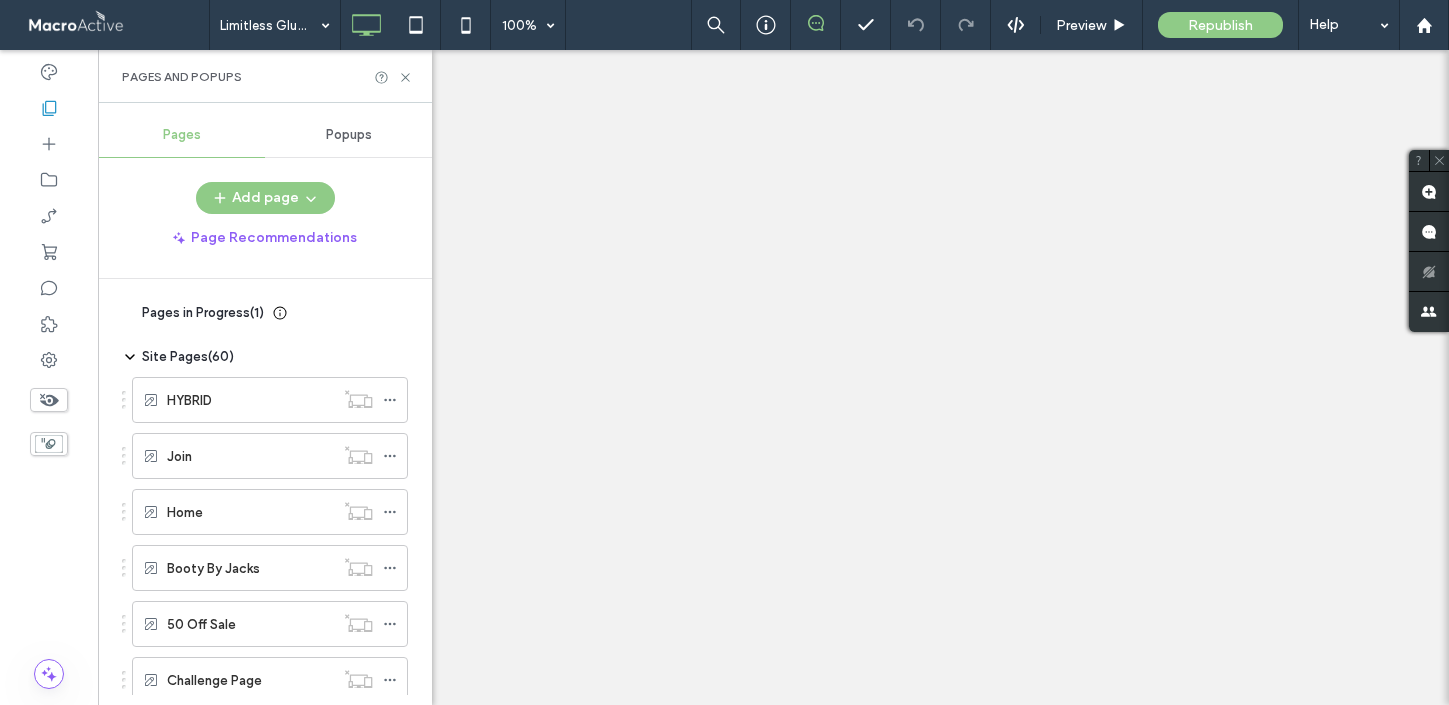 scroll, scrollTop: 0, scrollLeft: 0, axis: both 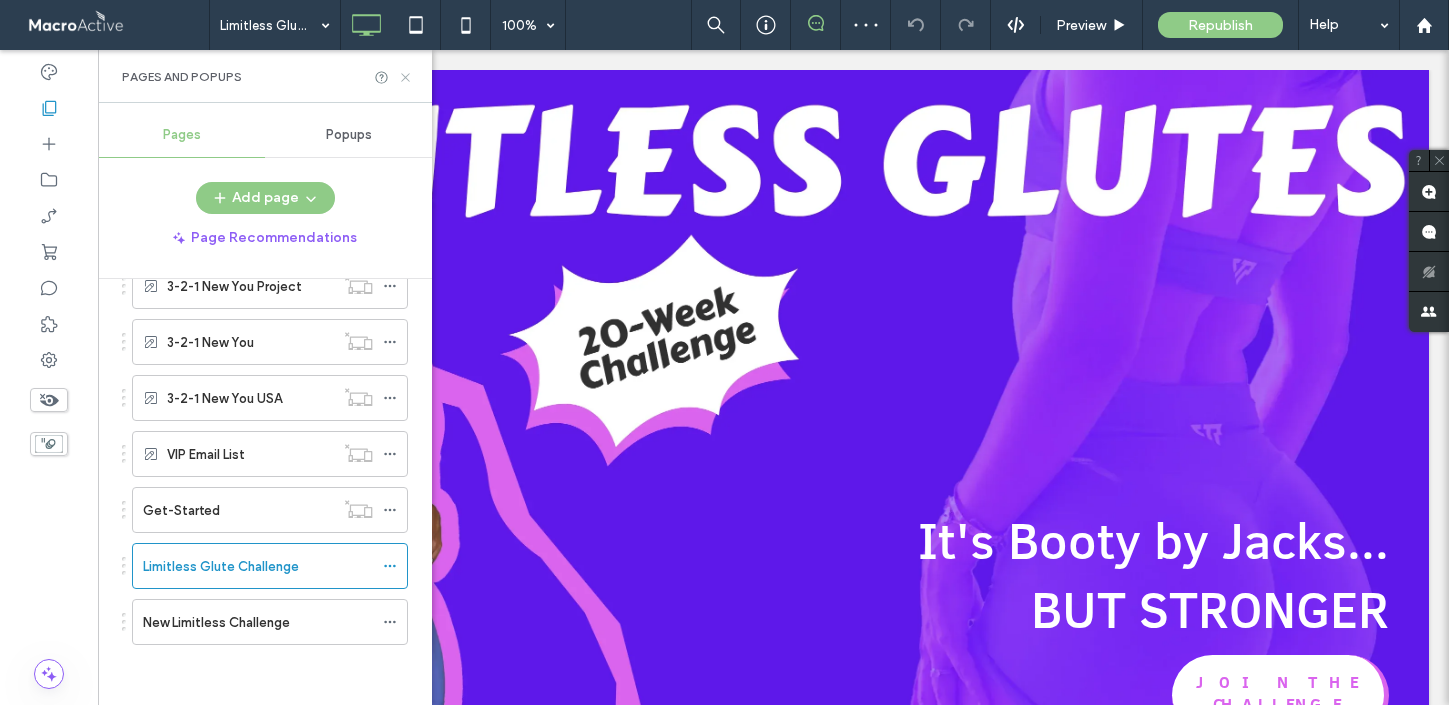 click 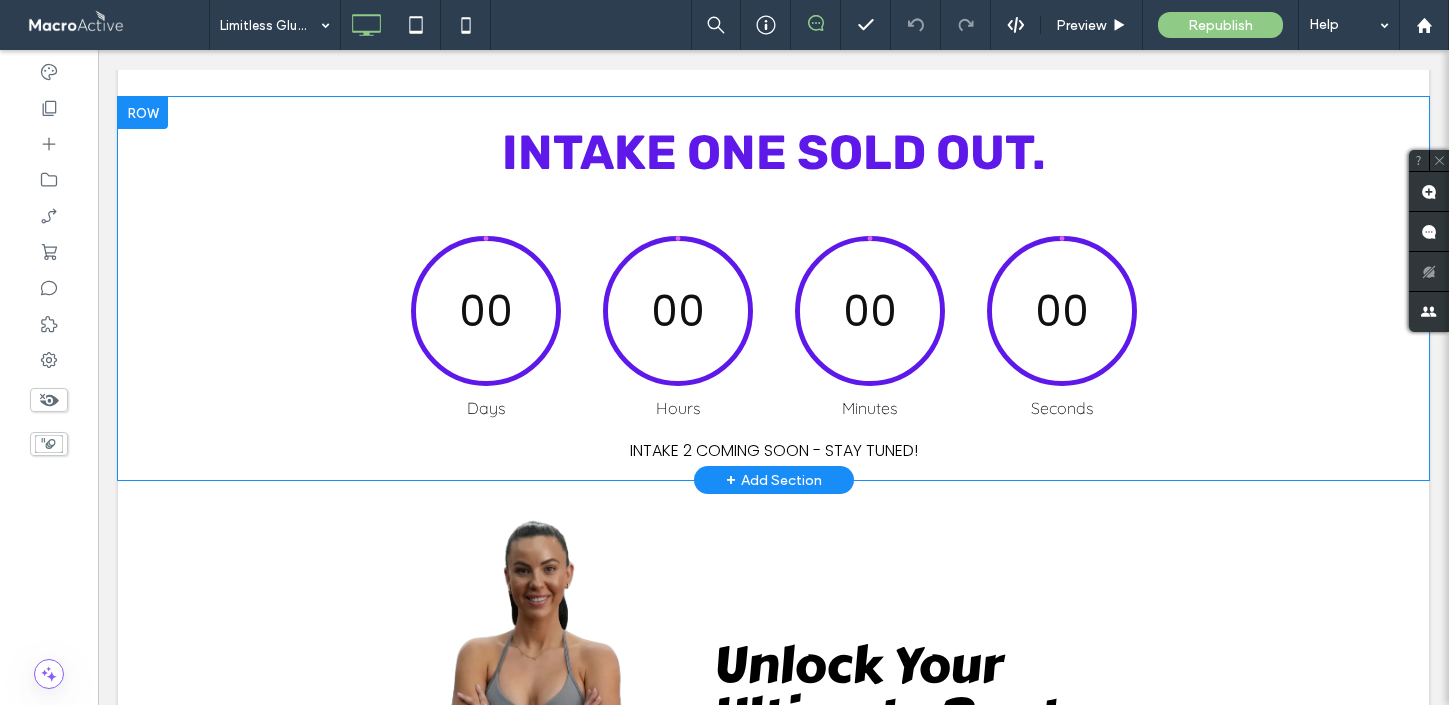 scroll, scrollTop: 699, scrollLeft: 0, axis: vertical 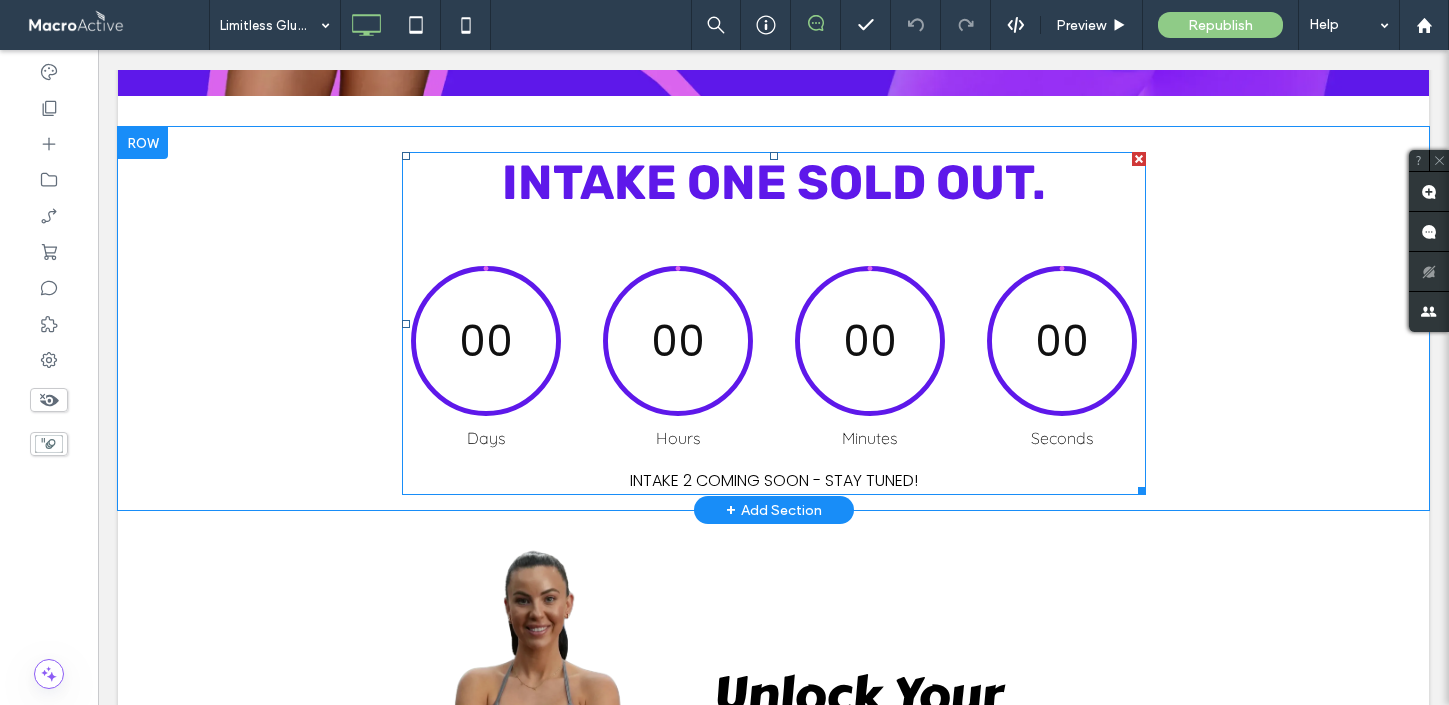 click on "00" at bounding box center [678, 341] 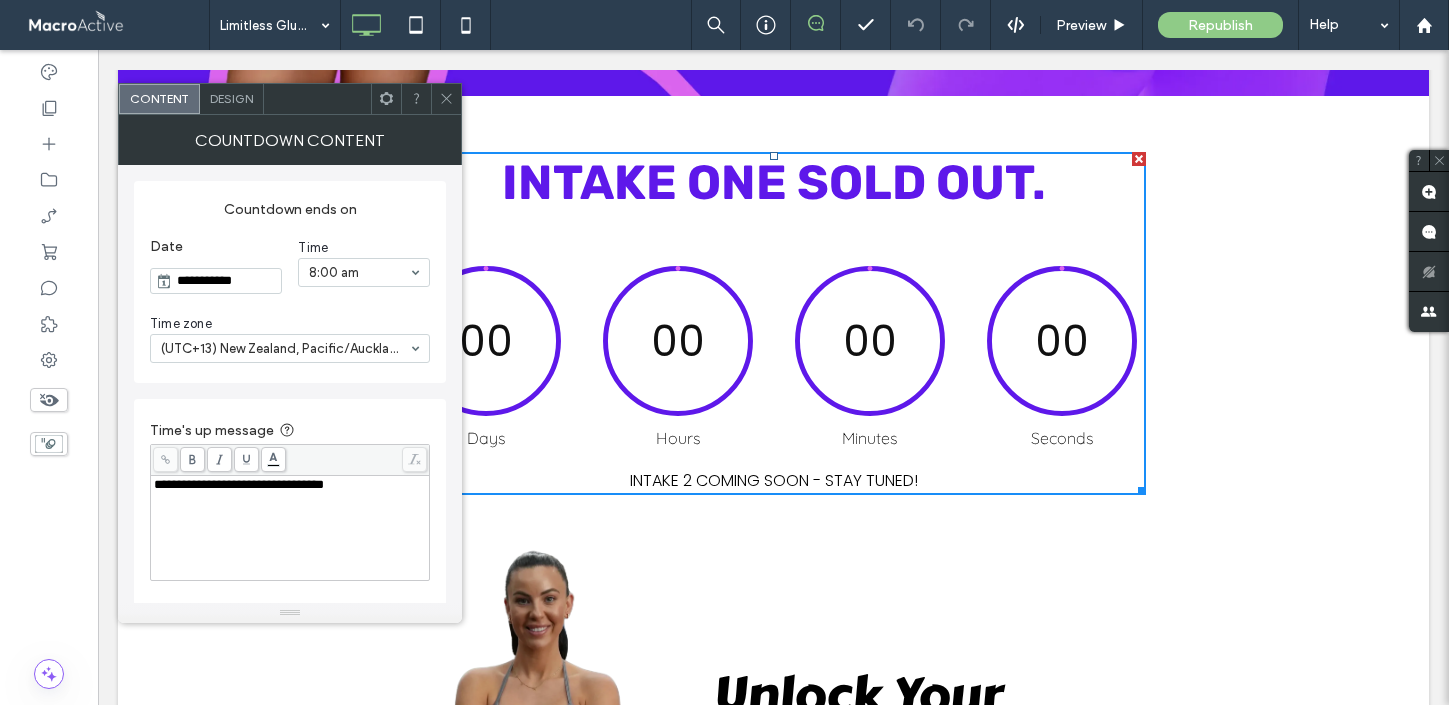 click on "**********" at bounding box center [226, 281] 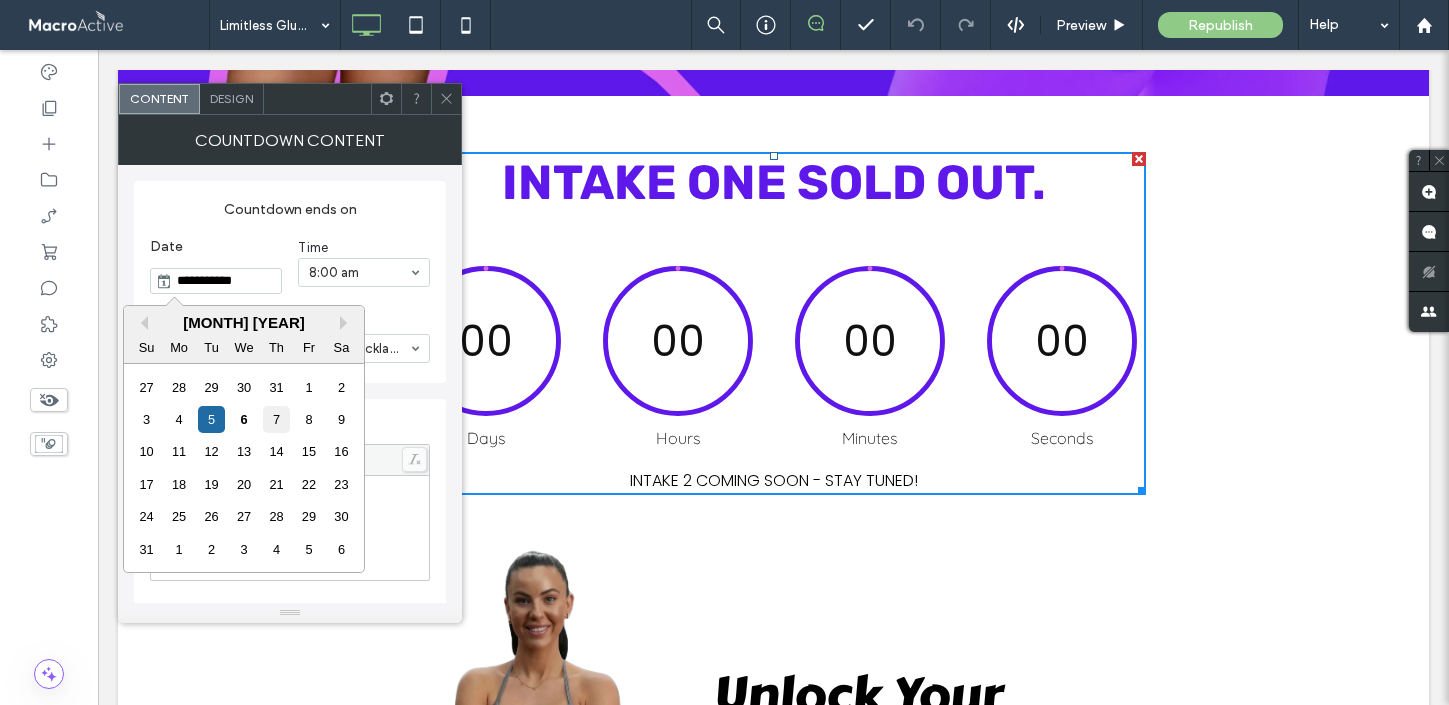 click on "7" at bounding box center [276, 419] 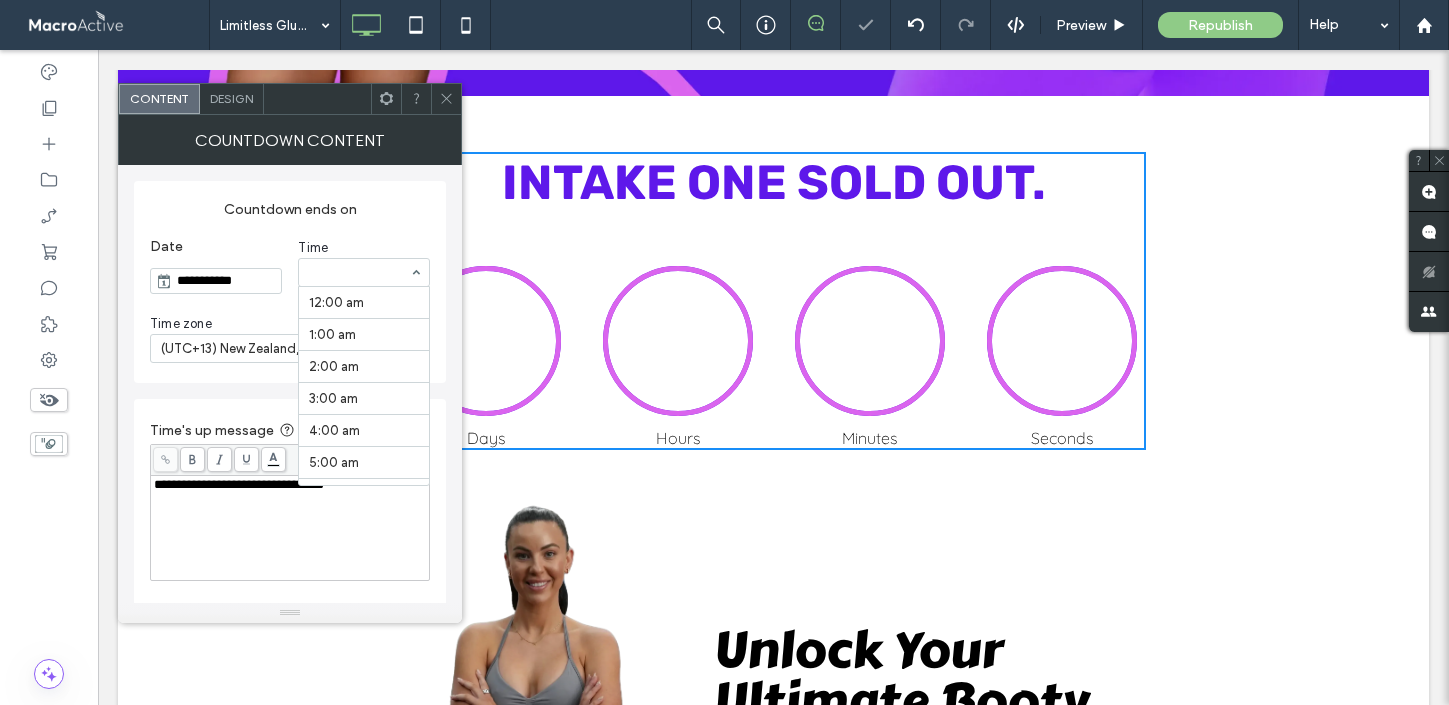 scroll, scrollTop: 264, scrollLeft: 0, axis: vertical 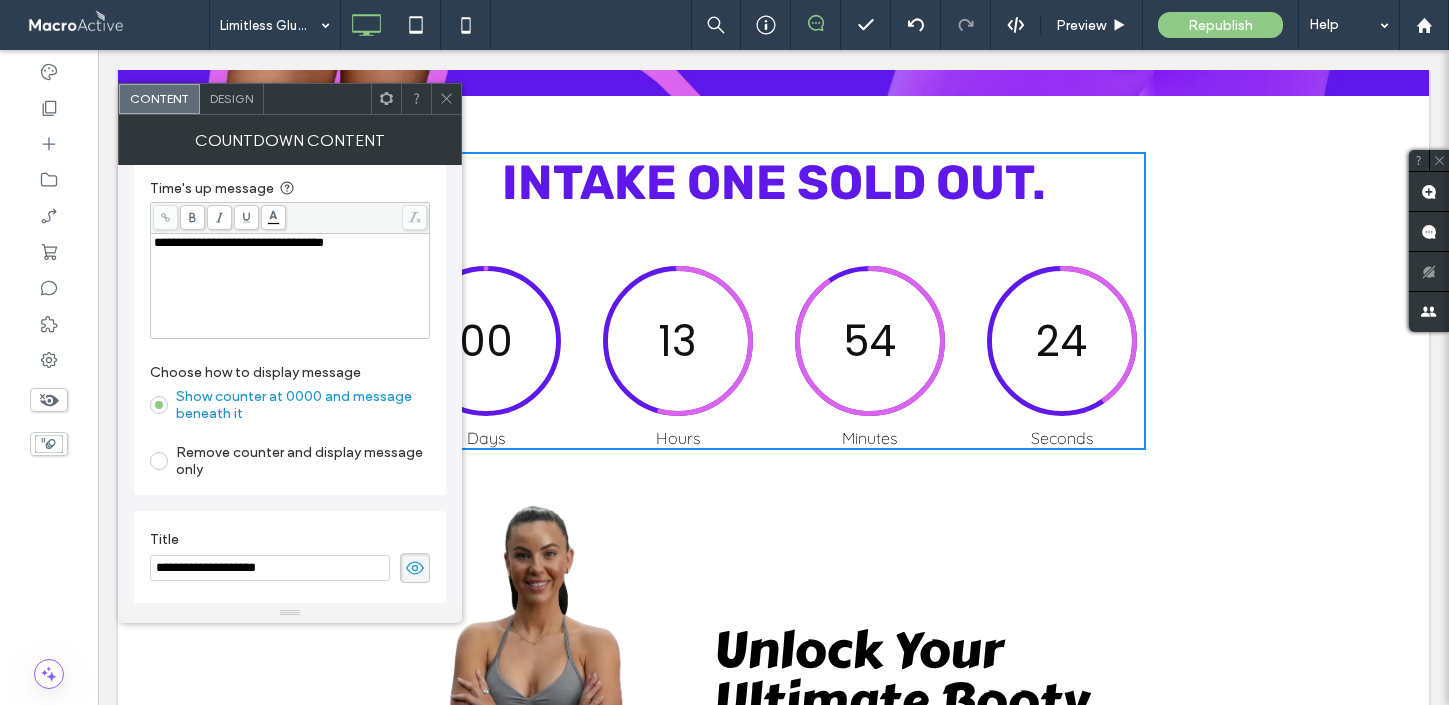 drag, startPoint x: 232, startPoint y: 568, endPoint x: 207, endPoint y: 565, distance: 25.179358 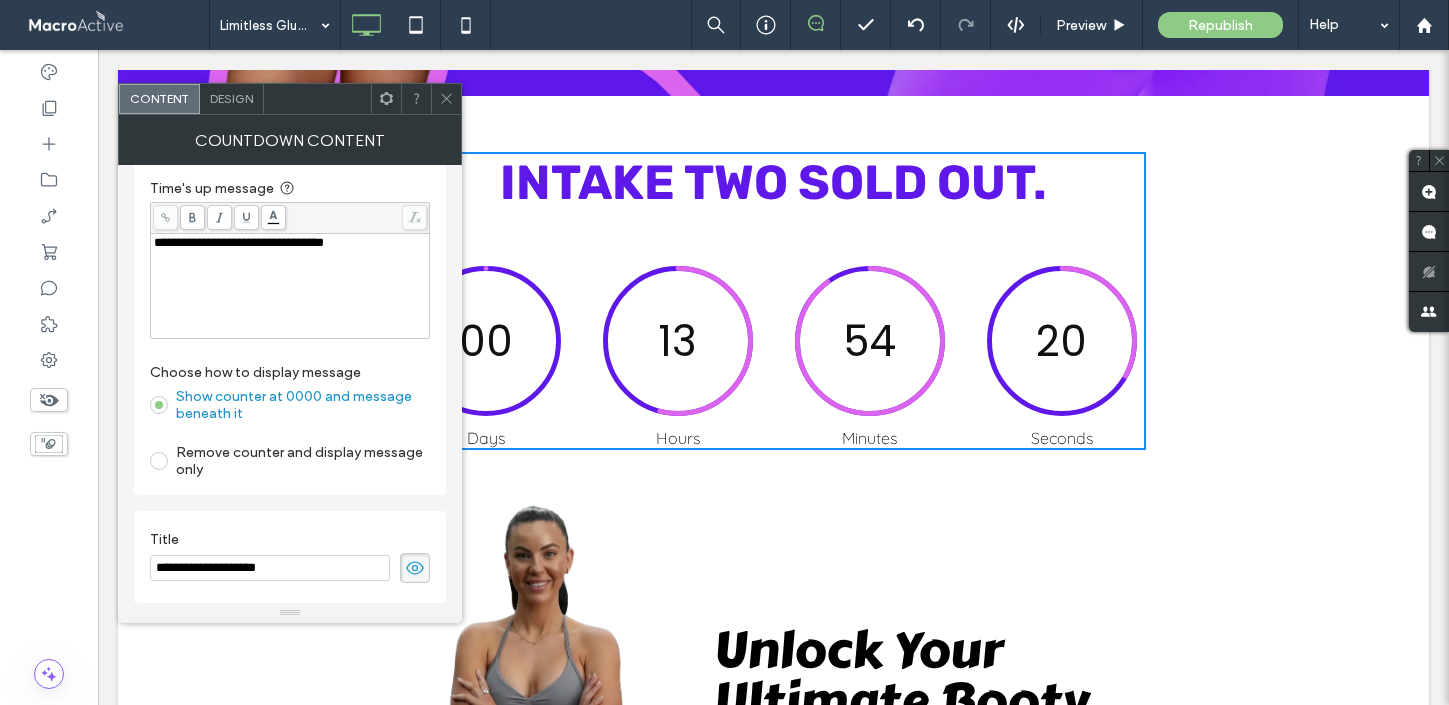 drag, startPoint x: 311, startPoint y: 564, endPoint x: 239, endPoint y: 558, distance: 72.249565 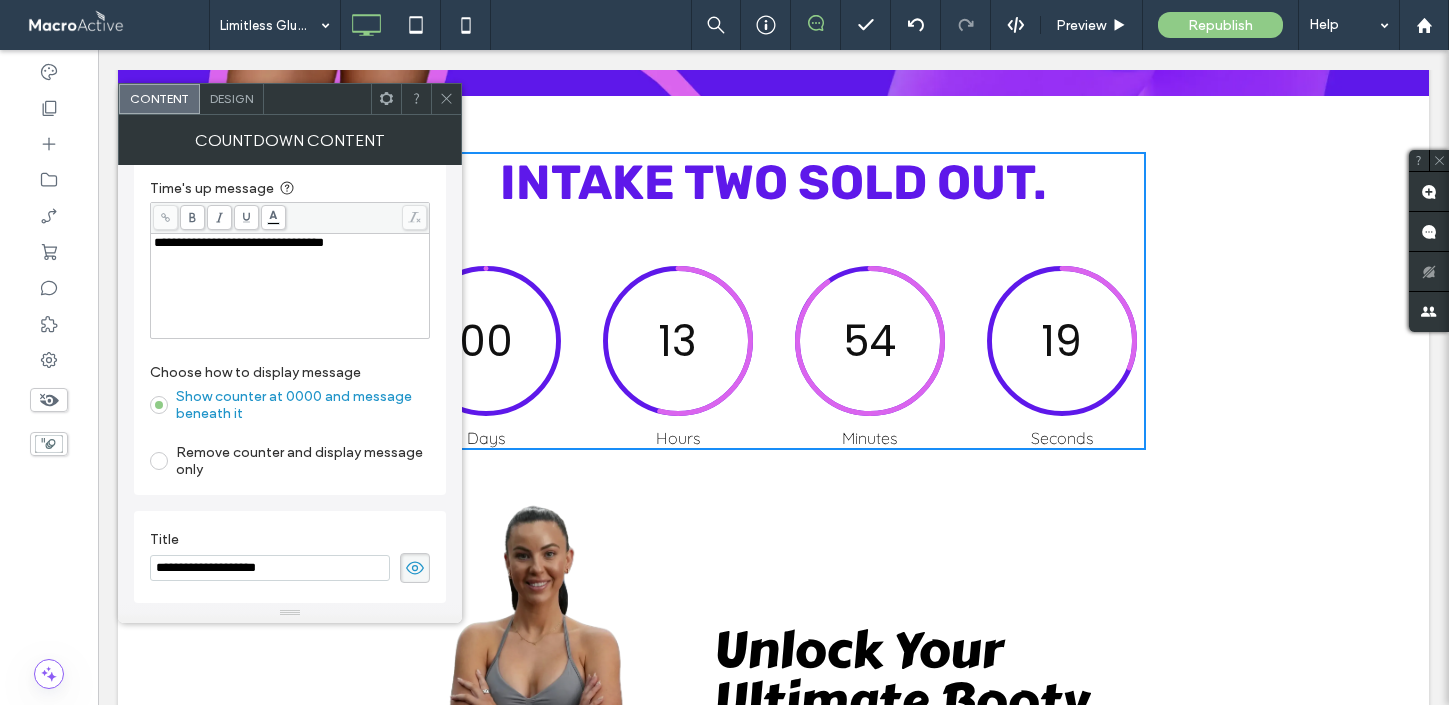 click on "**********" at bounding box center (270, 568) 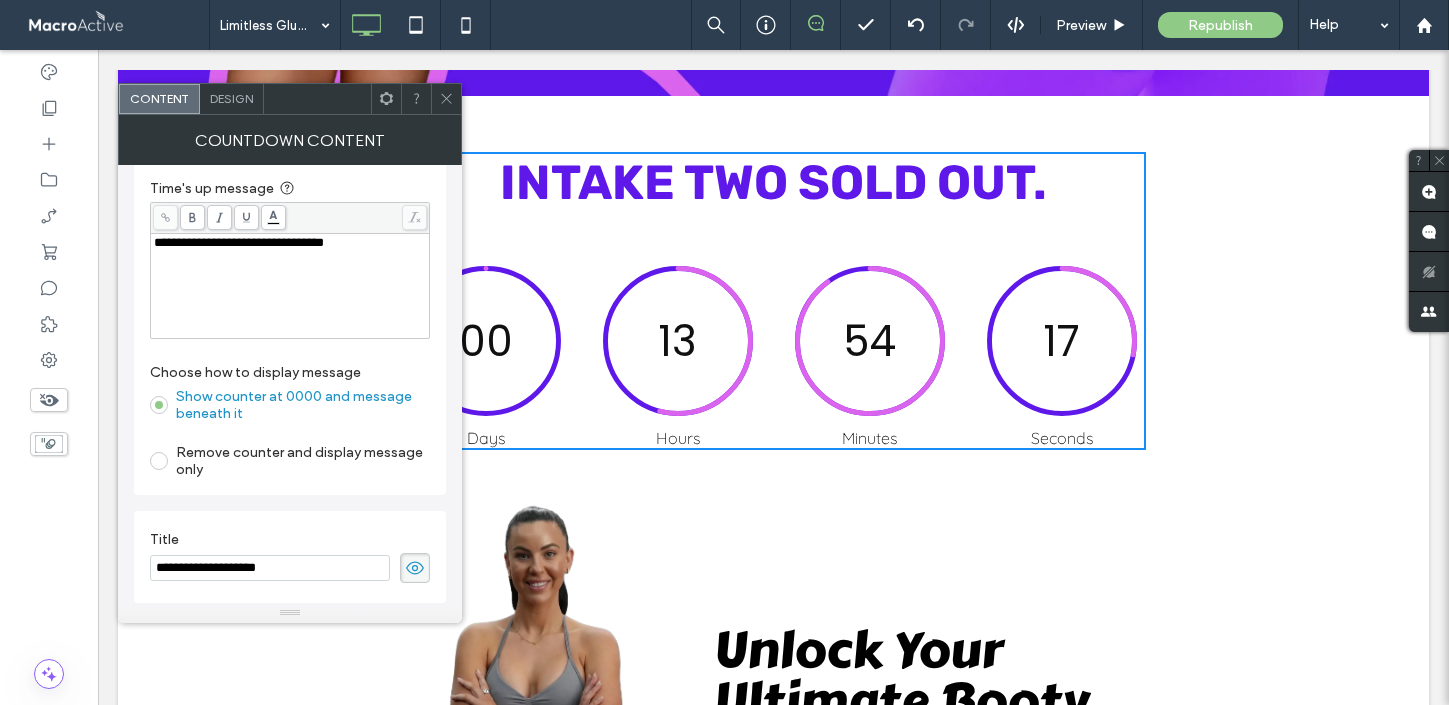 drag, startPoint x: 310, startPoint y: 568, endPoint x: 239, endPoint y: 564, distance: 71.11259 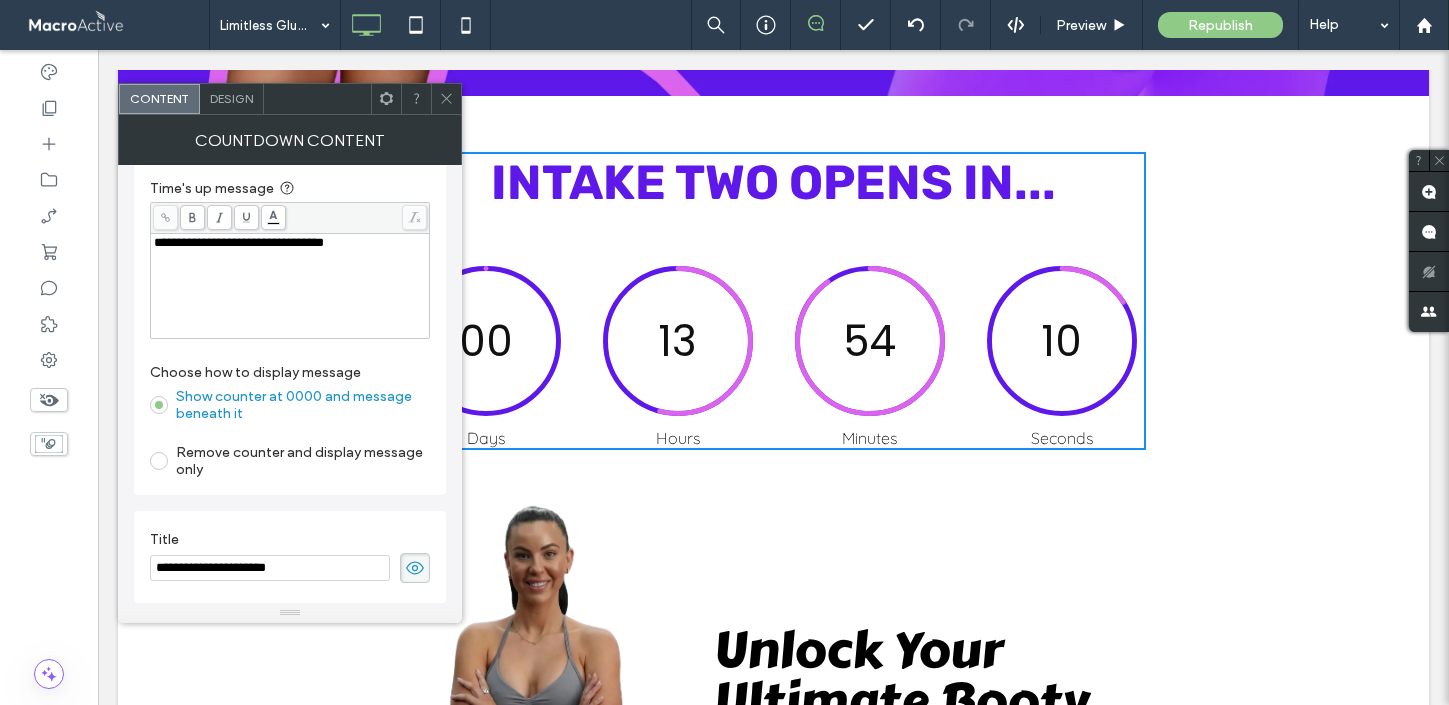 type on "**********" 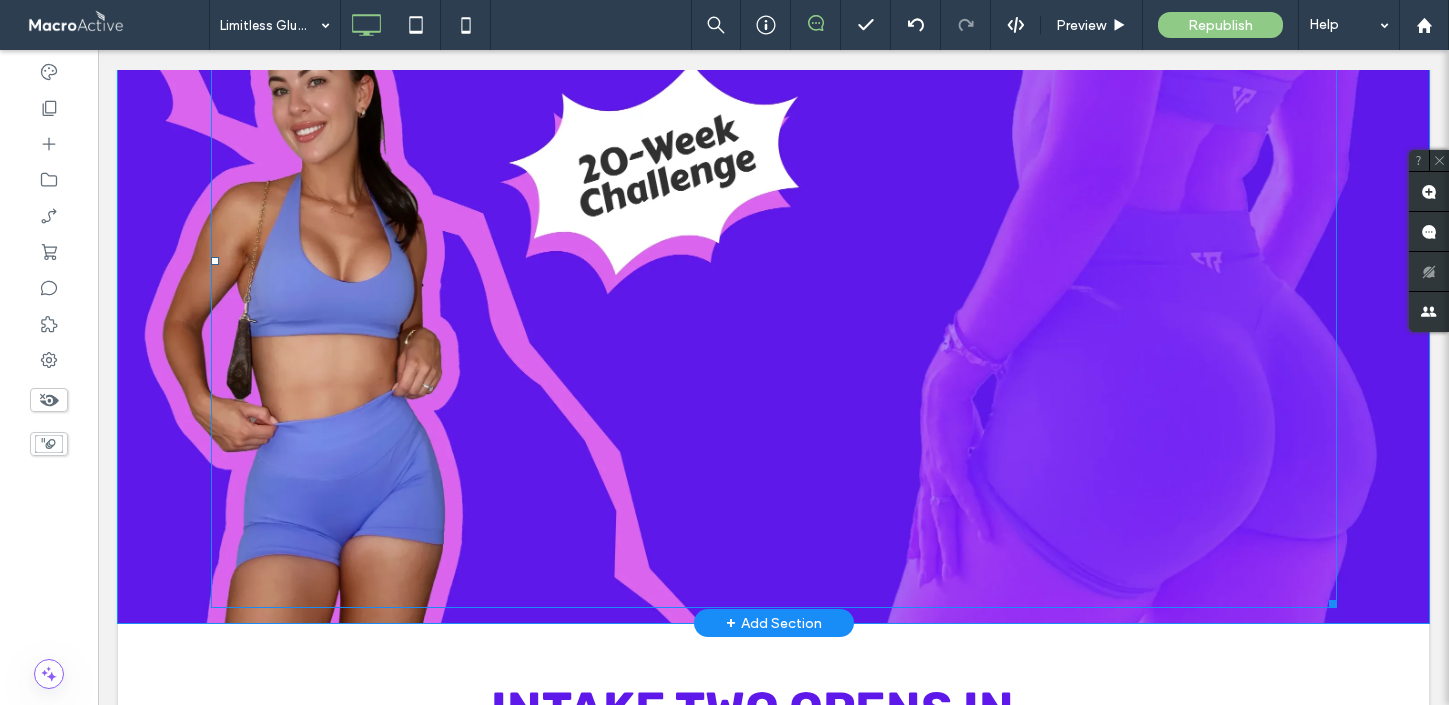 scroll, scrollTop: 28, scrollLeft: 0, axis: vertical 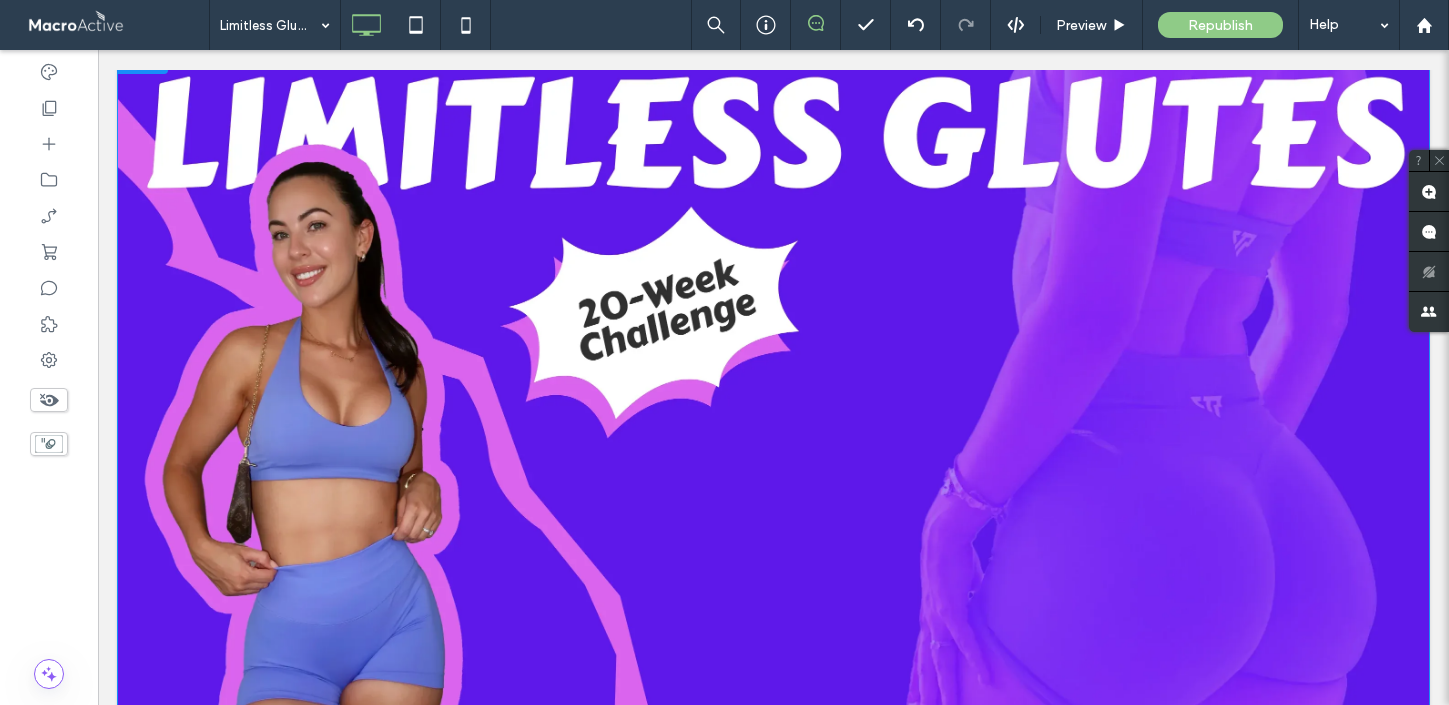 click on "Click To Paste
Row + Add Section" at bounding box center (773, 404) 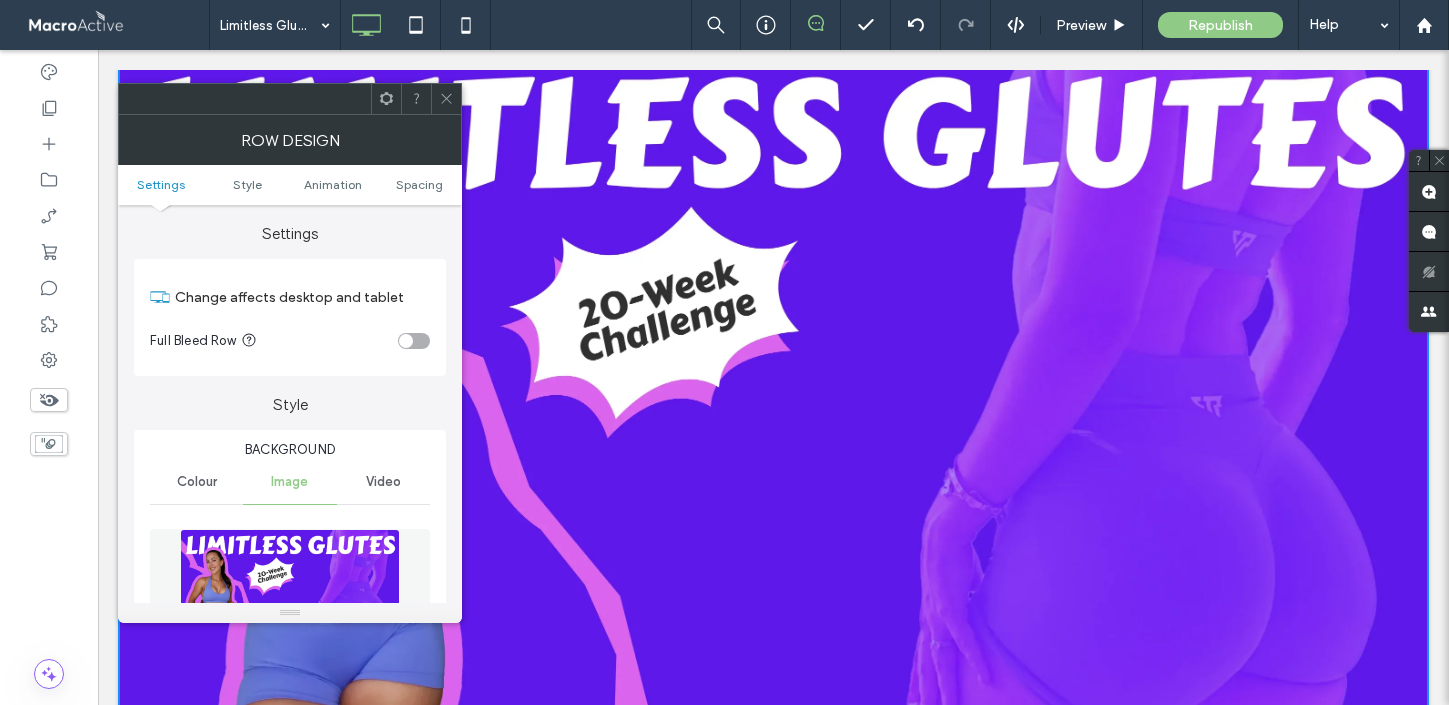 scroll, scrollTop: 0, scrollLeft: 0, axis: both 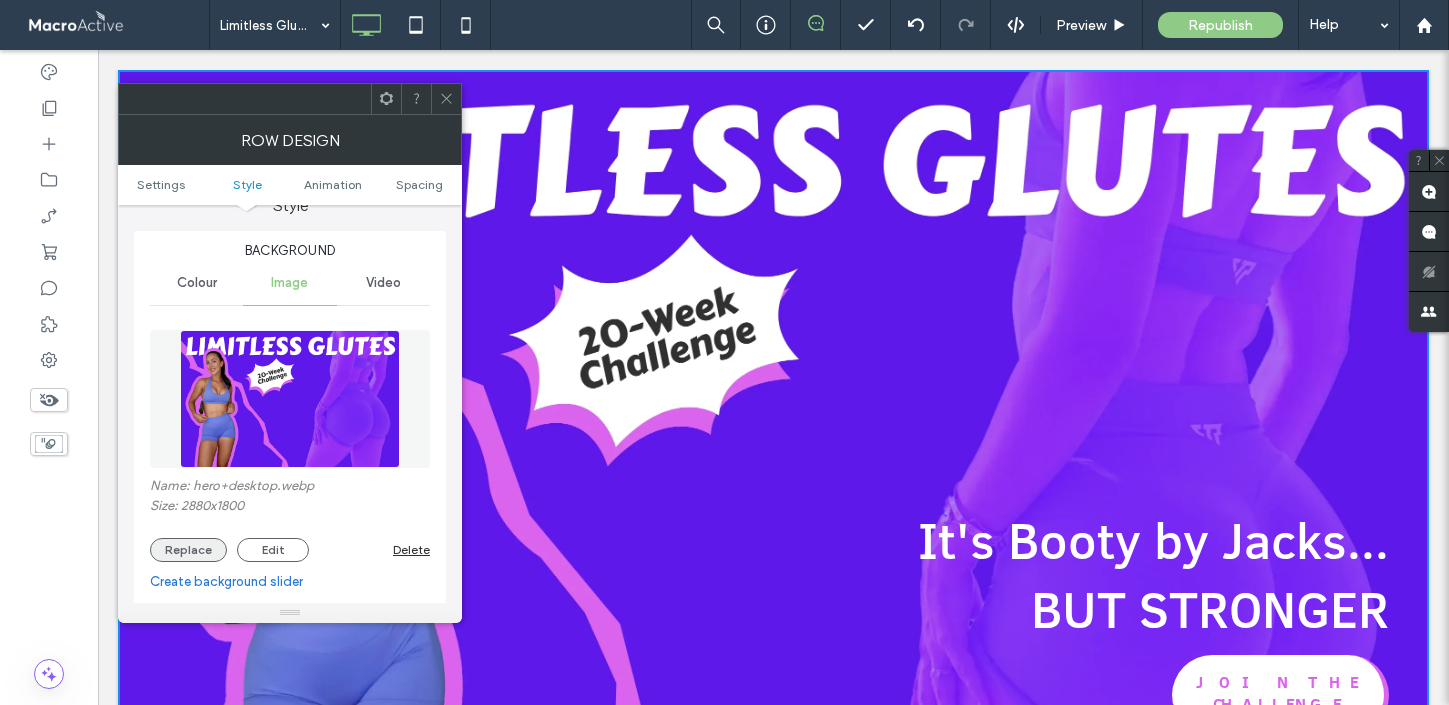 click on "Replace" at bounding box center (188, 550) 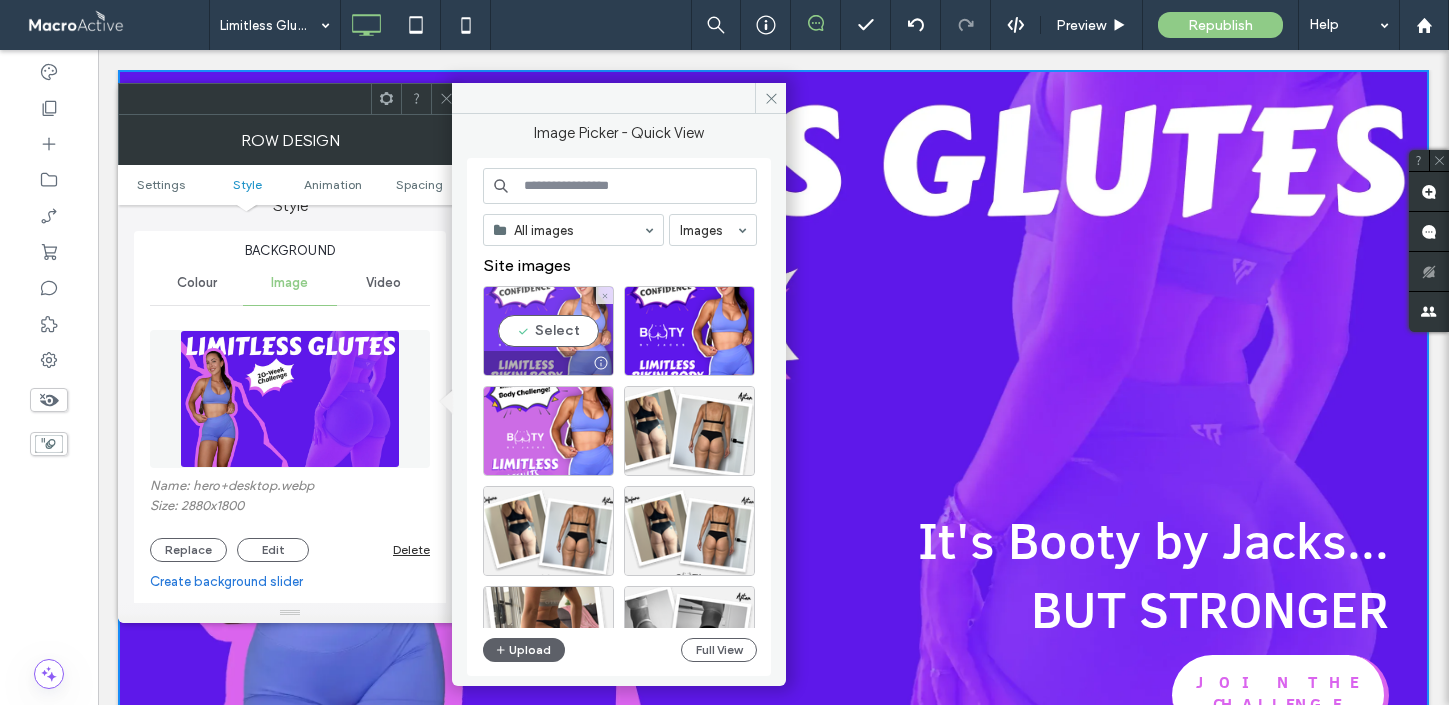 click on "Select" at bounding box center (548, 331) 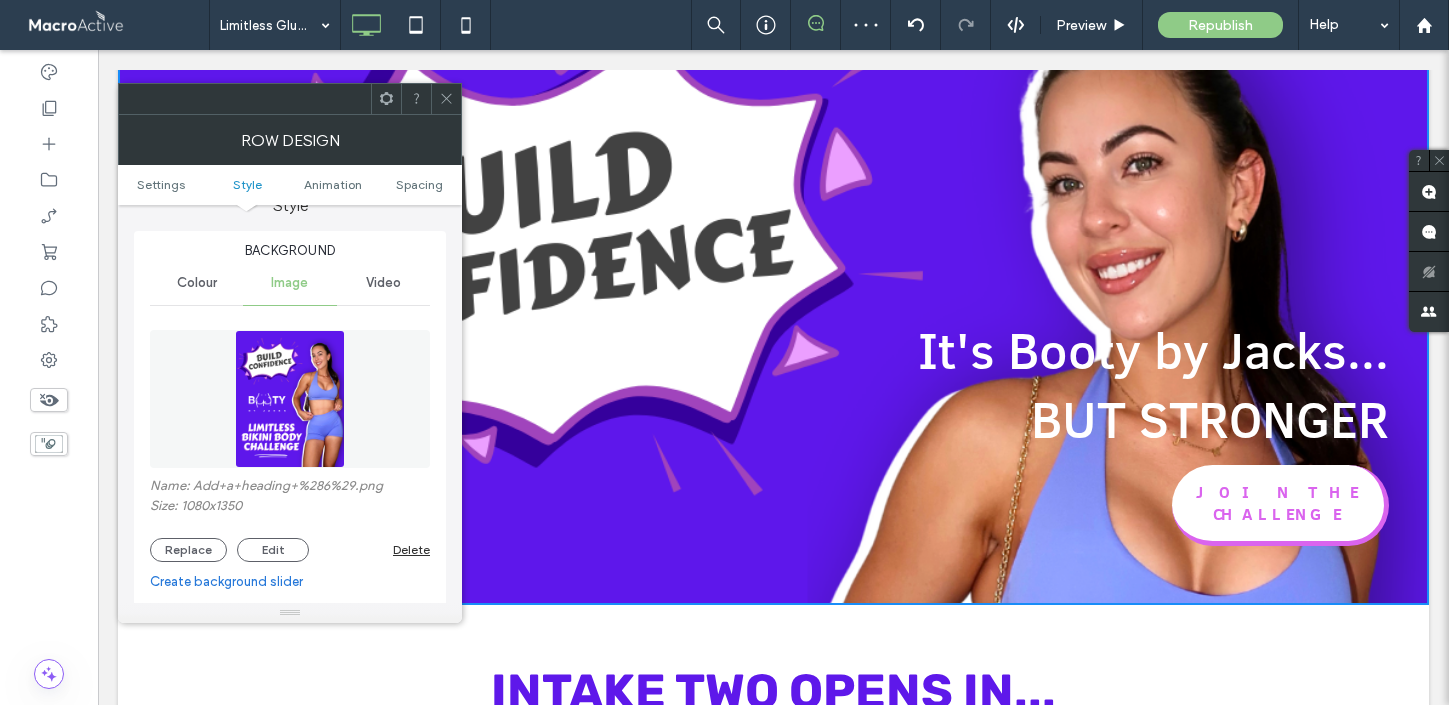 scroll, scrollTop: 160, scrollLeft: 0, axis: vertical 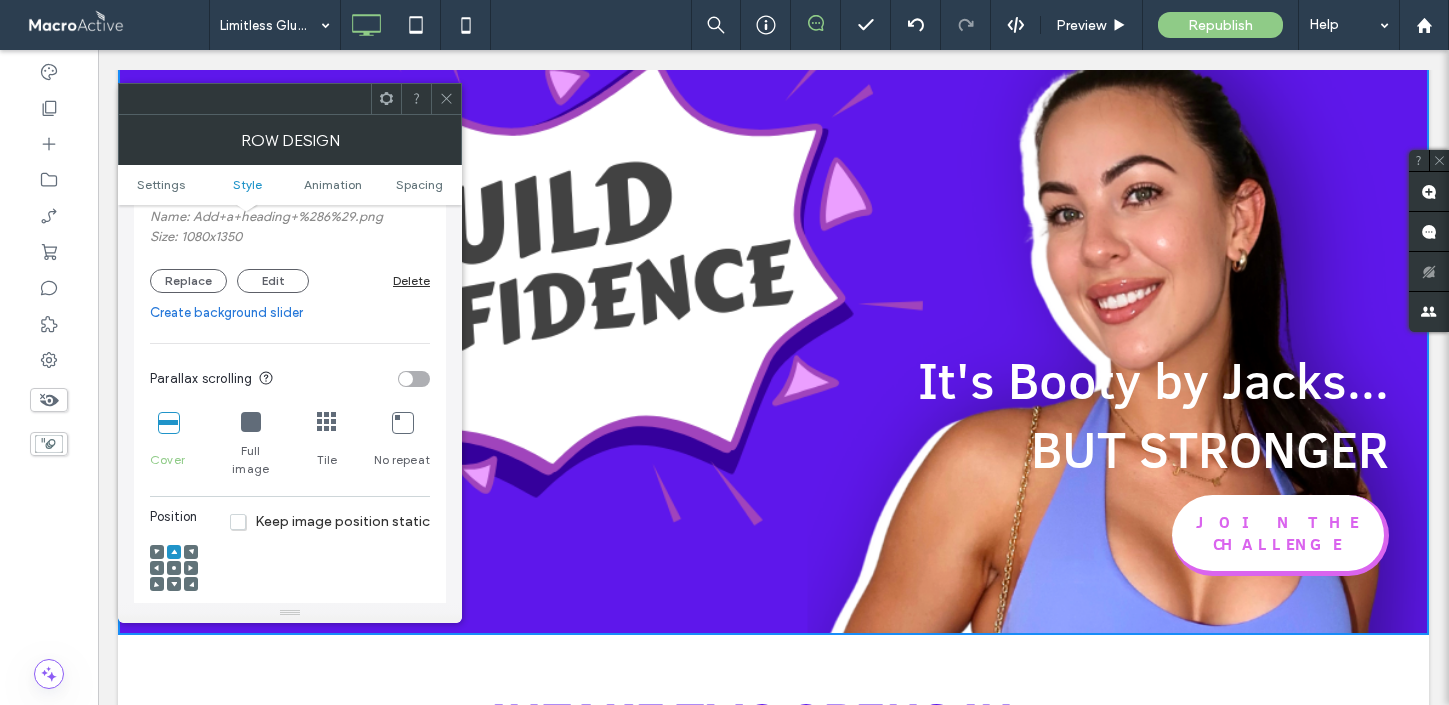 click at bounding box center [251, 422] 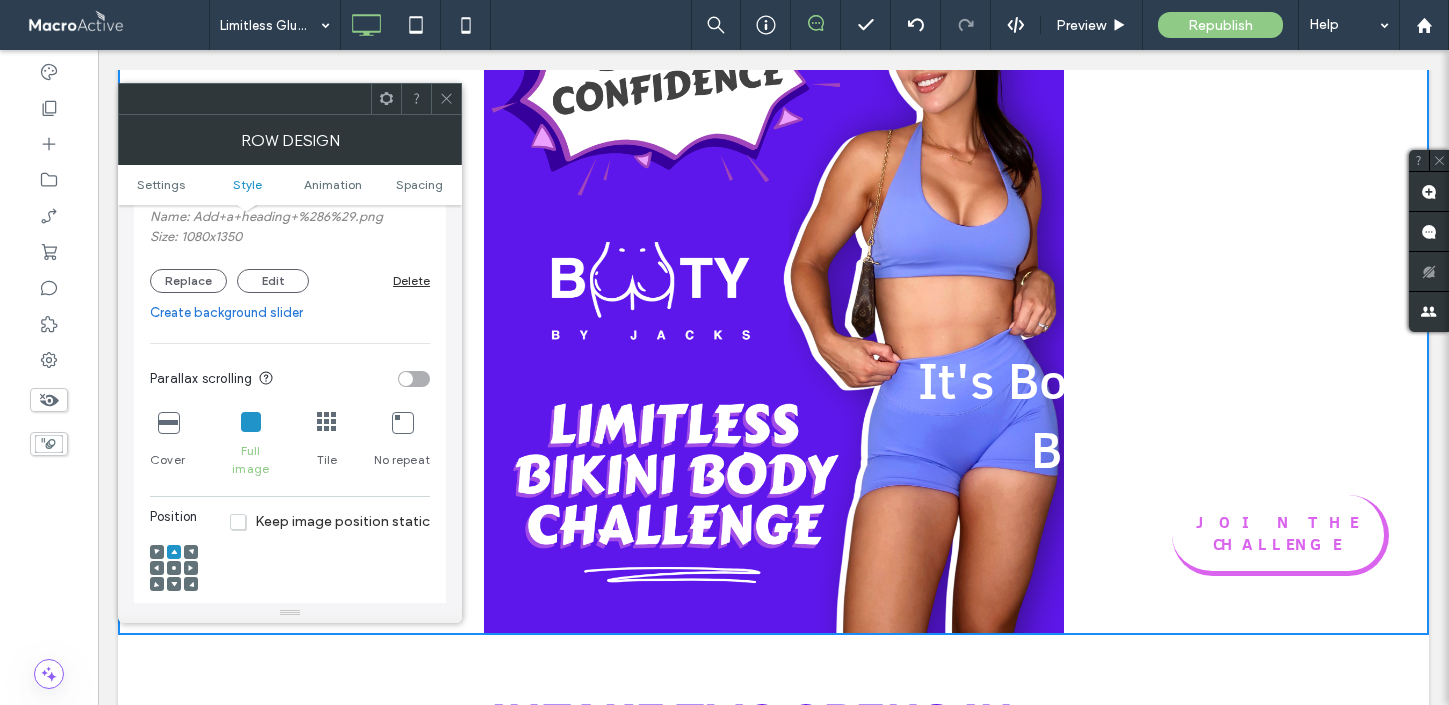 click at bounding box center [327, 422] 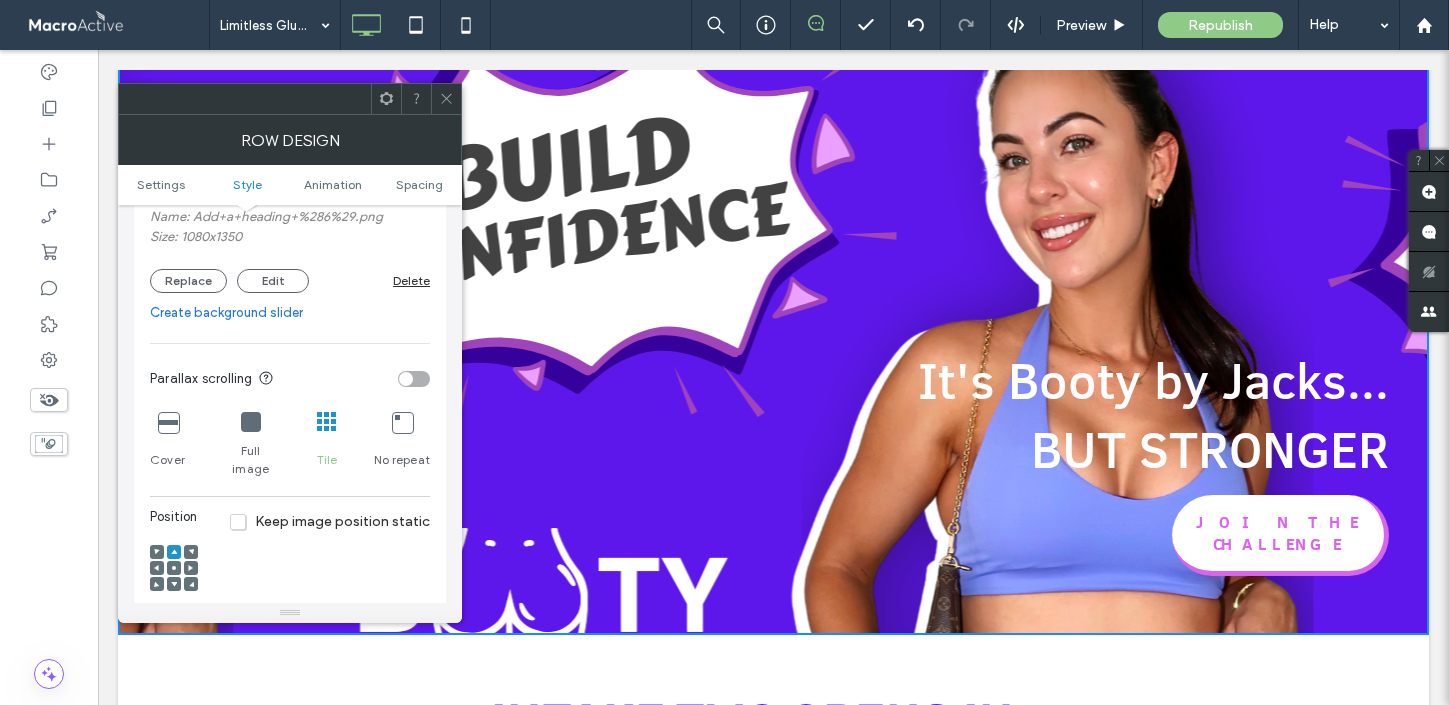 click on "It's Booty by Jacks..." at bounding box center [1153, 379] 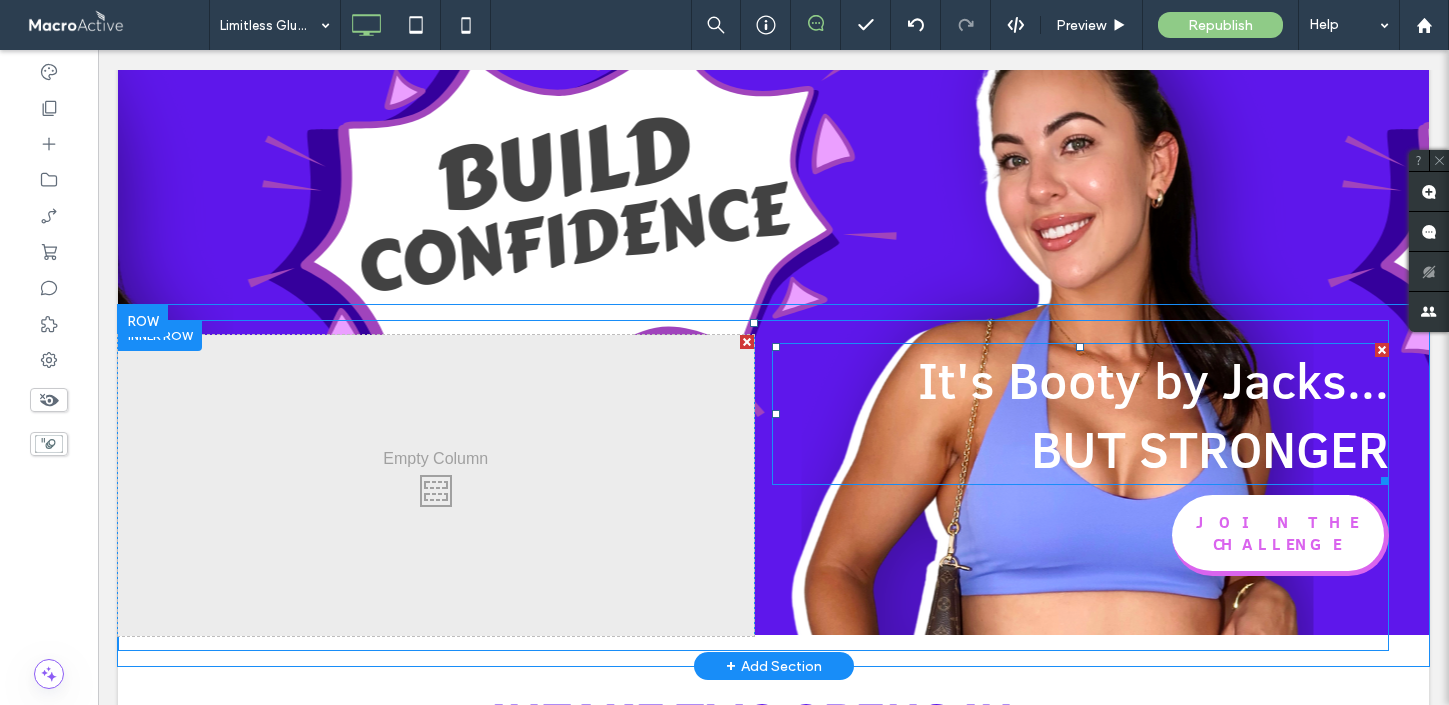 click on "BUT STRONGER" at bounding box center [1210, 448] 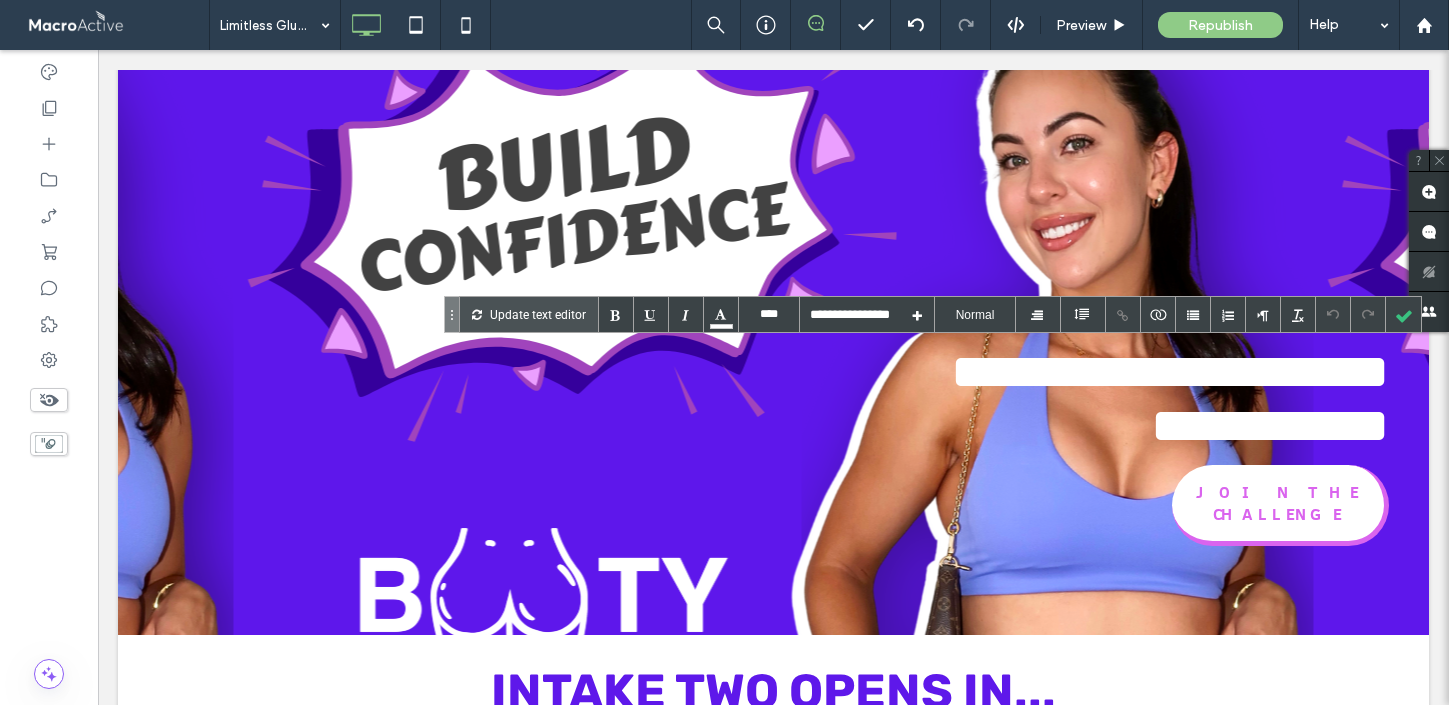 click on "**********" at bounding box center [1170, 371] 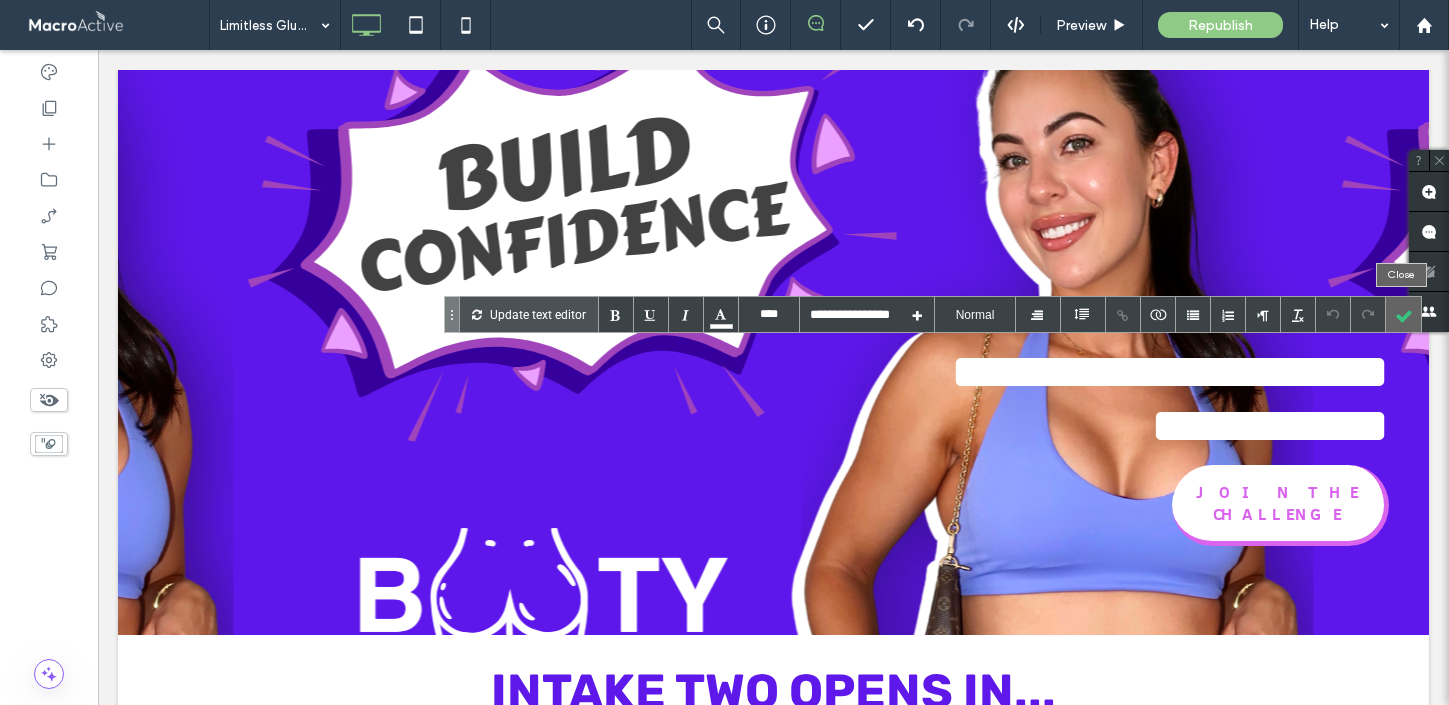 click at bounding box center [1403, 314] 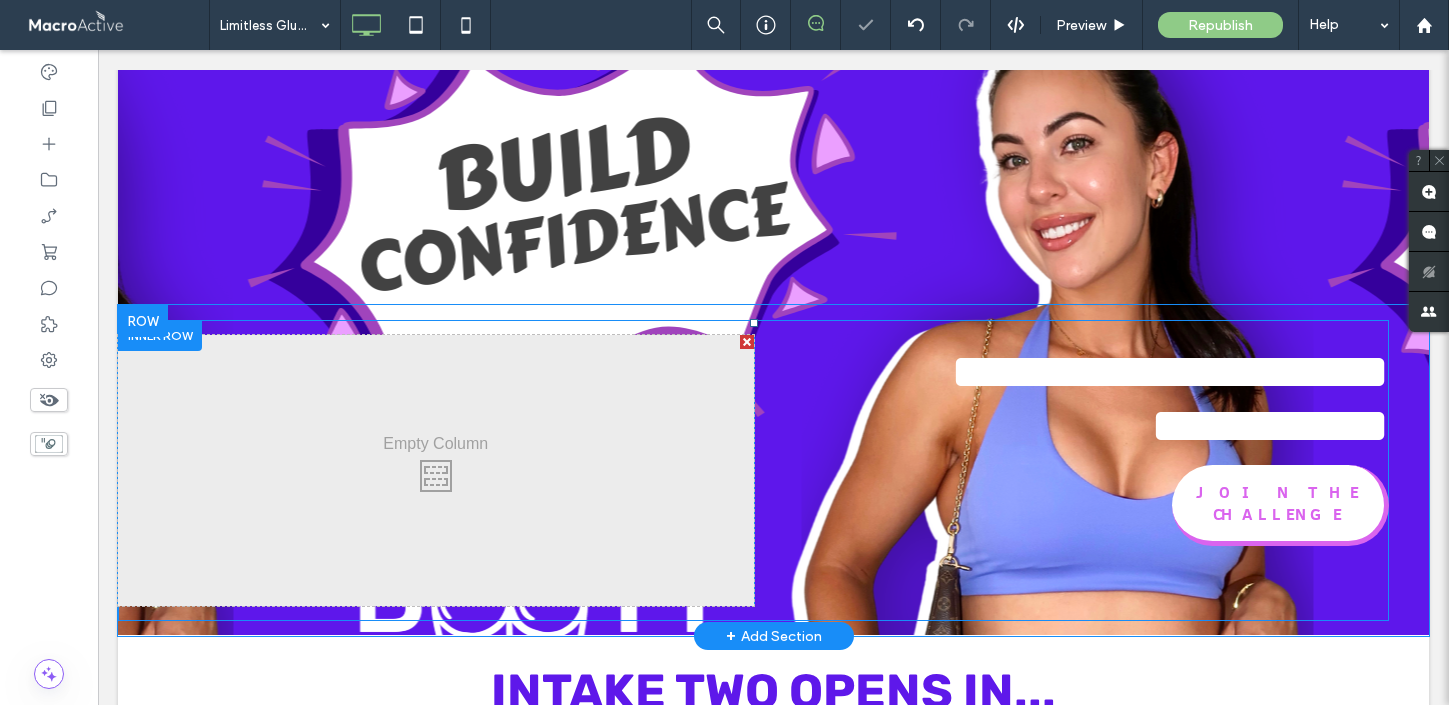 click at bounding box center [724, 352] 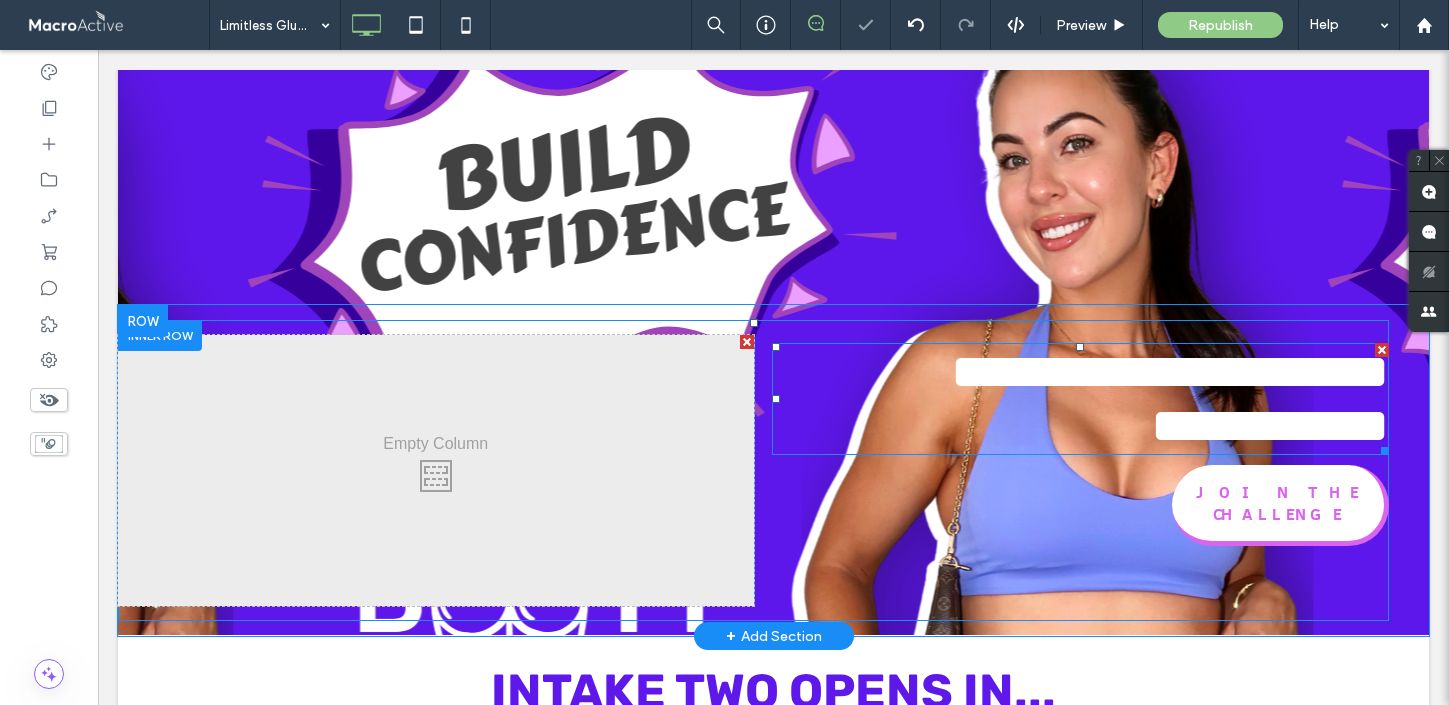 click at bounding box center (1382, 350) 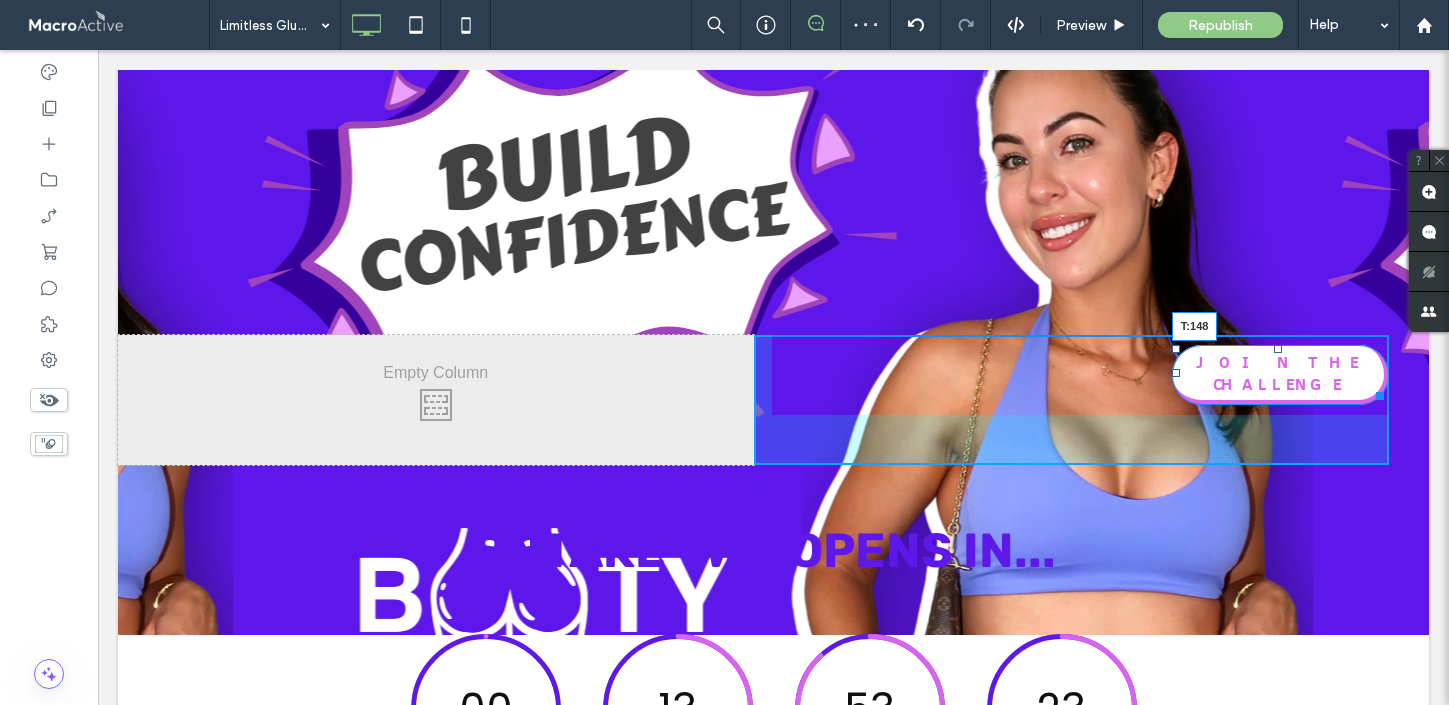 drag, startPoint x: 1276, startPoint y: 347, endPoint x: 1284, endPoint y: 484, distance: 137.23338 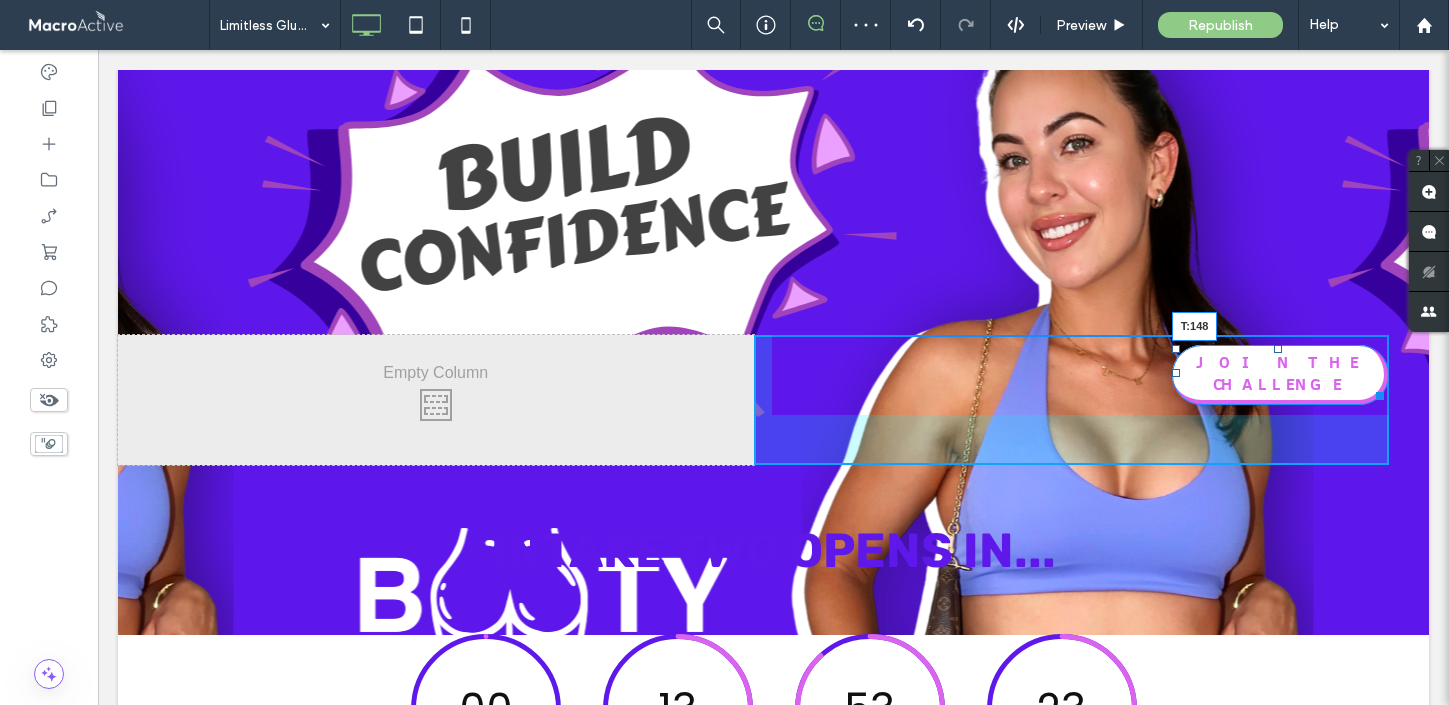 click on "JOIN THE CHALLENGE
T:148
Click To Paste" at bounding box center (1072, 400) 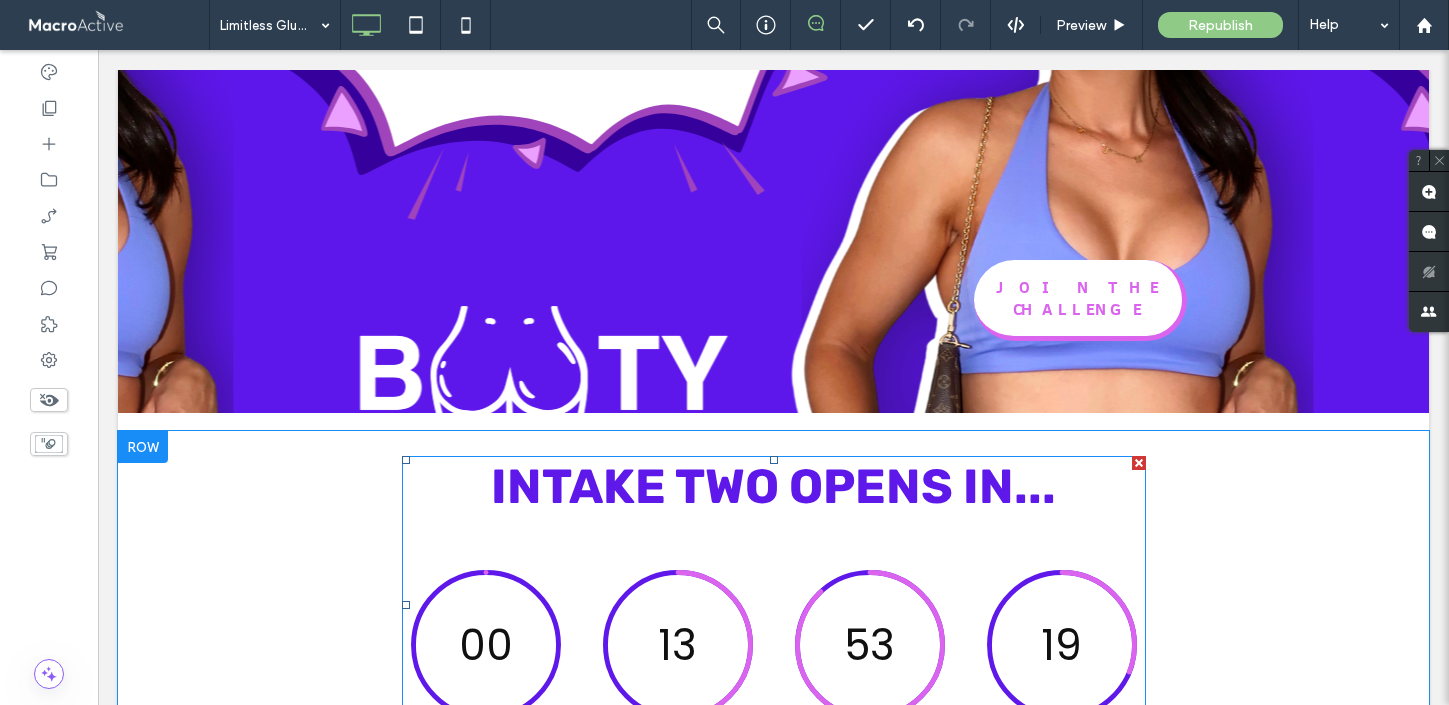 scroll, scrollTop: 414, scrollLeft: 0, axis: vertical 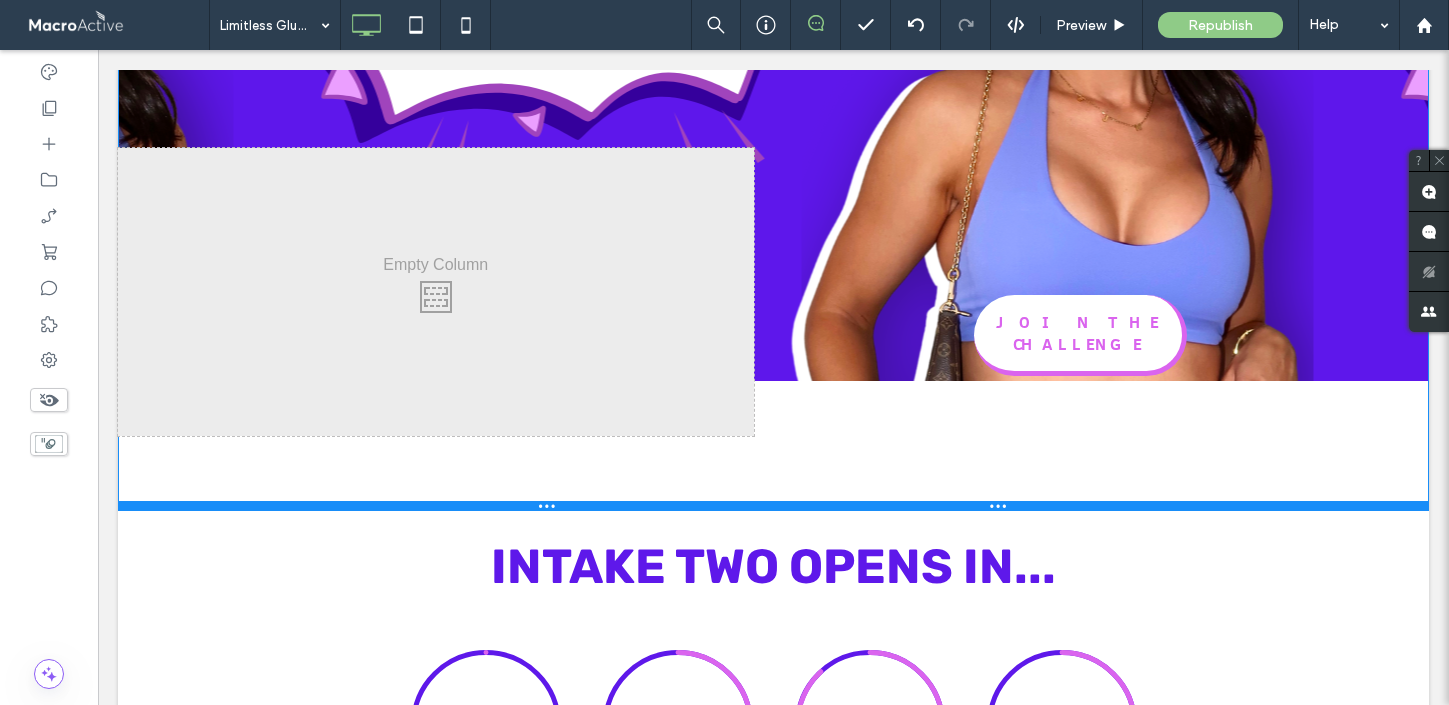 drag, startPoint x: 643, startPoint y: 376, endPoint x: 661, endPoint y: 510, distance: 135.20355 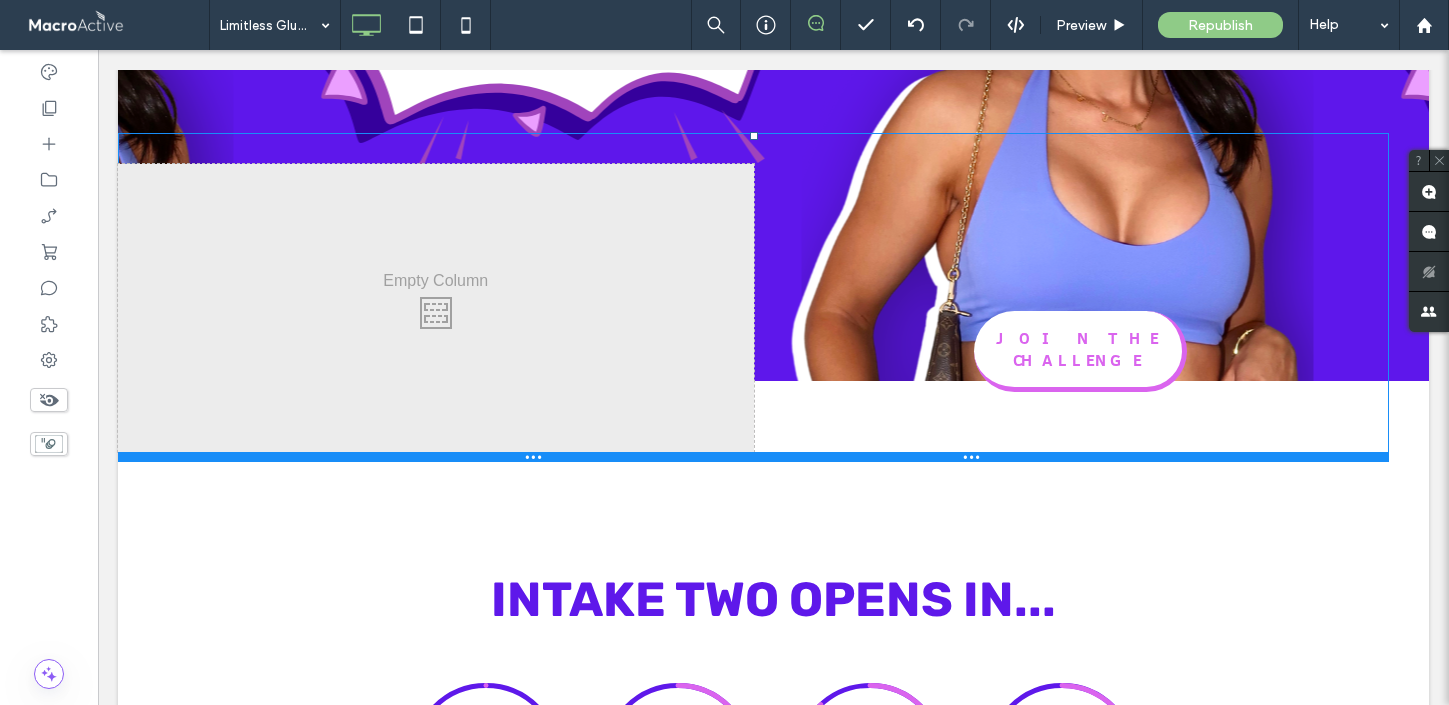 drag, startPoint x: 785, startPoint y: 426, endPoint x: 802, endPoint y: 462, distance: 39.812057 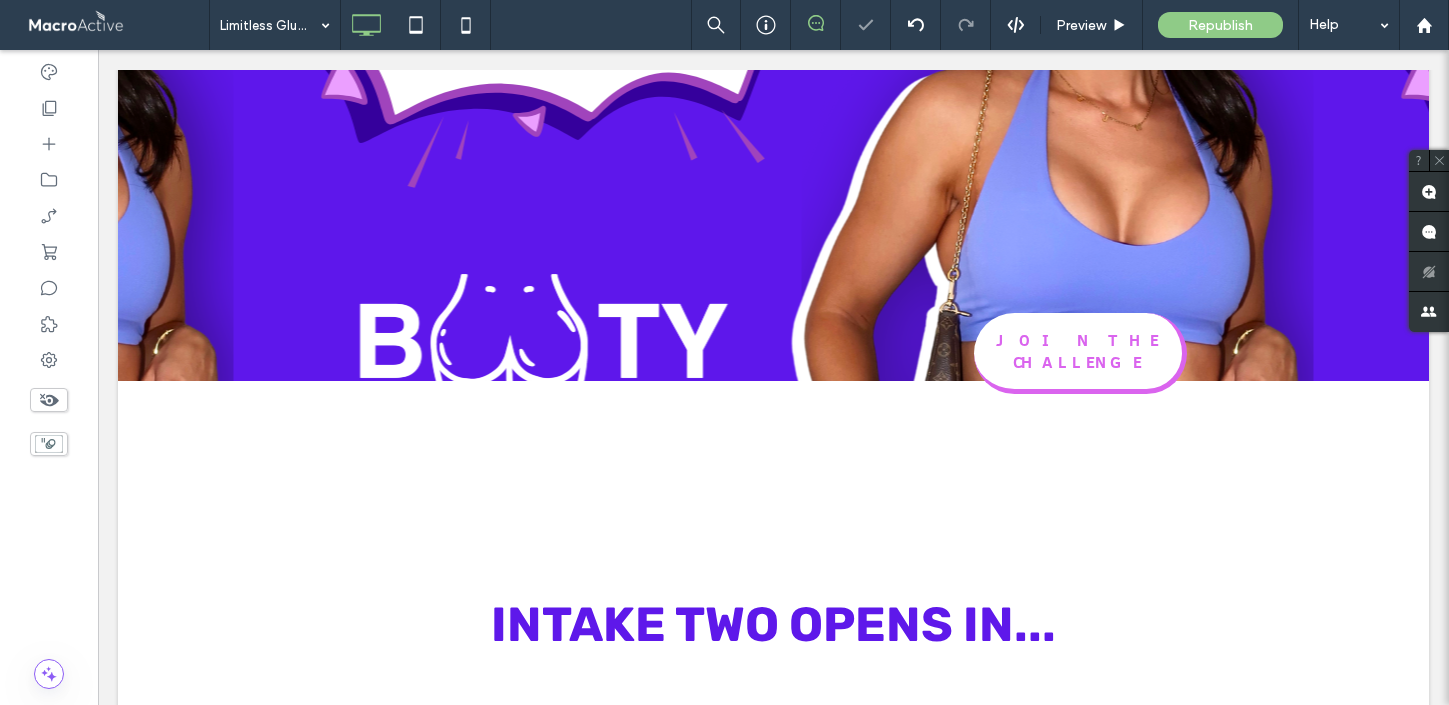 click at bounding box center [724, 352] 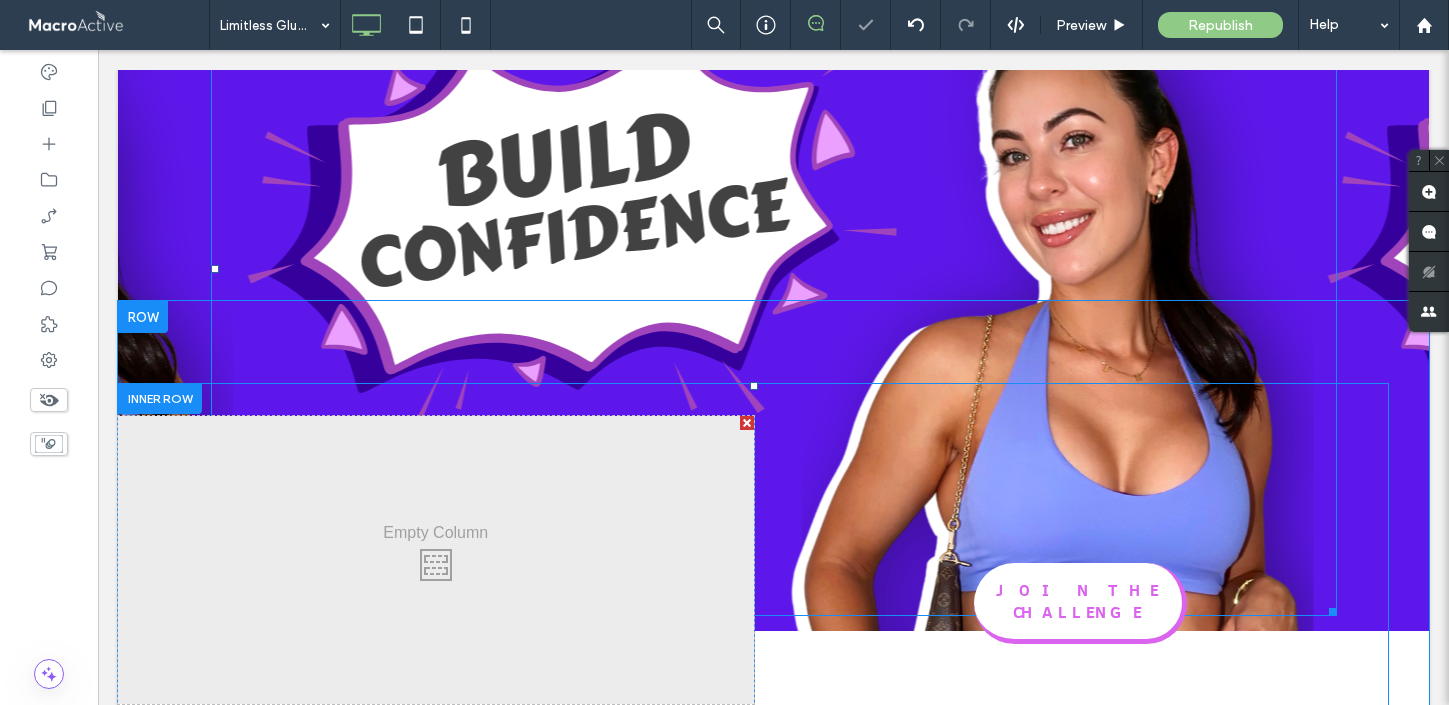 scroll, scrollTop: 46, scrollLeft: 0, axis: vertical 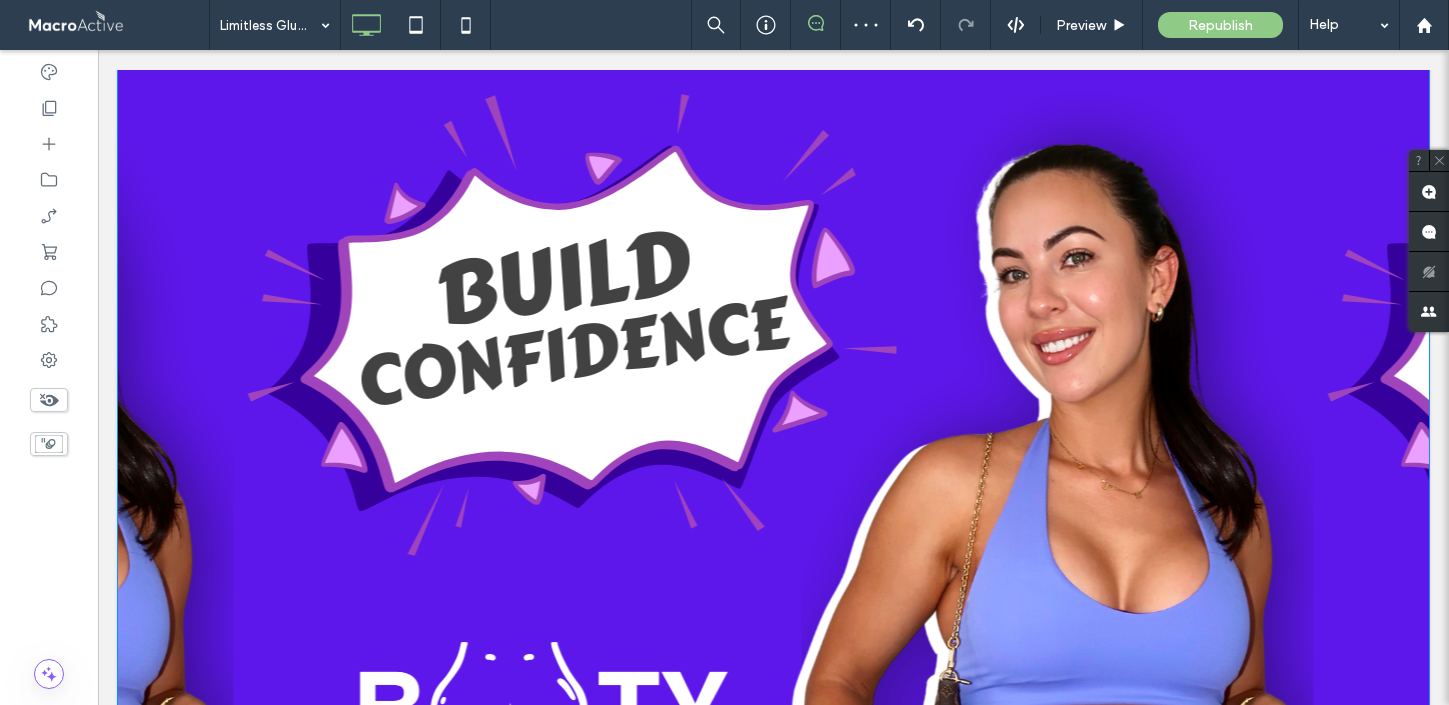 click on "Click To Paste" at bounding box center [774, 386] 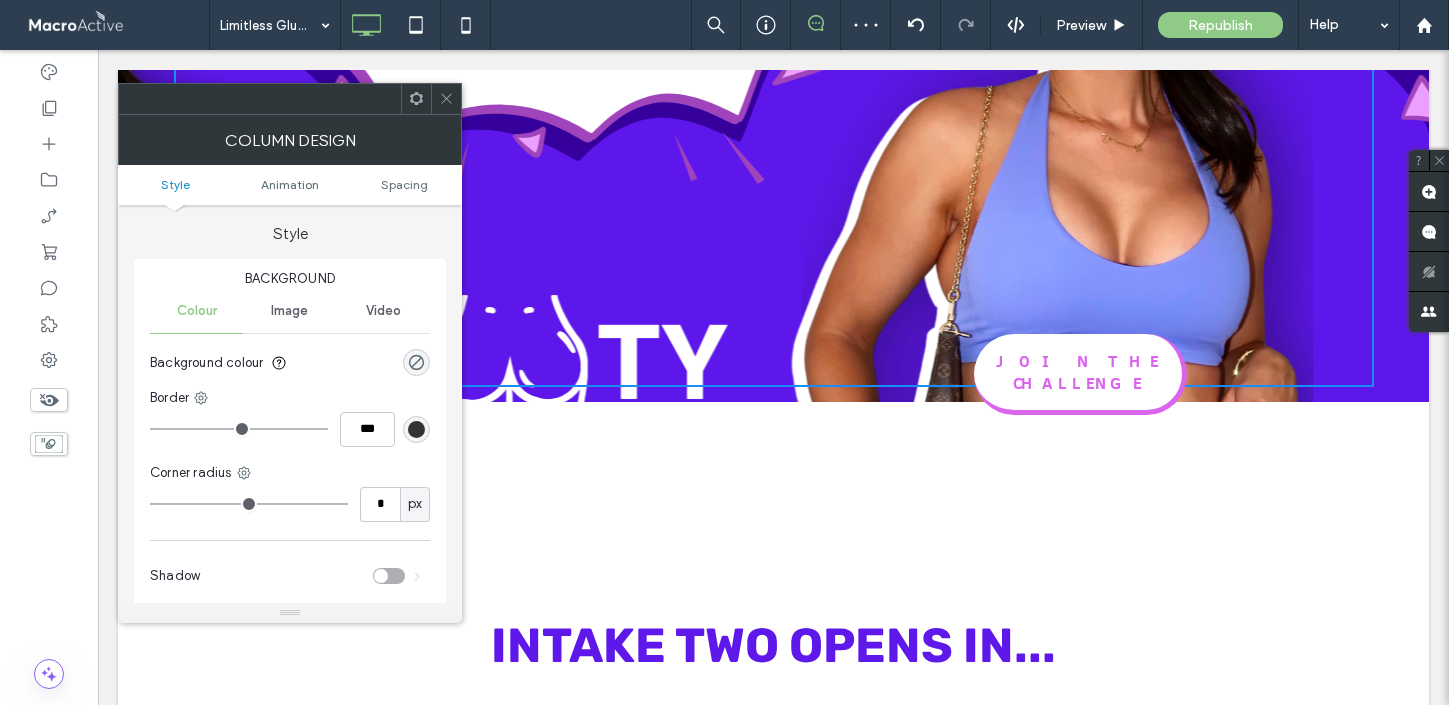 scroll, scrollTop: 403, scrollLeft: 0, axis: vertical 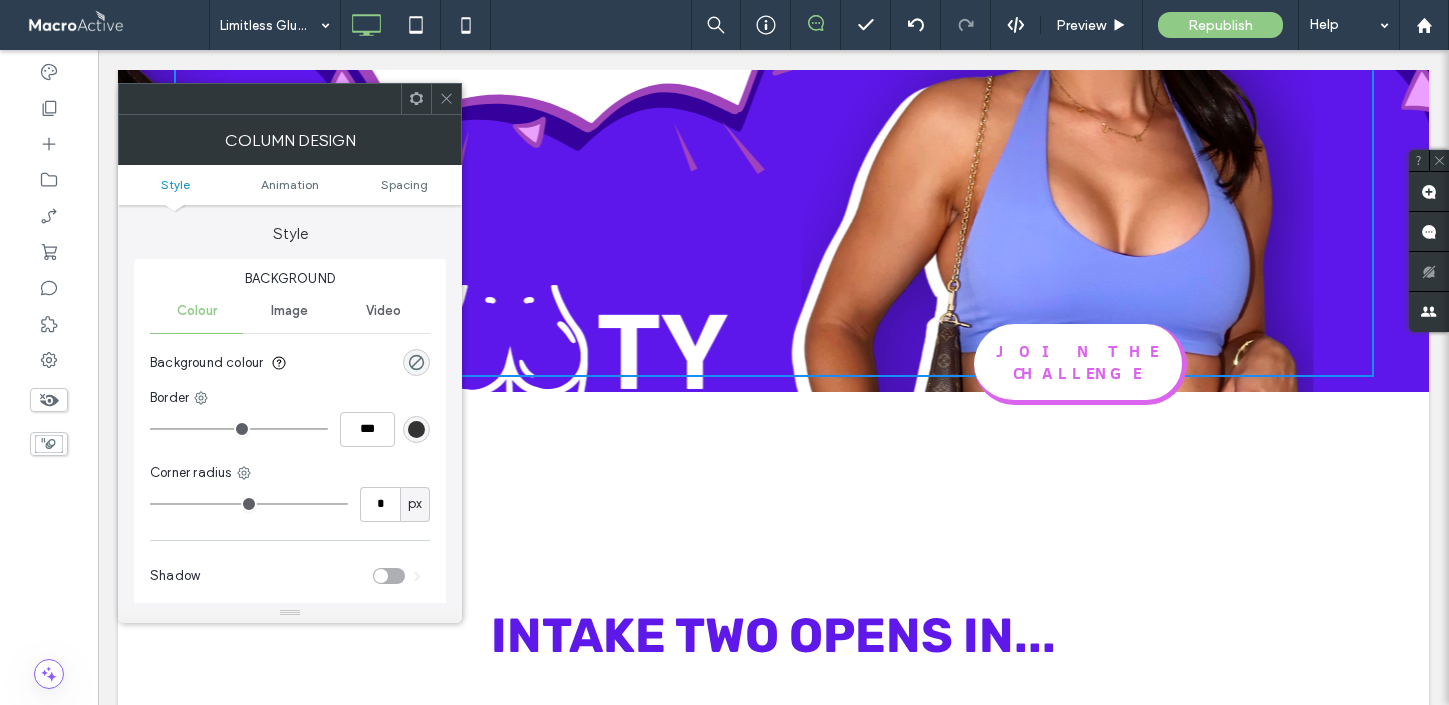 click on "Click To Paste
JOIN THE CHALLENGE
Click To Paste
Click To Paste
Row + Add Section" at bounding box center (773, 321) 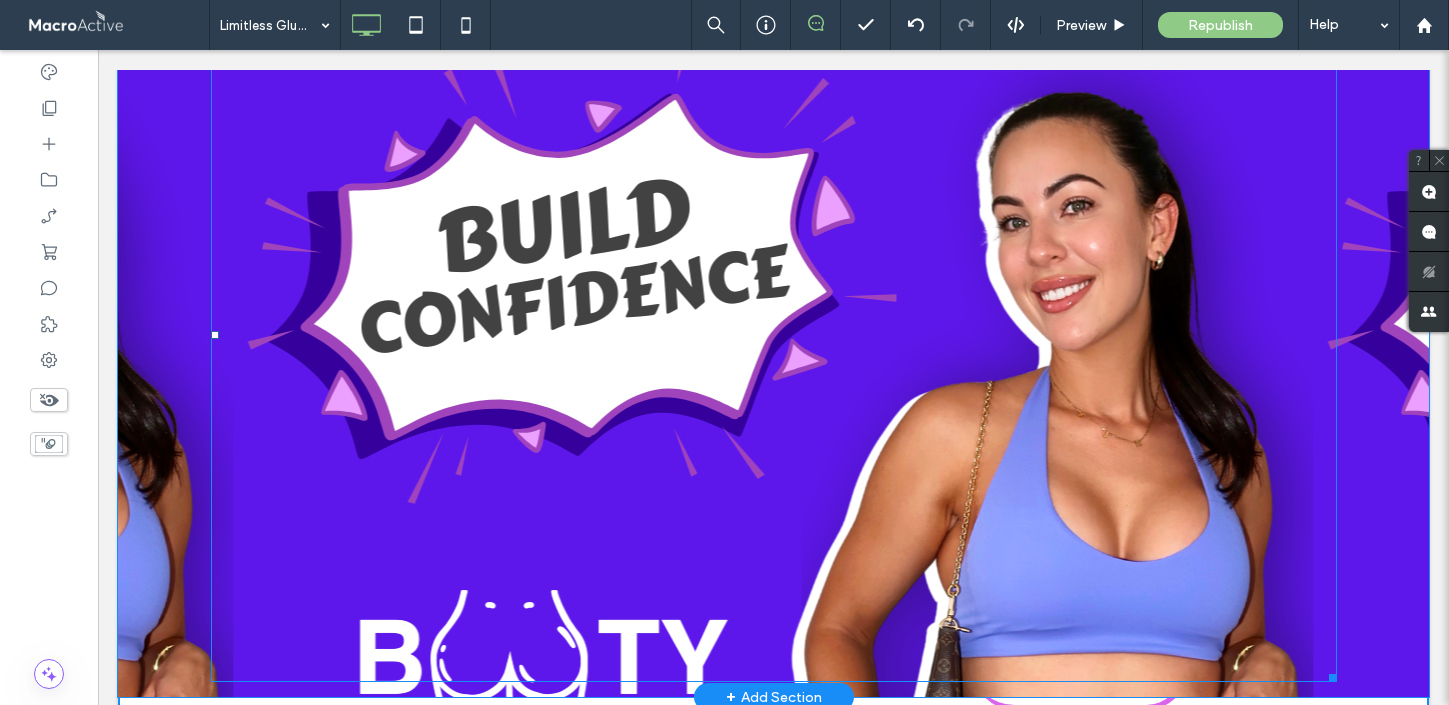 scroll, scrollTop: 90, scrollLeft: 0, axis: vertical 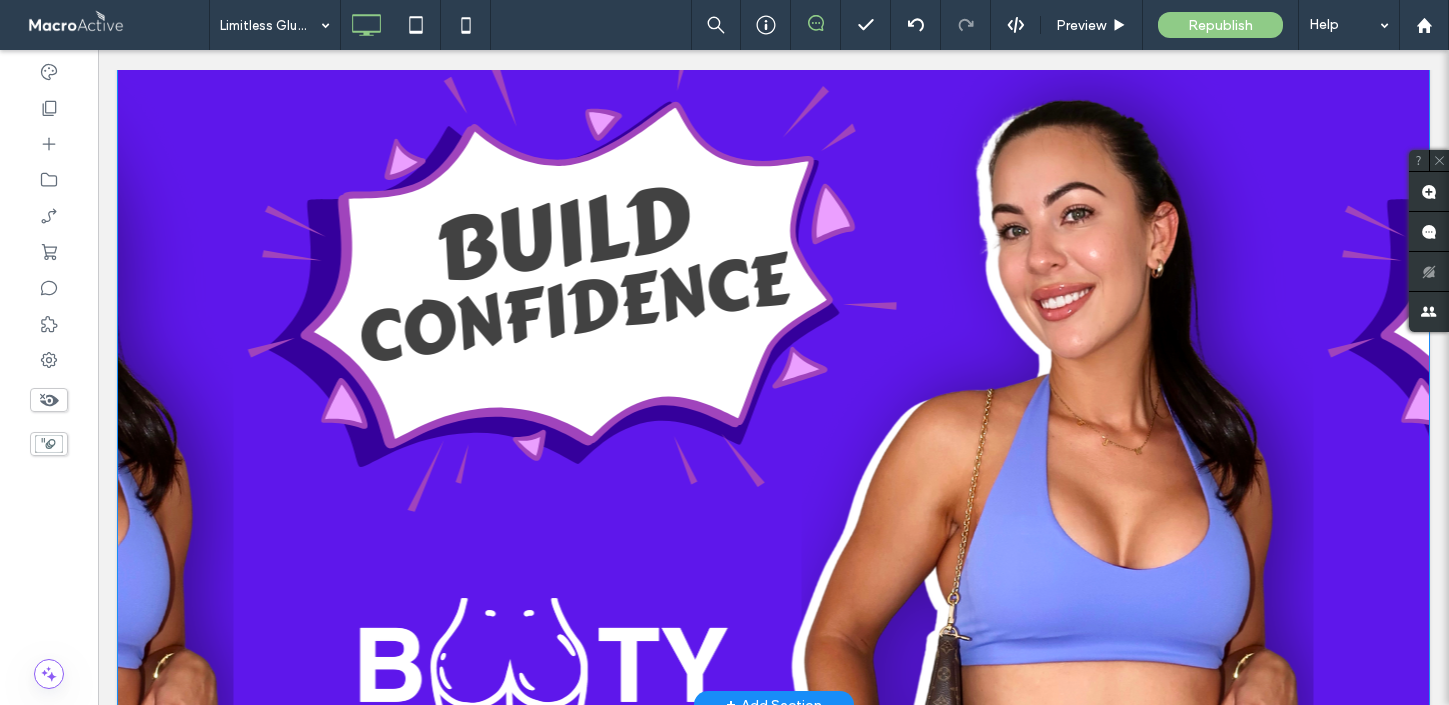 click on "Click To Paste
Row + Add Section" at bounding box center [773, 342] 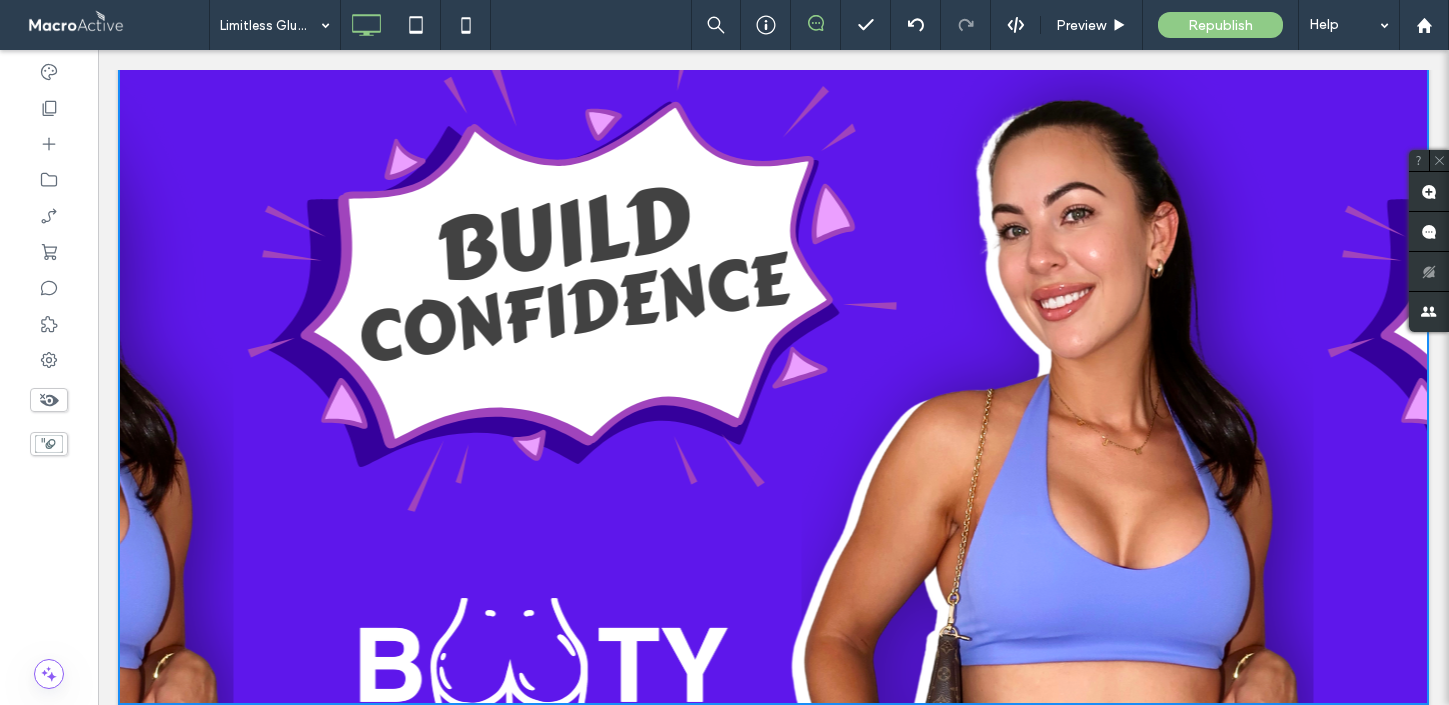 scroll, scrollTop: 0, scrollLeft: 0, axis: both 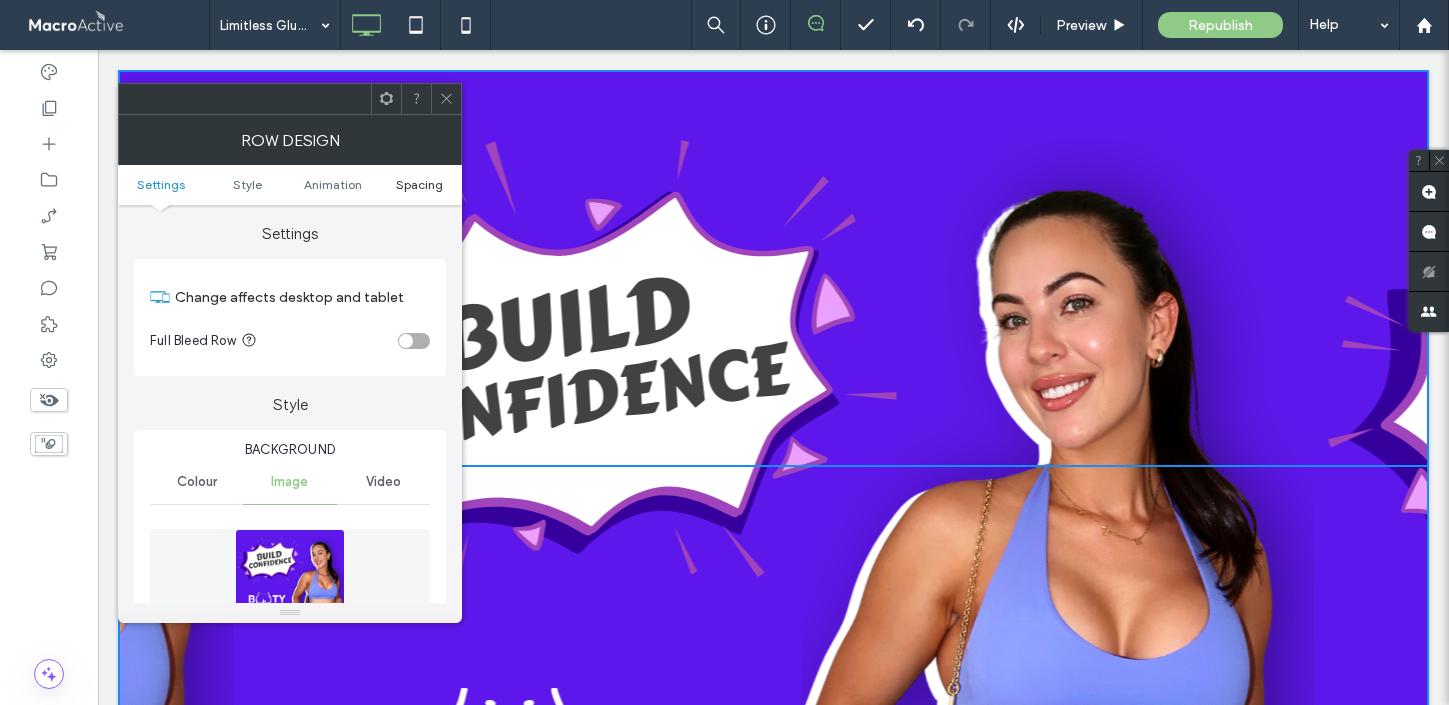 click on "Spacing" at bounding box center [419, 184] 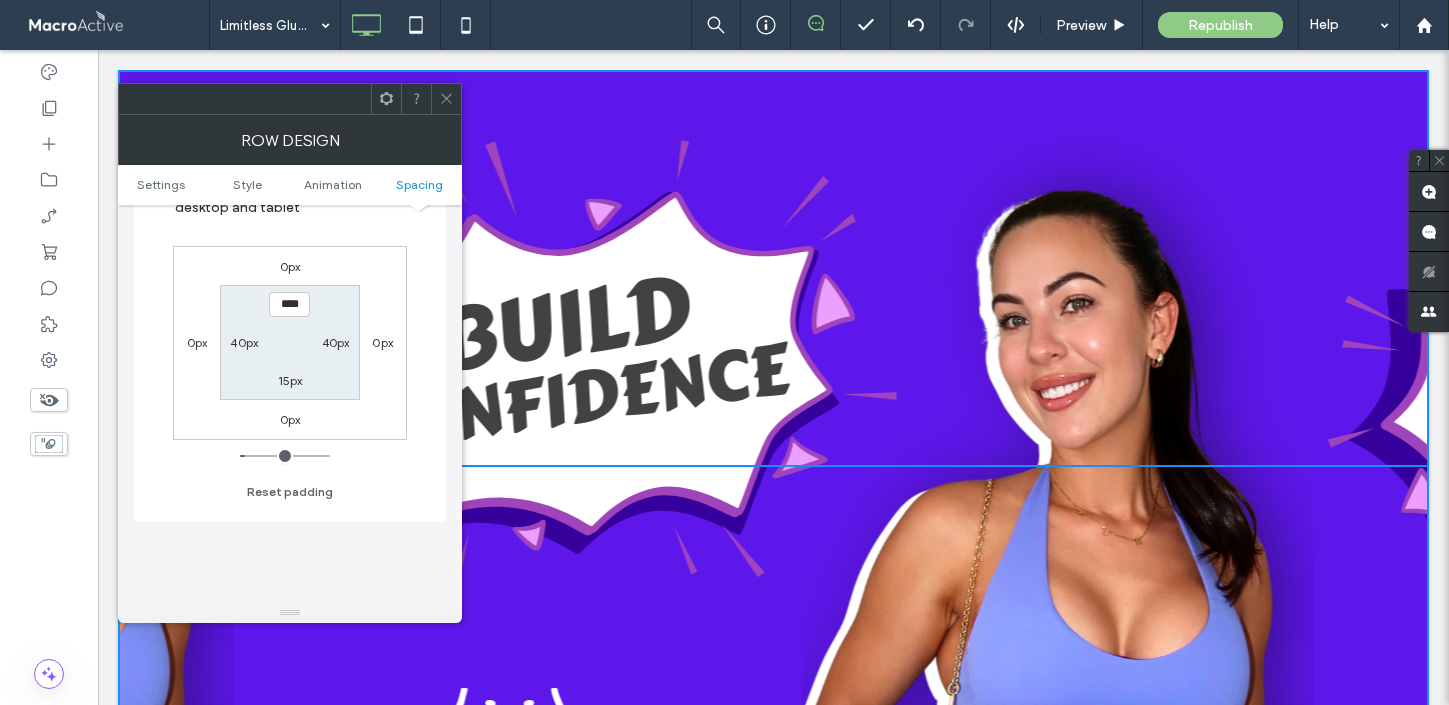 scroll, scrollTop: 1329, scrollLeft: 0, axis: vertical 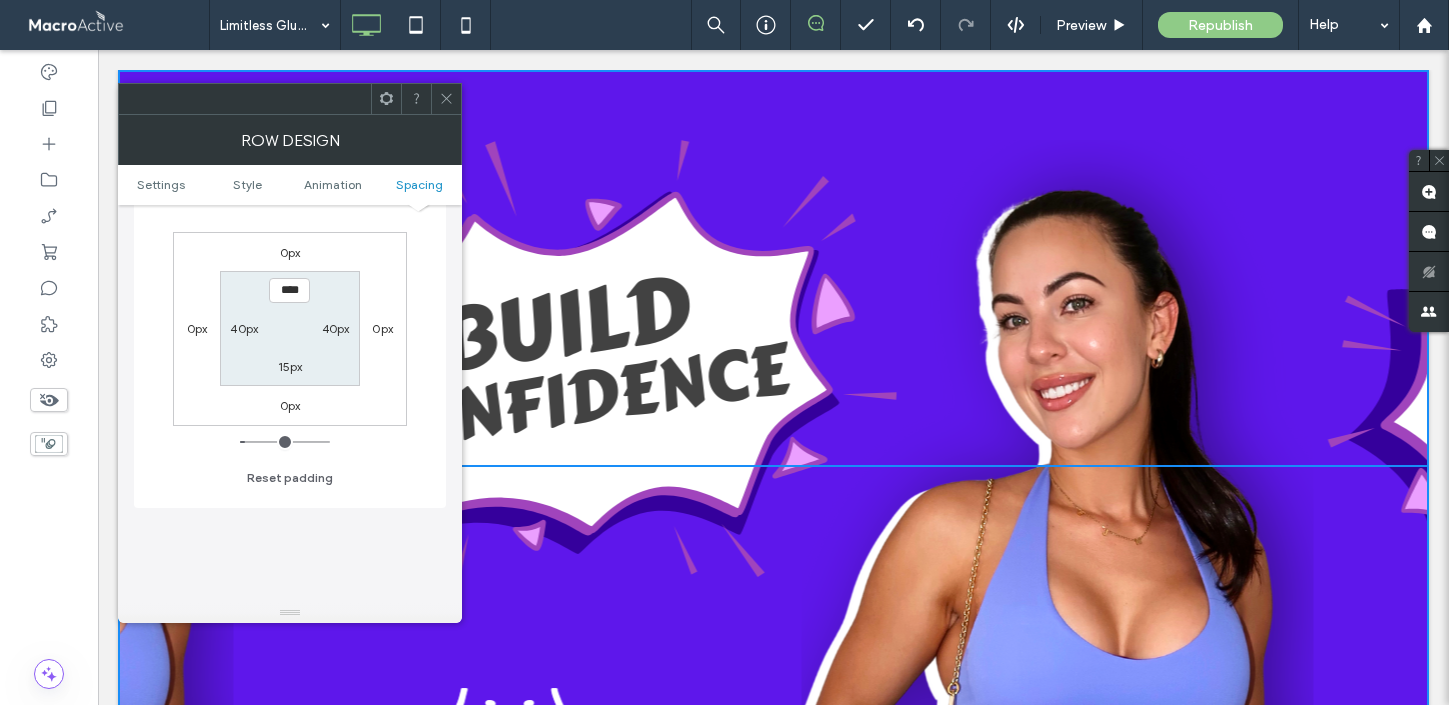 click on "0px" at bounding box center [290, 405] 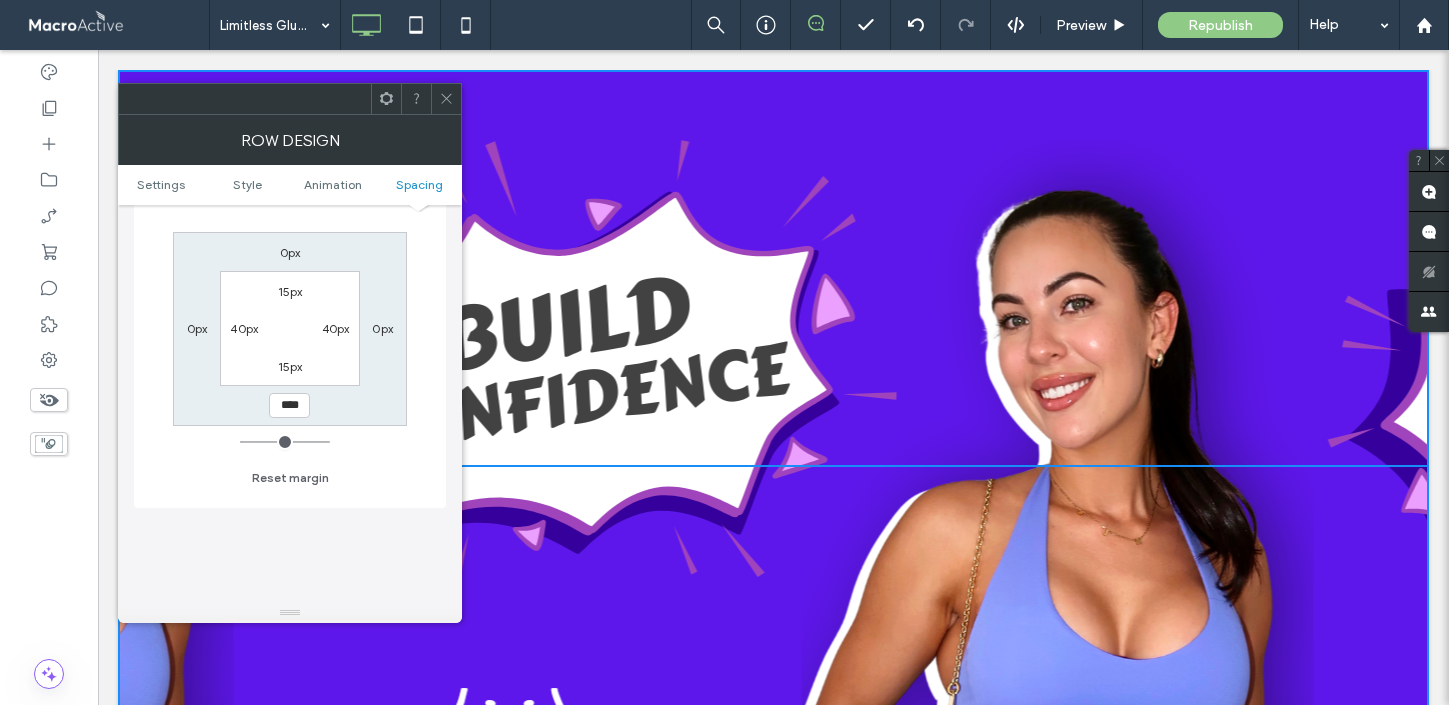 type on "****" 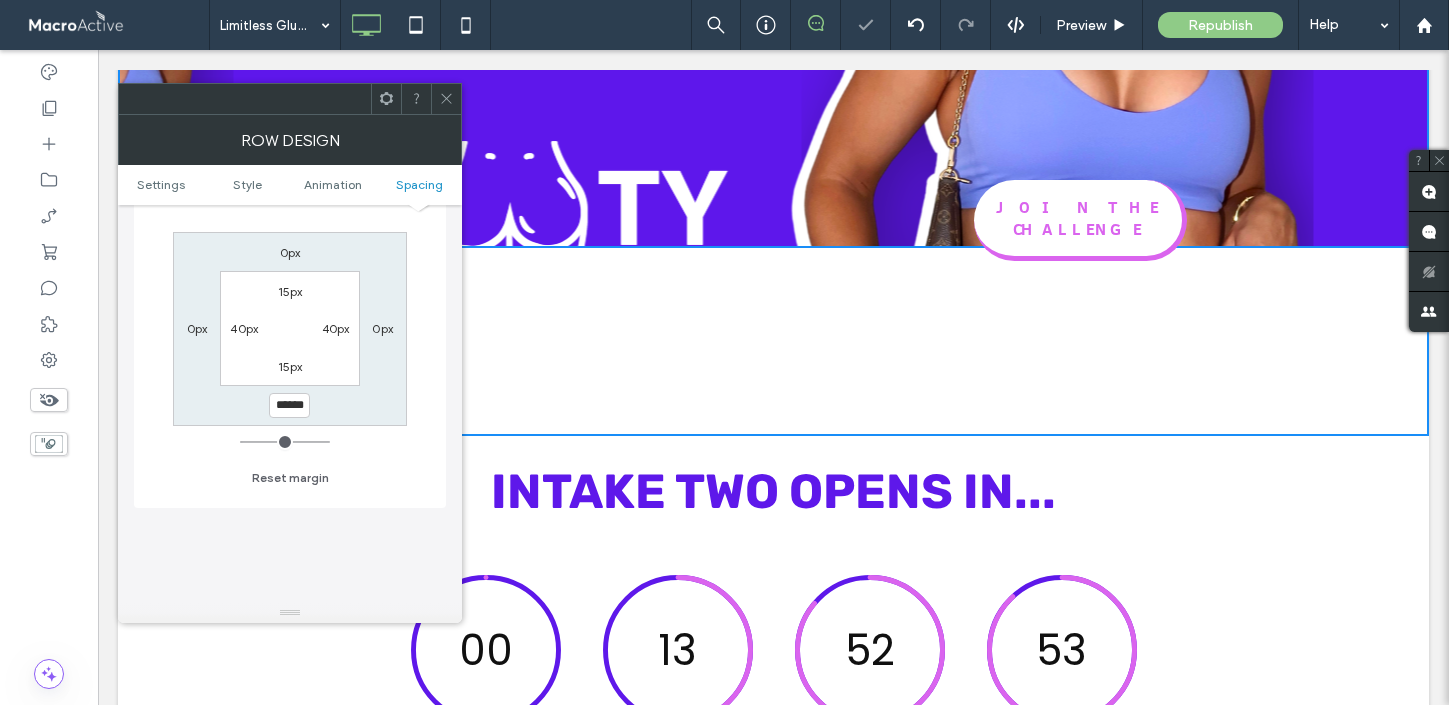 scroll, scrollTop: 517, scrollLeft: 0, axis: vertical 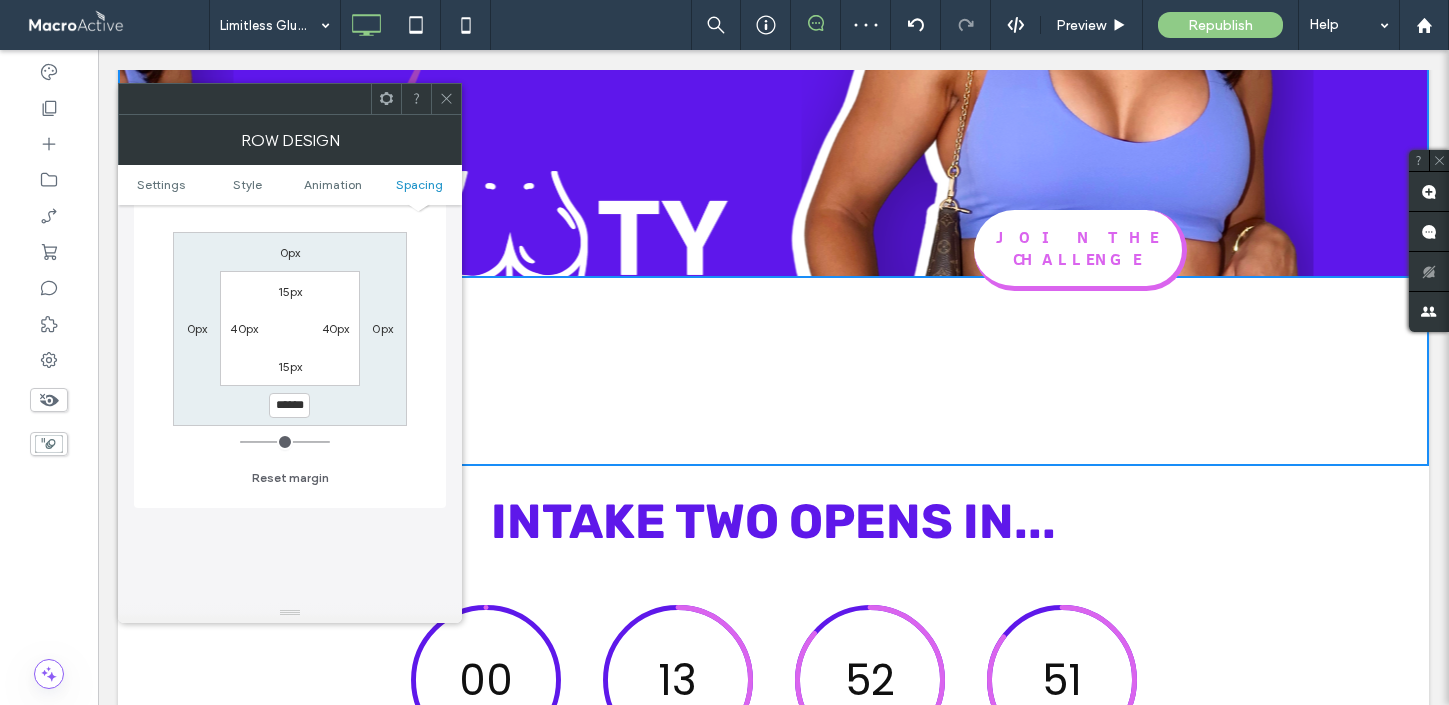 click on "15px" at bounding box center (290, 366) 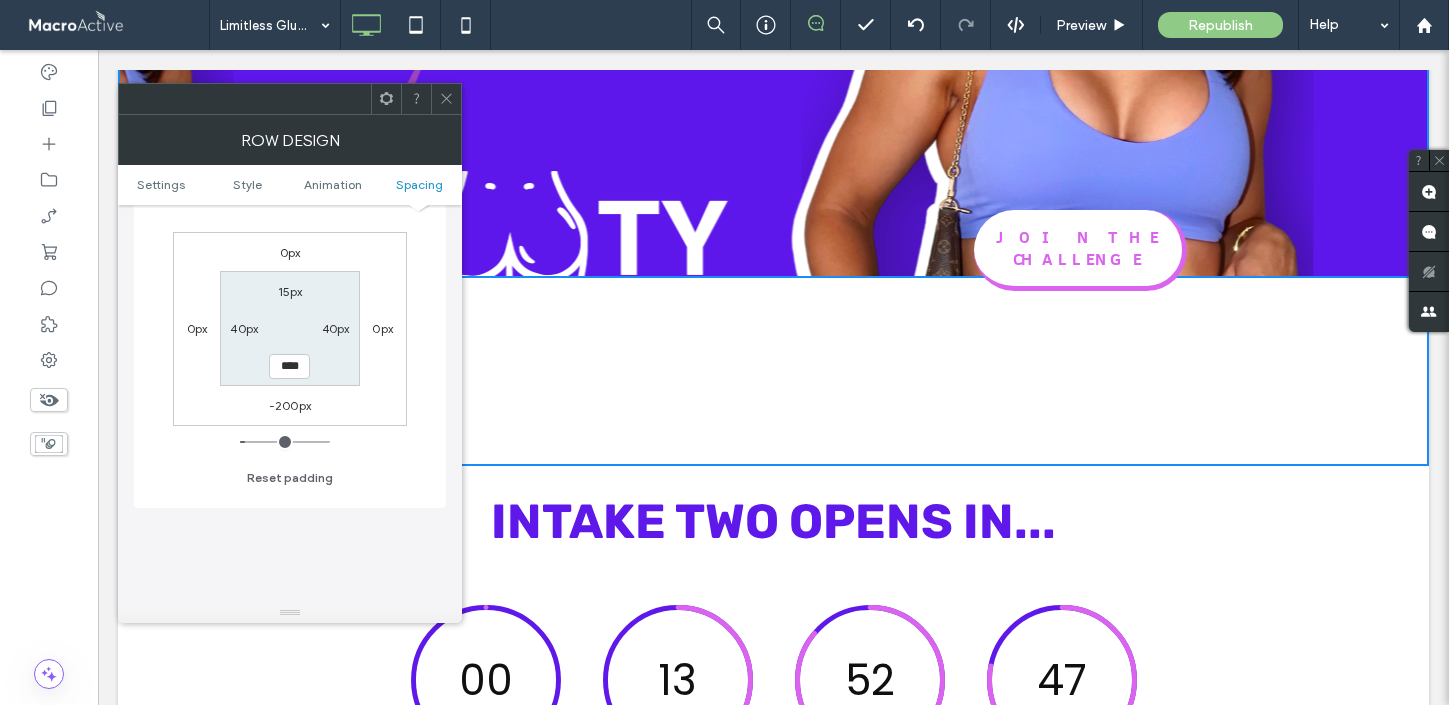 type on "****" 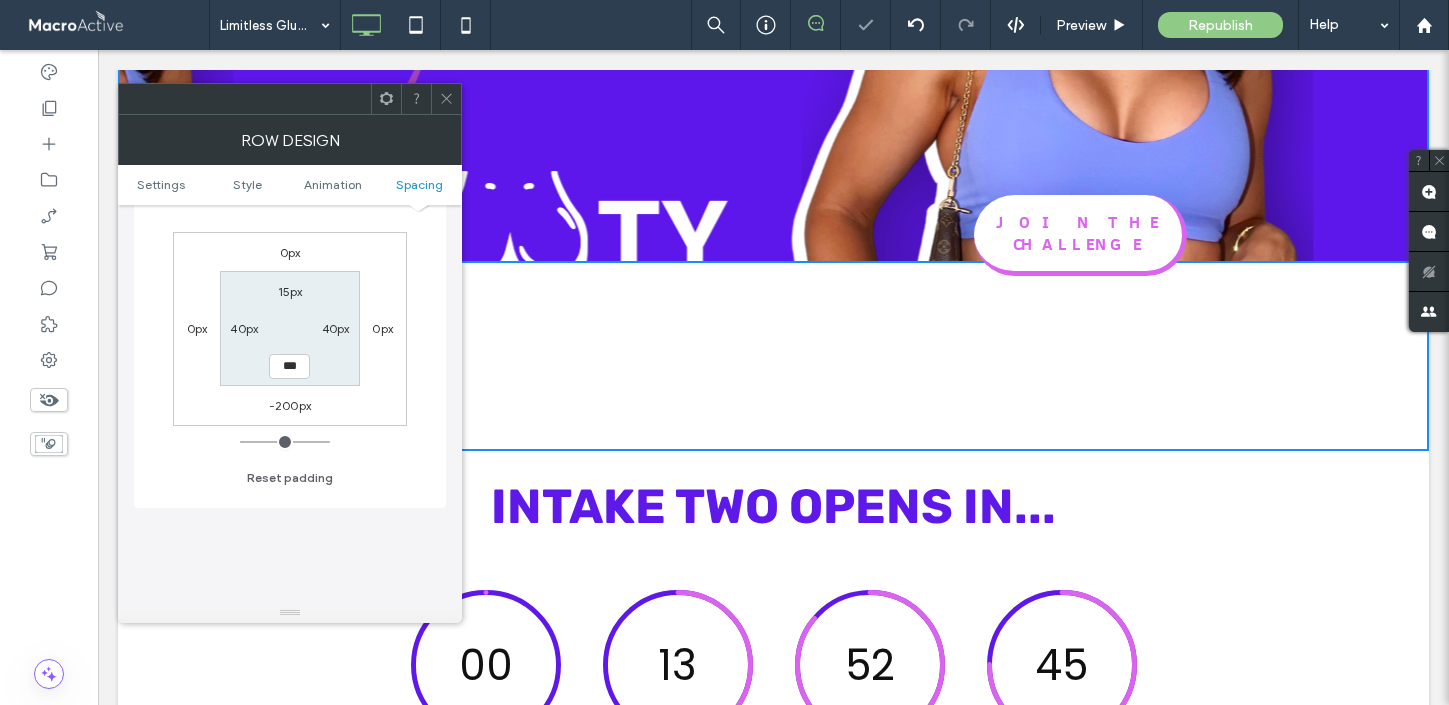 drag, startPoint x: 301, startPoint y: 350, endPoint x: 270, endPoint y: 350, distance: 31 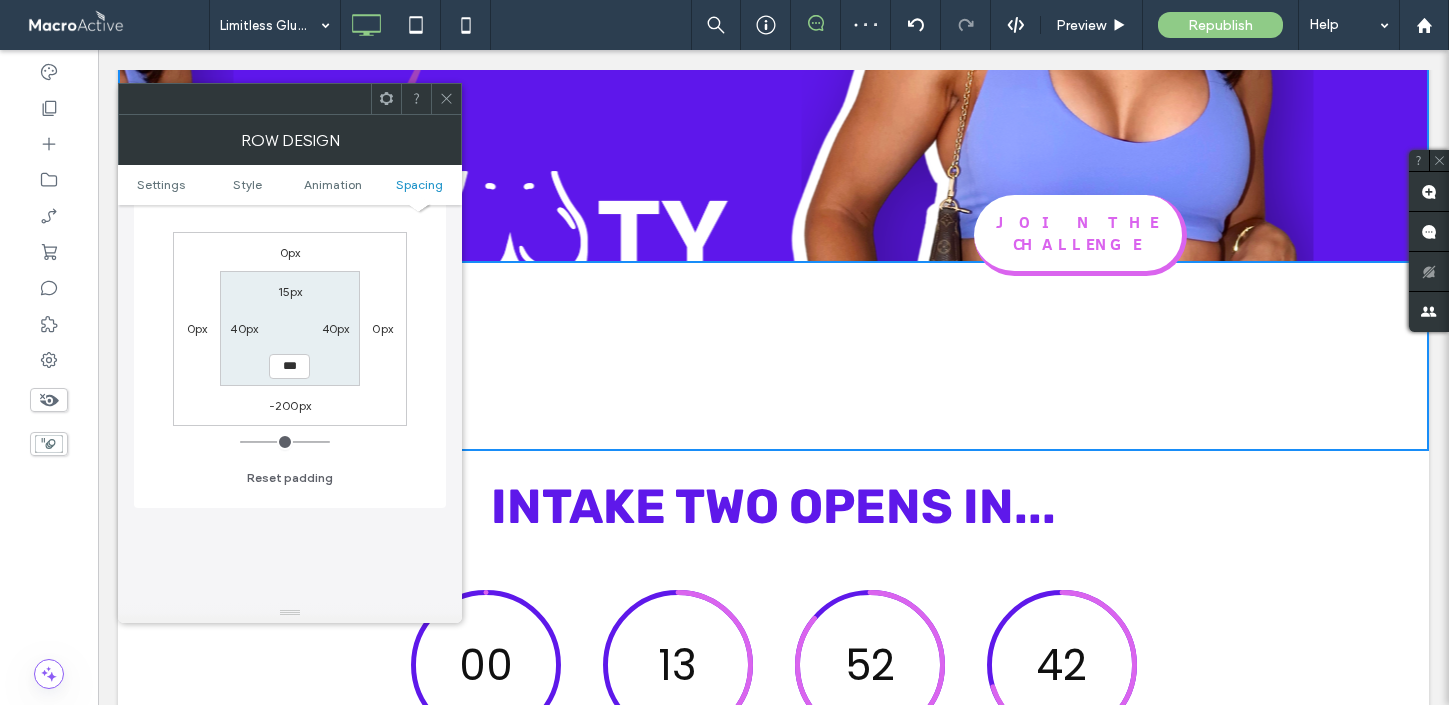 type on "***" 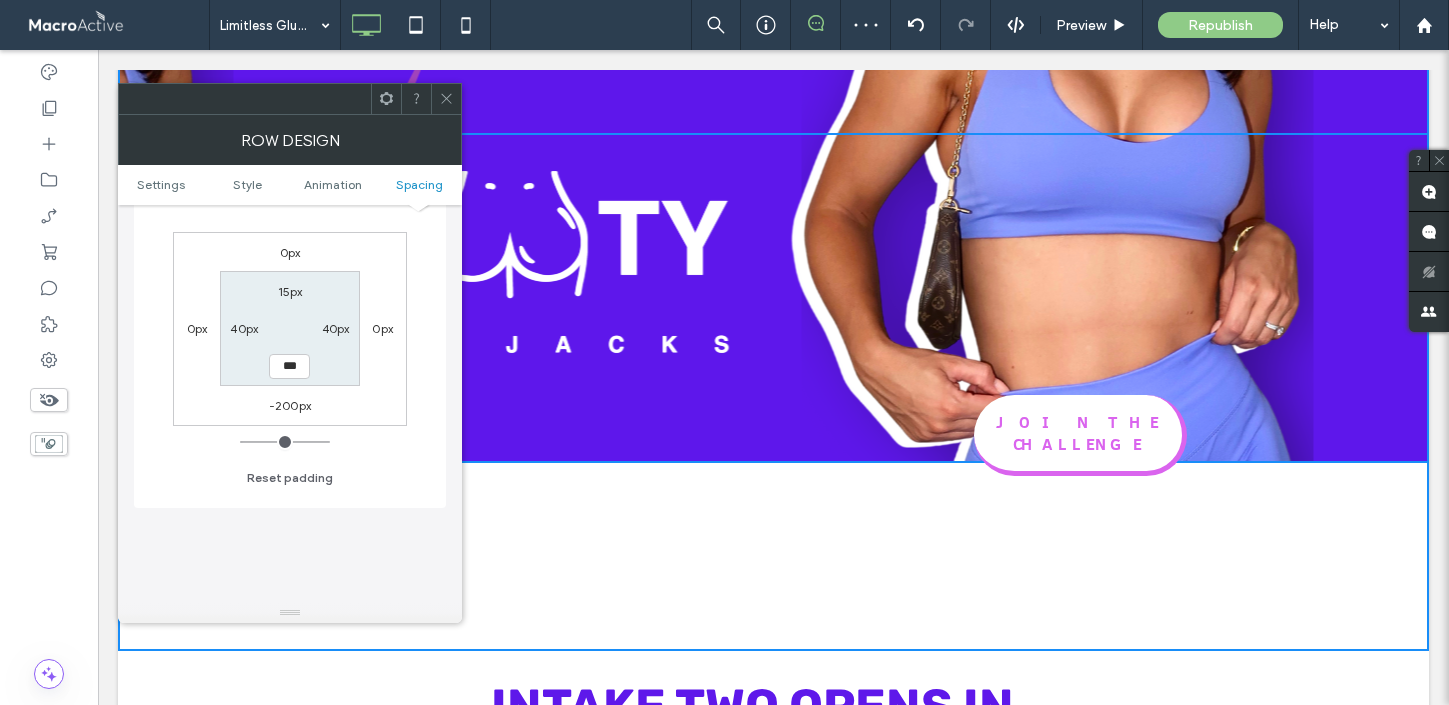 type on "***" 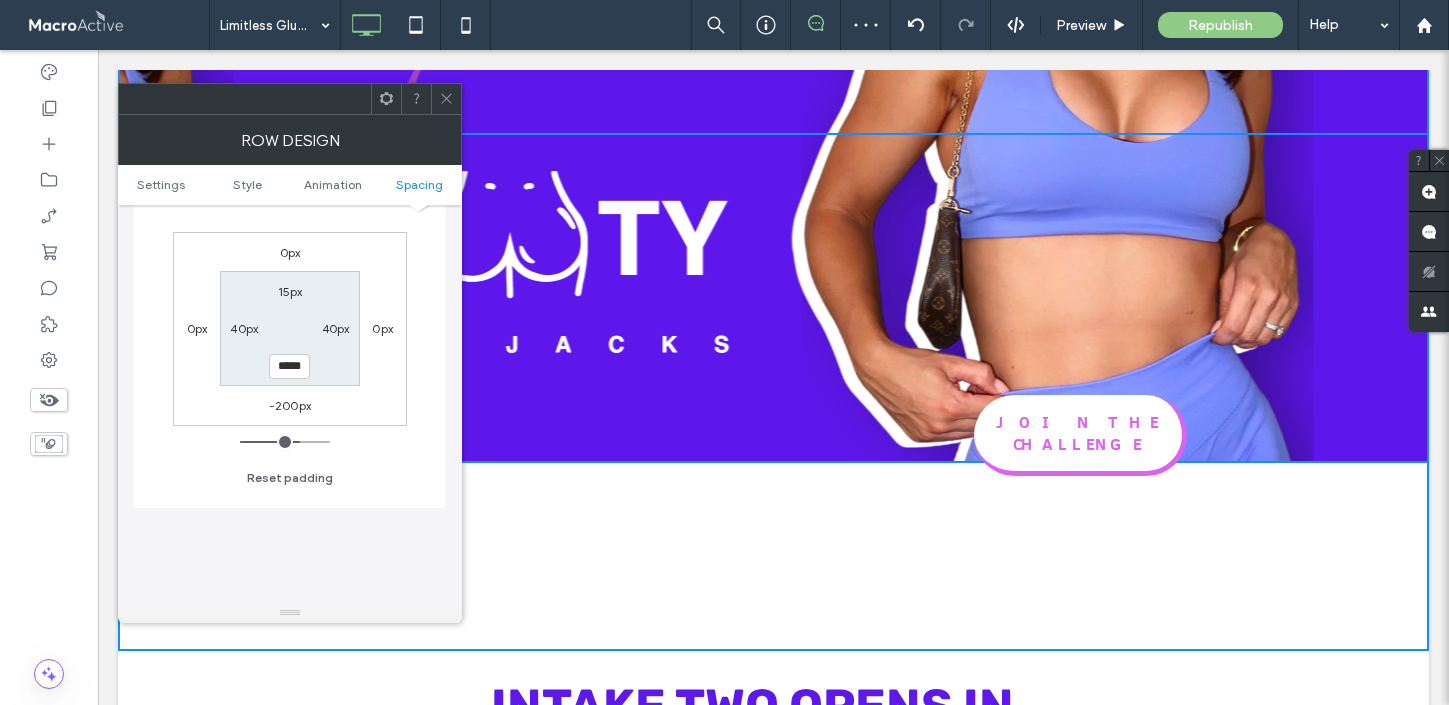 click on "-200px" at bounding box center (290, 405) 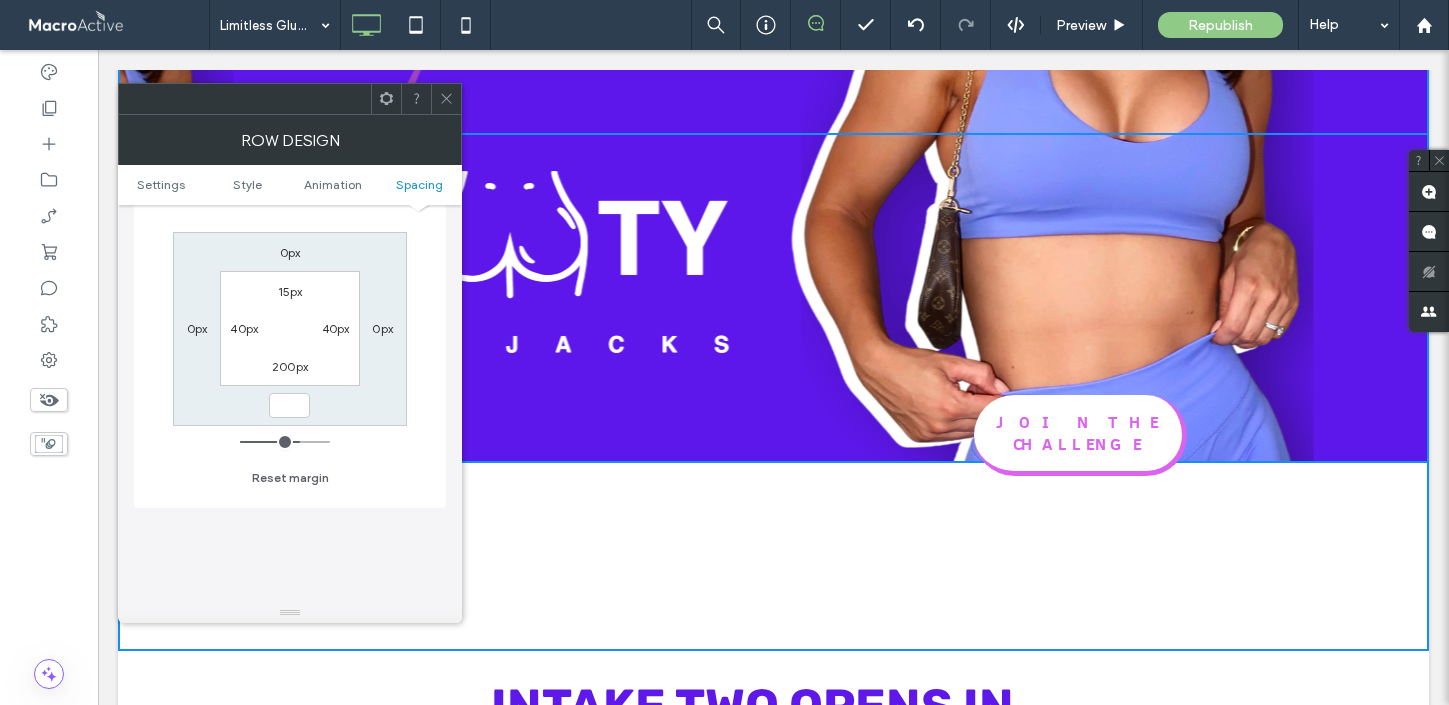 type 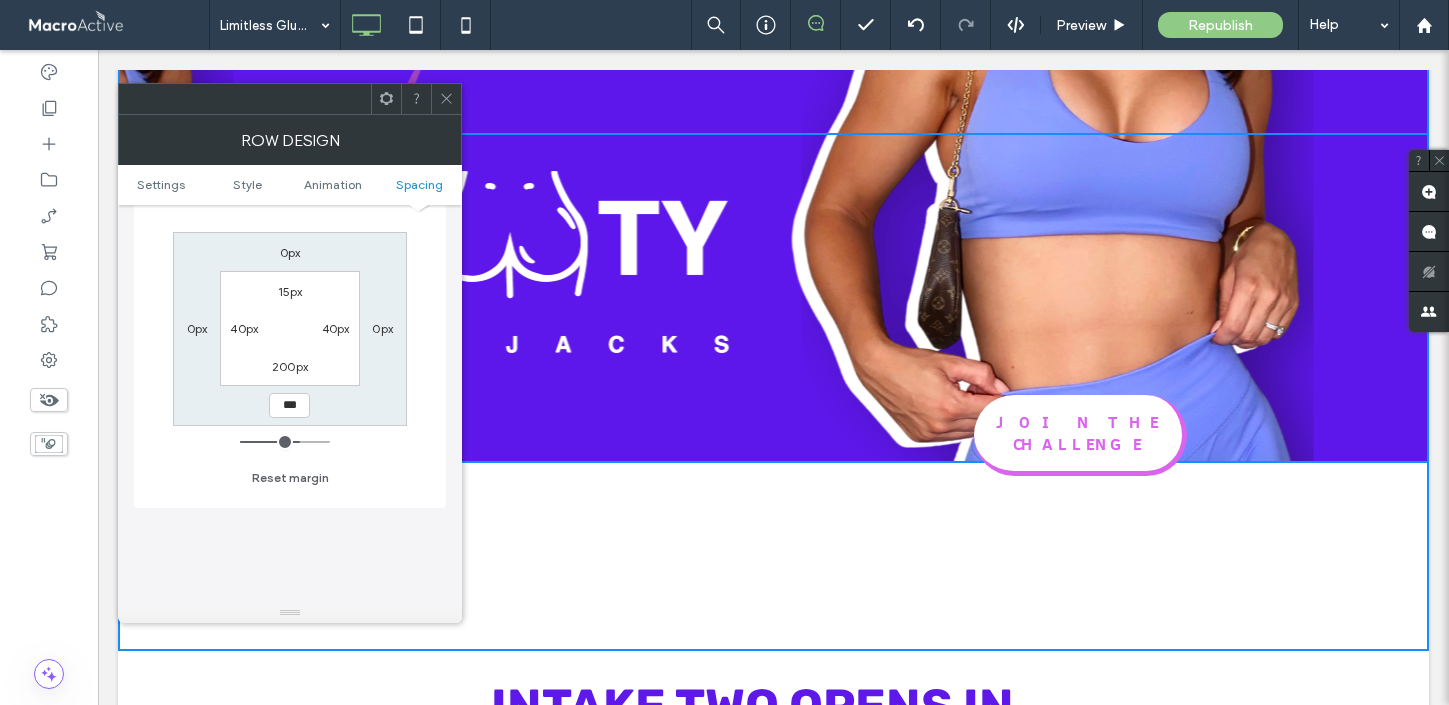 click 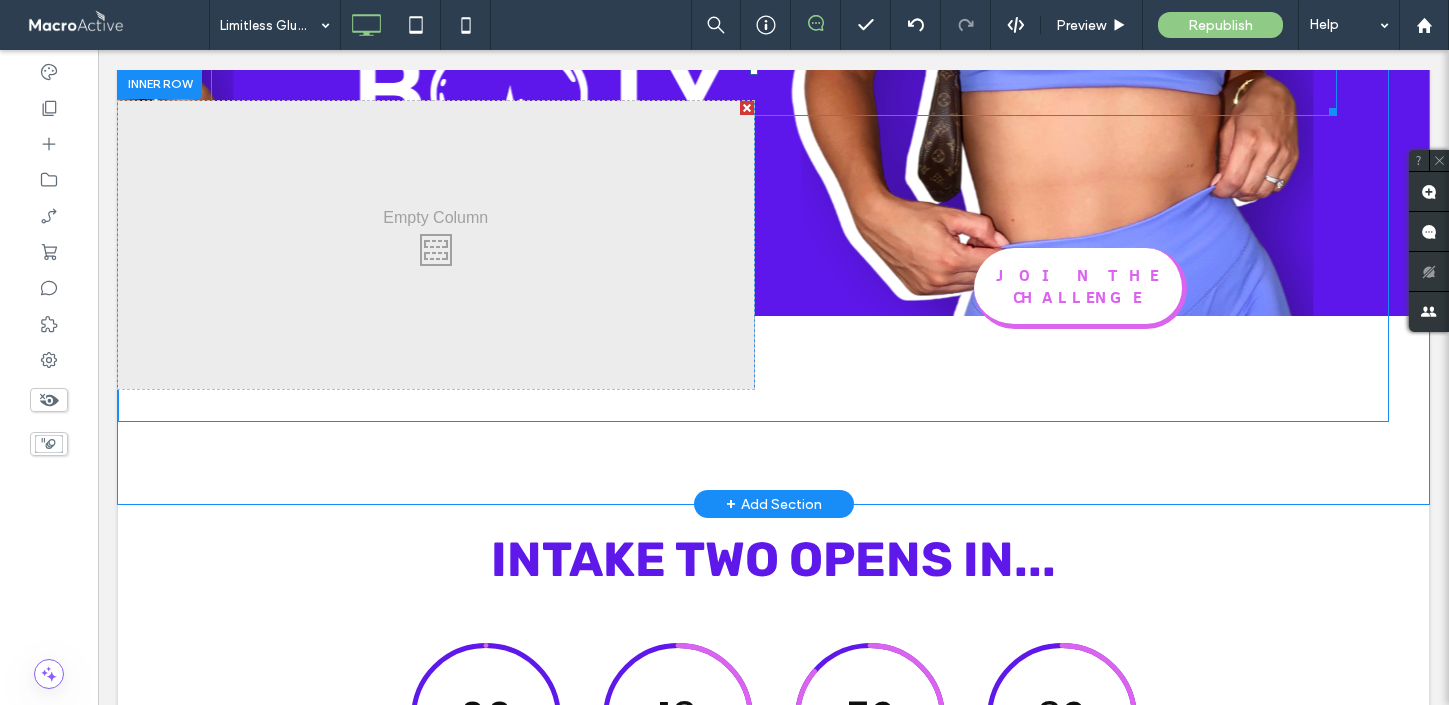 scroll, scrollTop: 671, scrollLeft: 0, axis: vertical 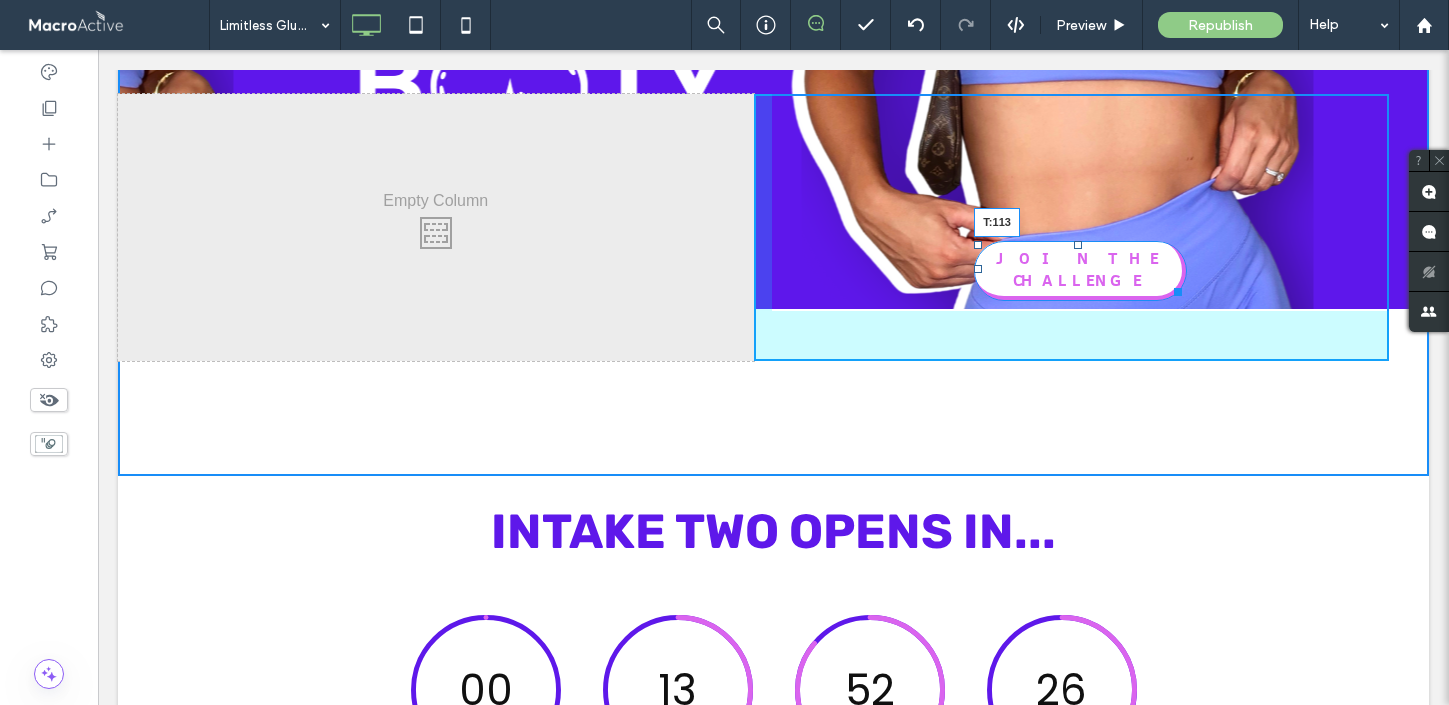 drag, startPoint x: 1076, startPoint y: 244, endPoint x: 1076, endPoint y: 210, distance: 34 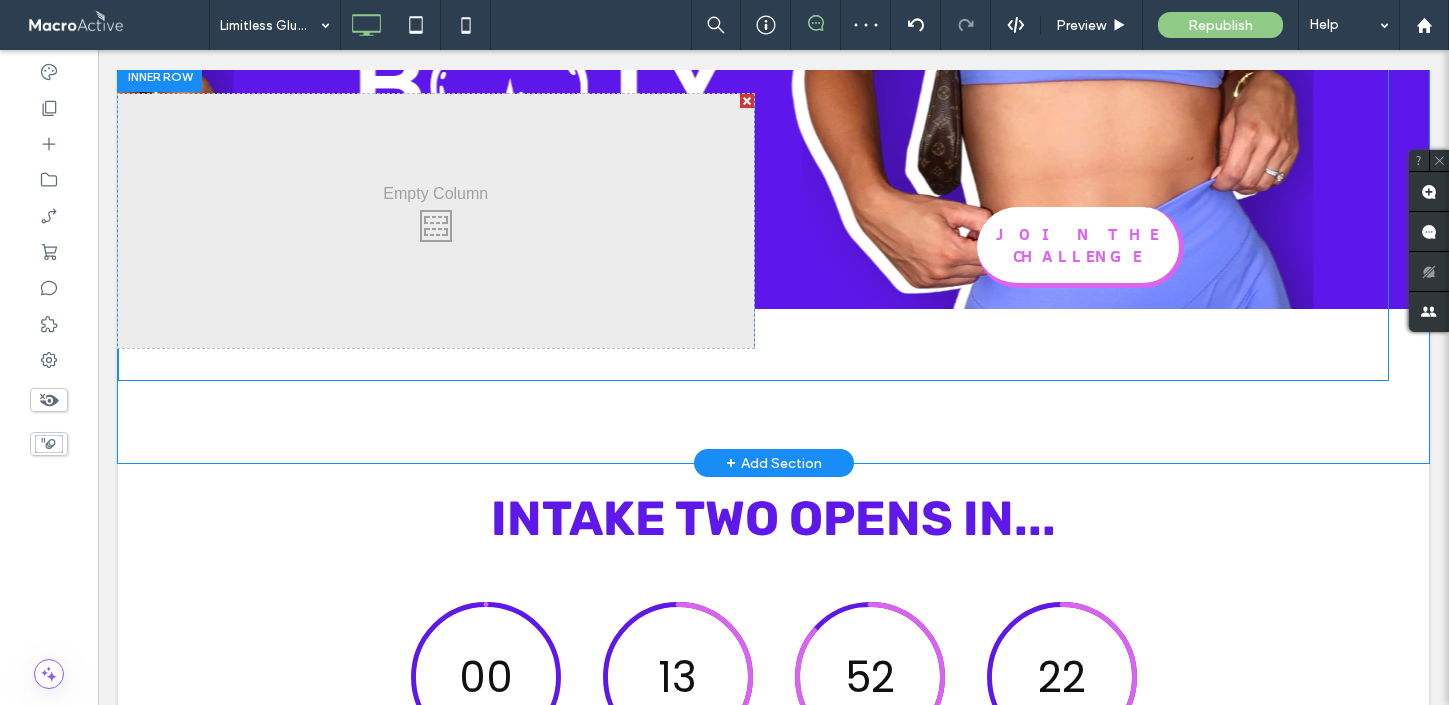 click at bounding box center [747, 101] 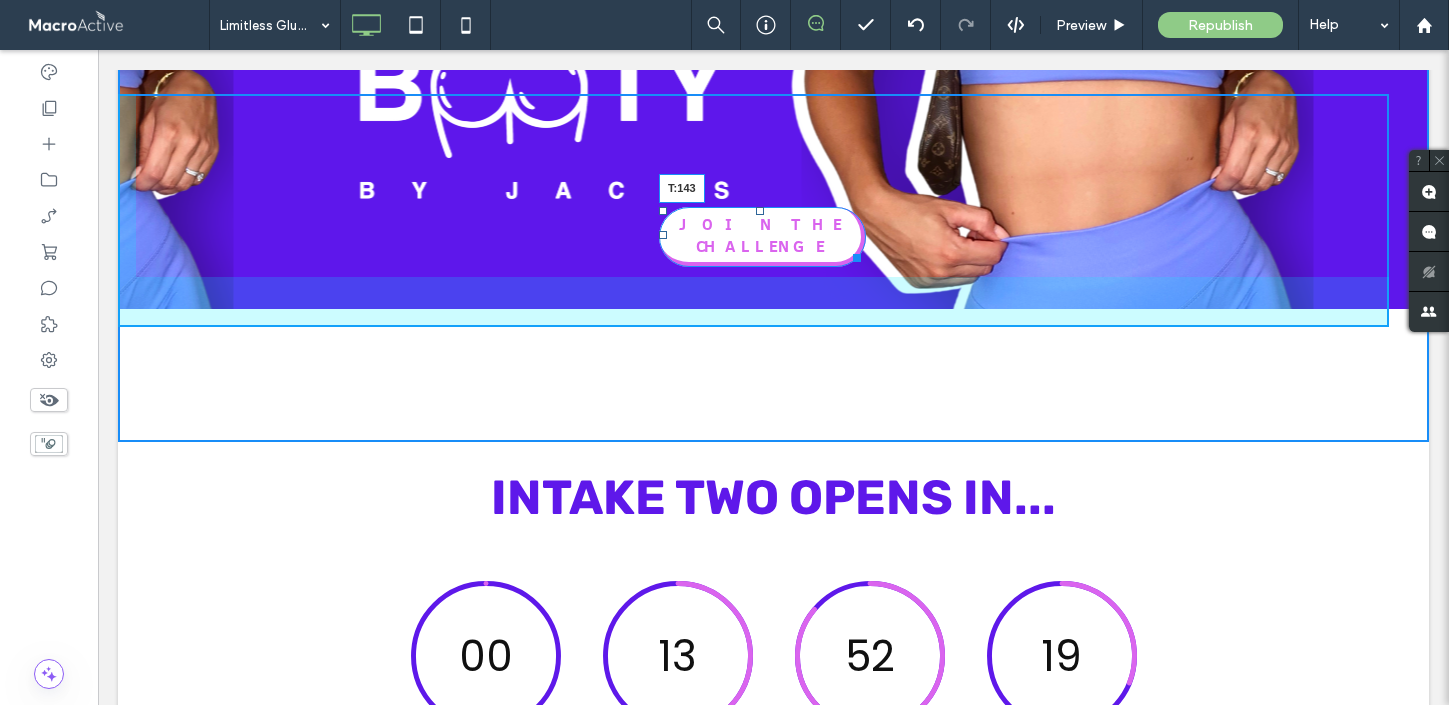 drag, startPoint x: 759, startPoint y: 209, endPoint x: 762, endPoint y: 239, distance: 30.149628 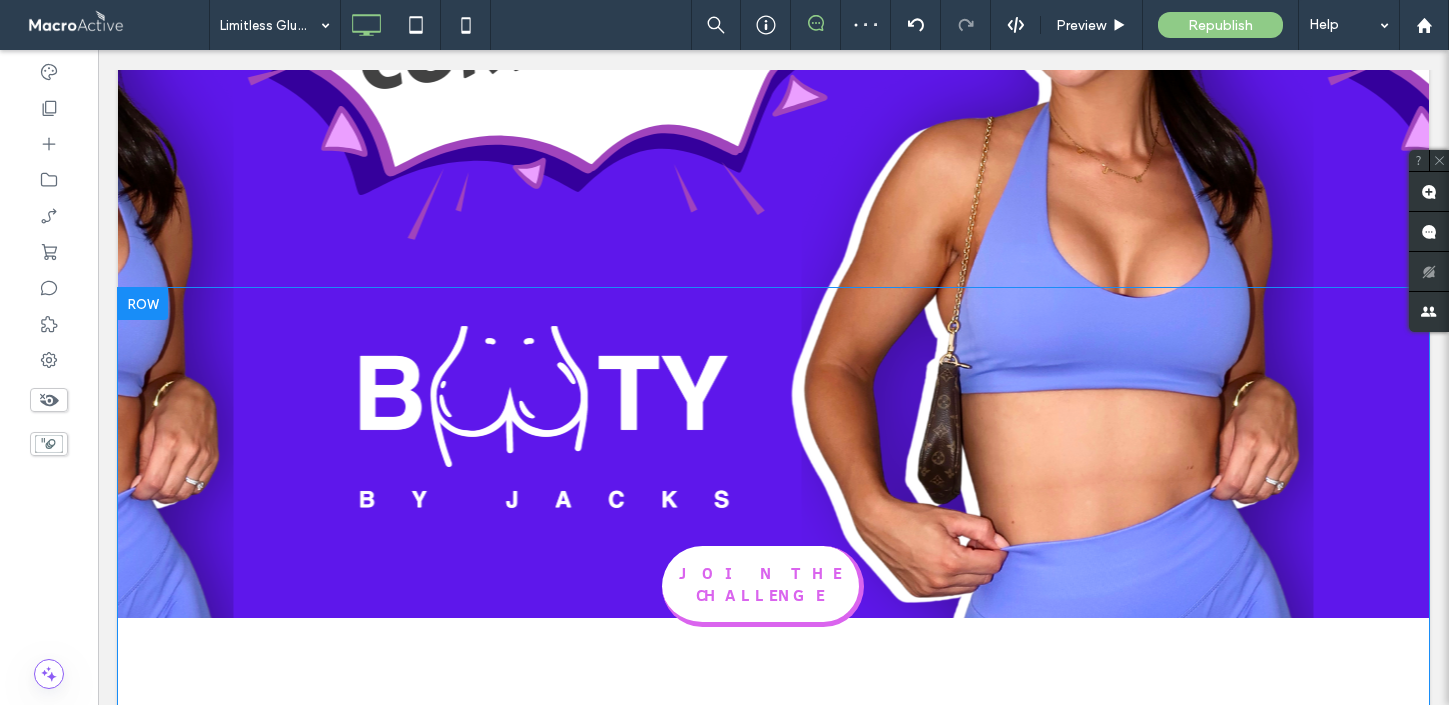 scroll, scrollTop: 445, scrollLeft: 0, axis: vertical 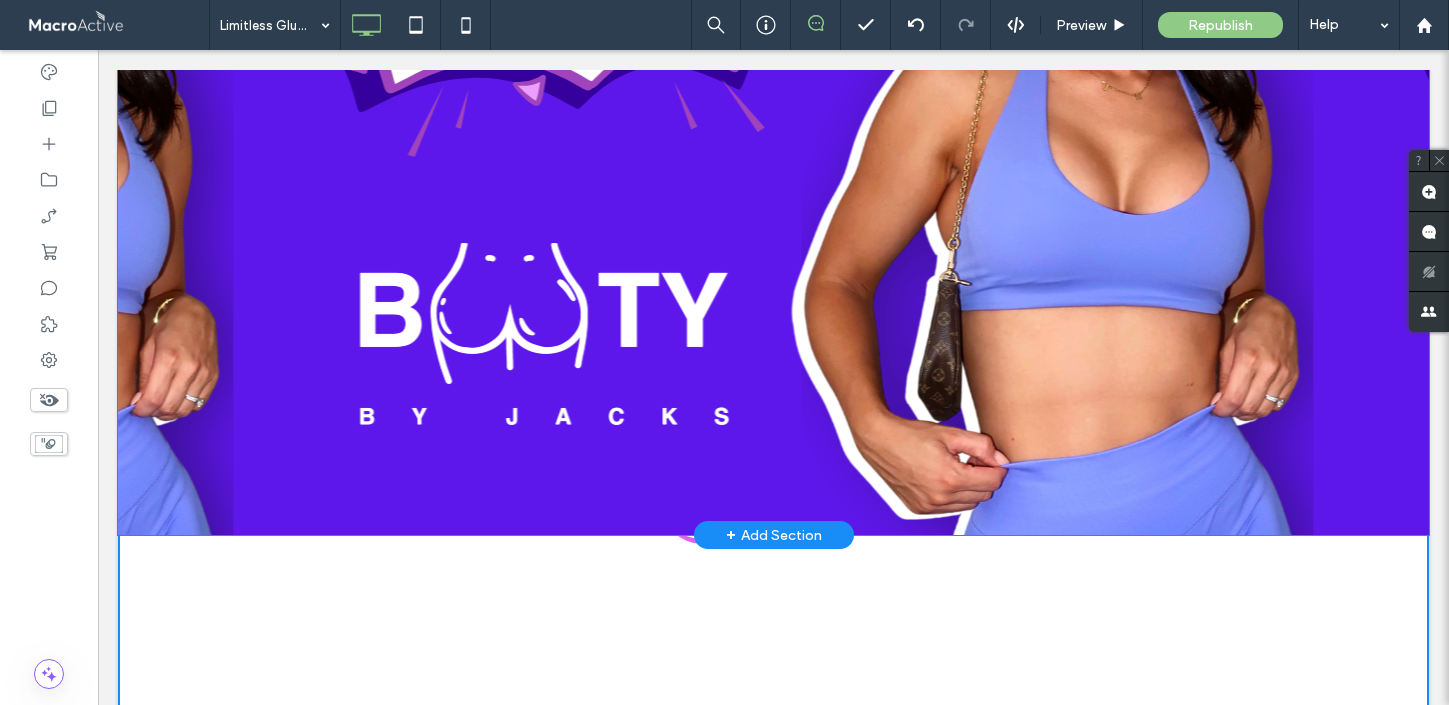 click on "Click To Paste
Row + Add Section" at bounding box center [773, 80] 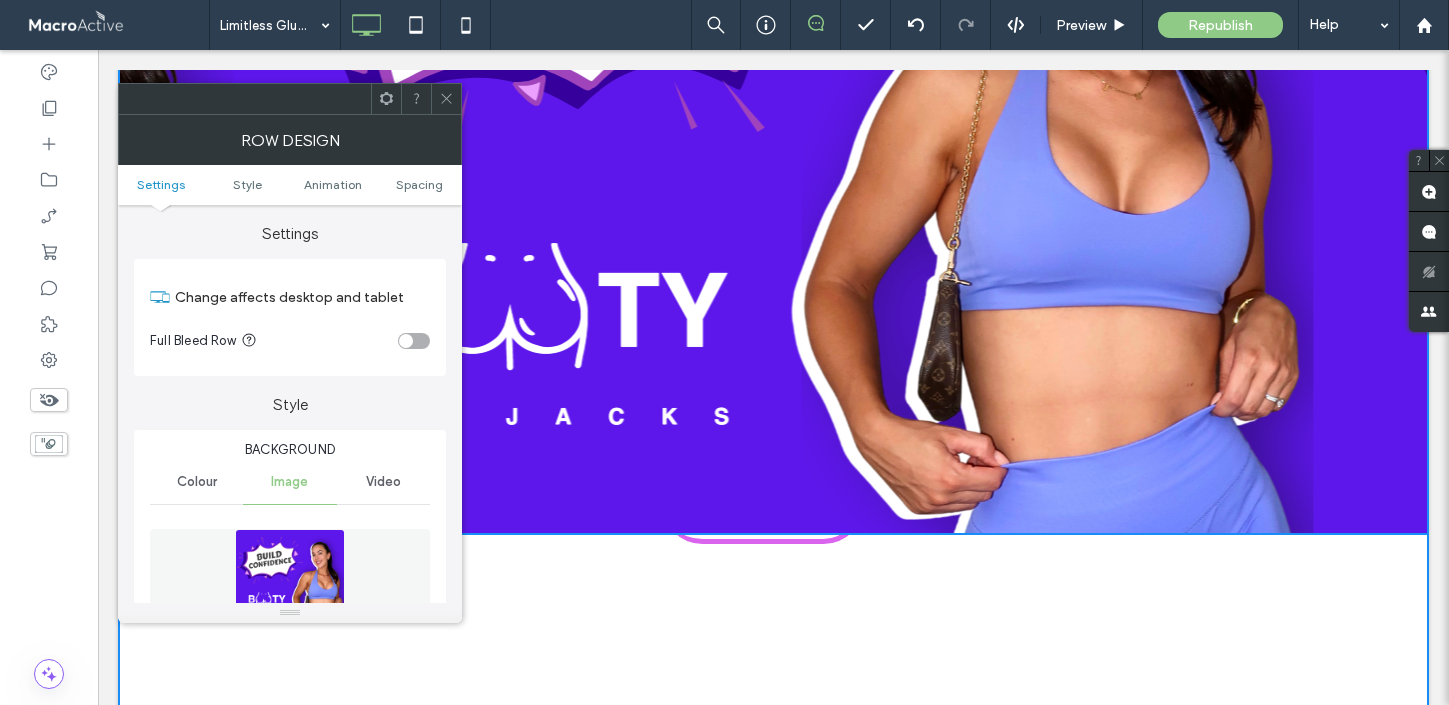 scroll, scrollTop: 0, scrollLeft: 0, axis: both 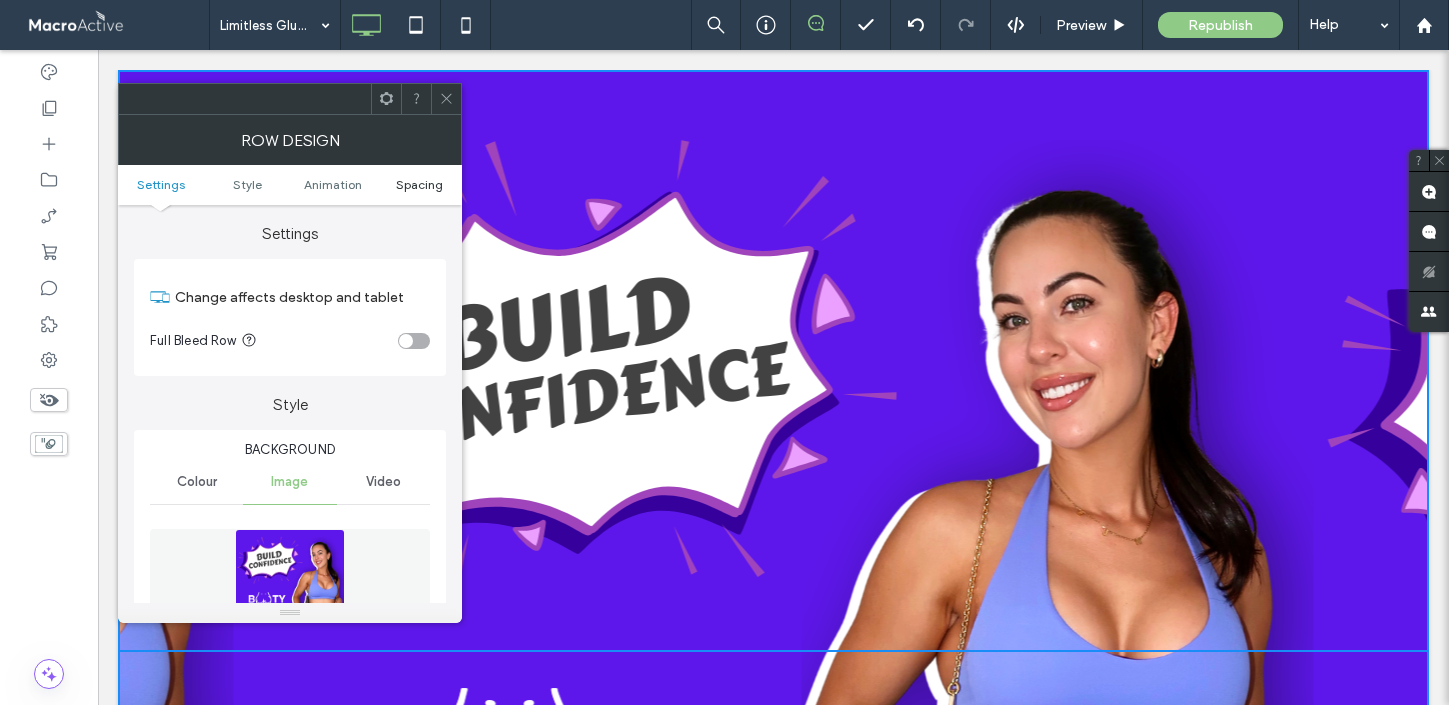click on "Spacing" at bounding box center [419, 184] 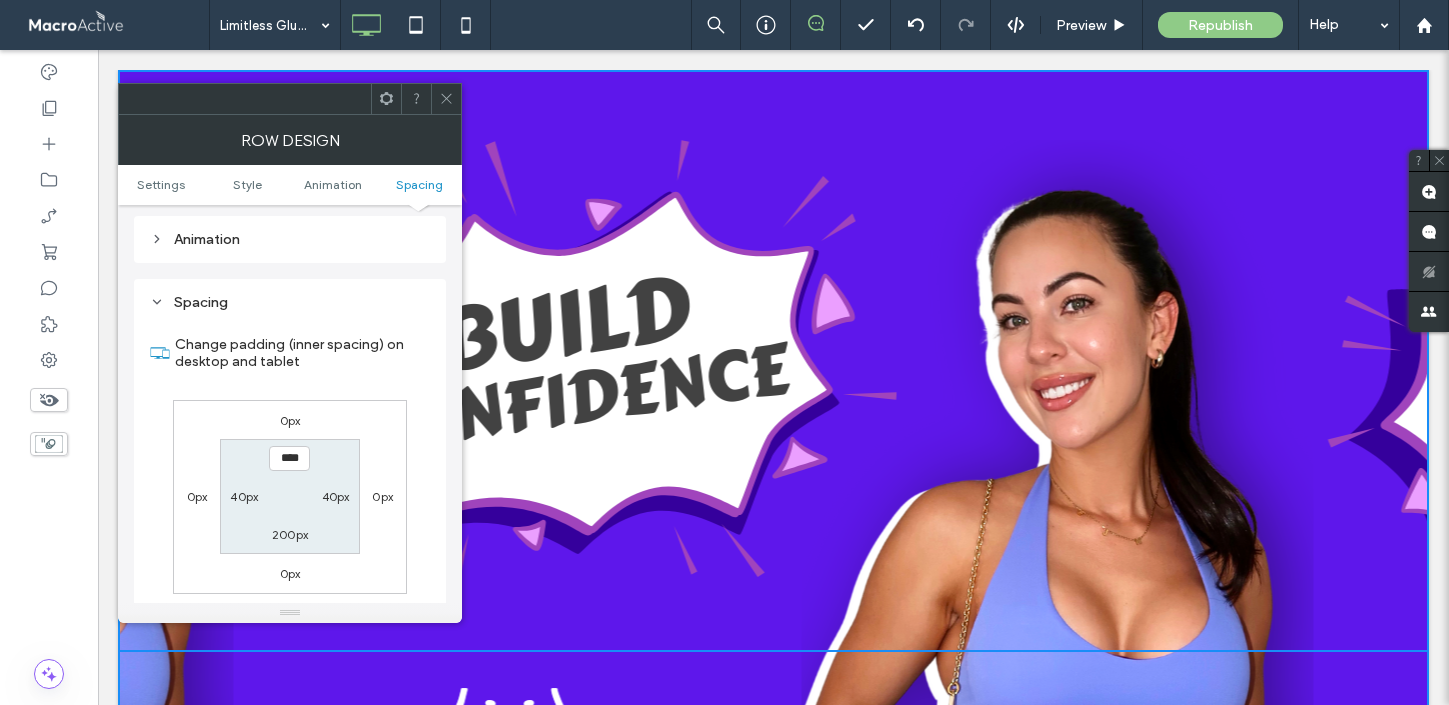 scroll, scrollTop: 1204, scrollLeft: 0, axis: vertical 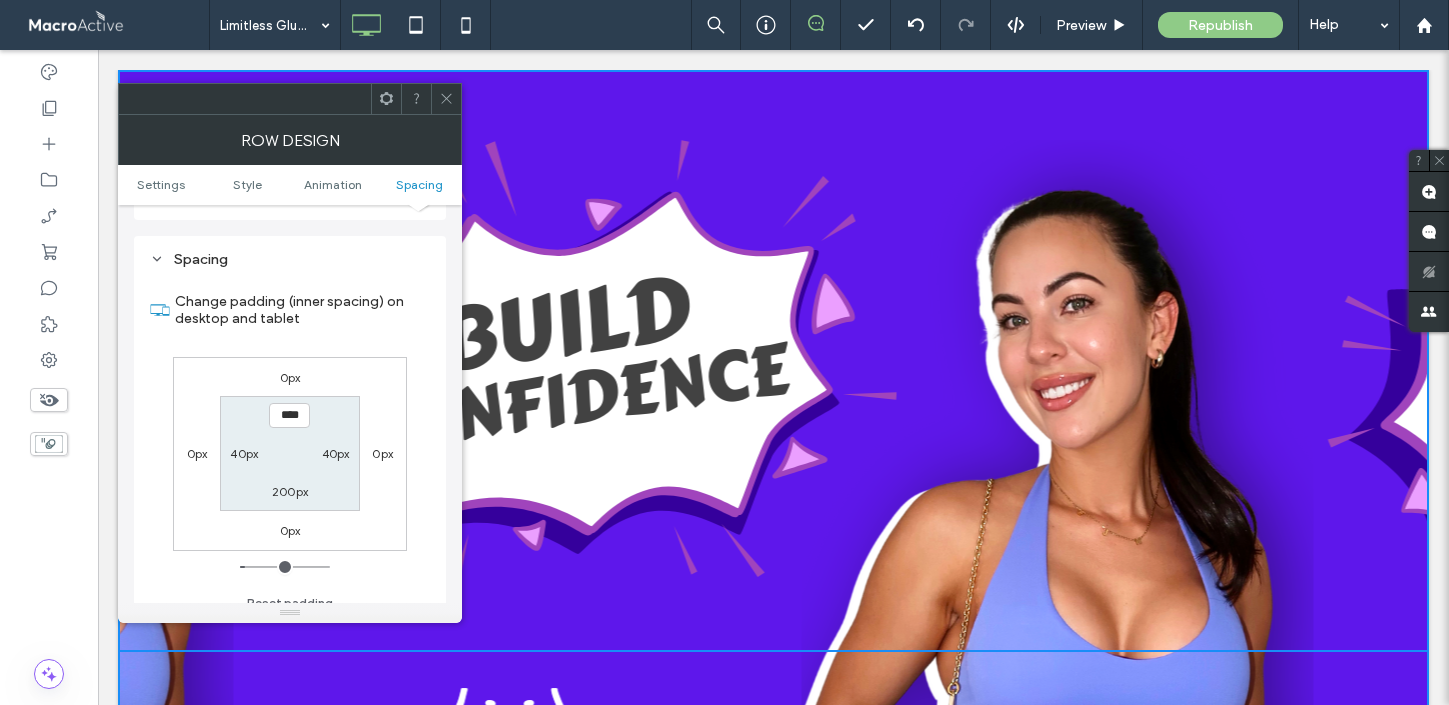 click on "200px" at bounding box center [290, 491] 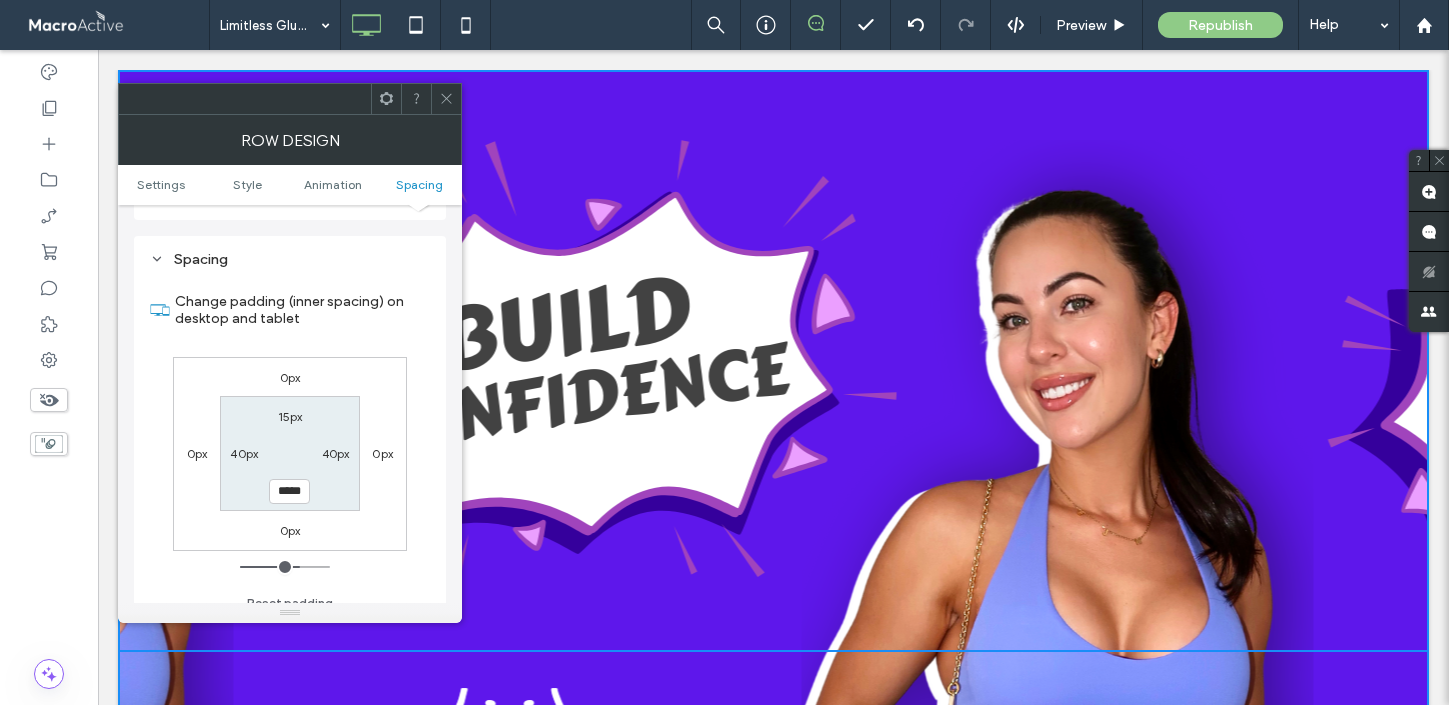 click on "*****" at bounding box center (289, 491) 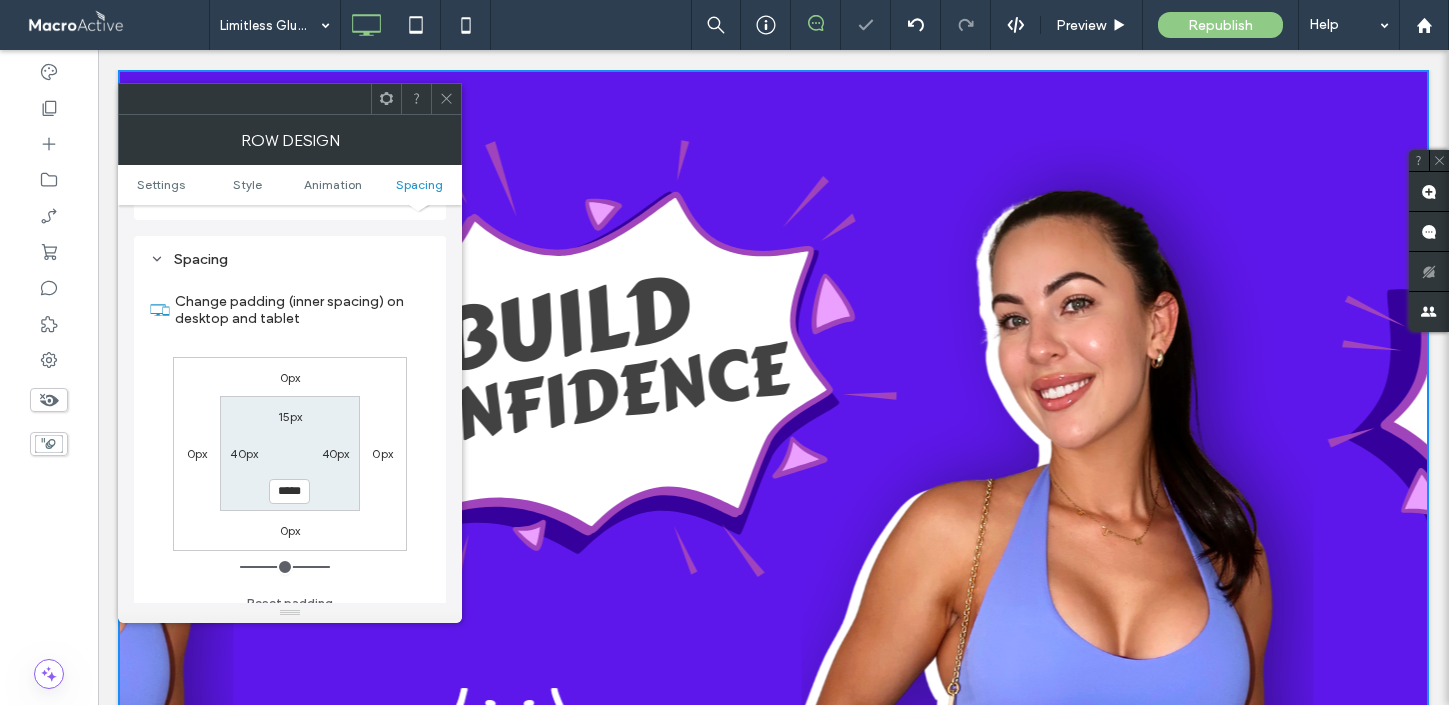 click at bounding box center [446, 99] 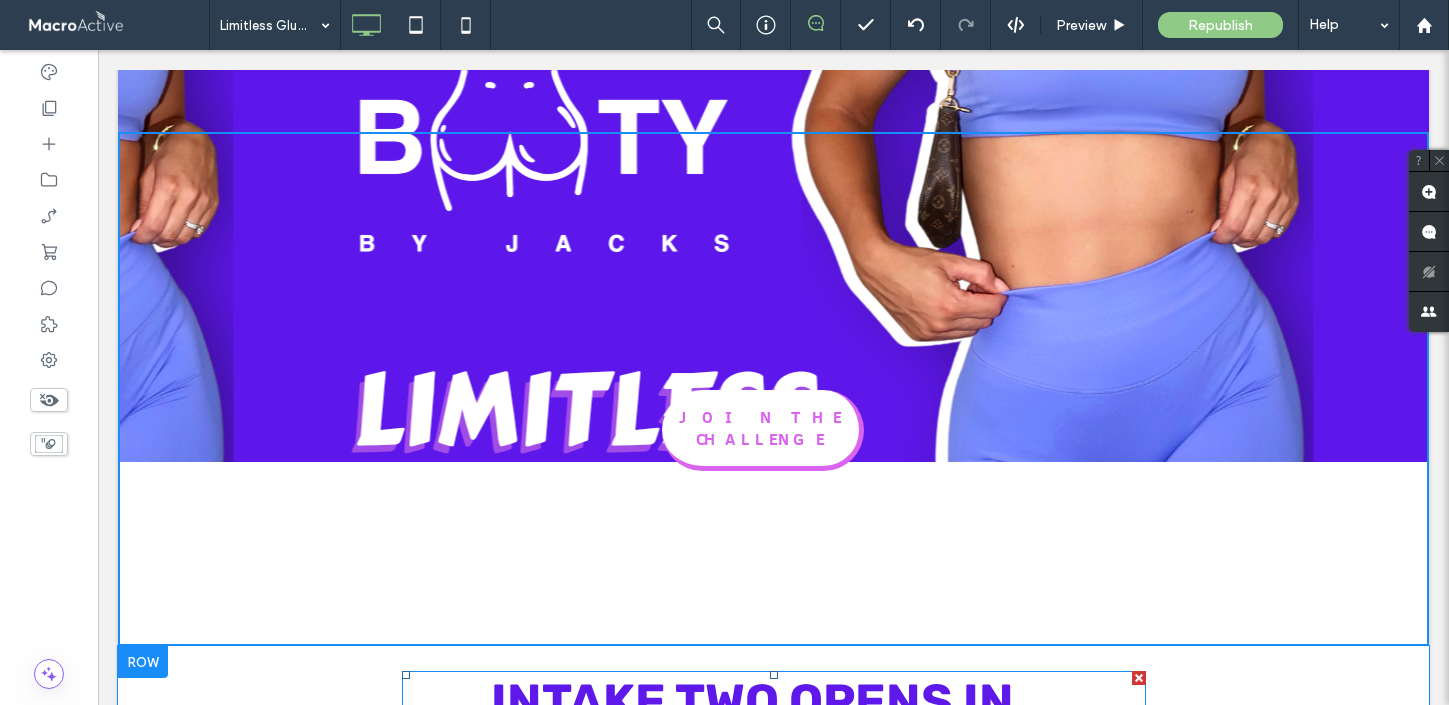scroll, scrollTop: 594, scrollLeft: 0, axis: vertical 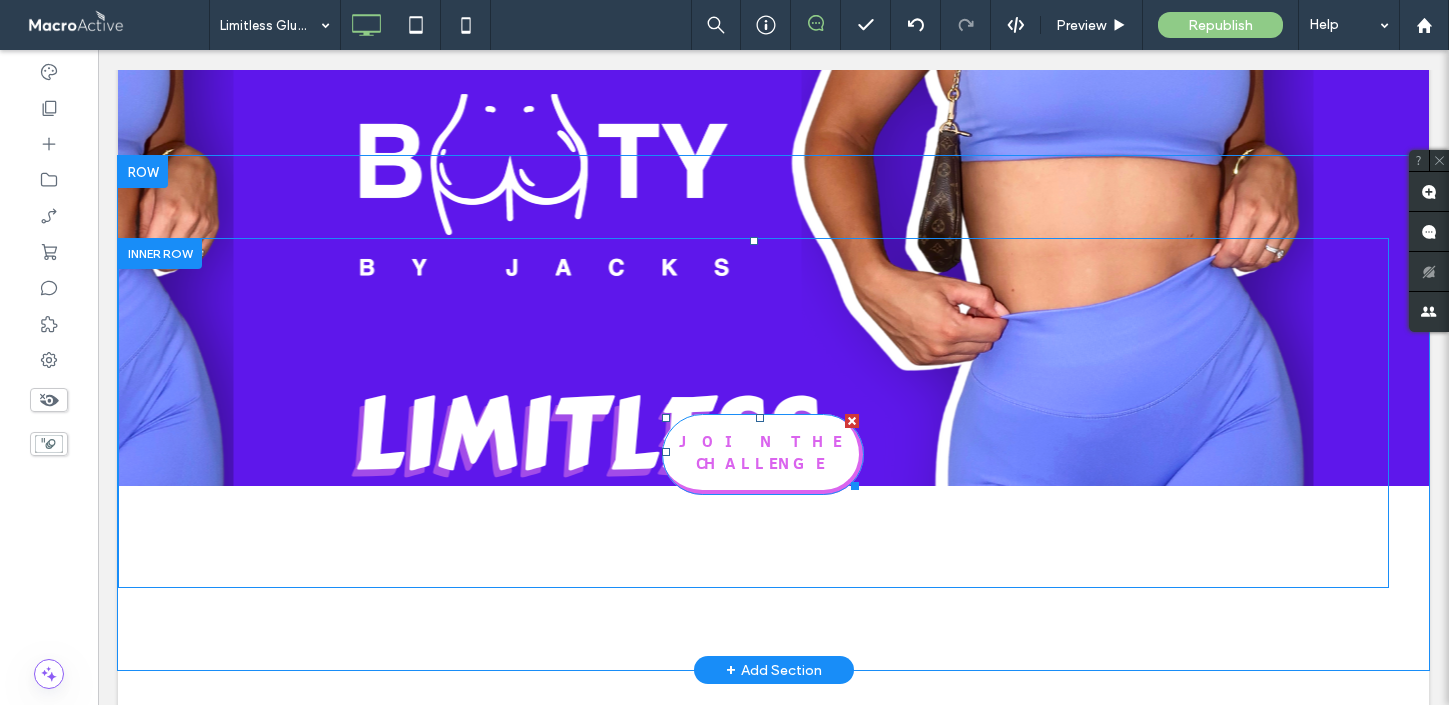click at bounding box center (852, 421) 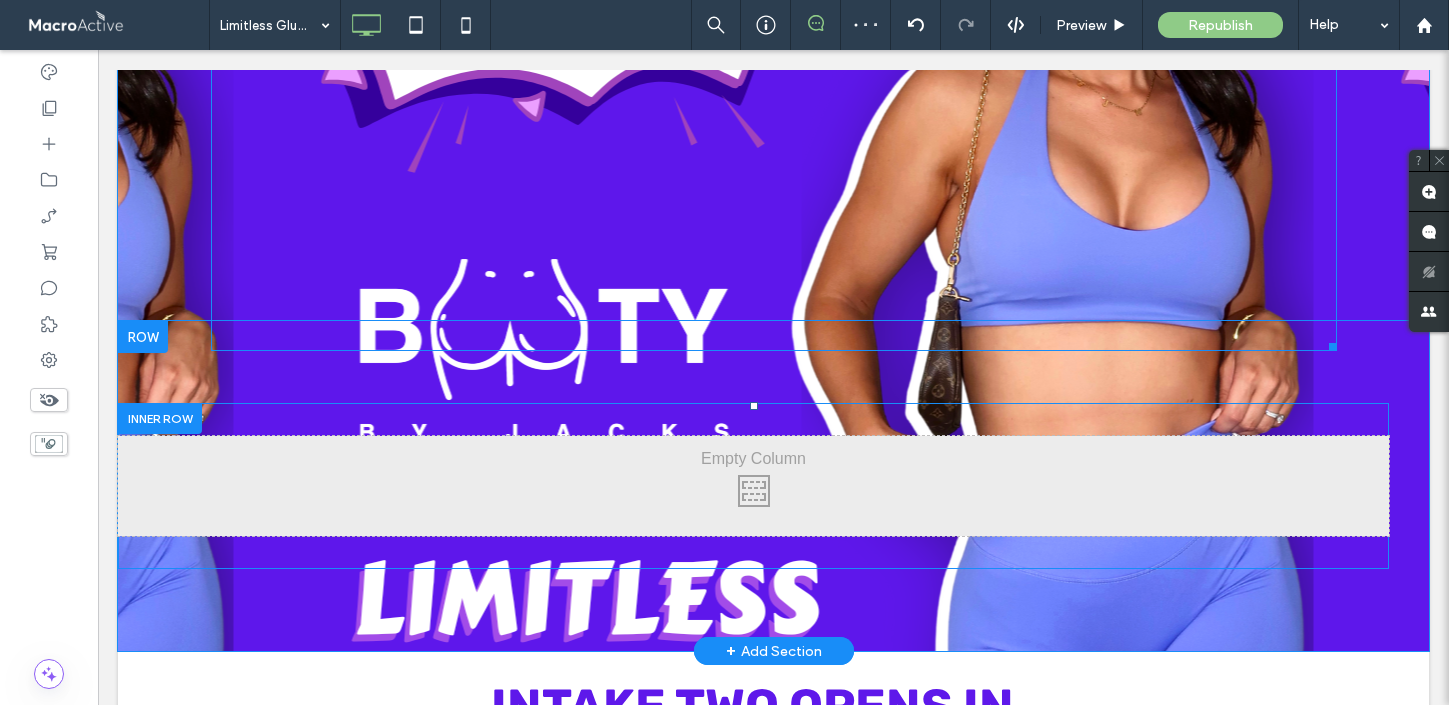 scroll, scrollTop: 447, scrollLeft: 0, axis: vertical 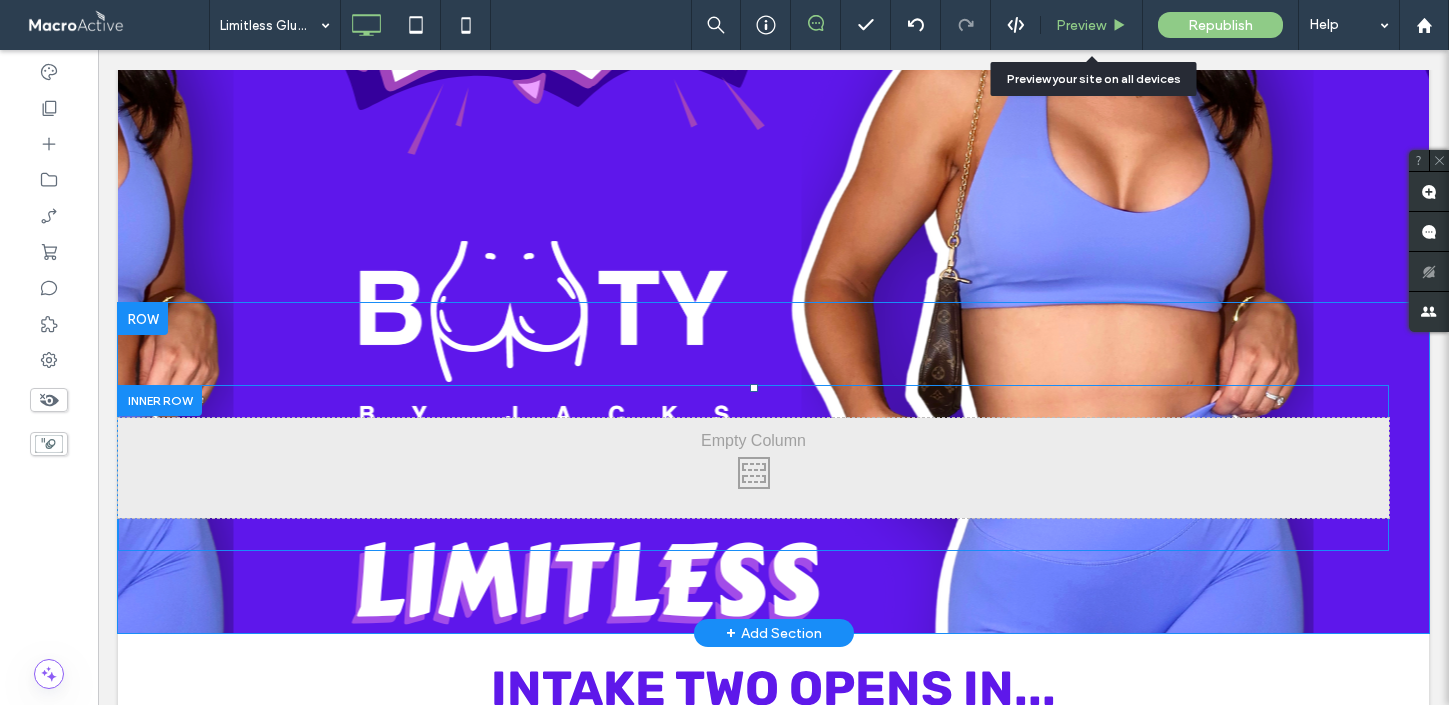 click on "Preview" at bounding box center [1081, 25] 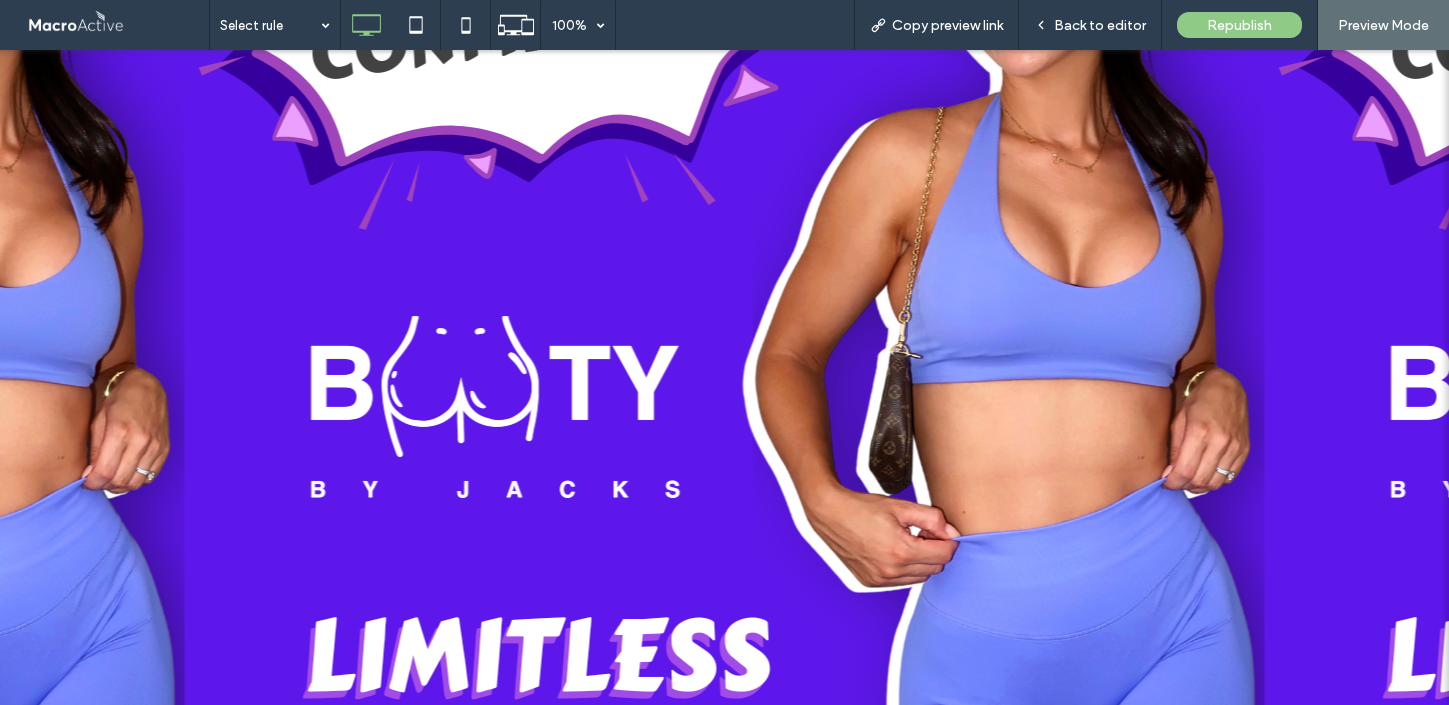 scroll, scrollTop: 348, scrollLeft: 0, axis: vertical 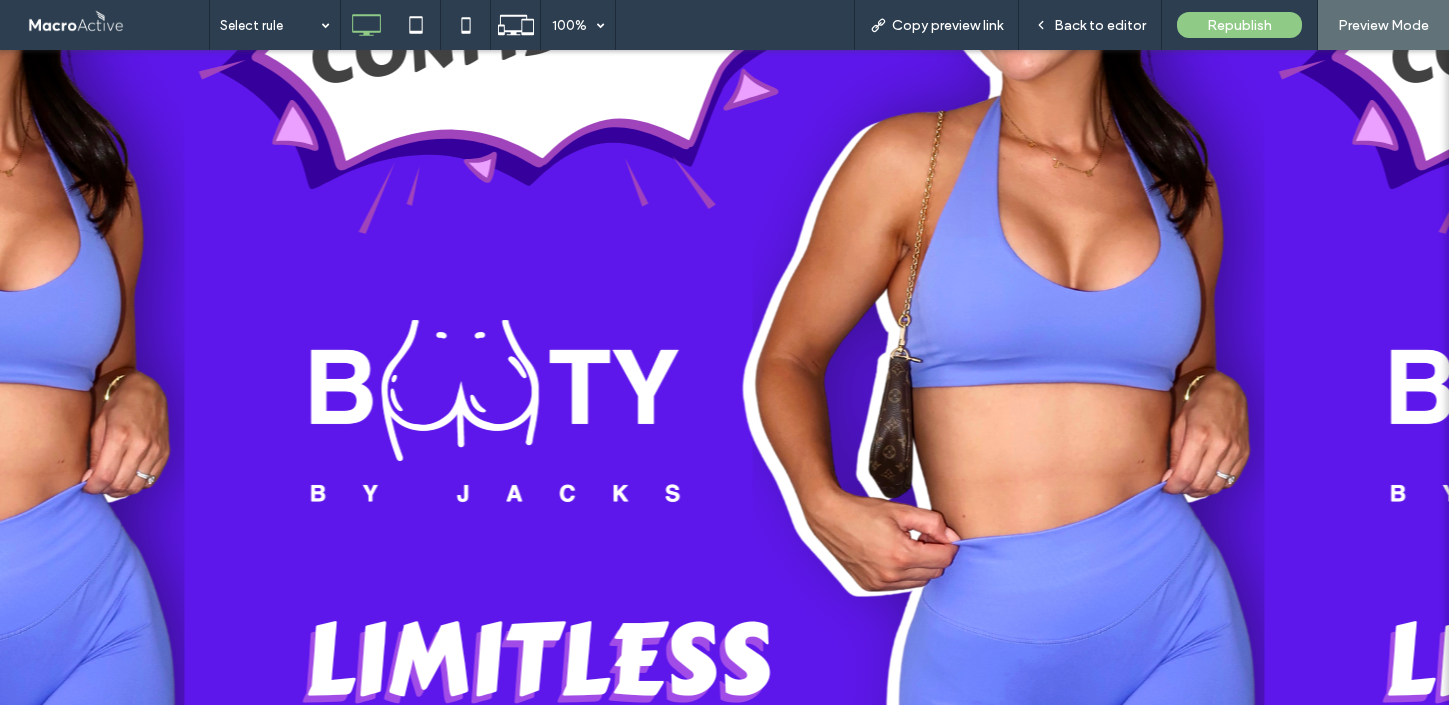 click at bounding box center [725, 64] 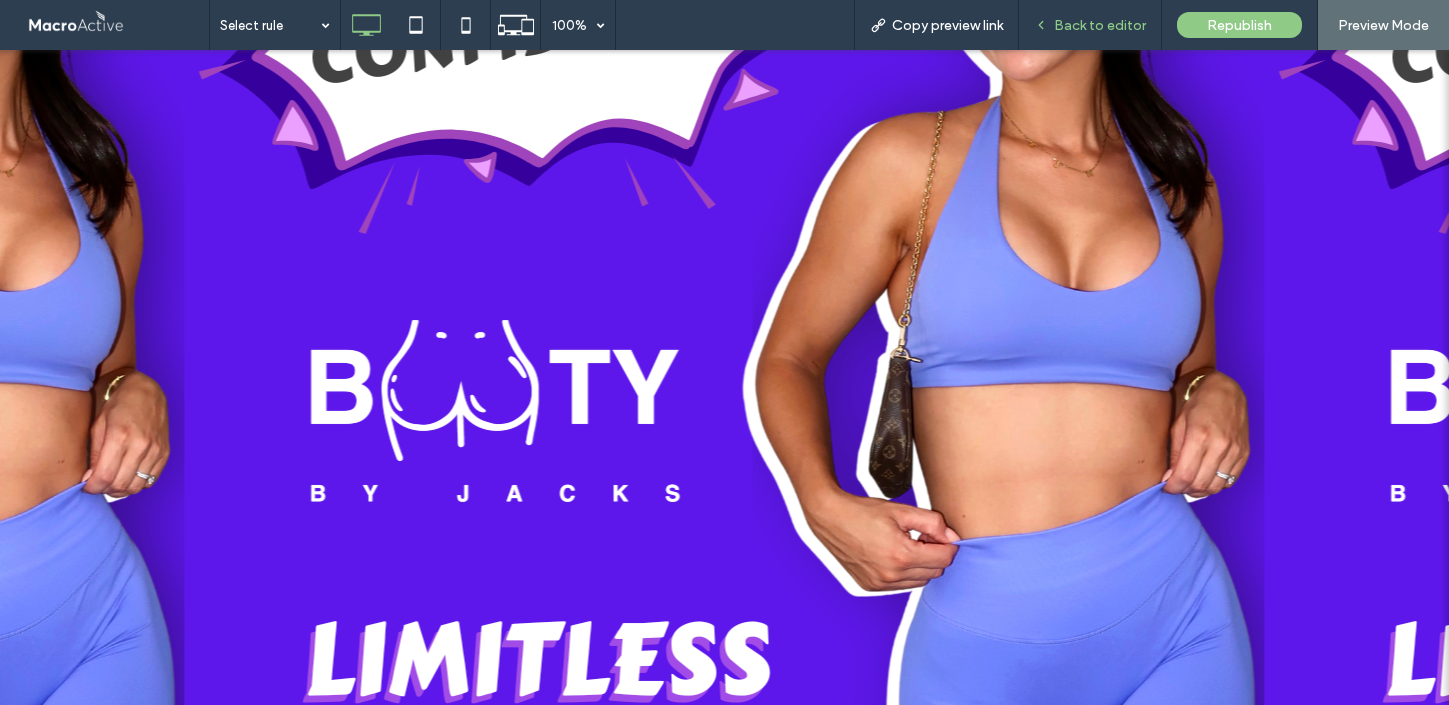 click on "Back to editor" at bounding box center (1090, 25) 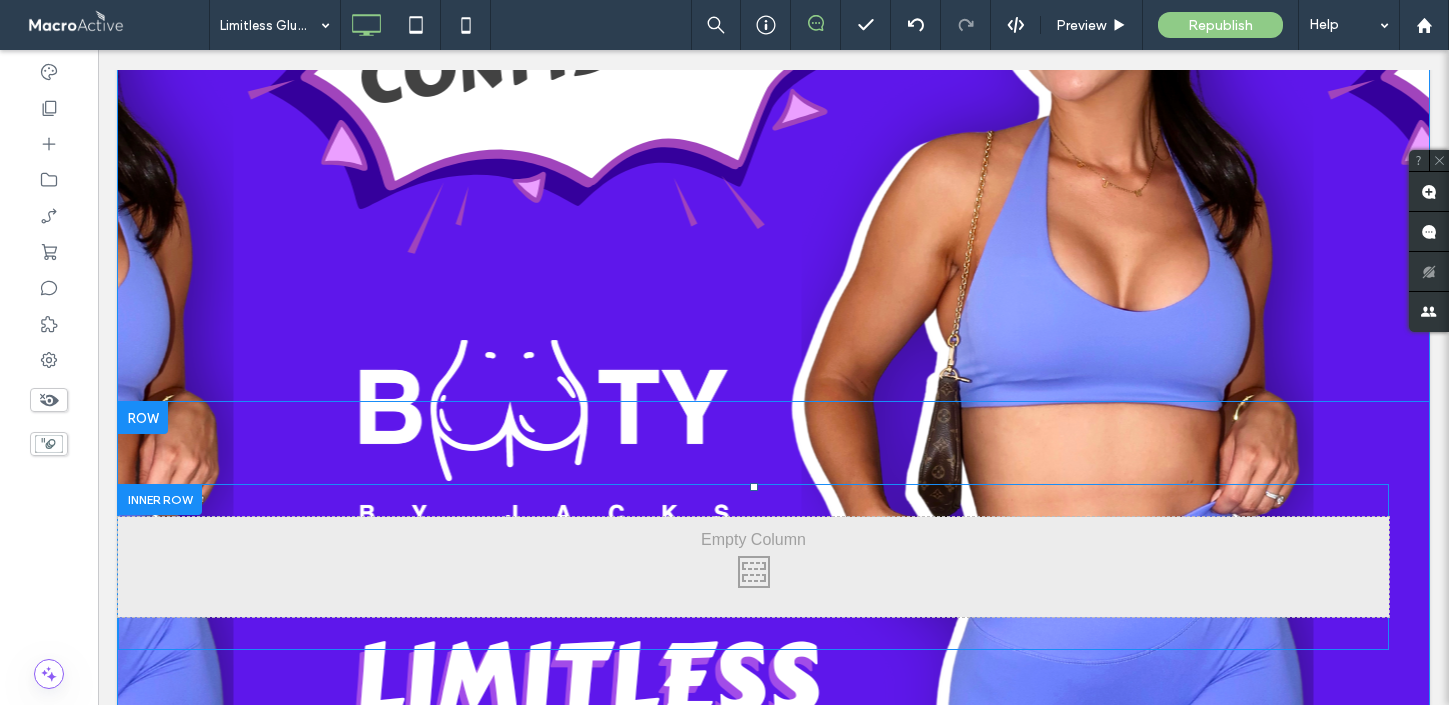 click on "Click To Paste
Row + Add Section" at bounding box center [773, 227] 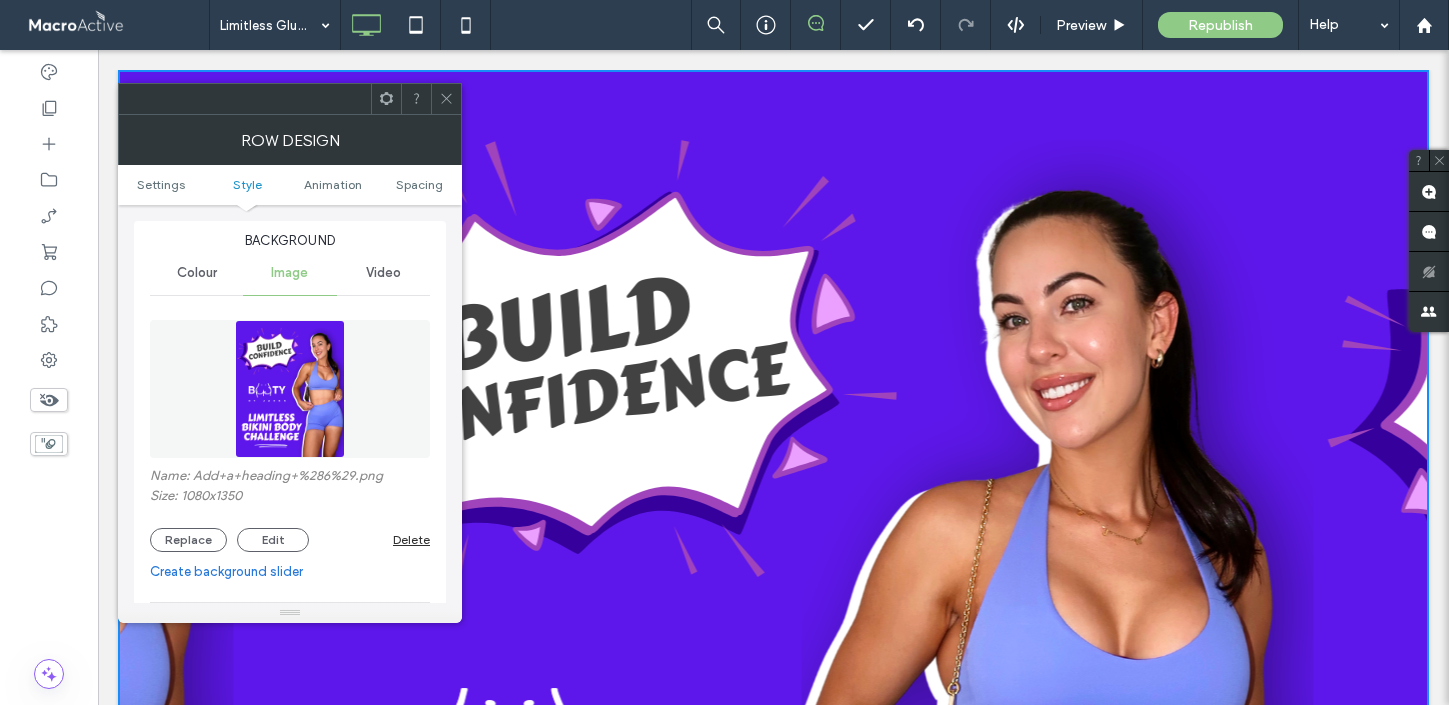 scroll, scrollTop: 313, scrollLeft: 0, axis: vertical 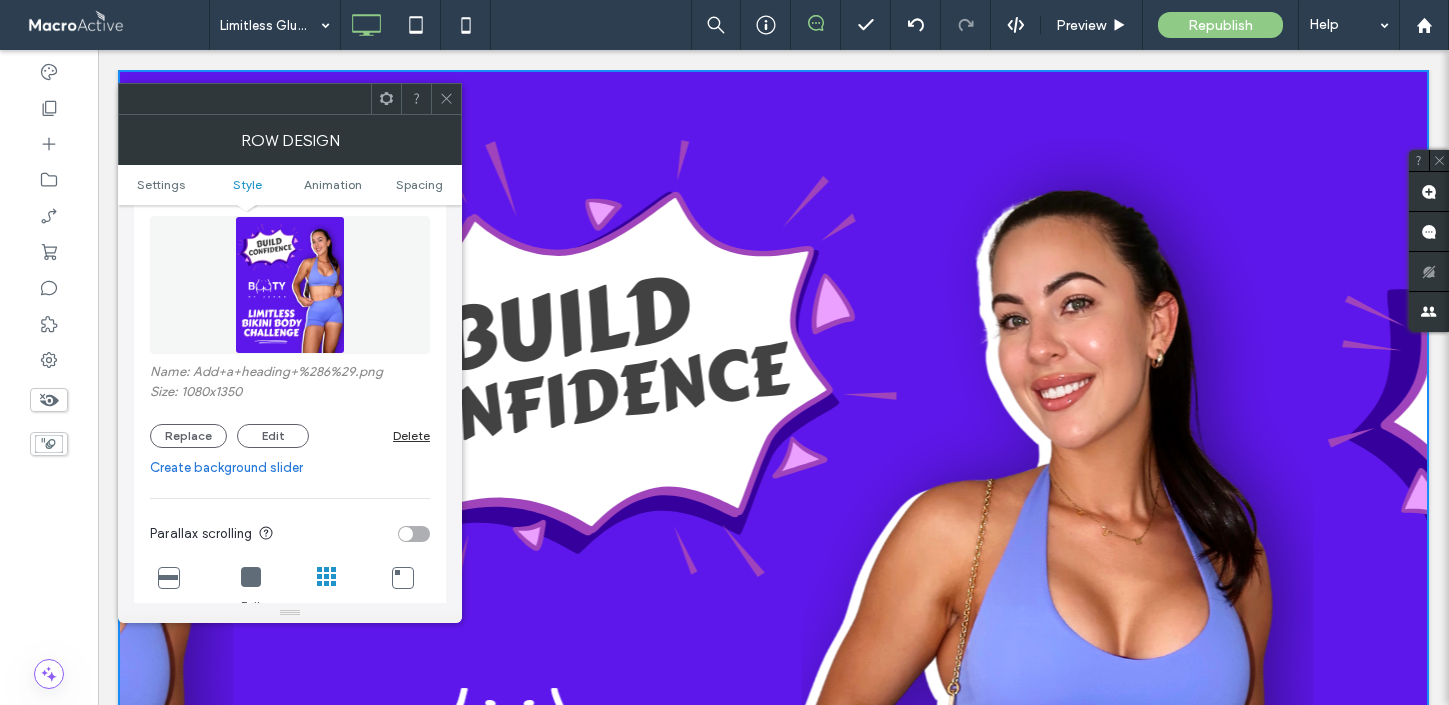 click at bounding box center [327, 577] 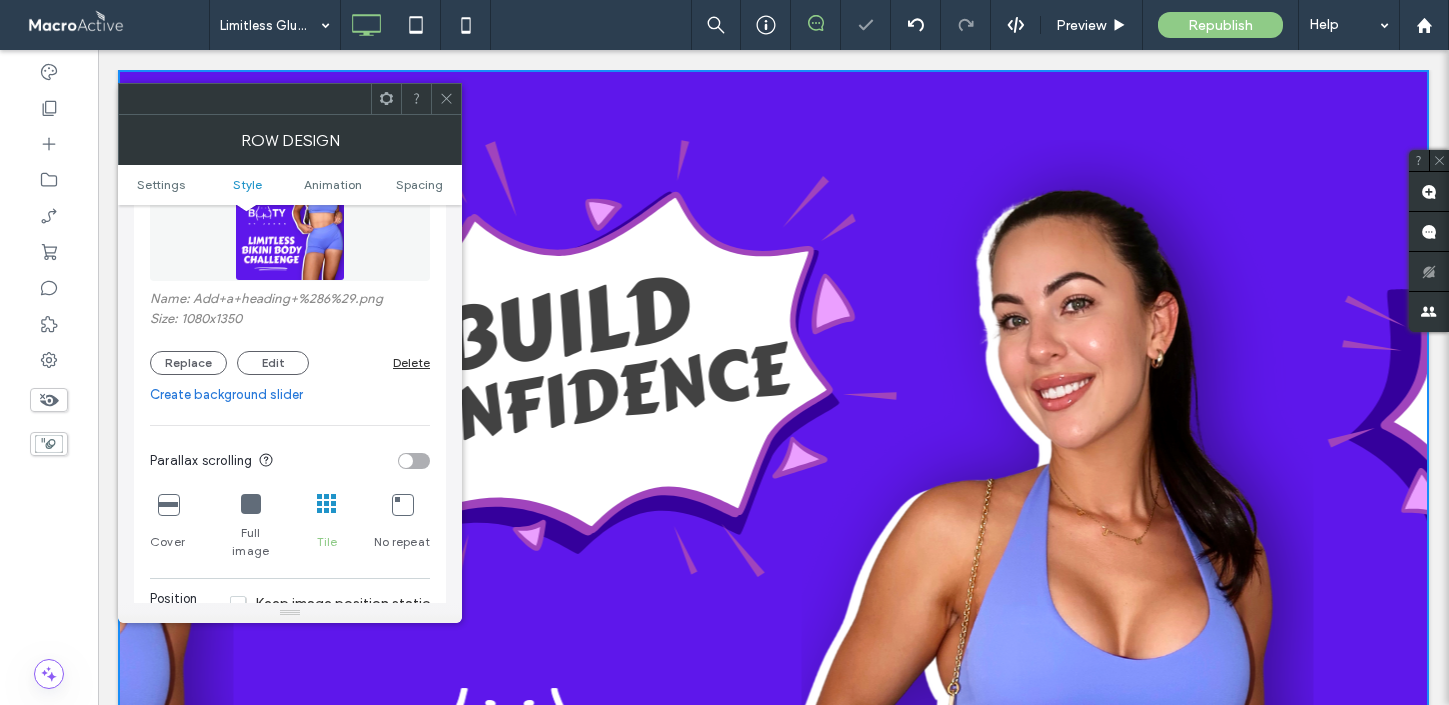 scroll, scrollTop: 413, scrollLeft: 0, axis: vertical 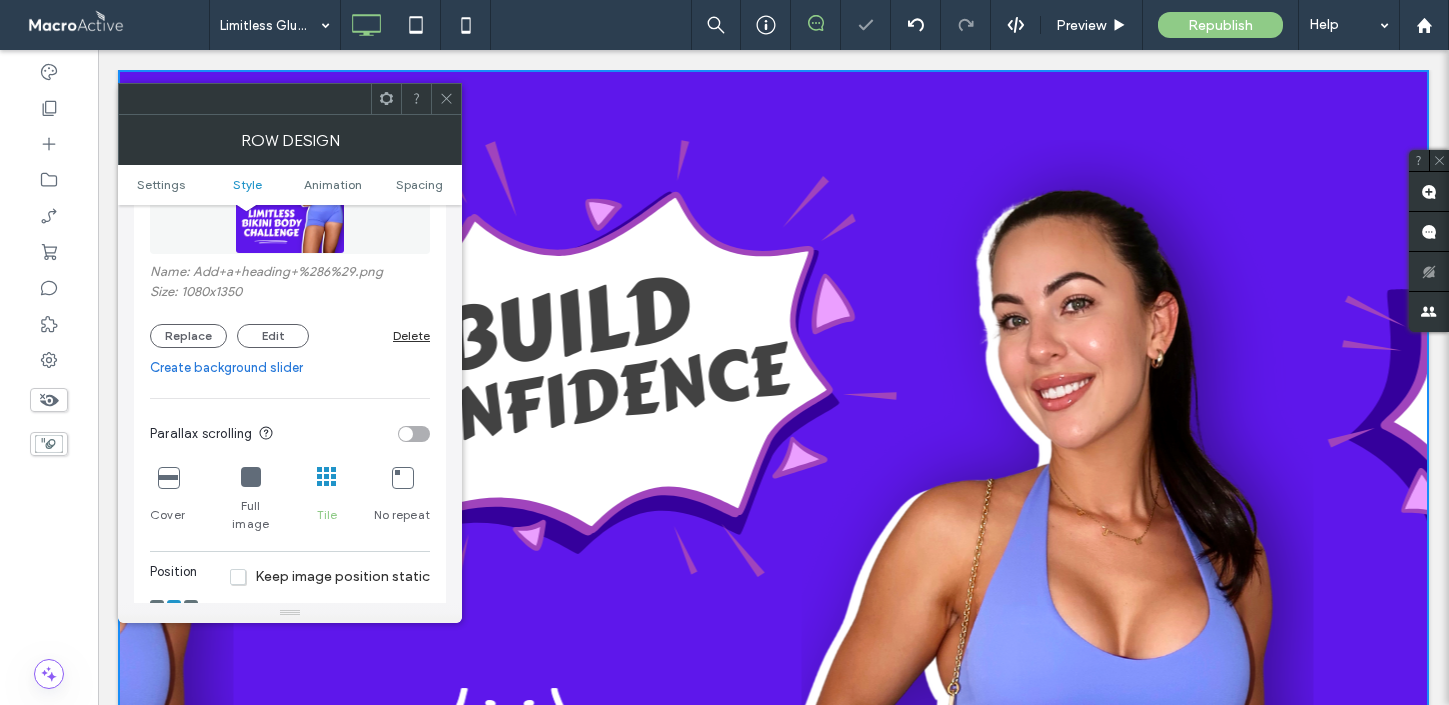 click at bounding box center [327, 477] 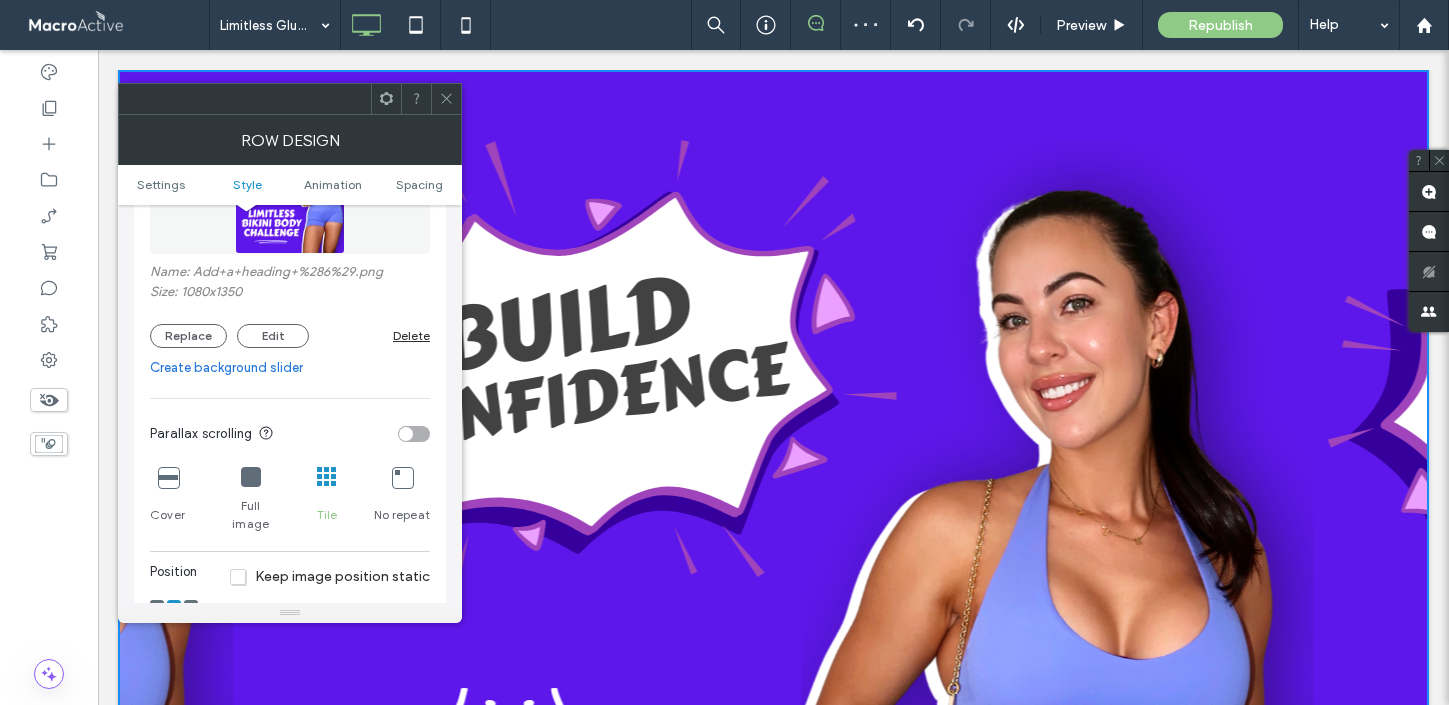click at bounding box center (168, 477) 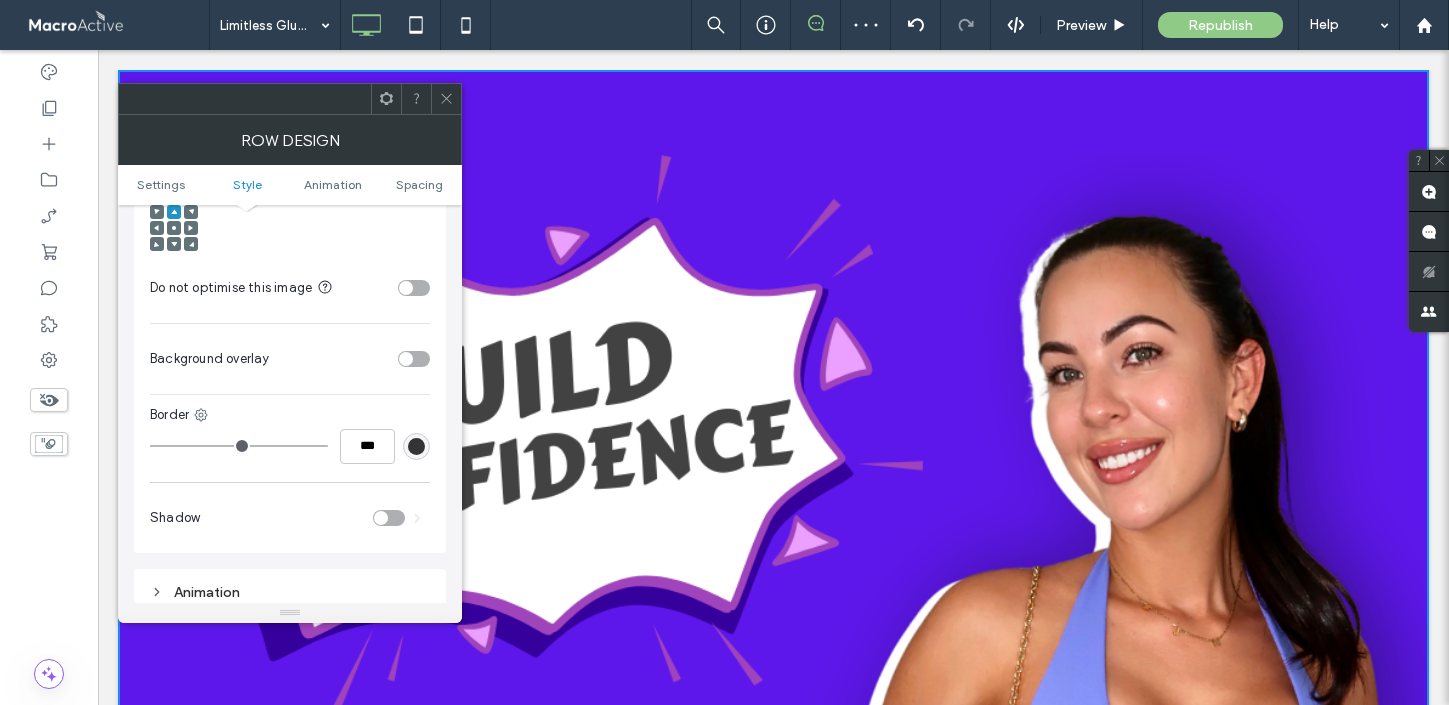 scroll, scrollTop: 824, scrollLeft: 0, axis: vertical 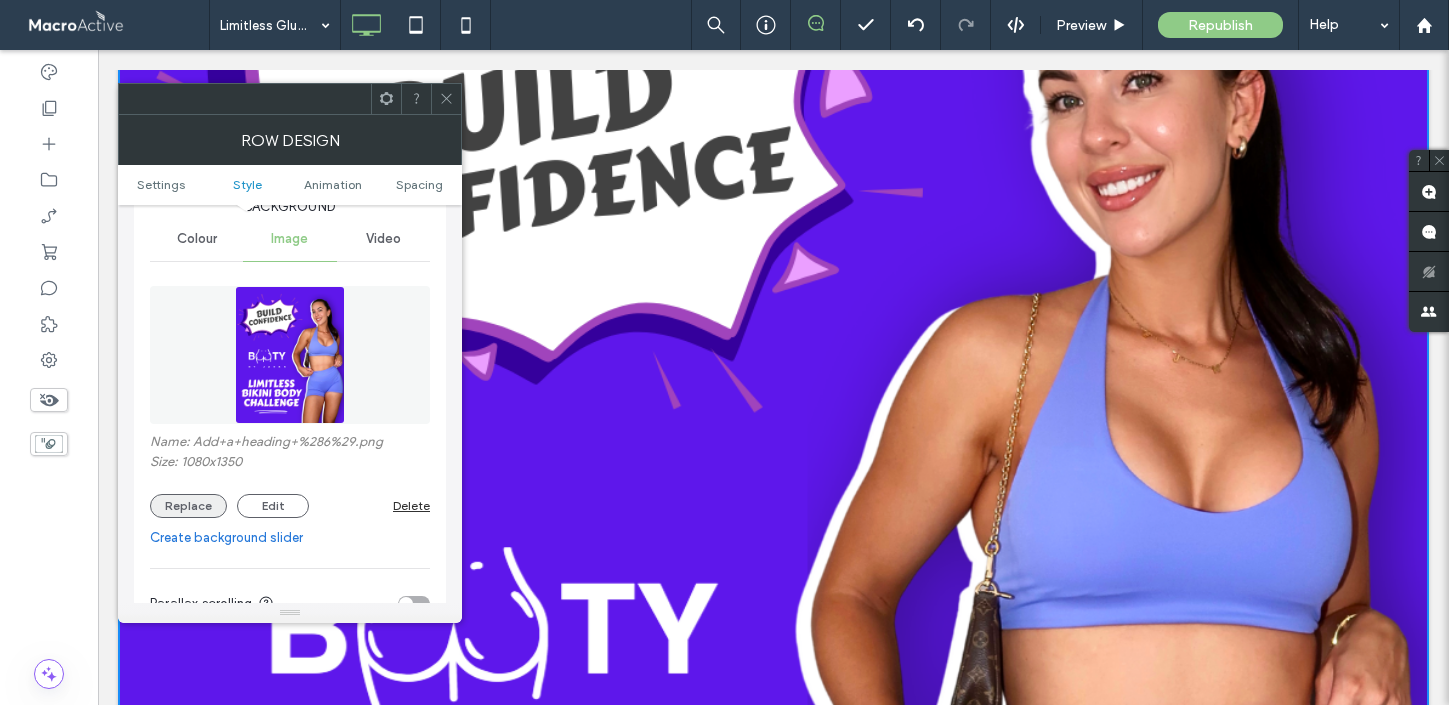 click on "Replace" at bounding box center [188, 506] 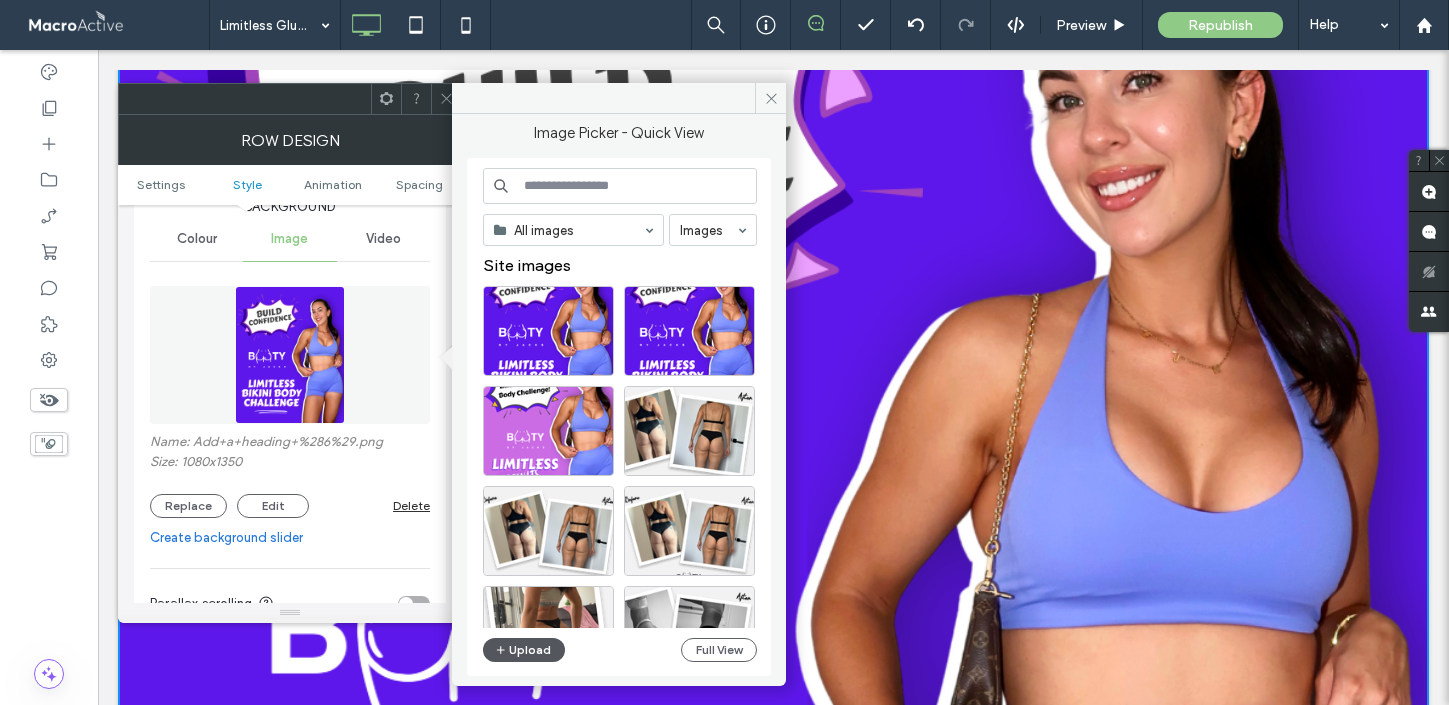 click on "Upload" at bounding box center [524, 650] 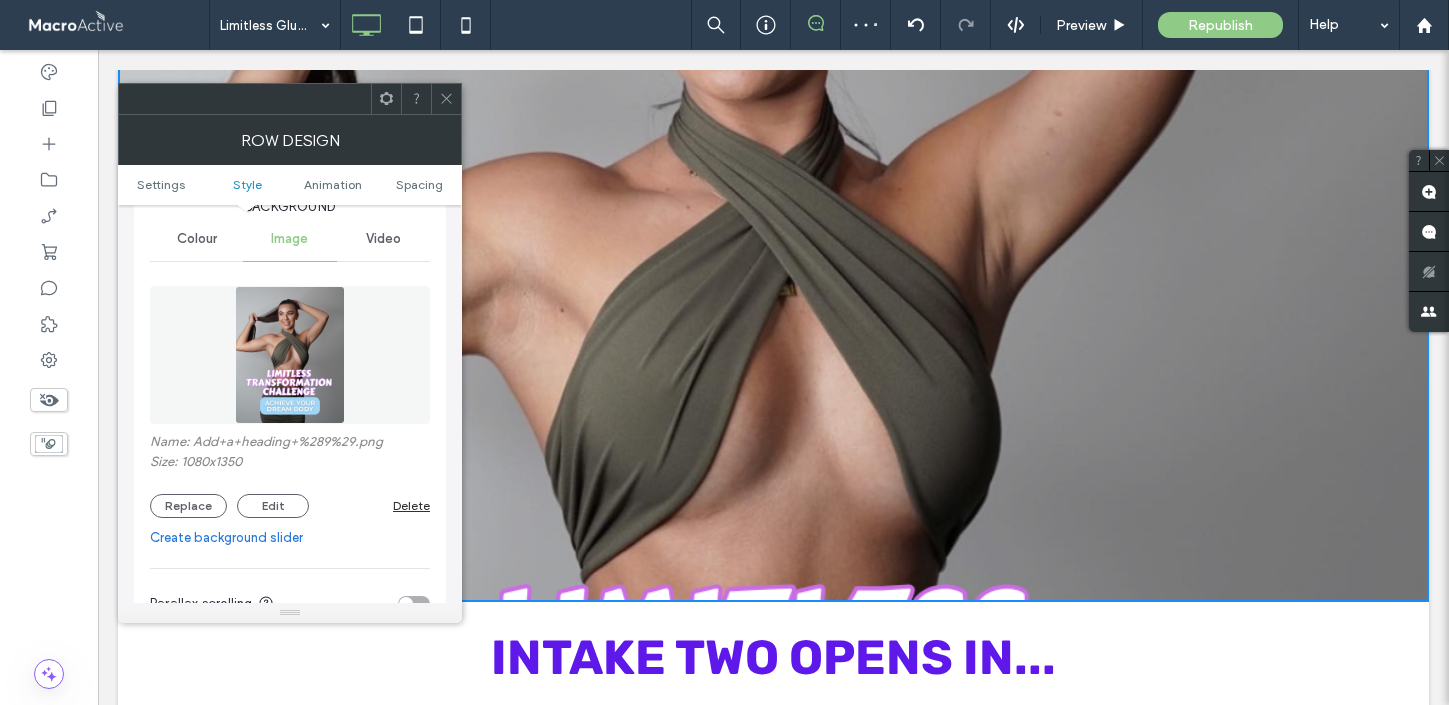 scroll, scrollTop: 487, scrollLeft: 0, axis: vertical 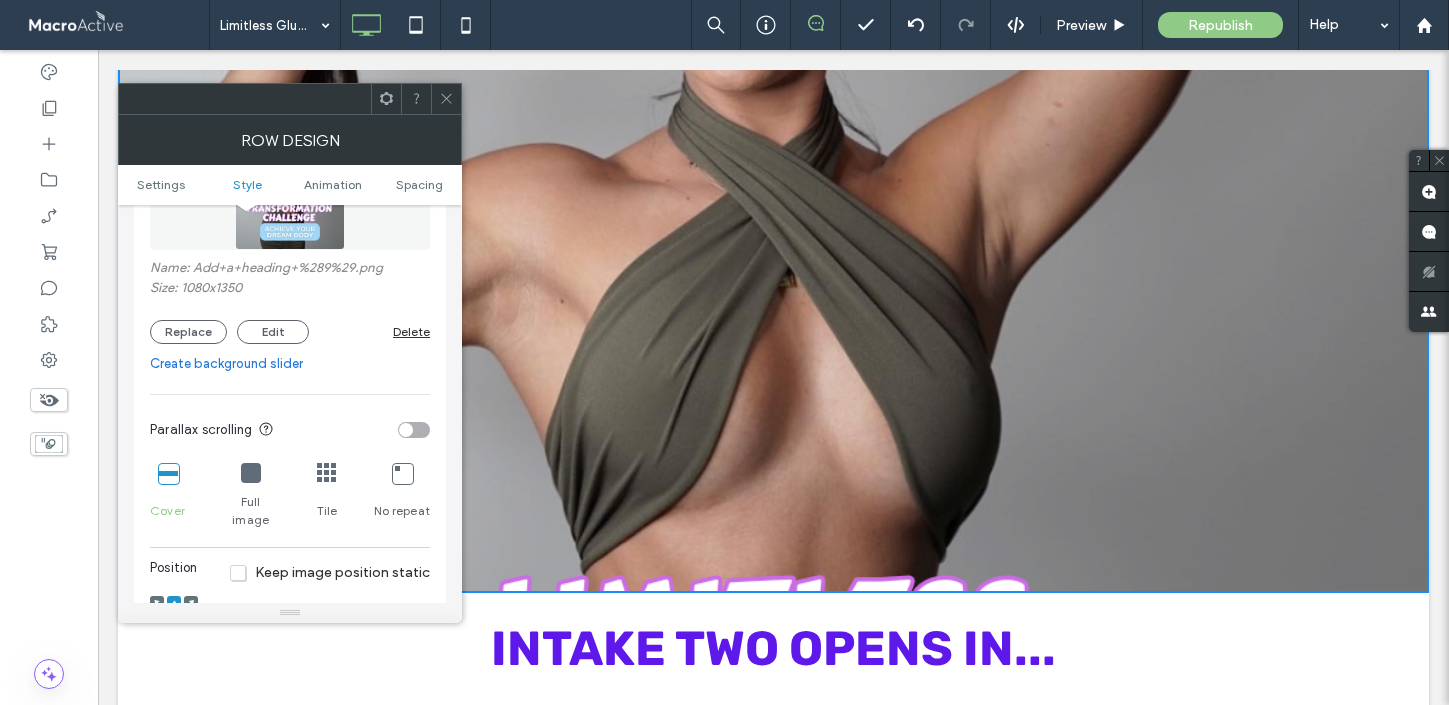 click at bounding box center (251, 473) 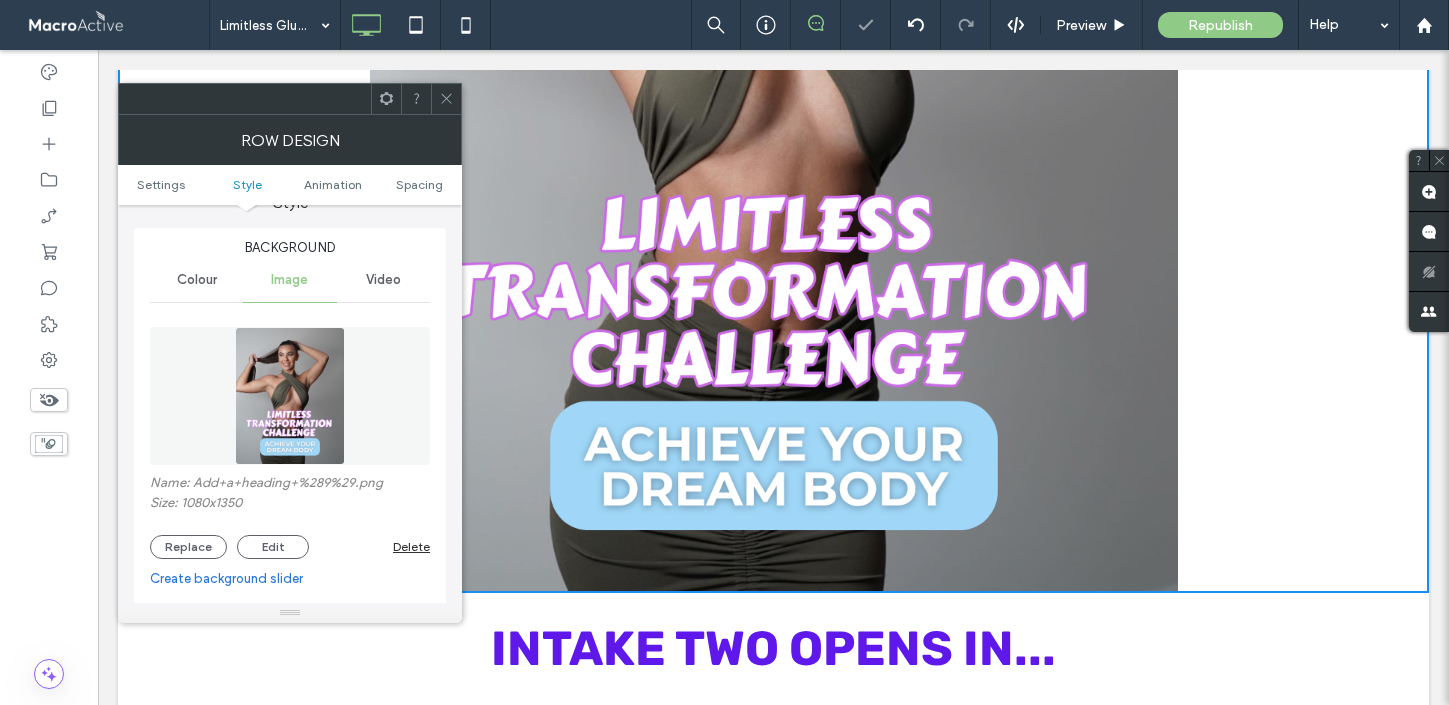 scroll, scrollTop: 213, scrollLeft: 0, axis: vertical 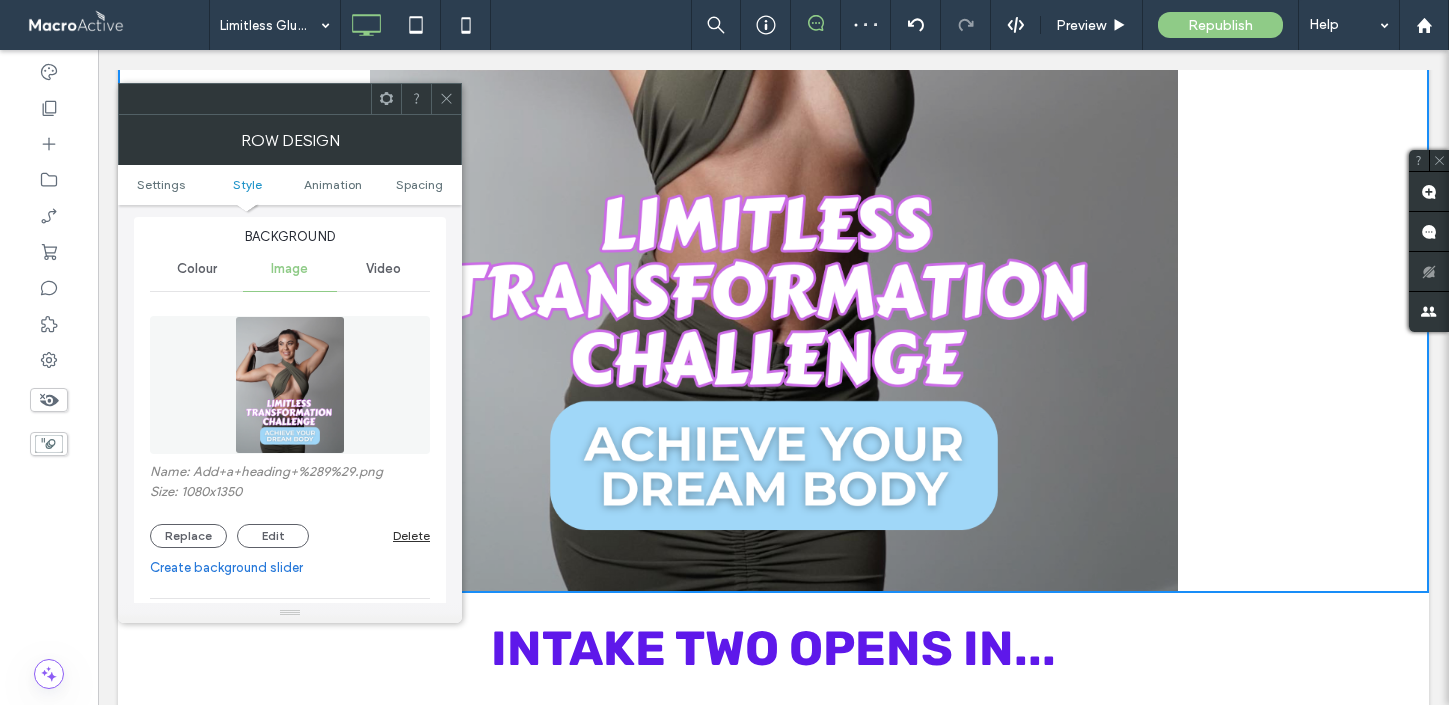 click 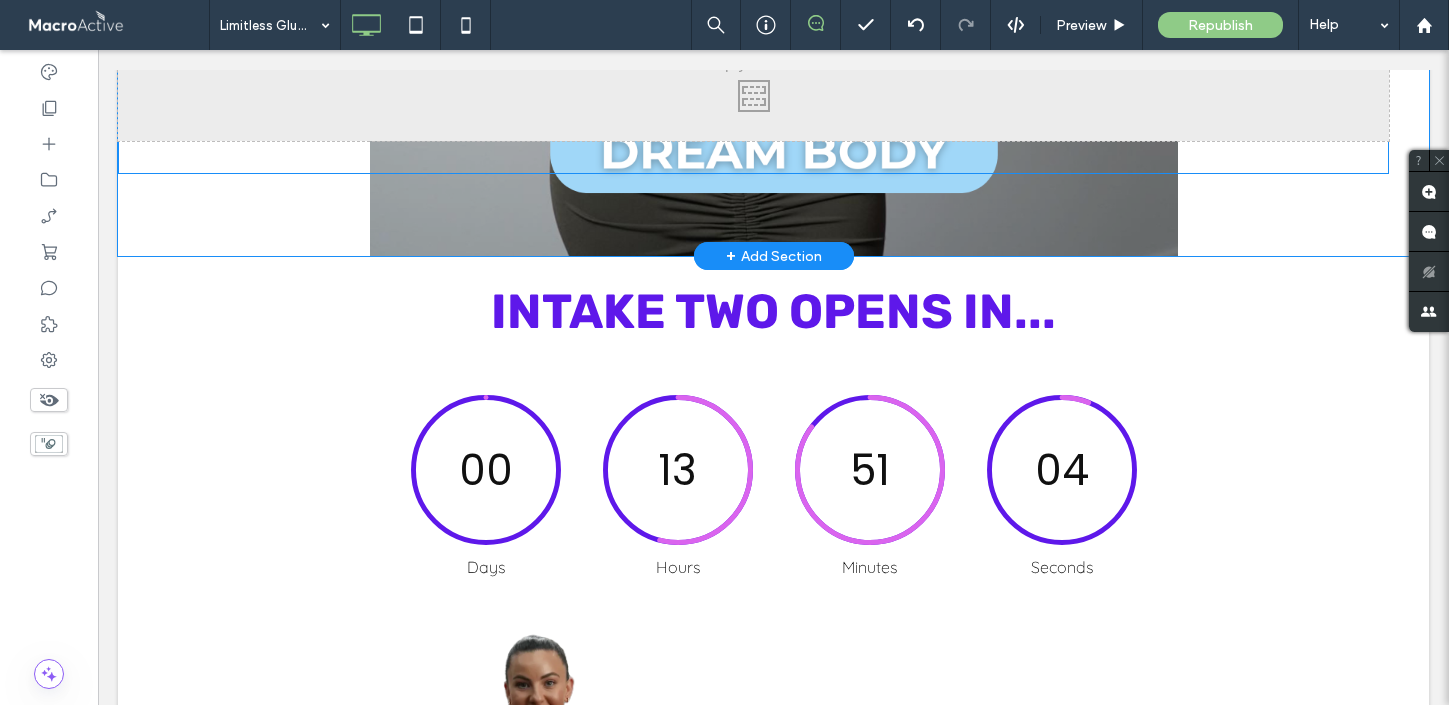 scroll, scrollTop: 854, scrollLeft: 0, axis: vertical 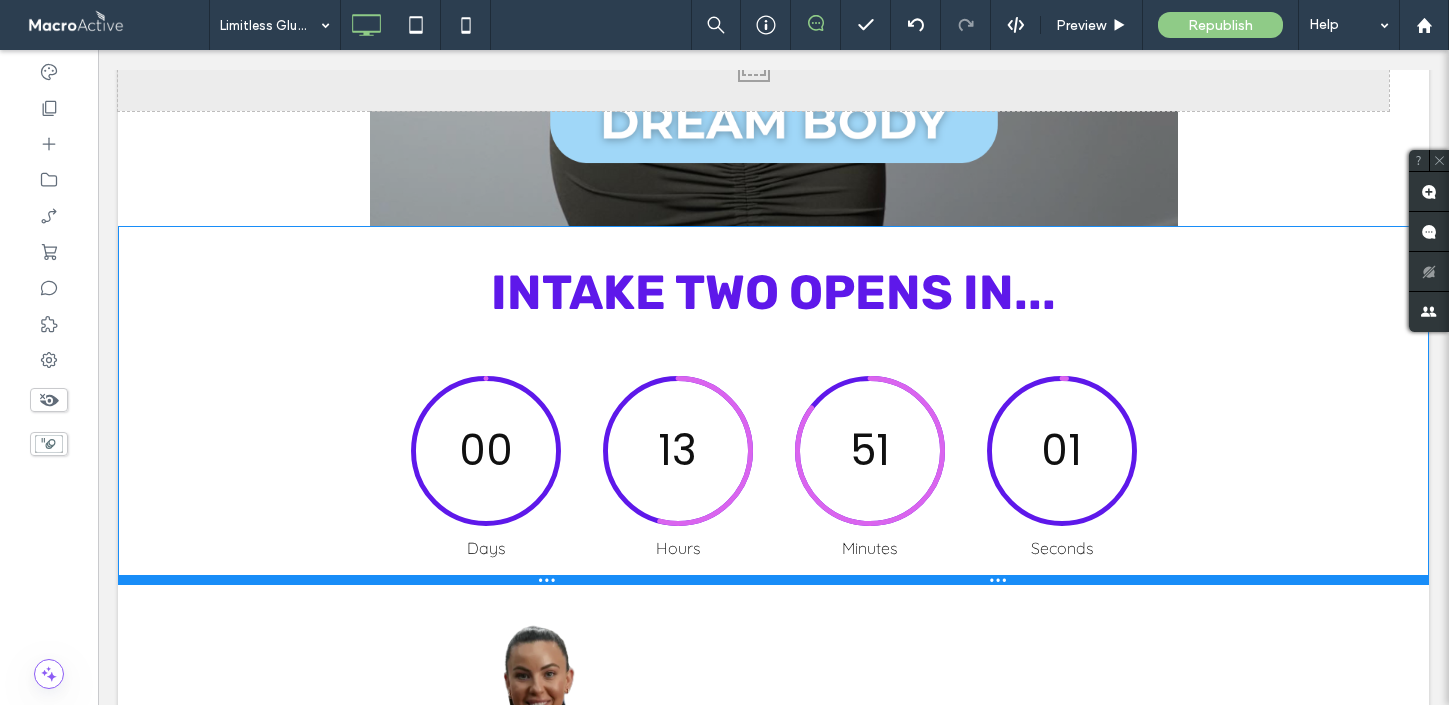 drag, startPoint x: 215, startPoint y: 559, endPoint x: 311, endPoint y: 629, distance: 118.810776 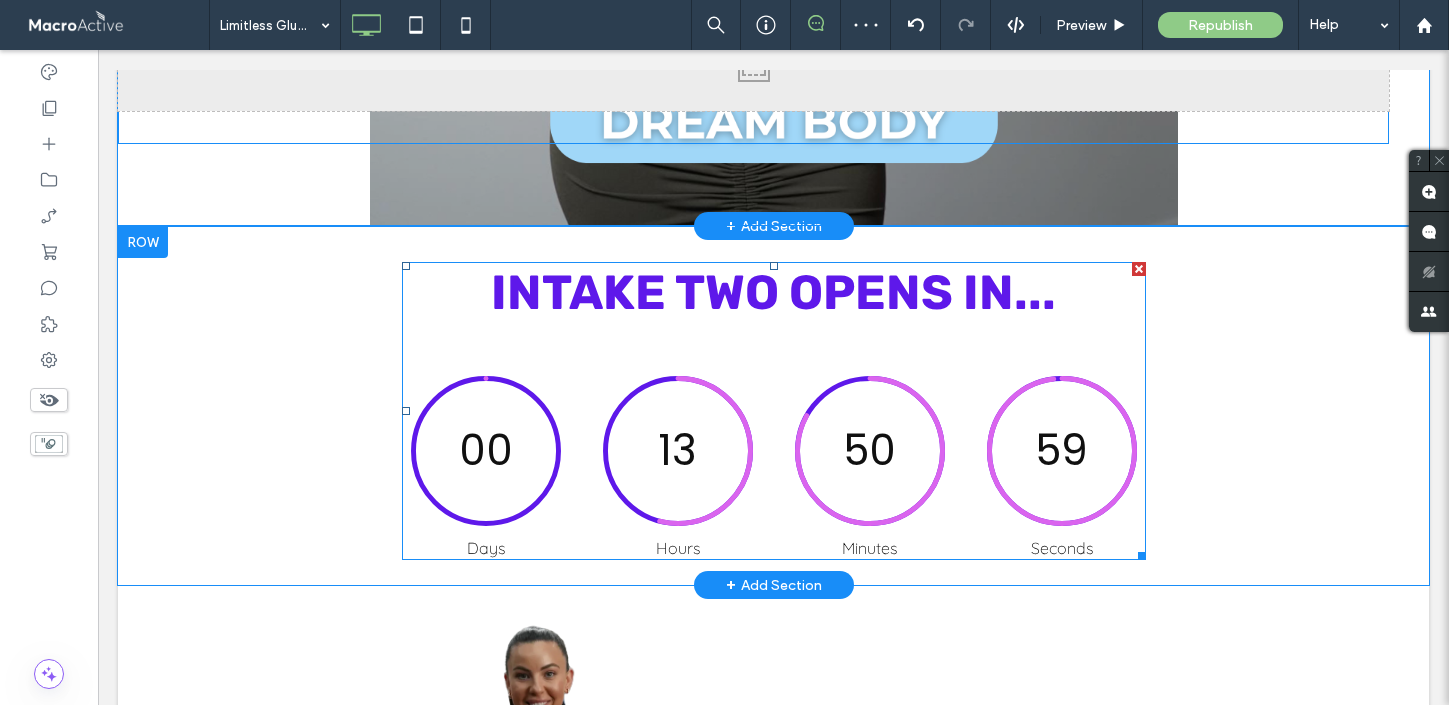 click at bounding box center (406, 266) 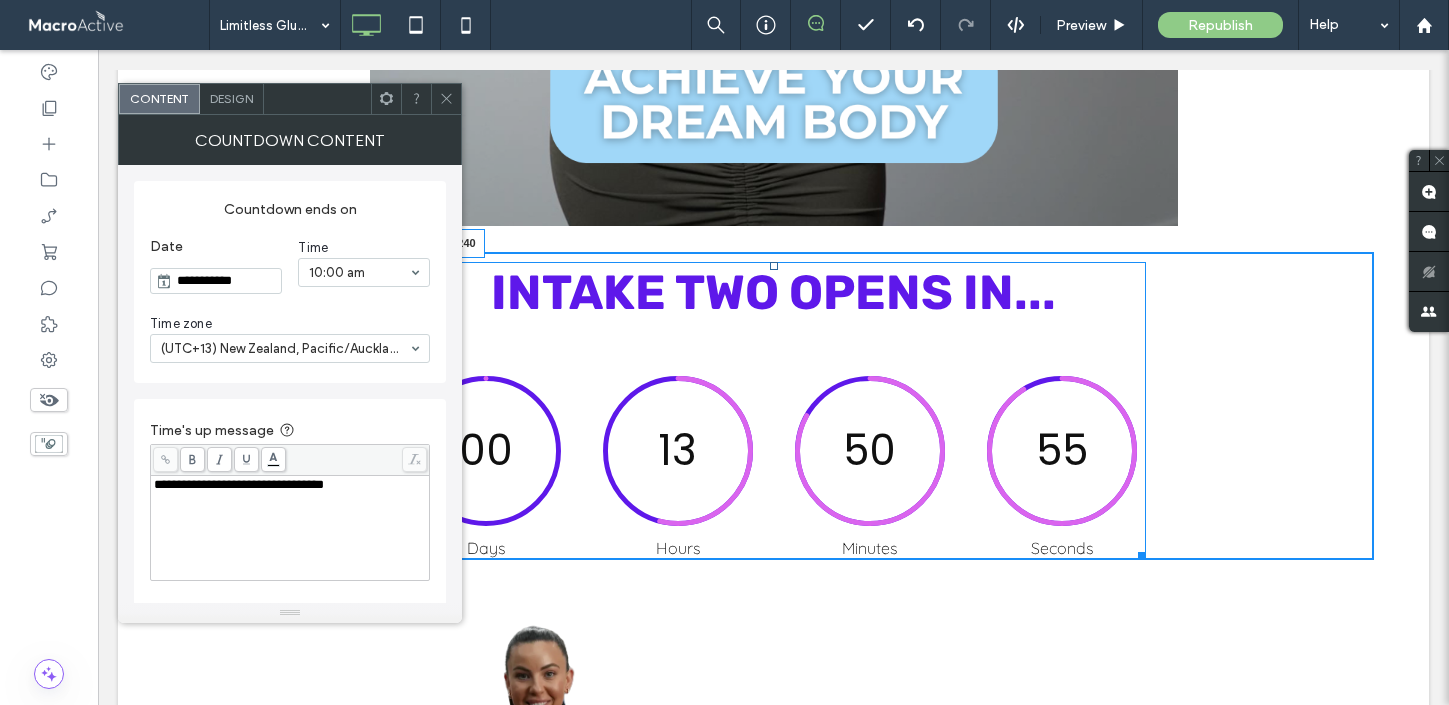 drag, startPoint x: 1142, startPoint y: 553, endPoint x: 1078, endPoint y: 497, distance: 85.04117 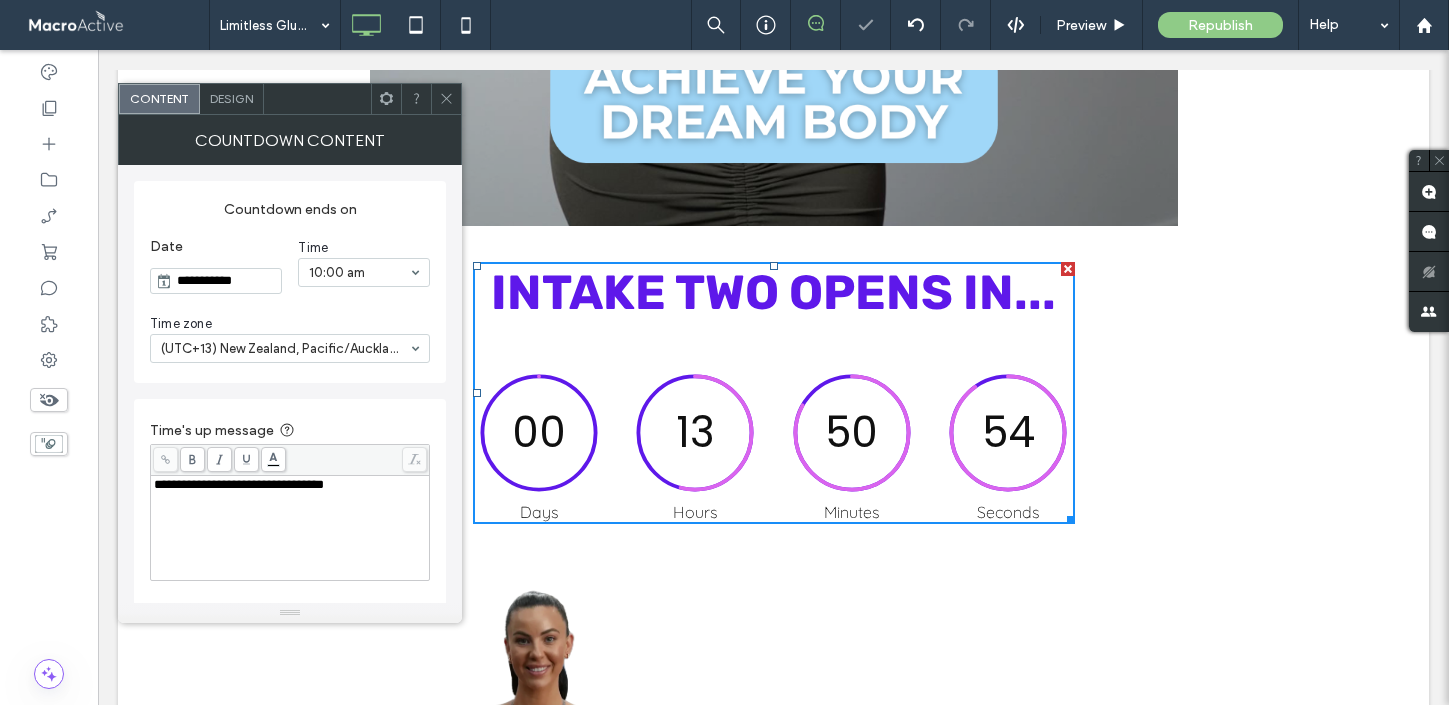 click 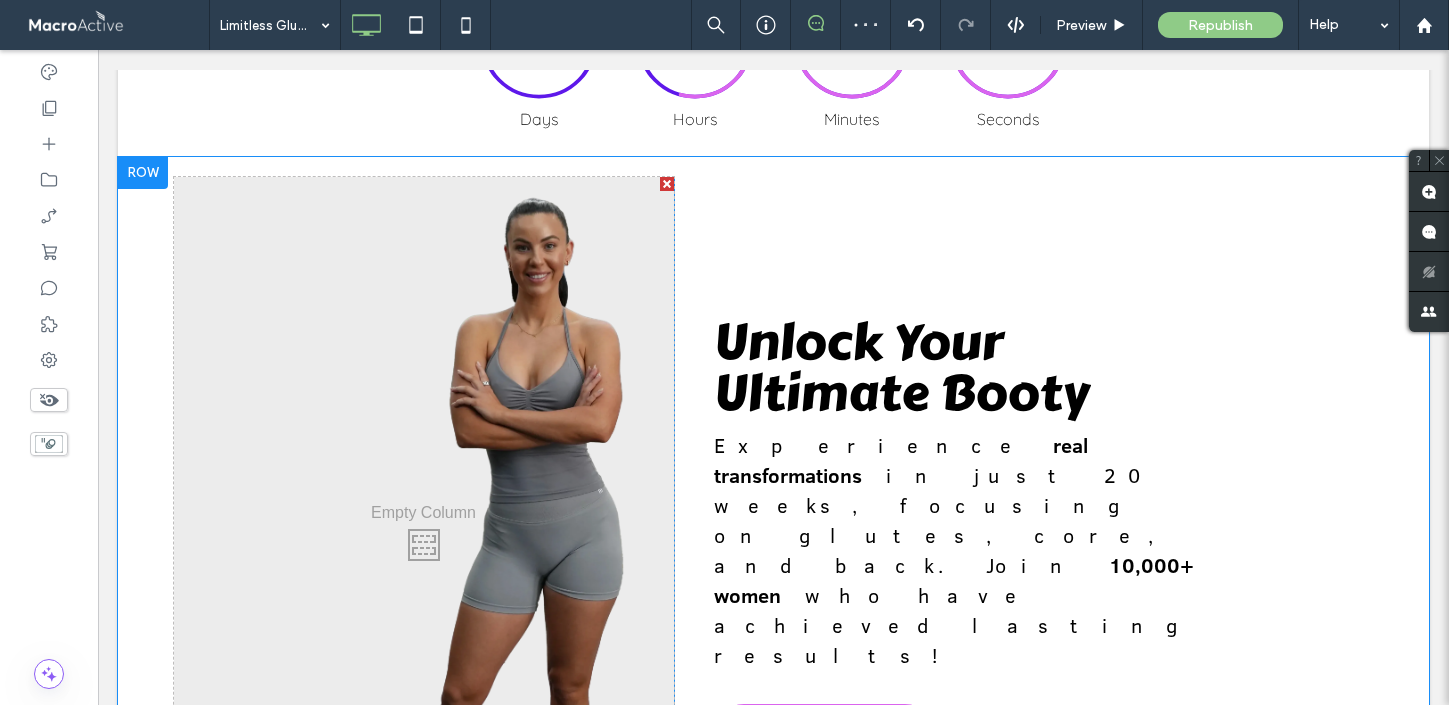 scroll, scrollTop: 1242, scrollLeft: 0, axis: vertical 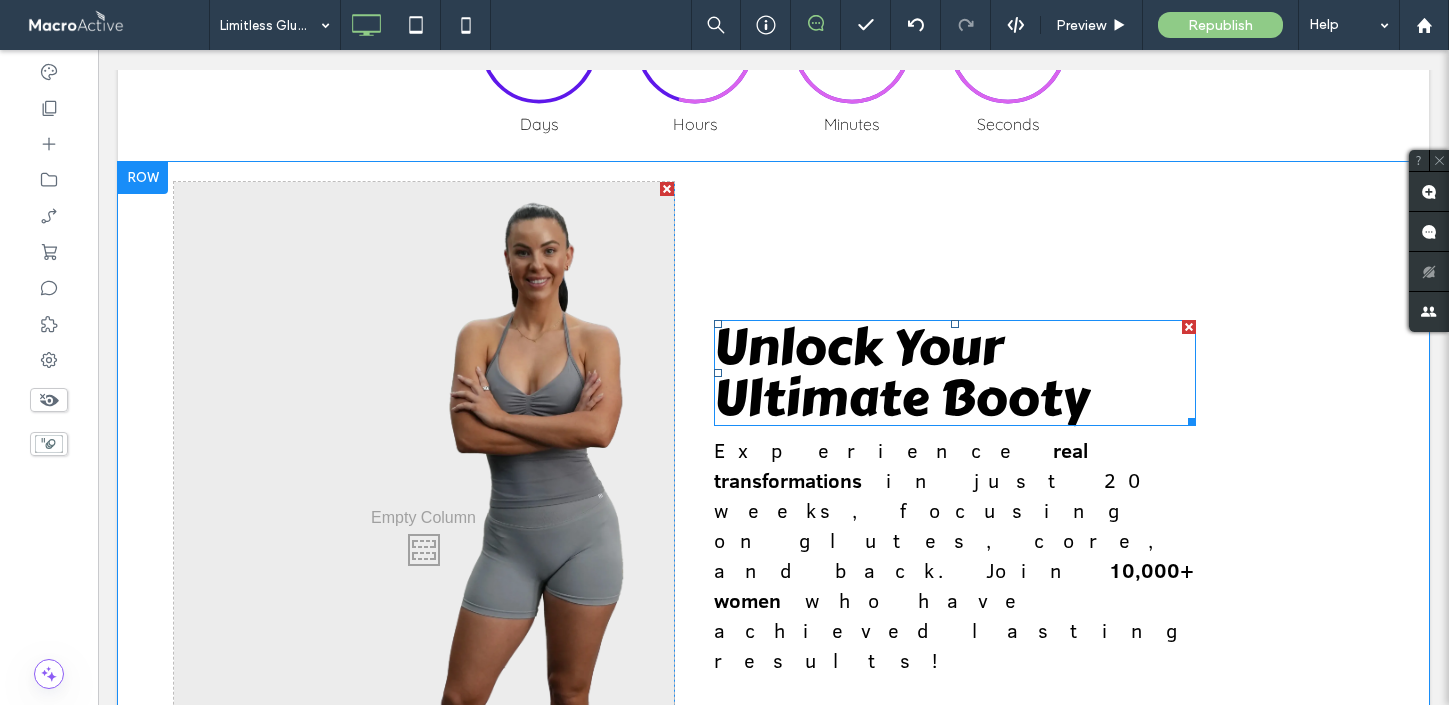 click on "Unlock Your Ultimate Booty" at bounding box center [901, 373] 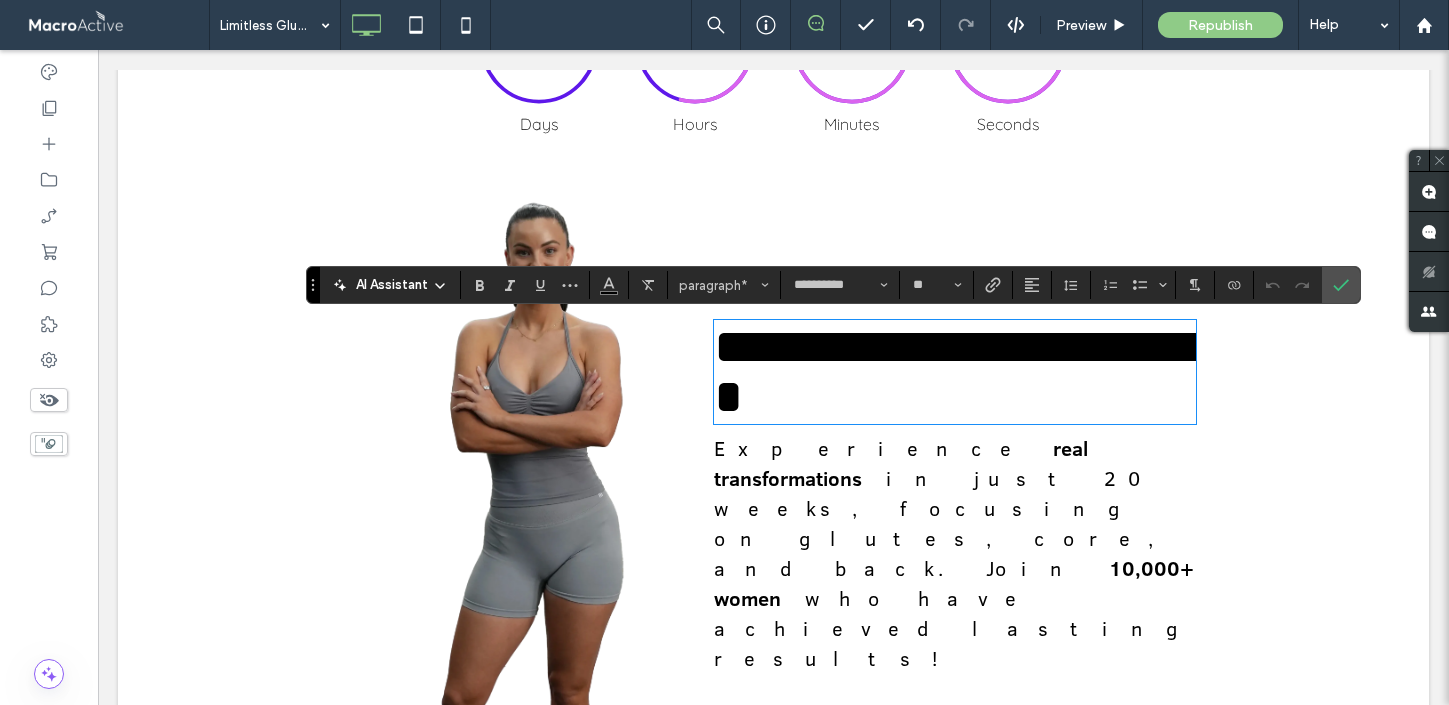 click on "**********" at bounding box center (973, 371) 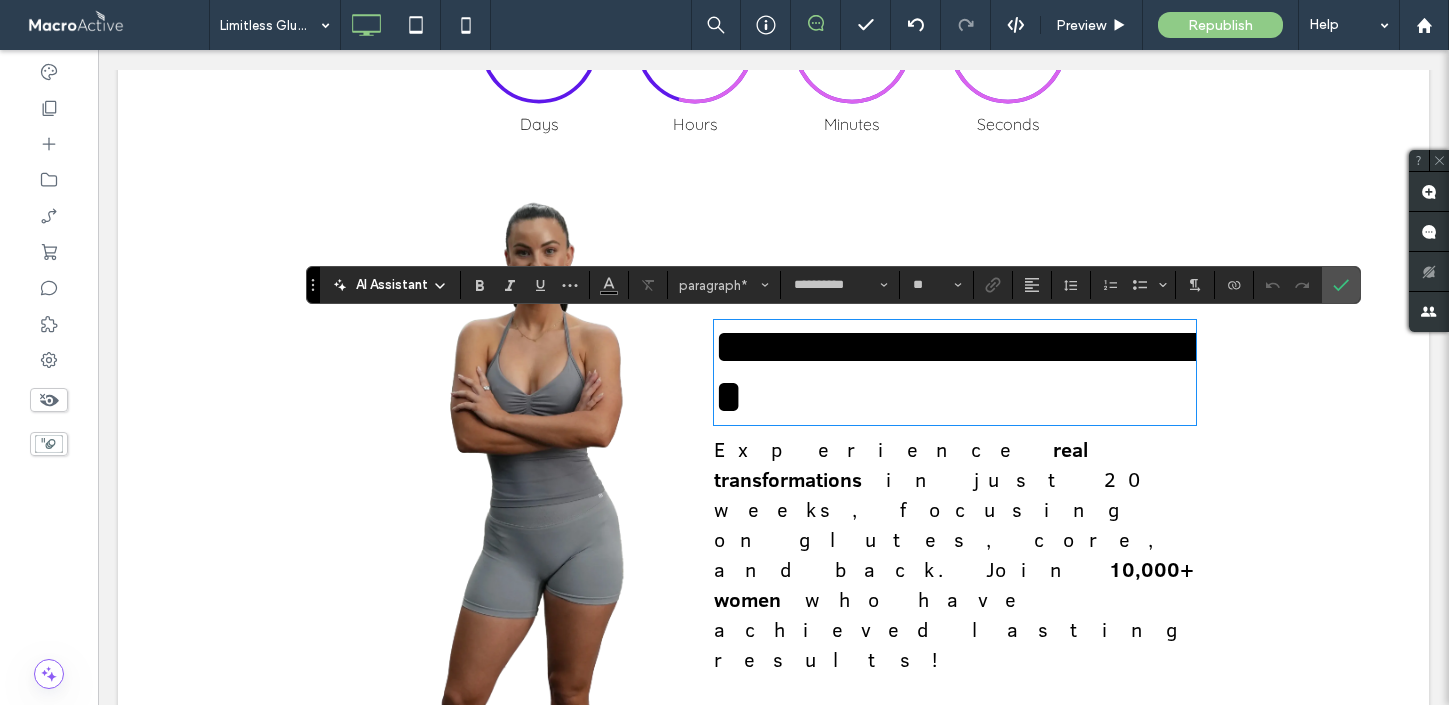 scroll, scrollTop: 0, scrollLeft: 0, axis: both 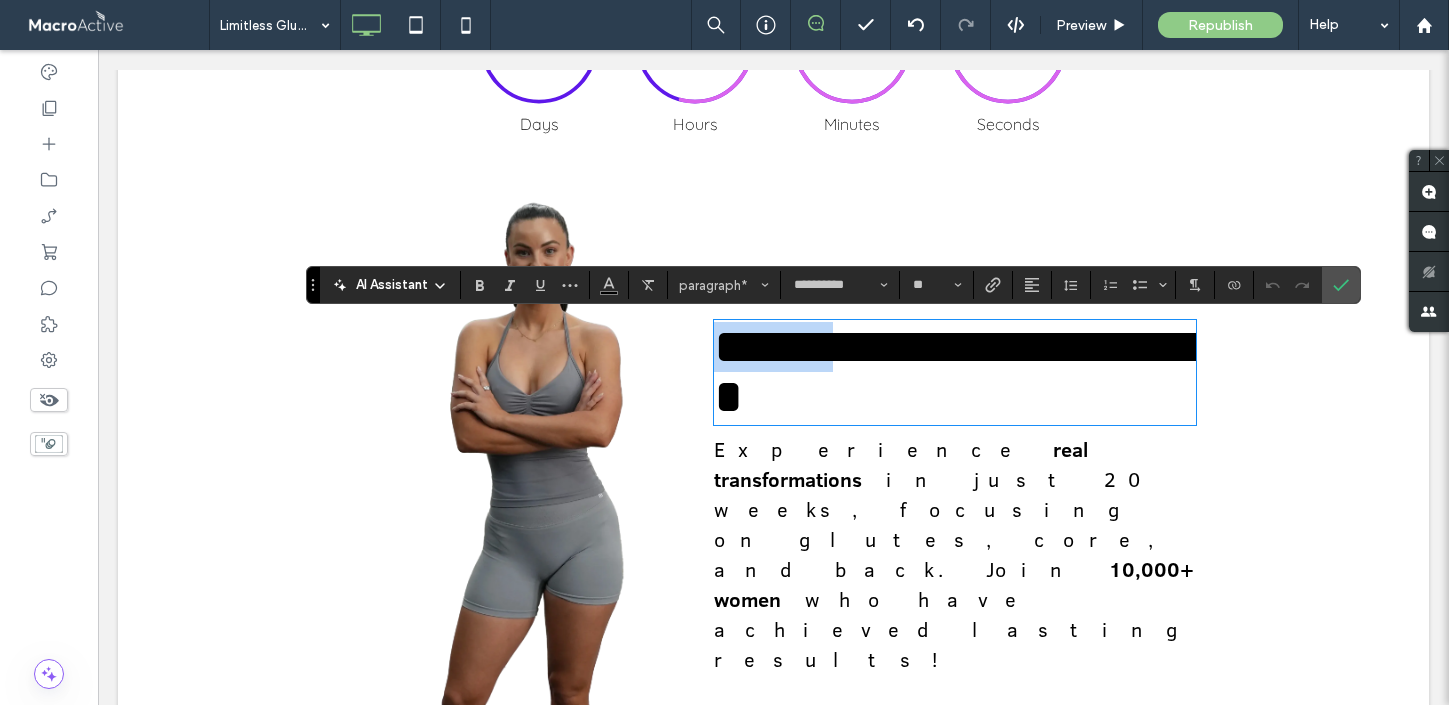 drag, startPoint x: 883, startPoint y: 337, endPoint x: 729, endPoint y: 340, distance: 154.02922 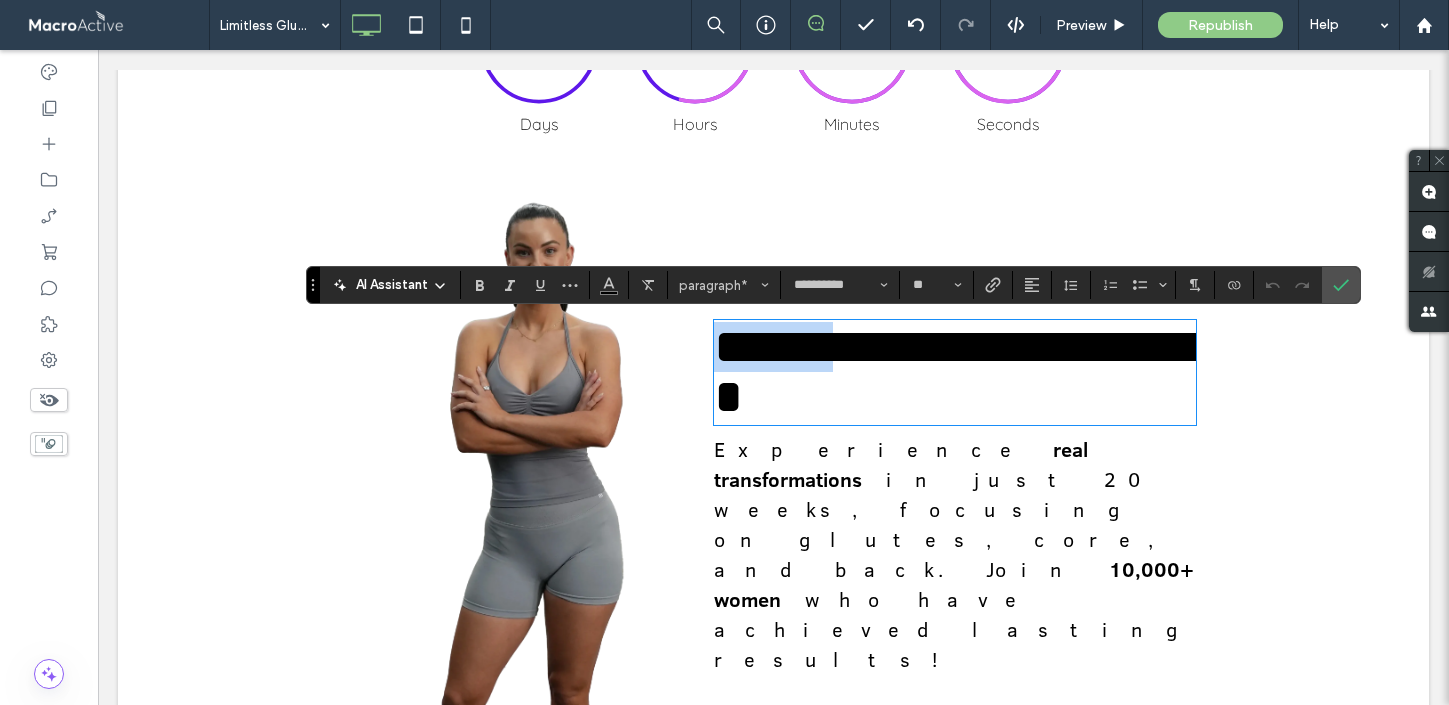 type 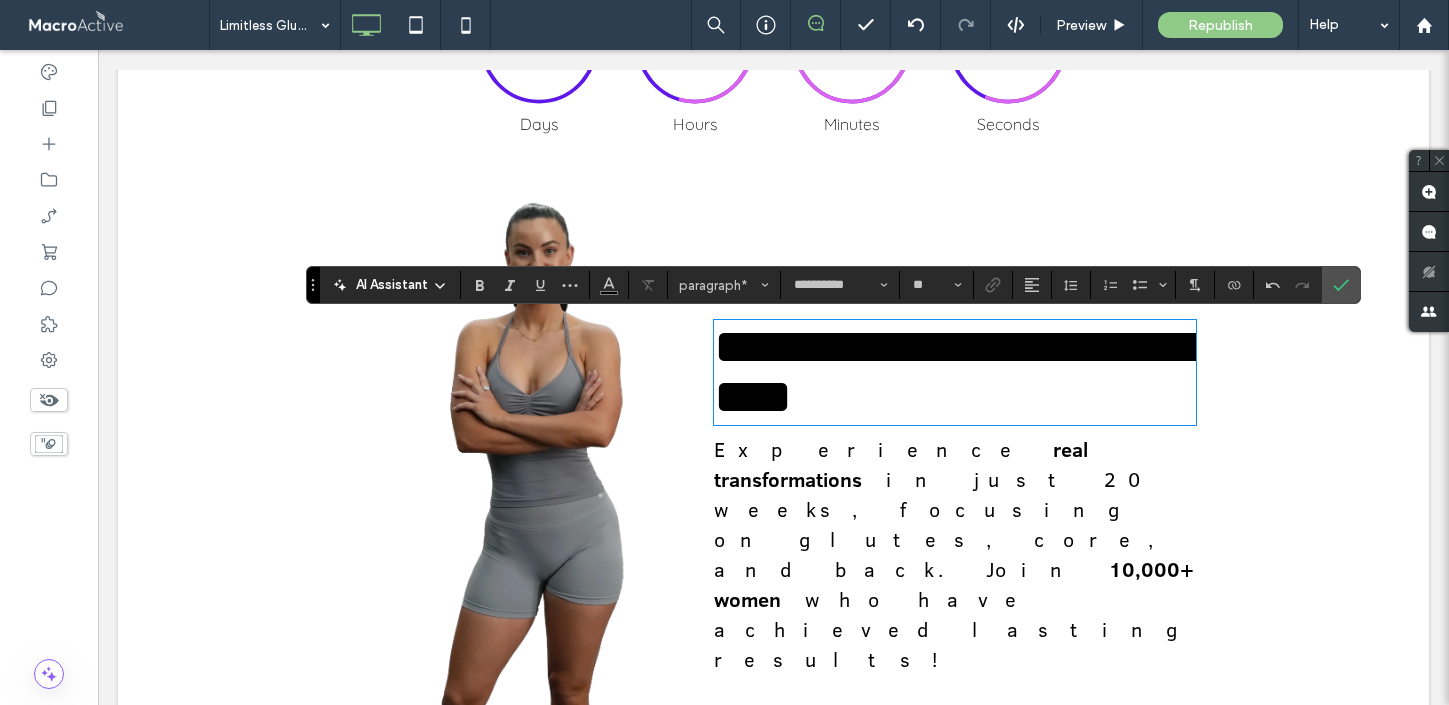scroll, scrollTop: 13, scrollLeft: 0, axis: vertical 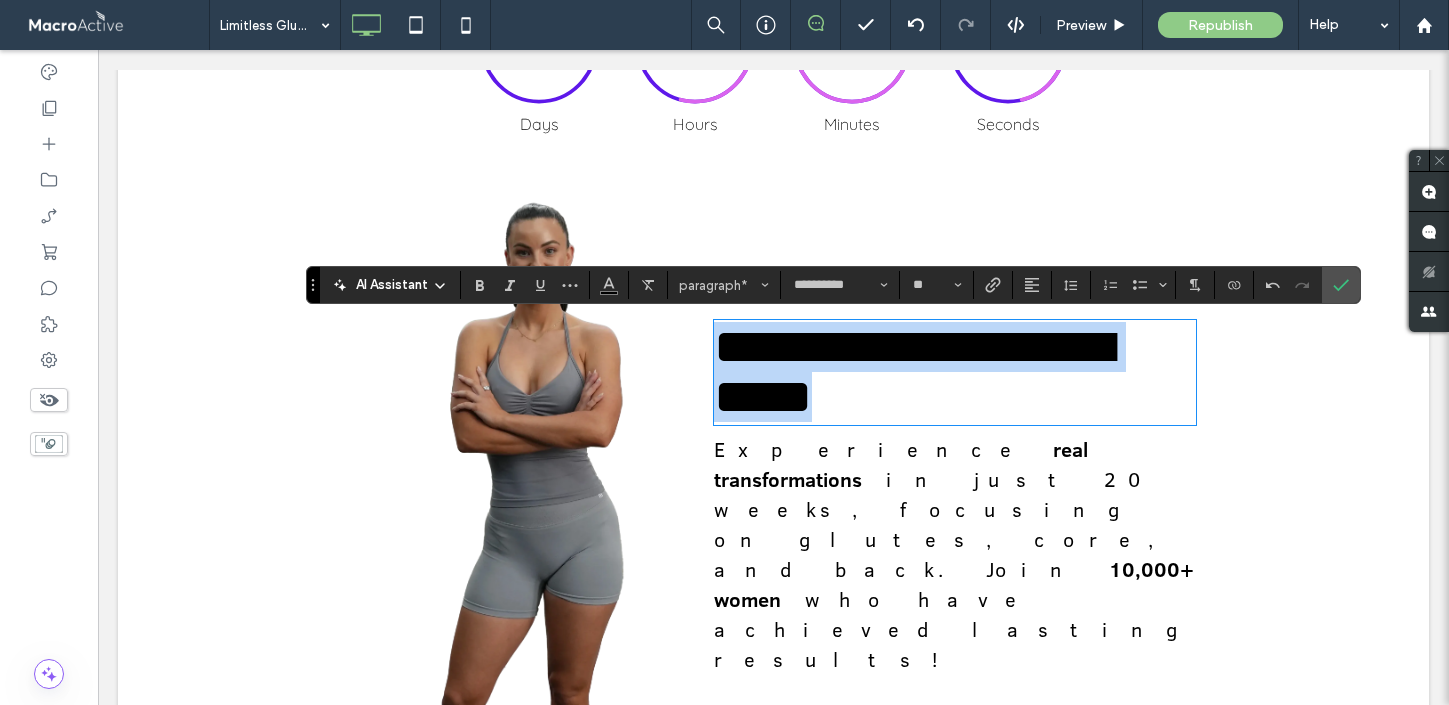 drag, startPoint x: 978, startPoint y: 380, endPoint x: 719, endPoint y: 344, distance: 261.48996 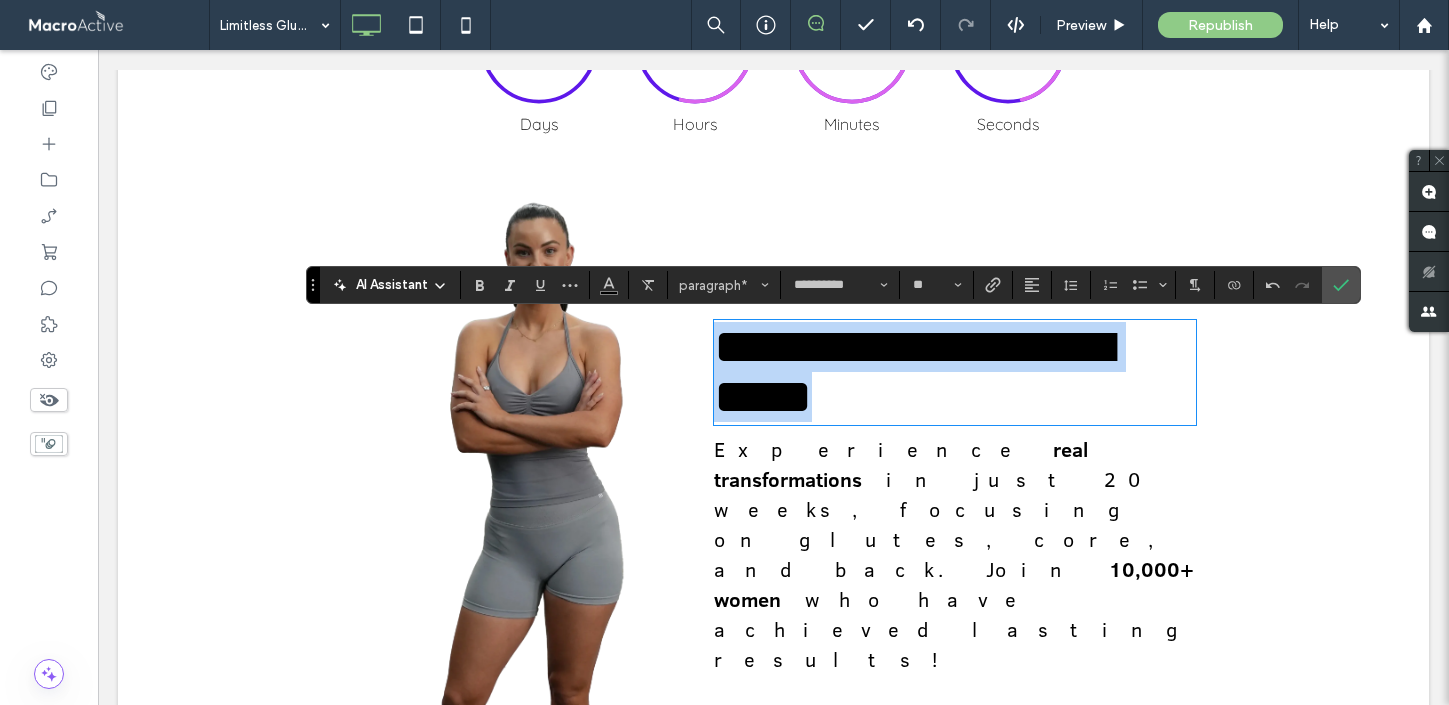 click on "**********" at bounding box center [955, 372] 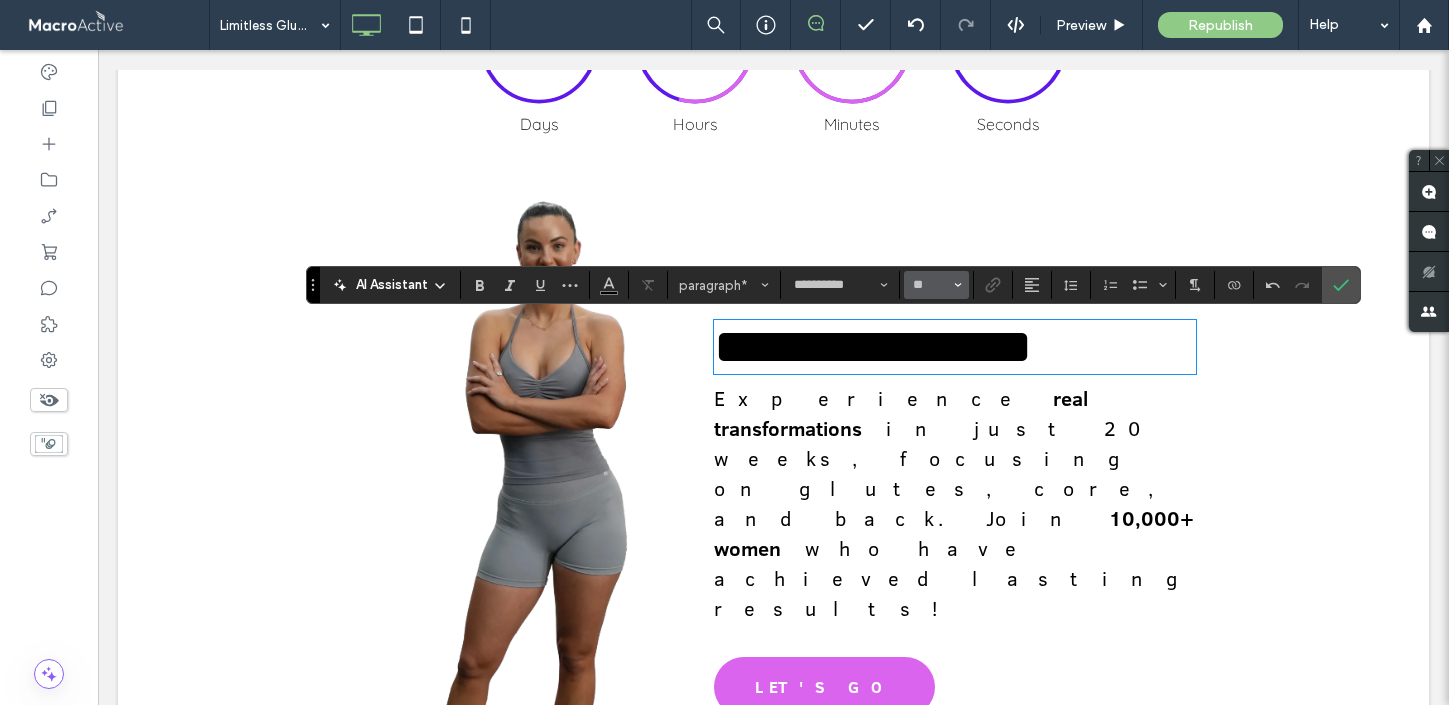 click 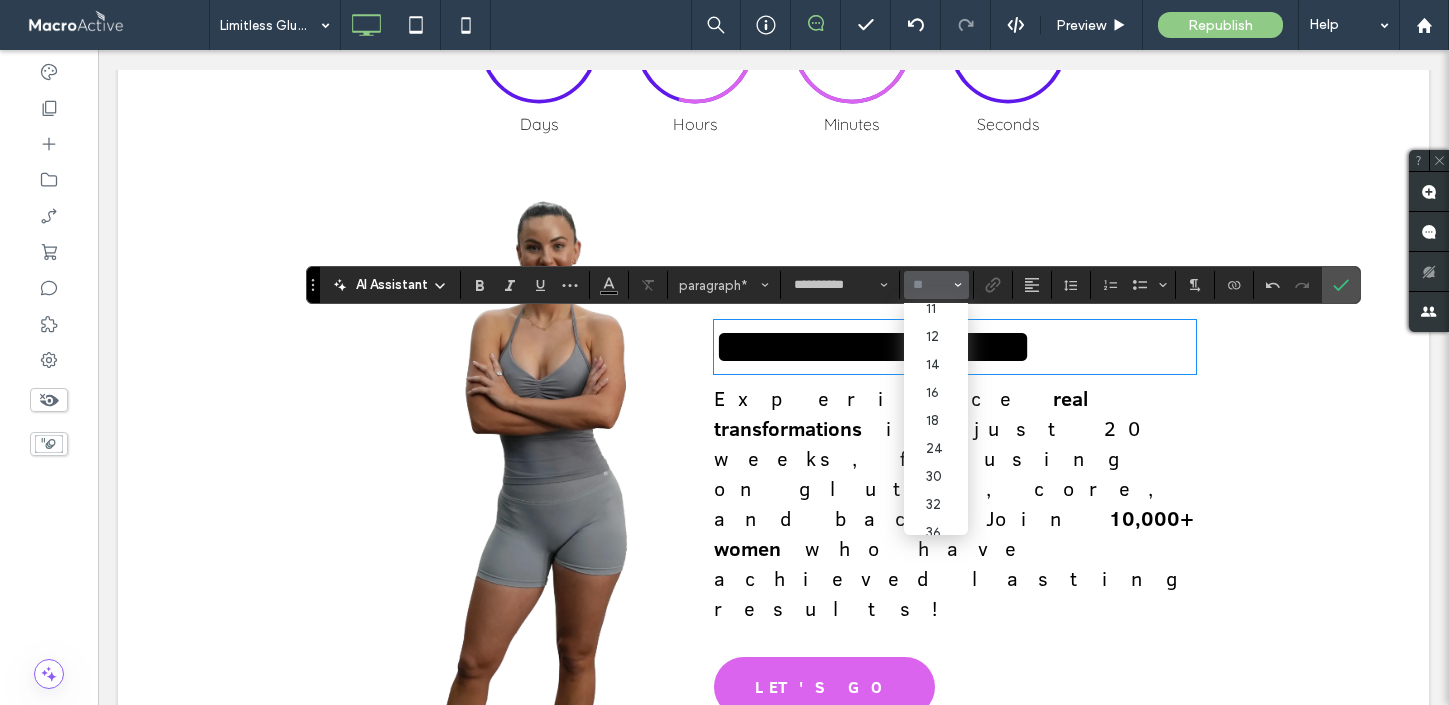 scroll, scrollTop: 95, scrollLeft: 0, axis: vertical 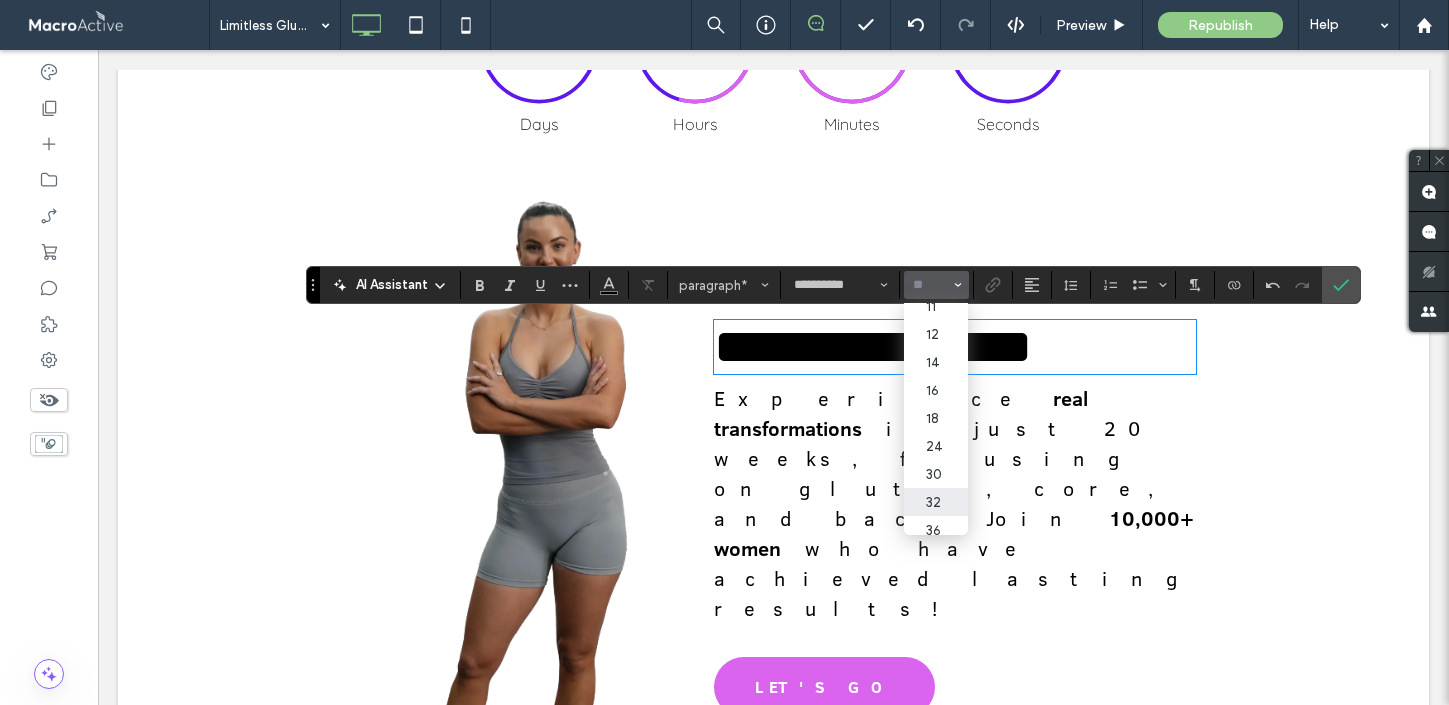 click on "32" at bounding box center [936, 502] 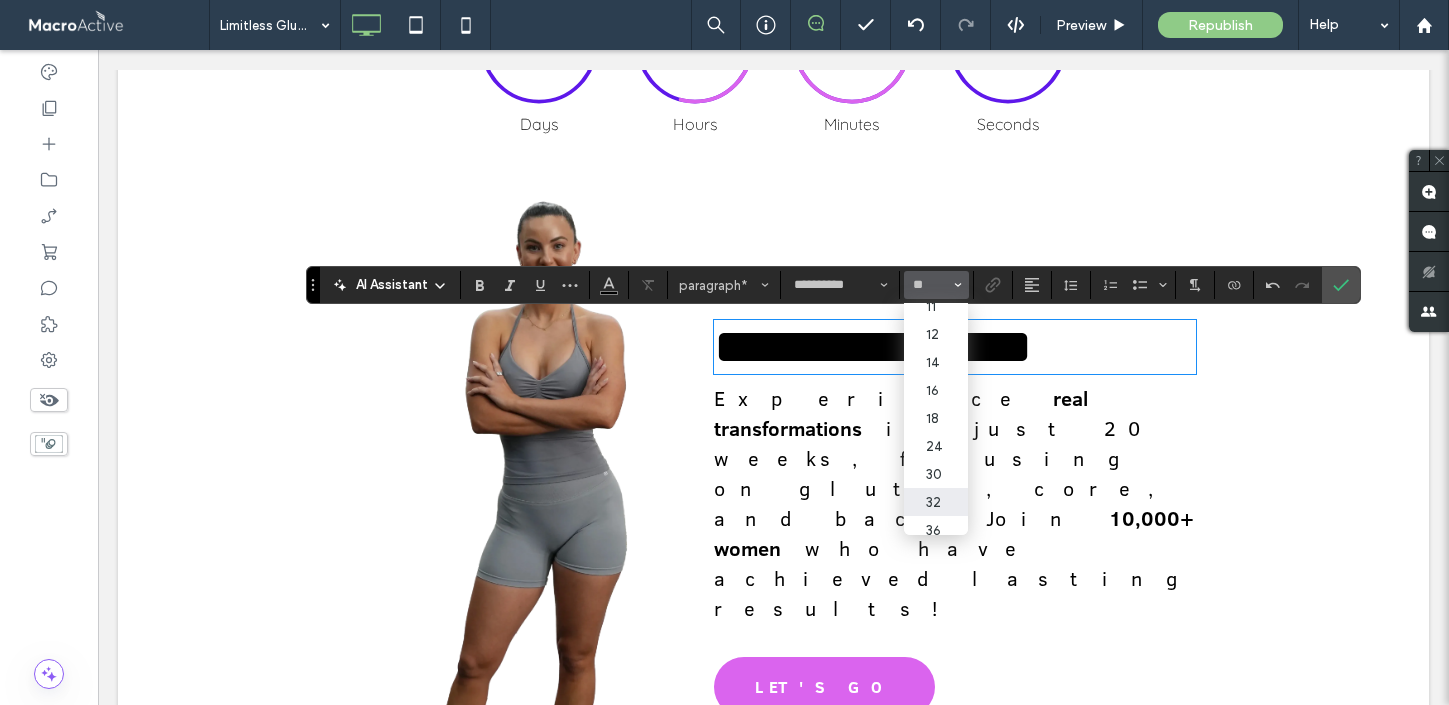 scroll, scrollTop: 6, scrollLeft: 0, axis: vertical 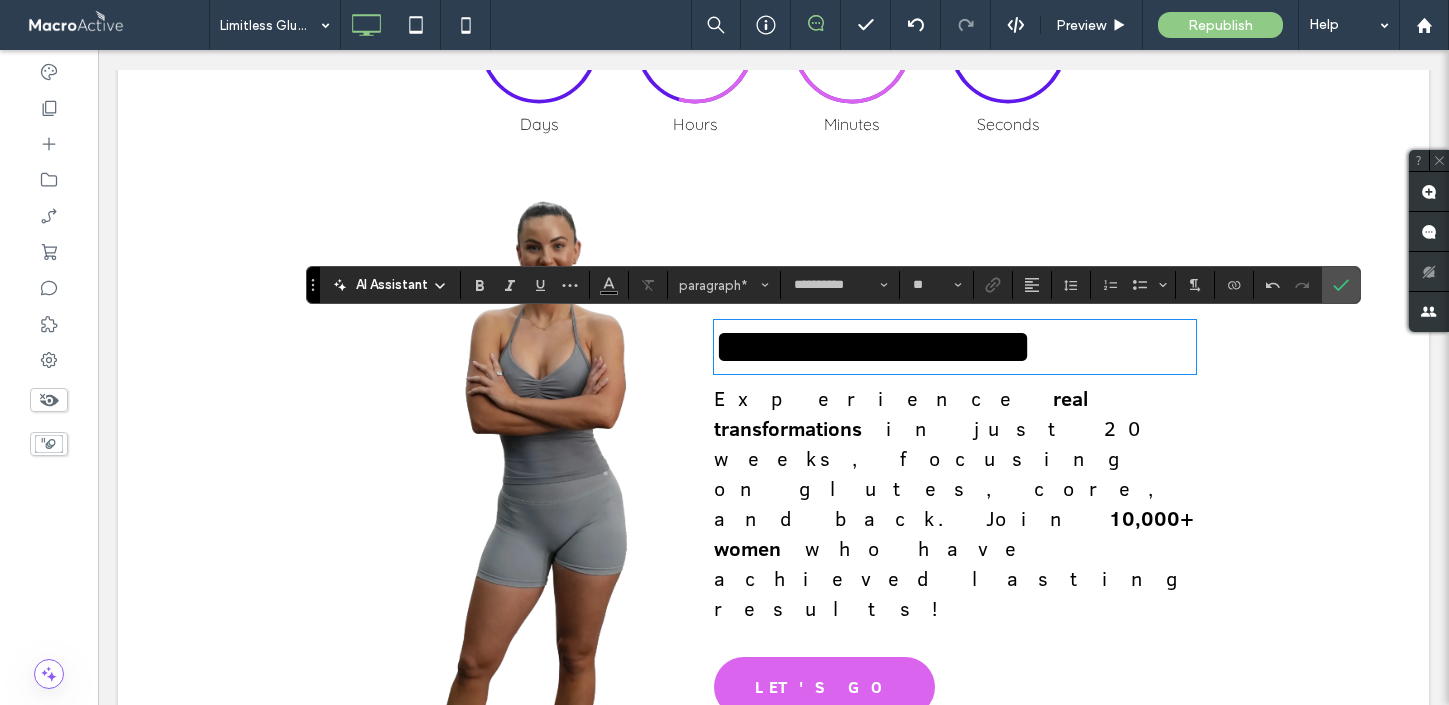 type on "**" 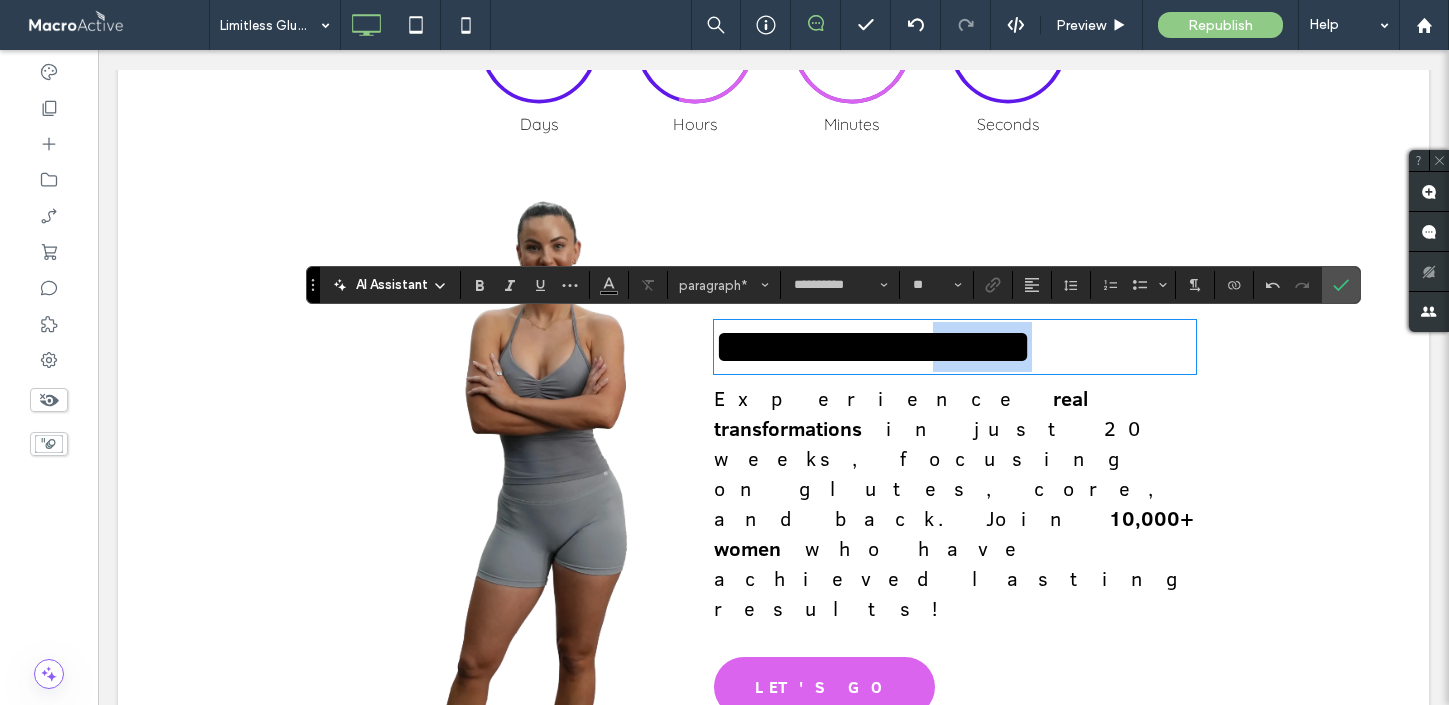 scroll, scrollTop: 0, scrollLeft: 0, axis: both 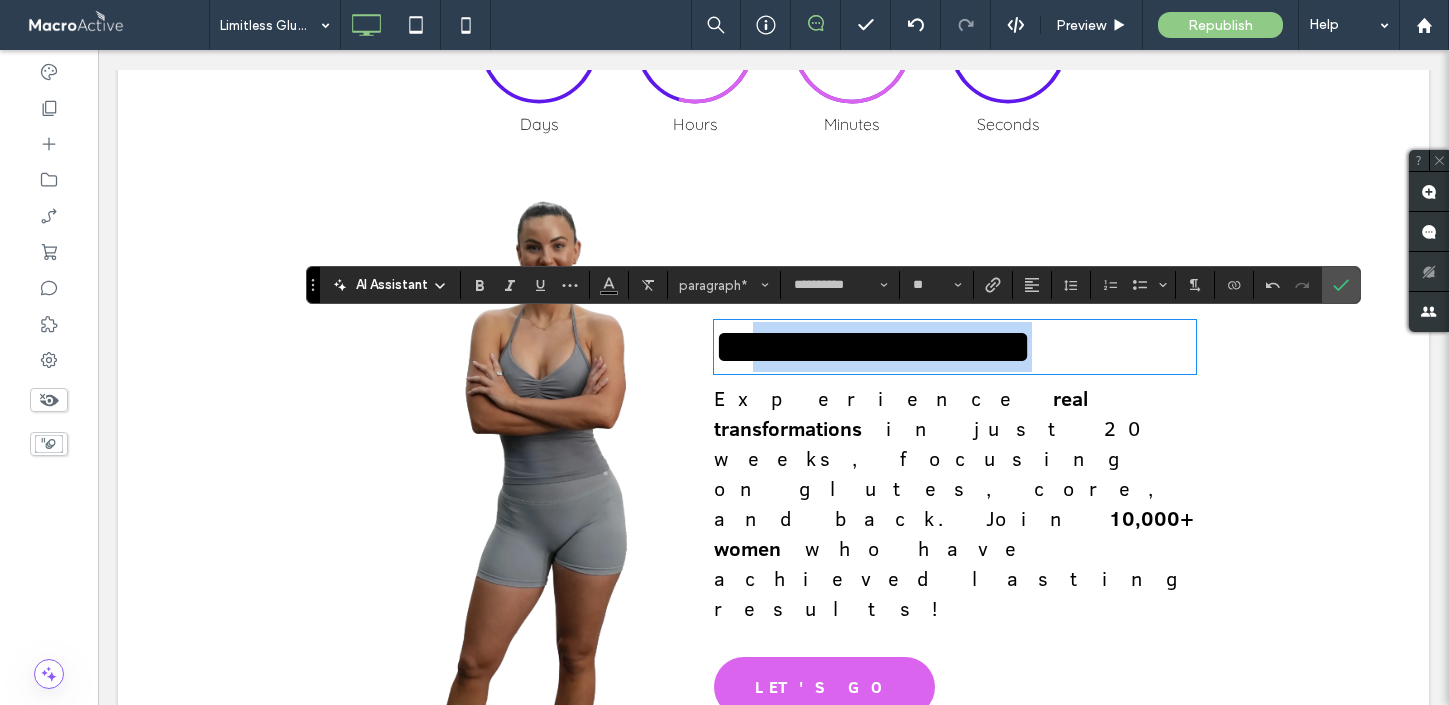drag, startPoint x: 1167, startPoint y: 342, endPoint x: 760, endPoint y: 337, distance: 407.0307 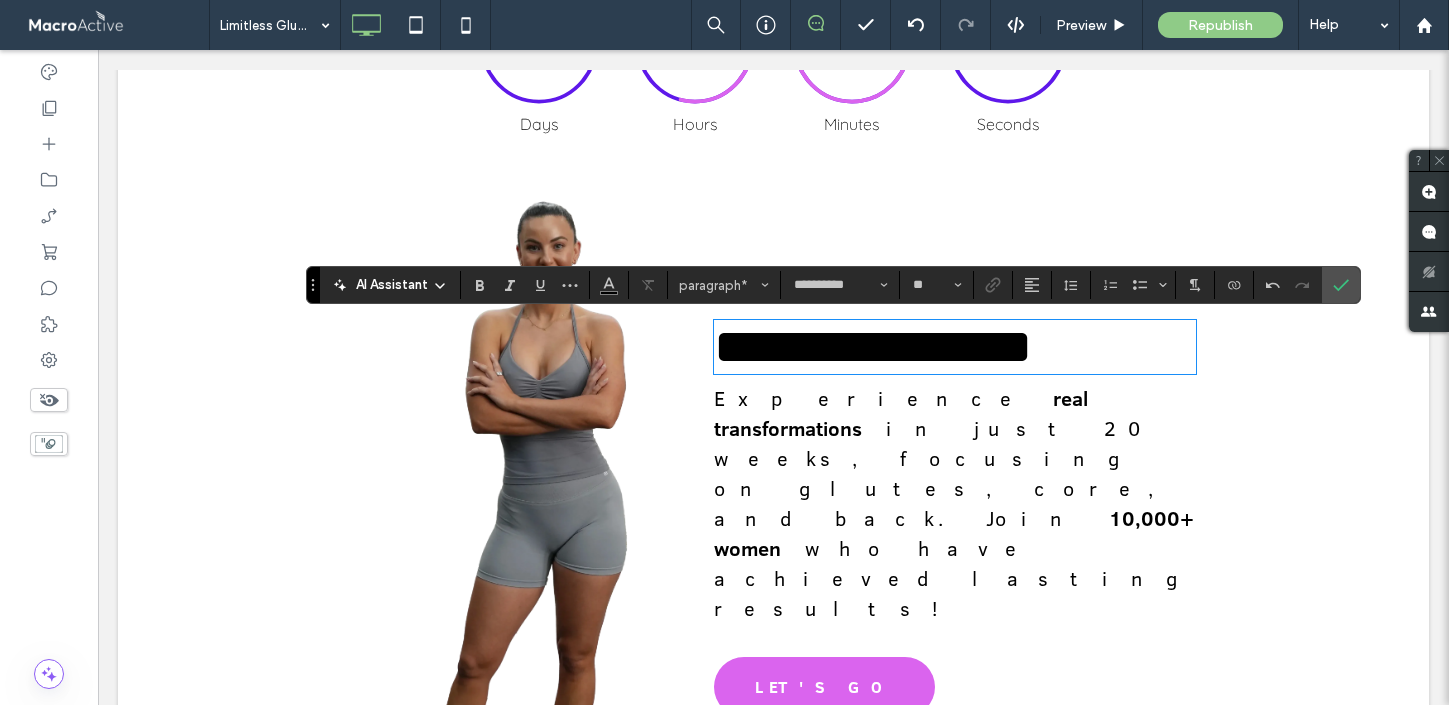 click on "**********" at bounding box center [873, 346] 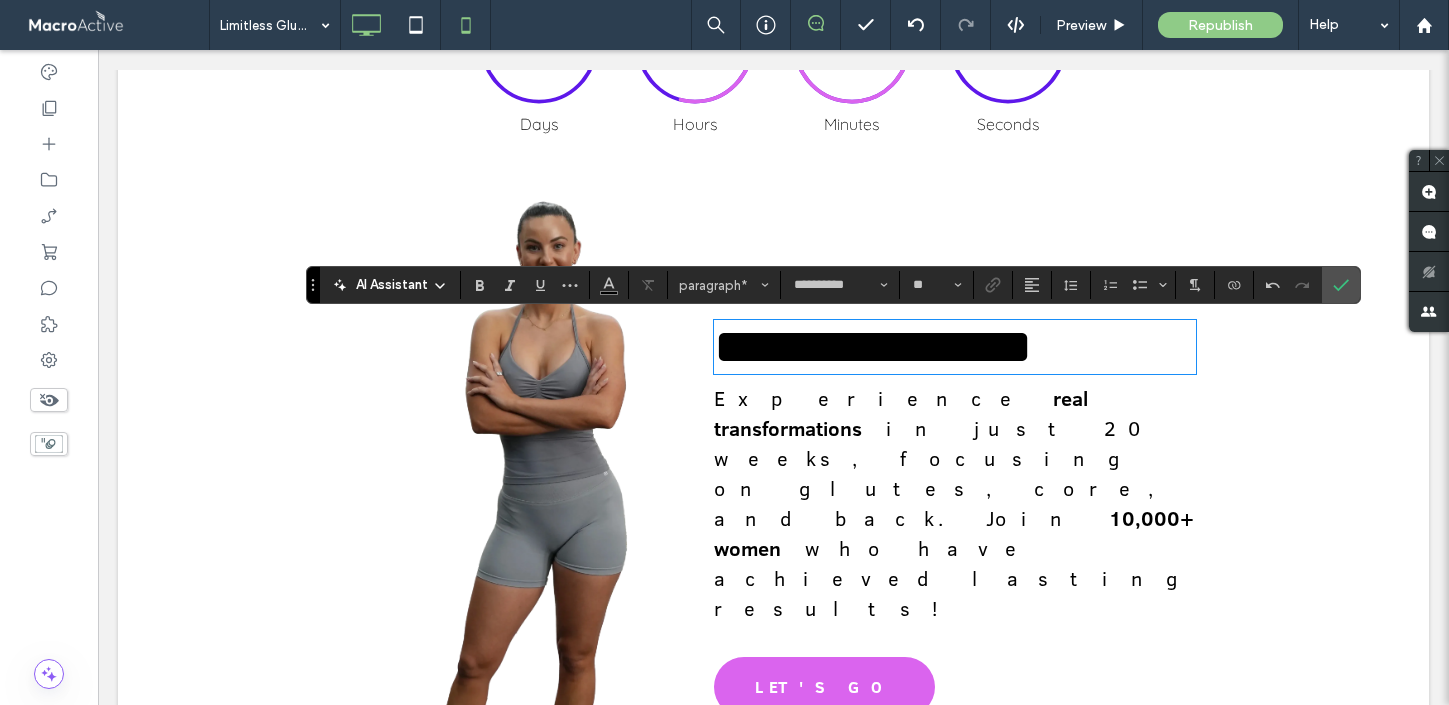 click 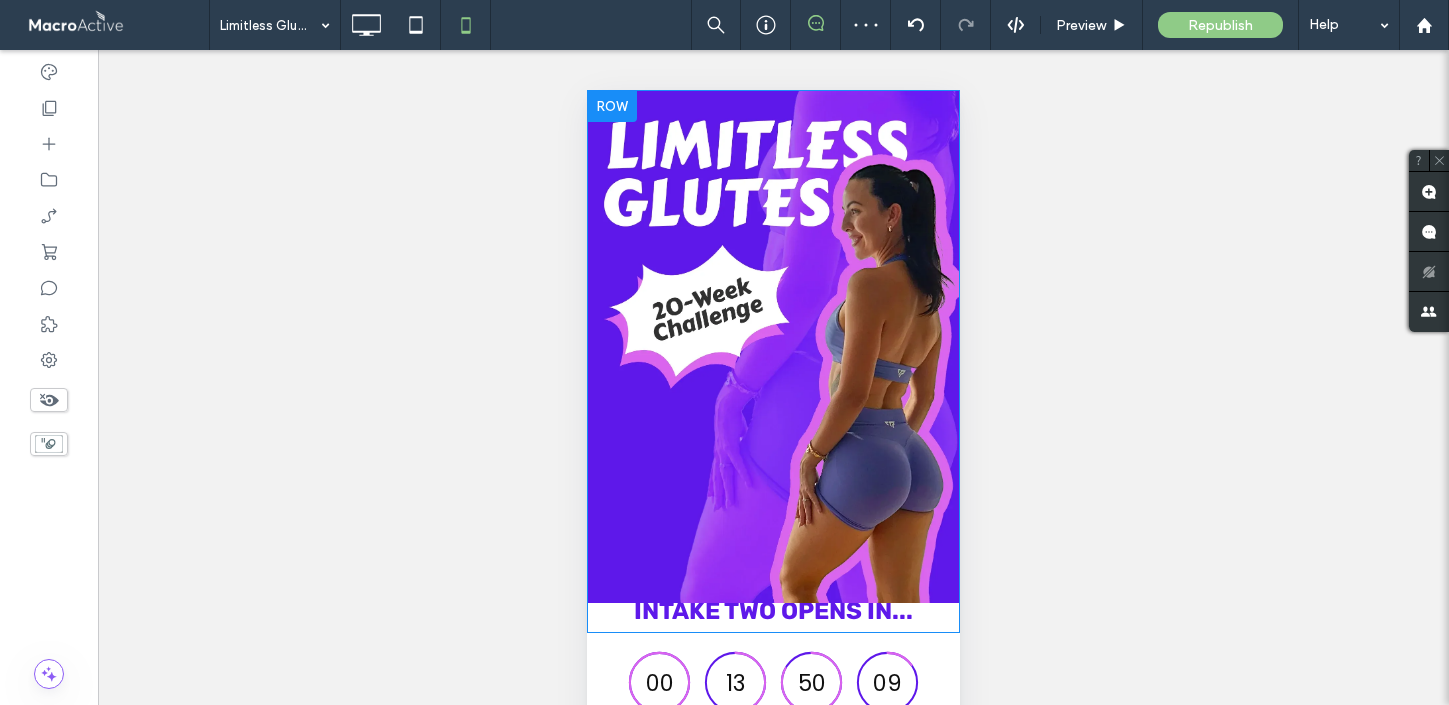 scroll, scrollTop: 0, scrollLeft: 0, axis: both 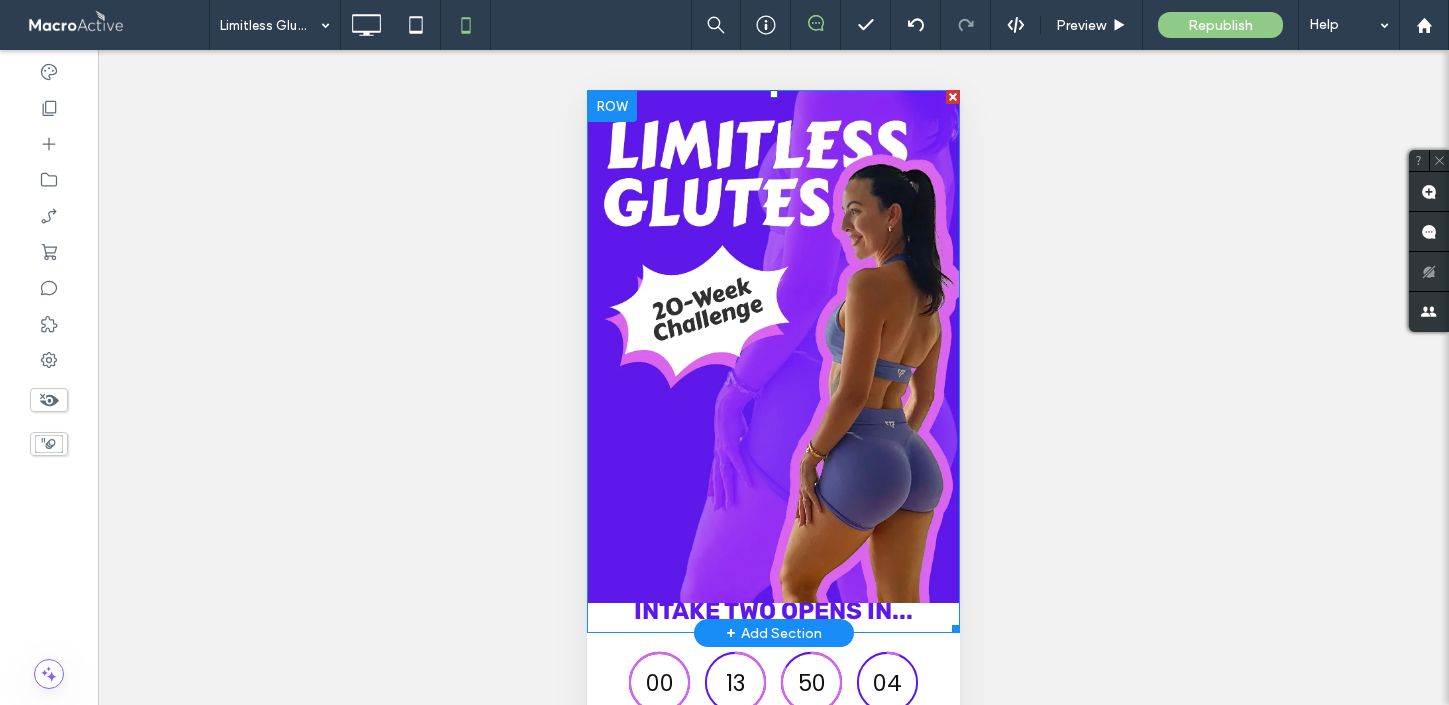click at bounding box center [773, 361] 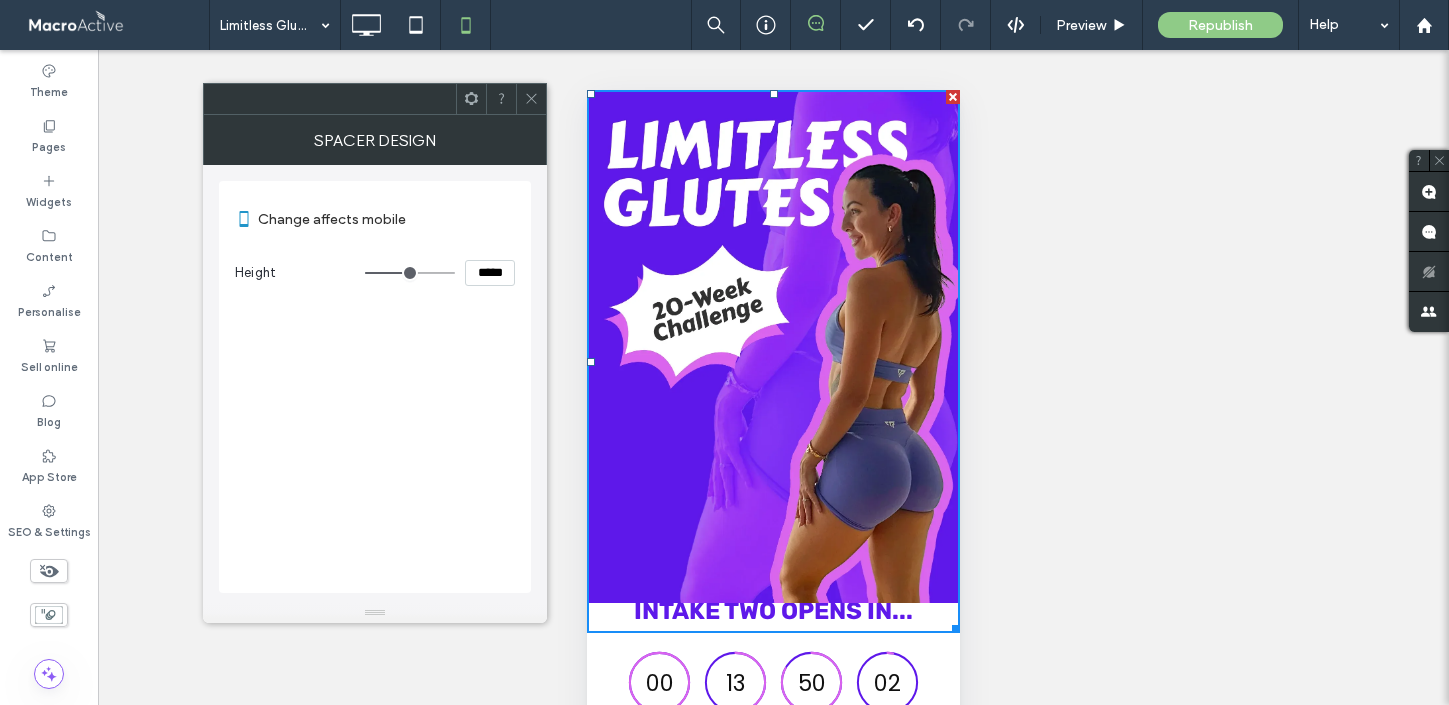 click at bounding box center [773, 361] 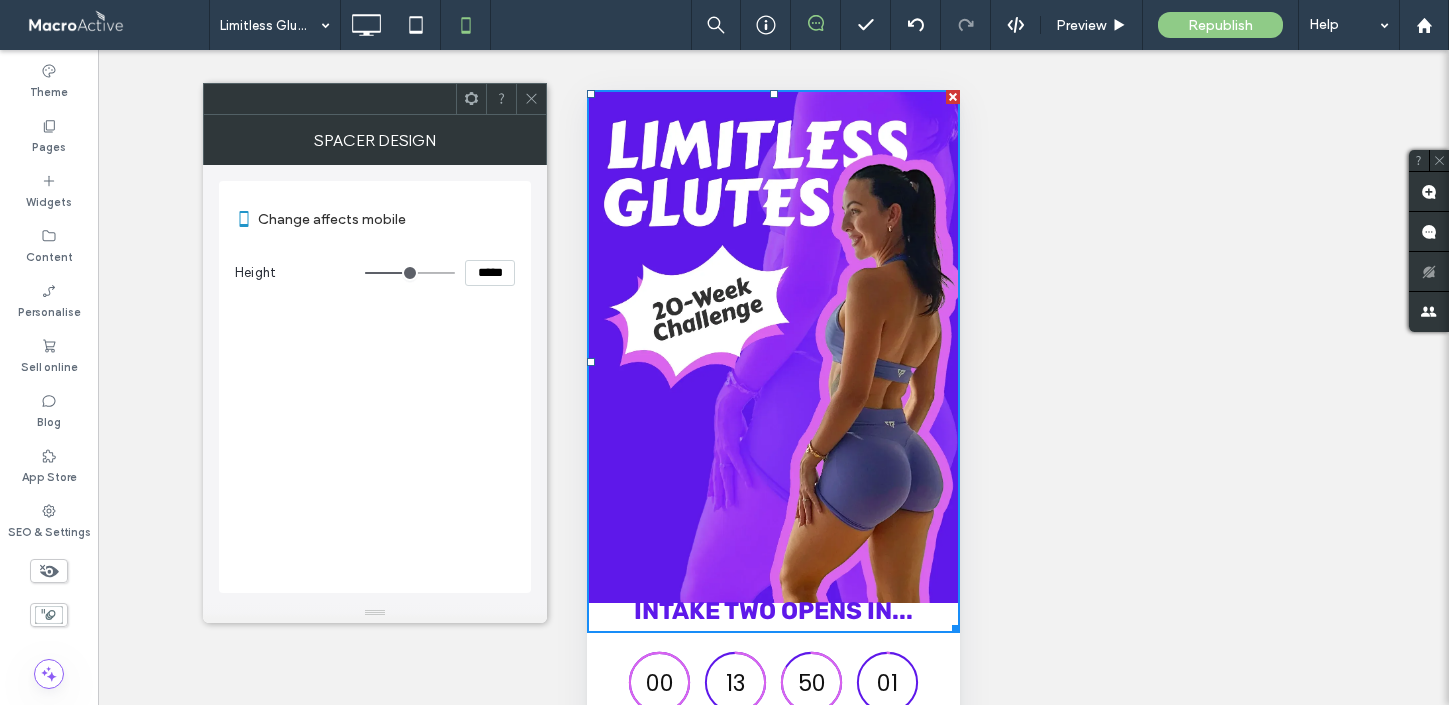 click on "**********" at bounding box center (773, 402) 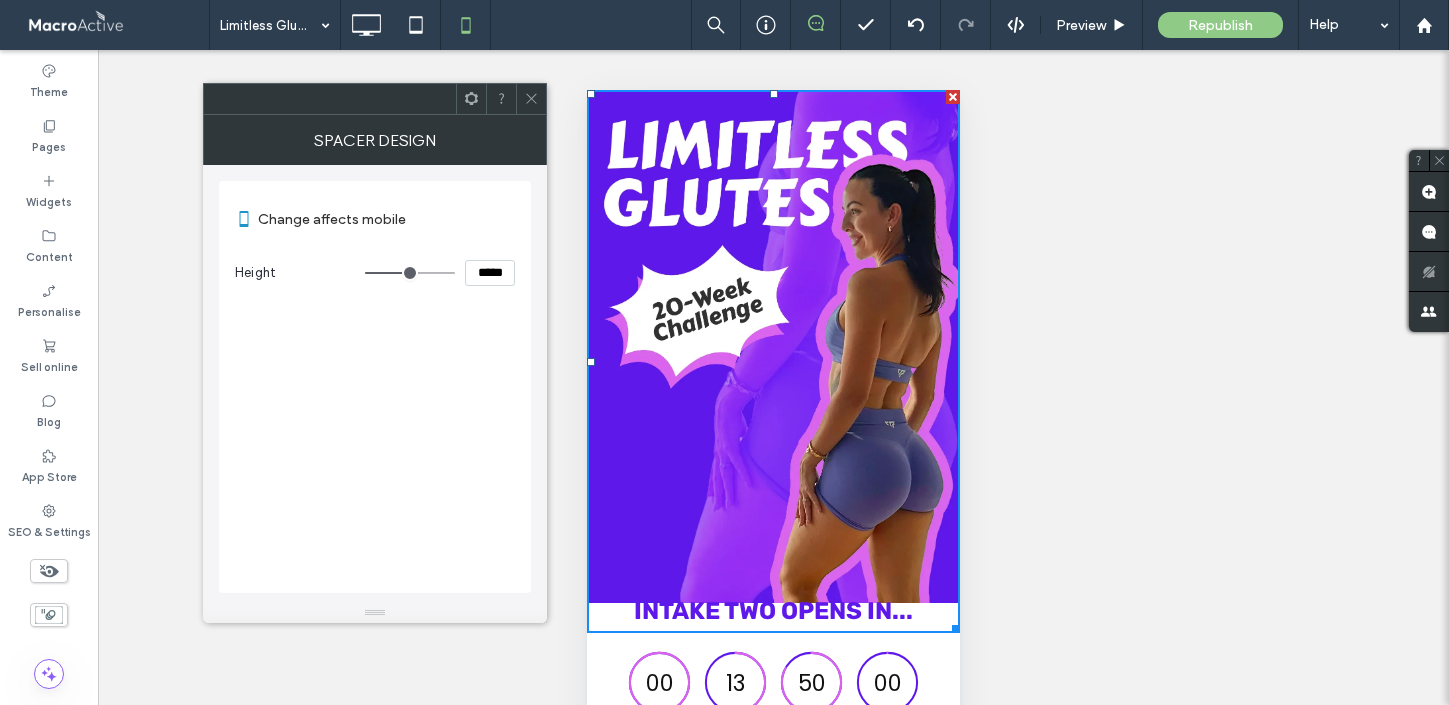 click 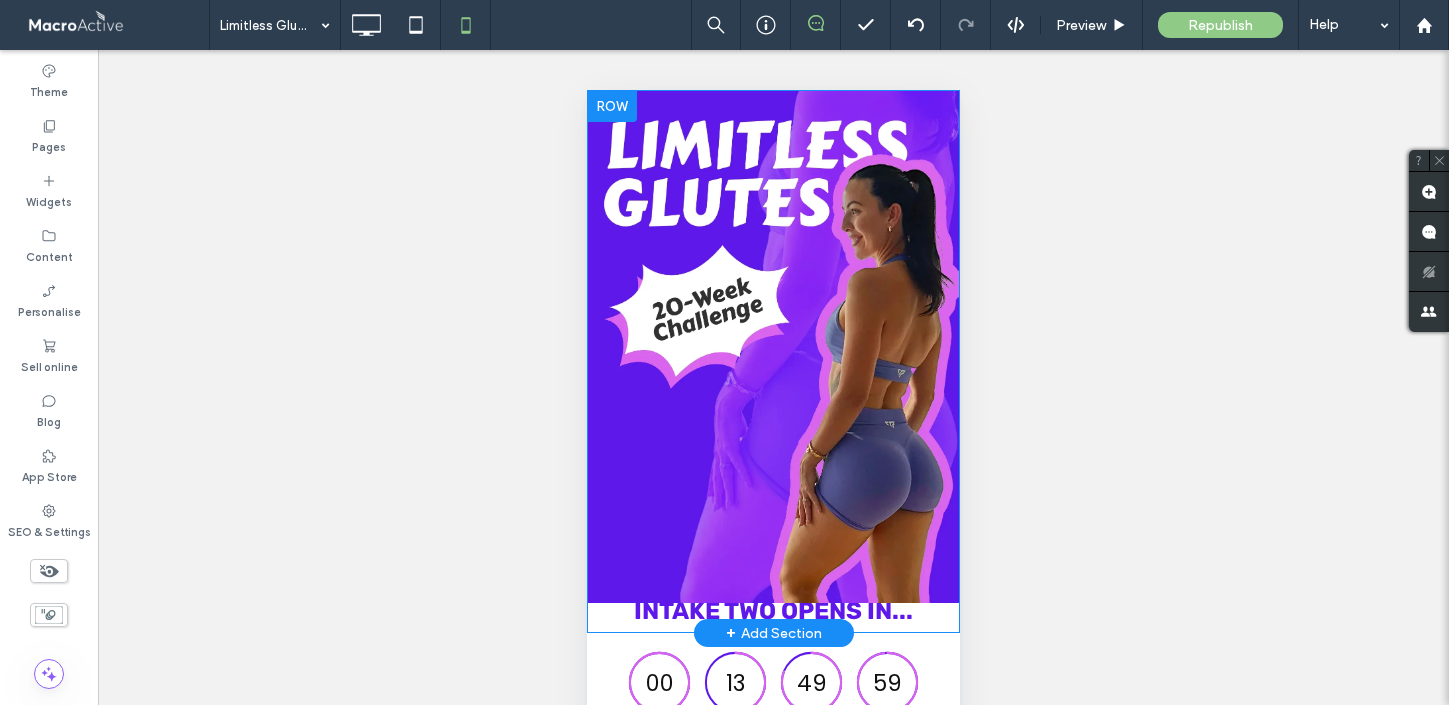 click at bounding box center (612, 106) 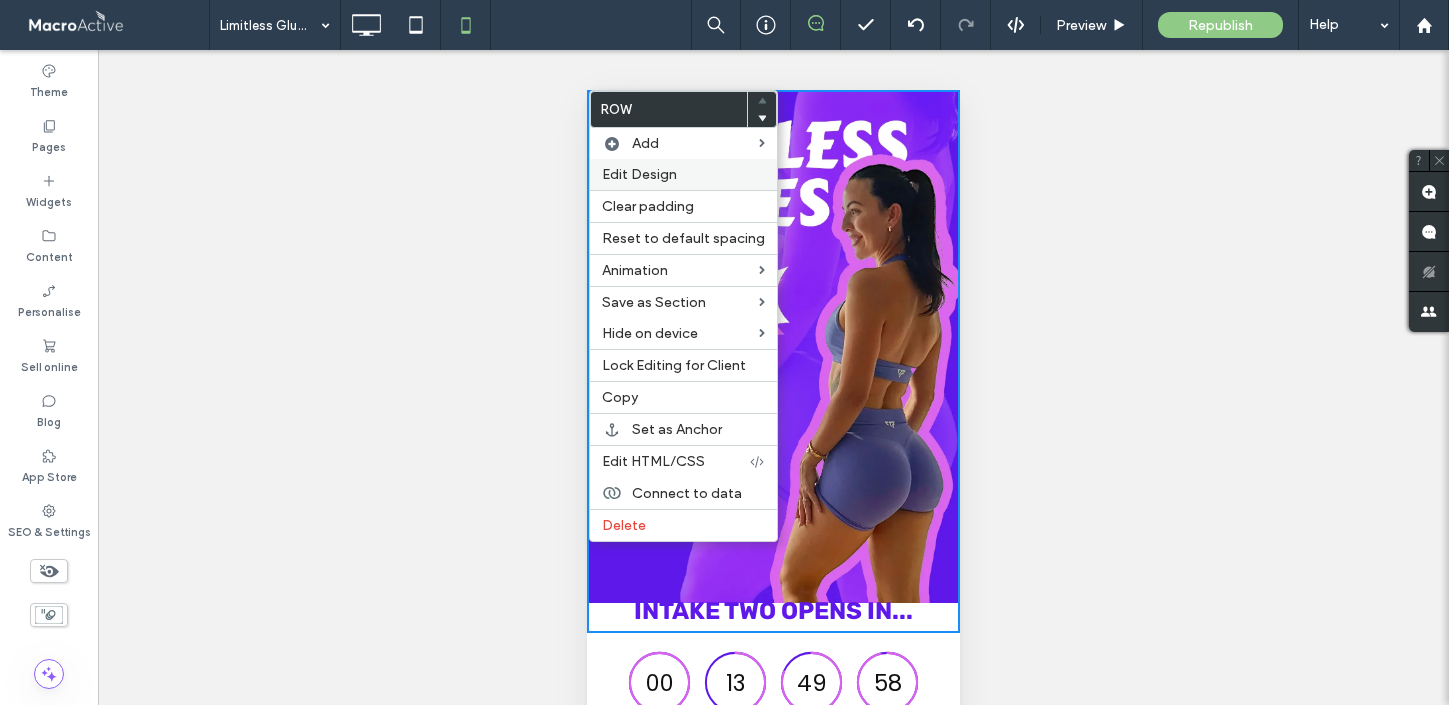 click on "Edit Design" at bounding box center (683, 174) 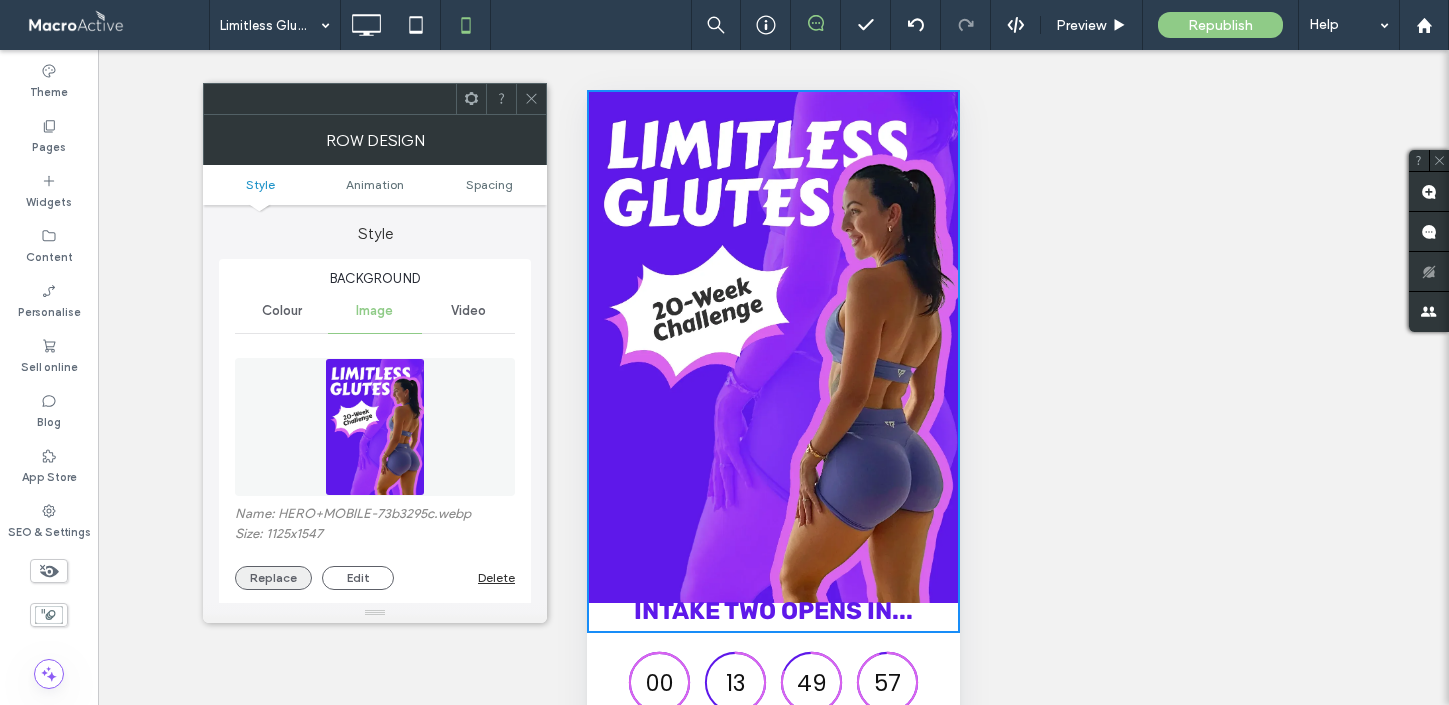 click on "Replace" at bounding box center (273, 578) 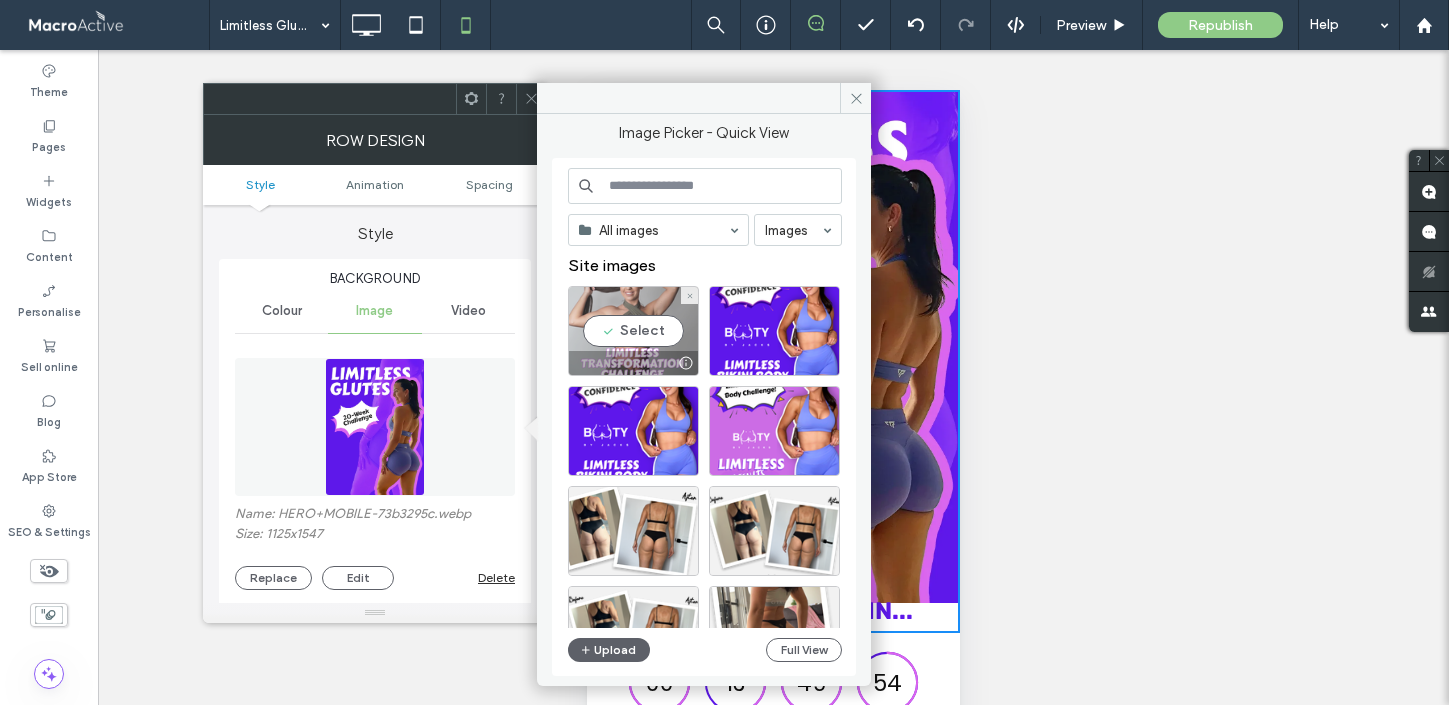 click on "Select" at bounding box center (633, 331) 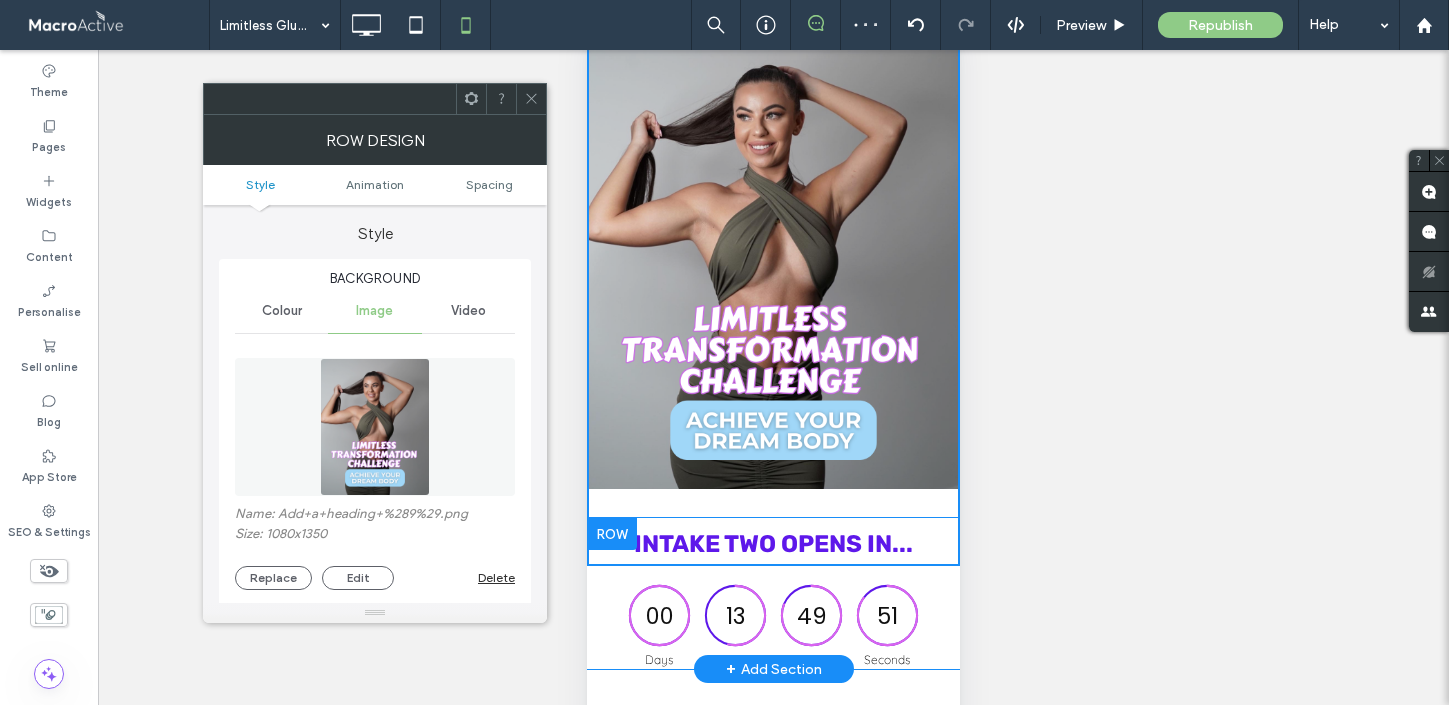scroll, scrollTop: 69, scrollLeft: 0, axis: vertical 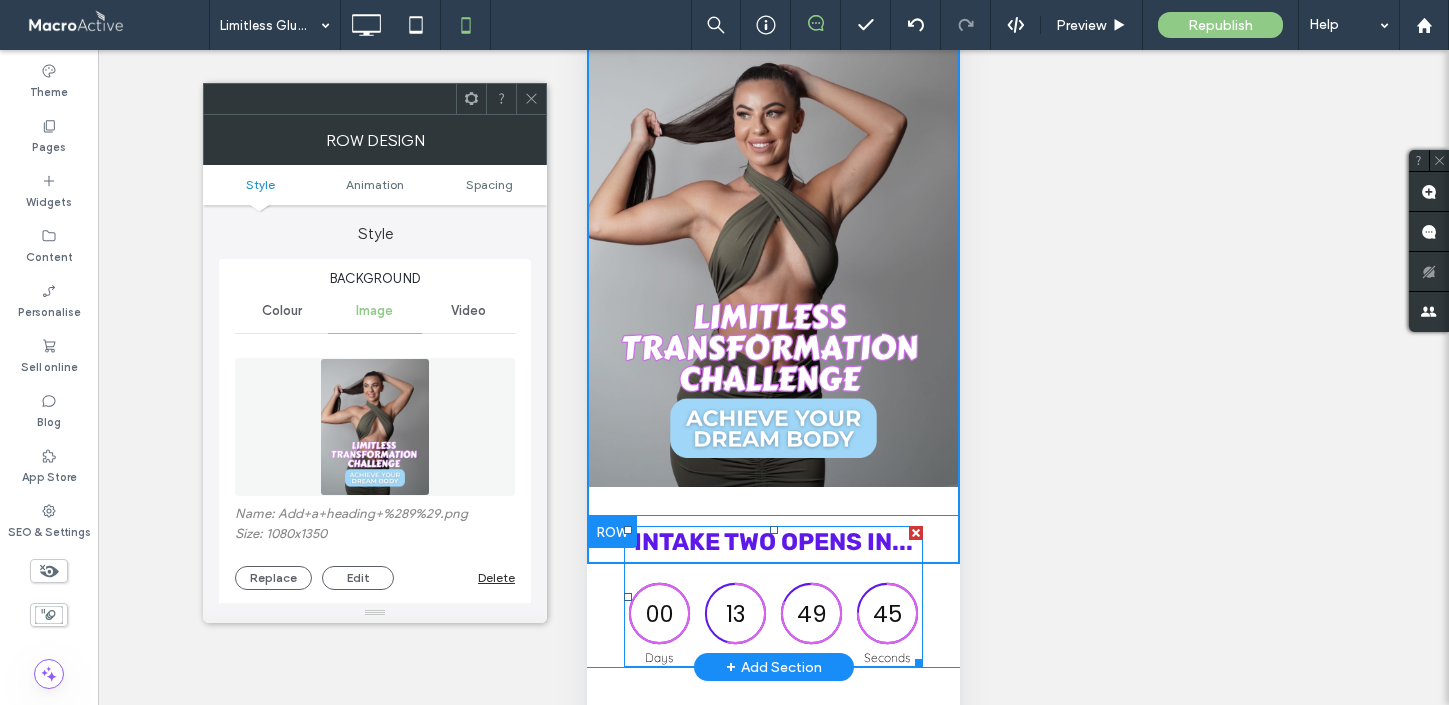 click on "00
13
49
45" at bounding box center (773, 613) 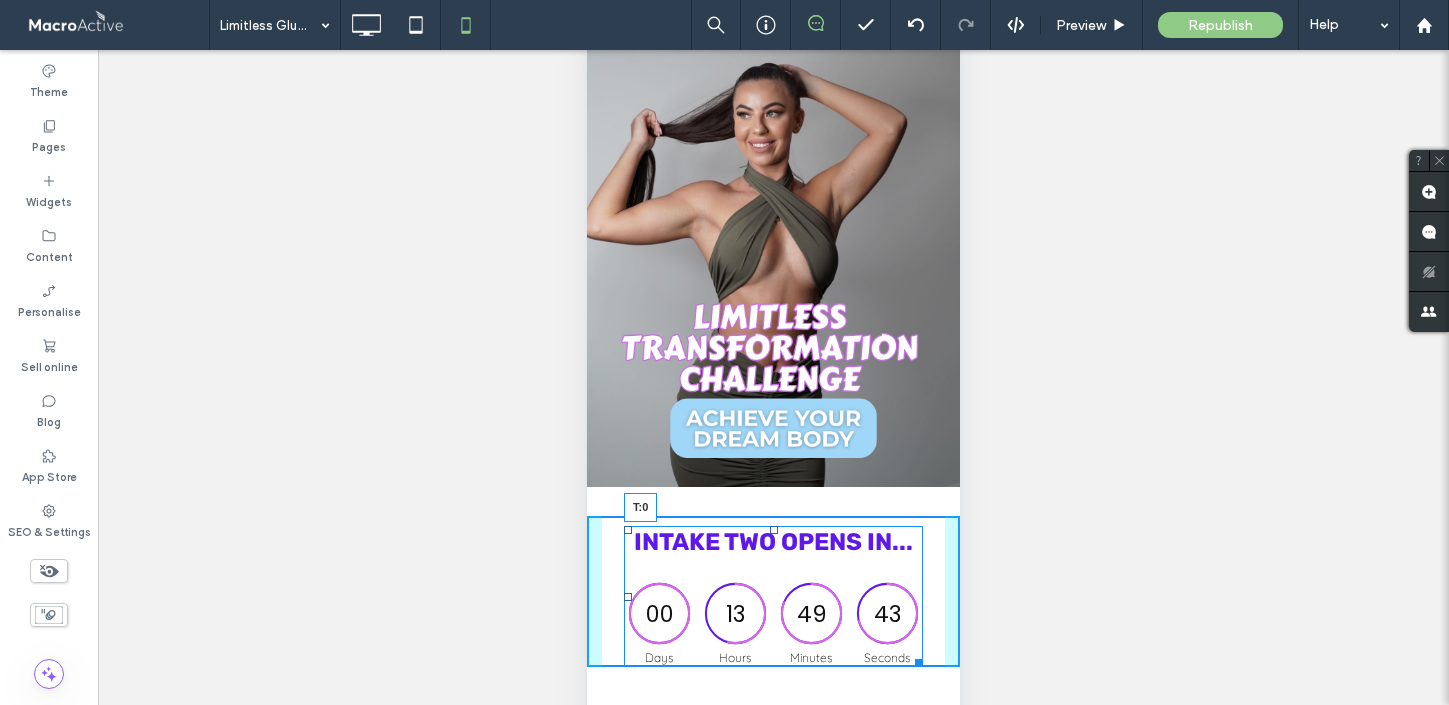 drag, startPoint x: 771, startPoint y: 531, endPoint x: 777, endPoint y: 507, distance: 24.738634 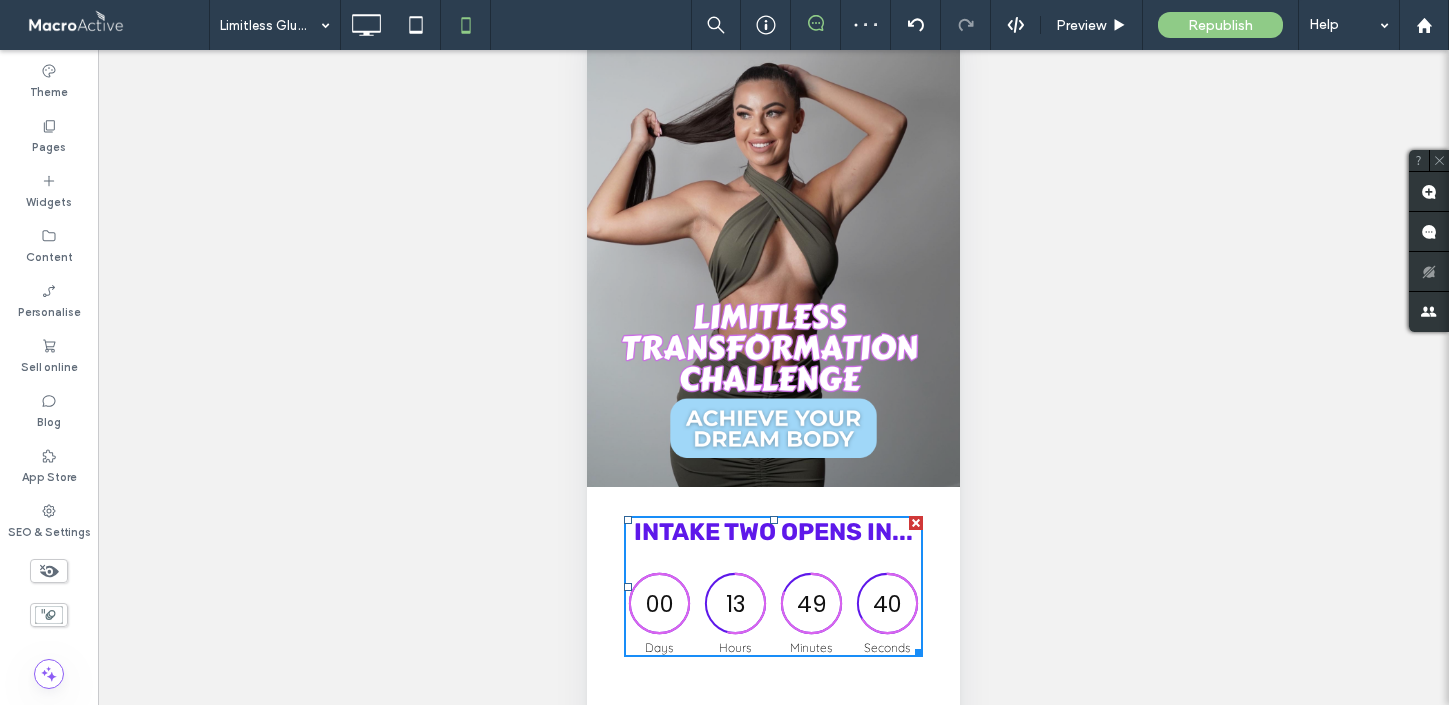 click on "**********" at bounding box center (773, 402) 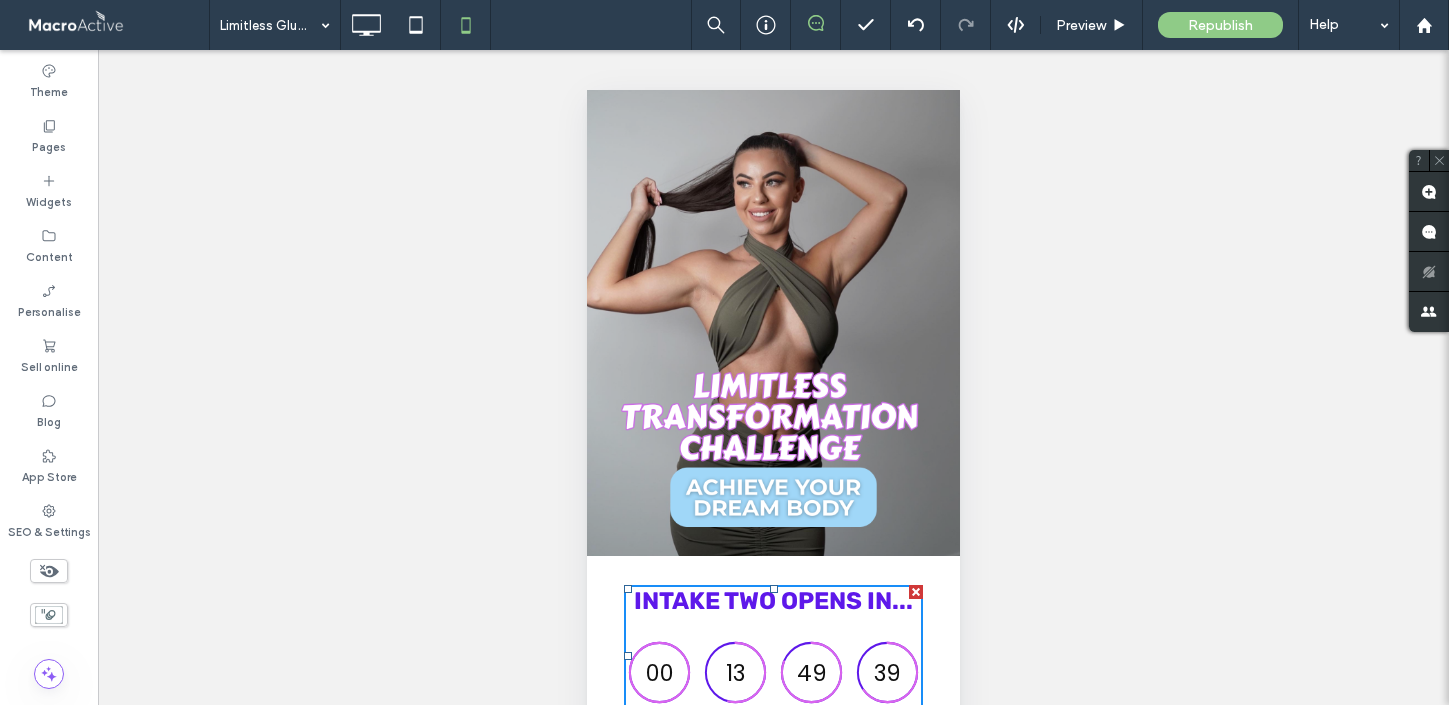 scroll, scrollTop: 122, scrollLeft: 0, axis: vertical 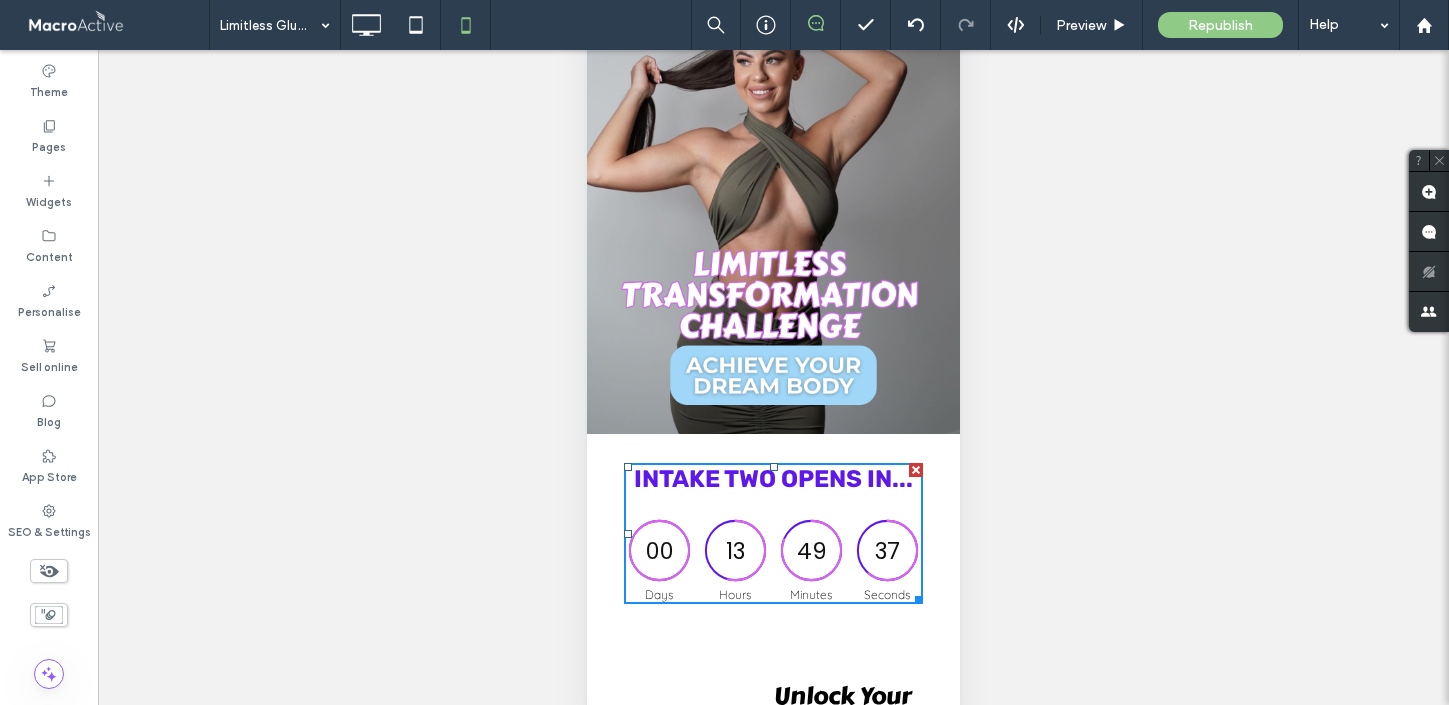 click on "Click To Paste
Unlock Your Ultimate Booty
Experience
real transformations   in just 20 weeks, focusing on glutes, core, and back. Join
10,000+ women   who have achieved lasting results!
LET'S GO
Click To Paste
Row + Add Section" at bounding box center [773, 913] 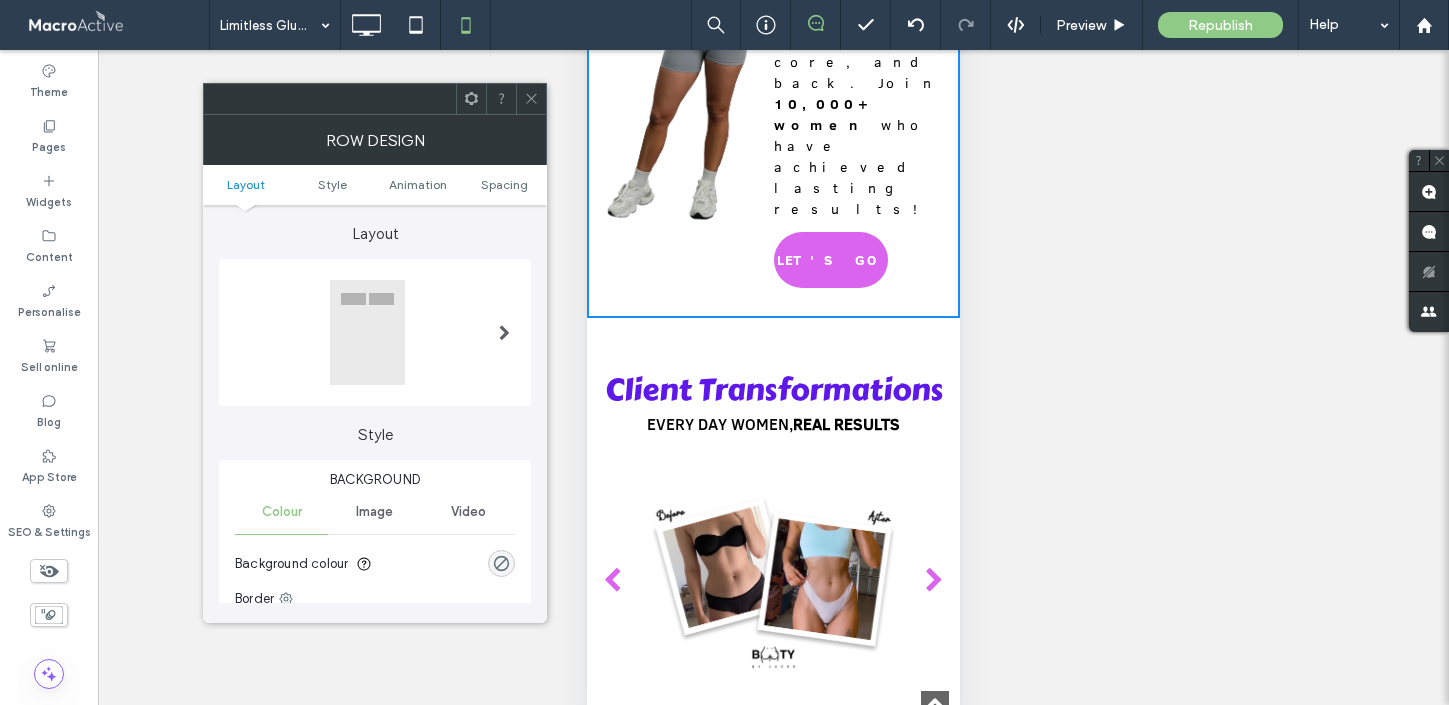 scroll, scrollTop: 909, scrollLeft: 0, axis: vertical 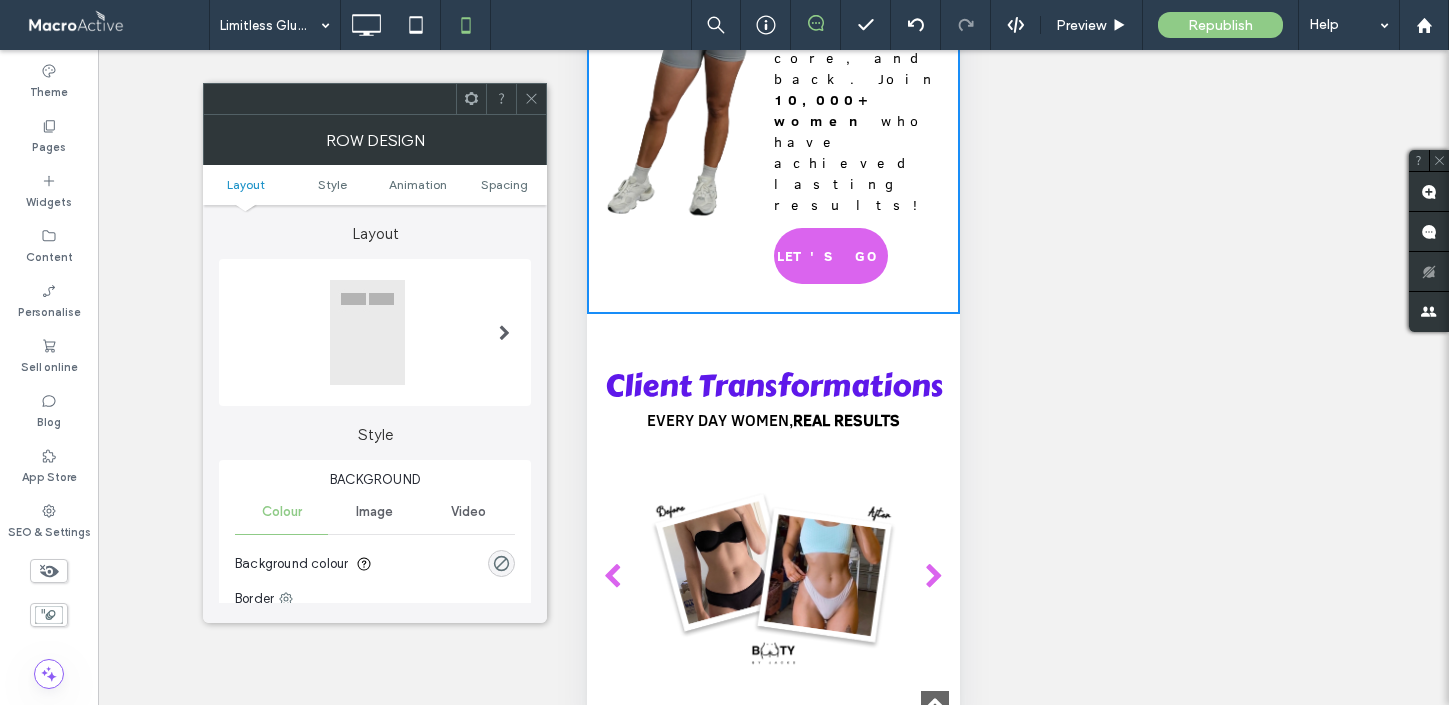 click at bounding box center (774, 576) 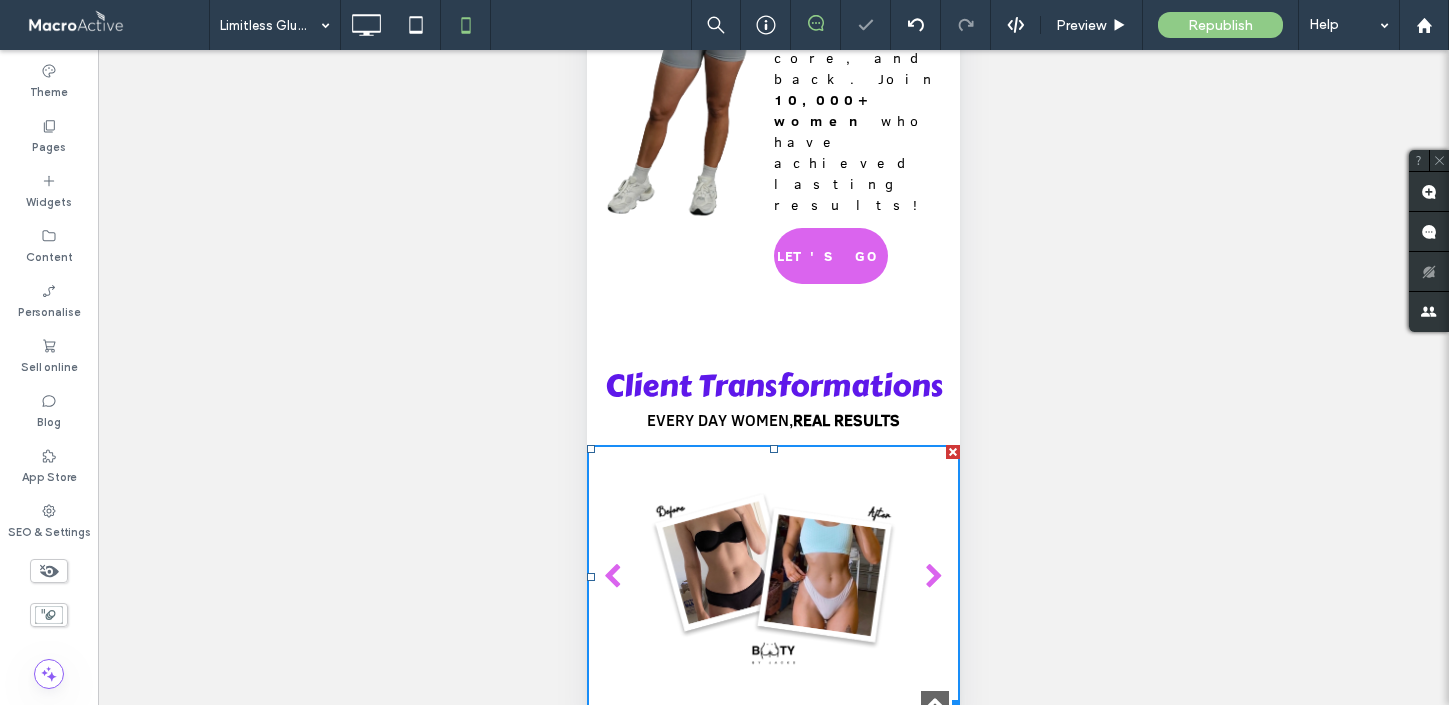 click at bounding box center [774, 576] 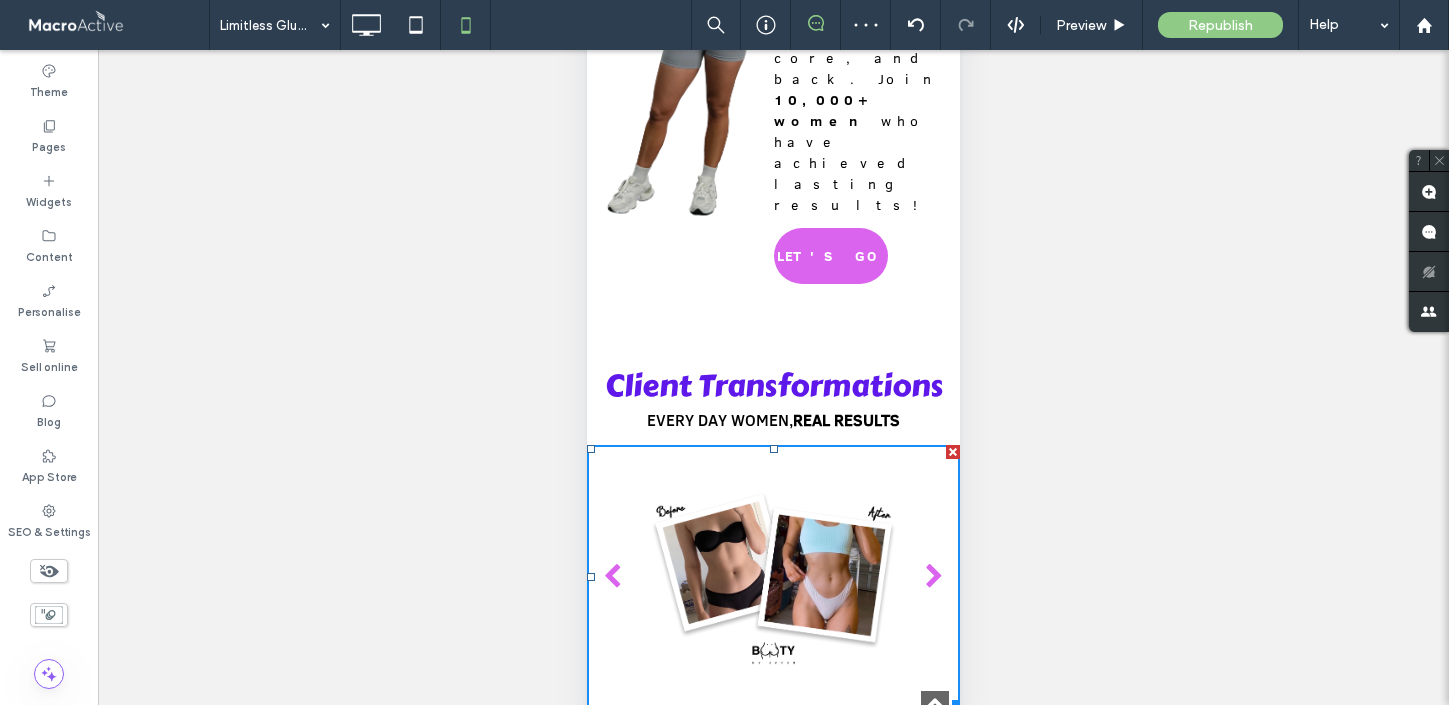click on "Client Transformations
EVERY DAY WOMEN ,  REAL RESULTS
a a a a
LET'S GO
Click To Paste" at bounding box center (773, 564) 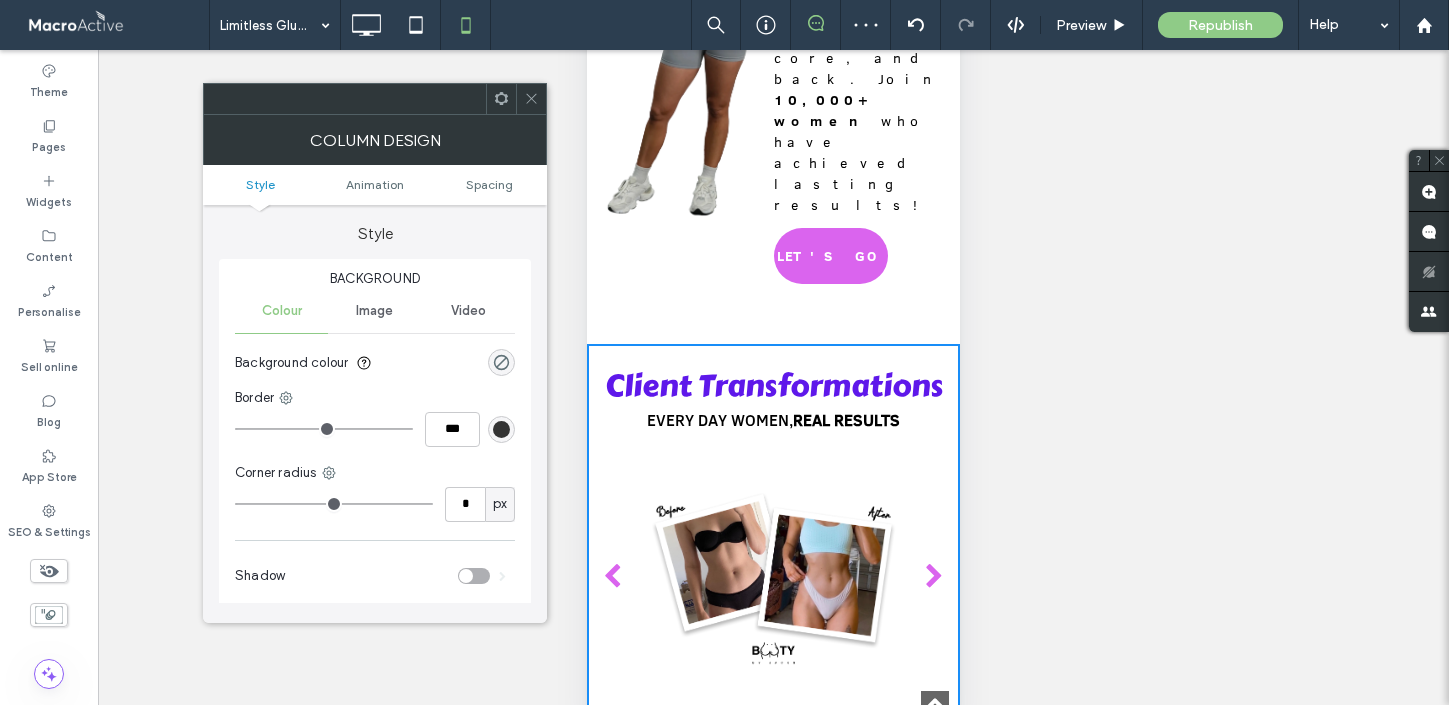 click at bounding box center (774, 576) 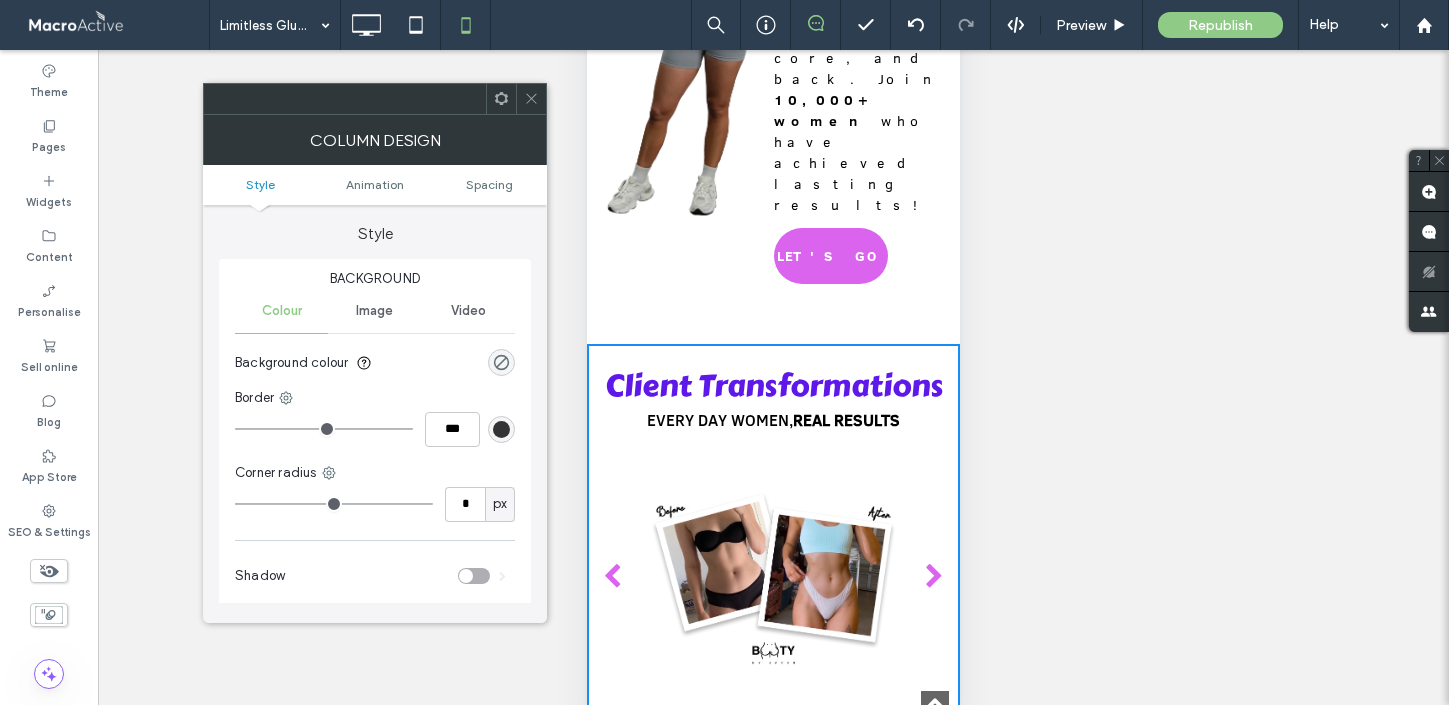 click on "Client Transformations
EVERY DAY WOMEN ,  REAL RESULTS
a a a a
LET'S GO
Click To Paste
Click To Paste
Row + Add Section" at bounding box center (773, 564) 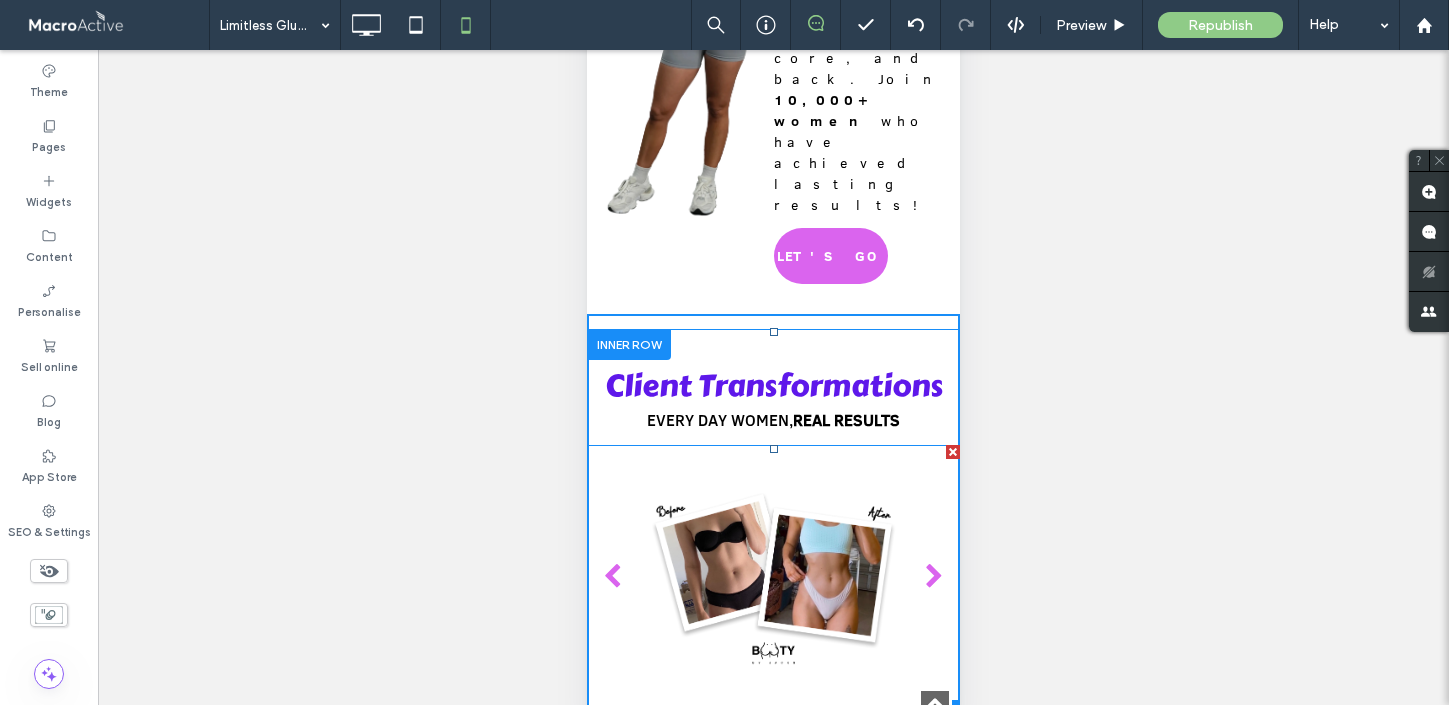 click at bounding box center (774, 576) 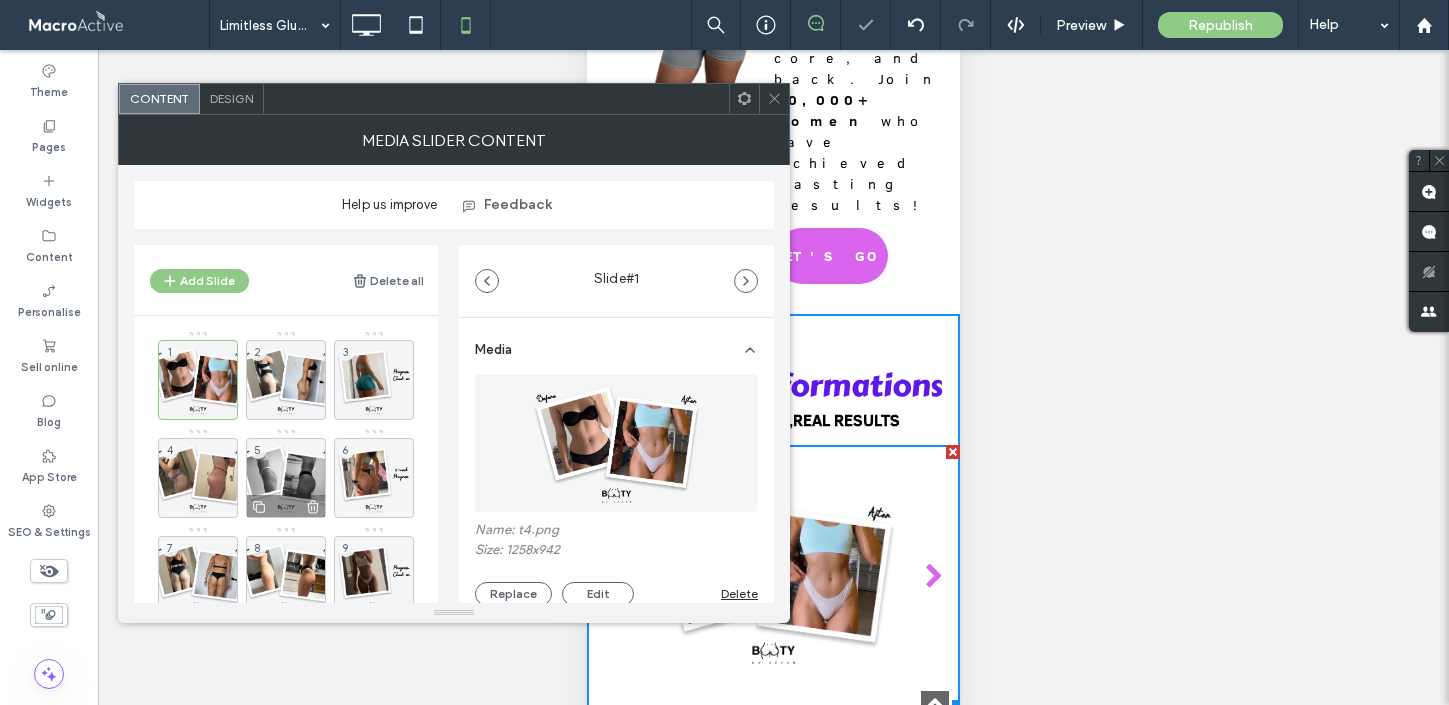 scroll, scrollTop: 48, scrollLeft: 0, axis: vertical 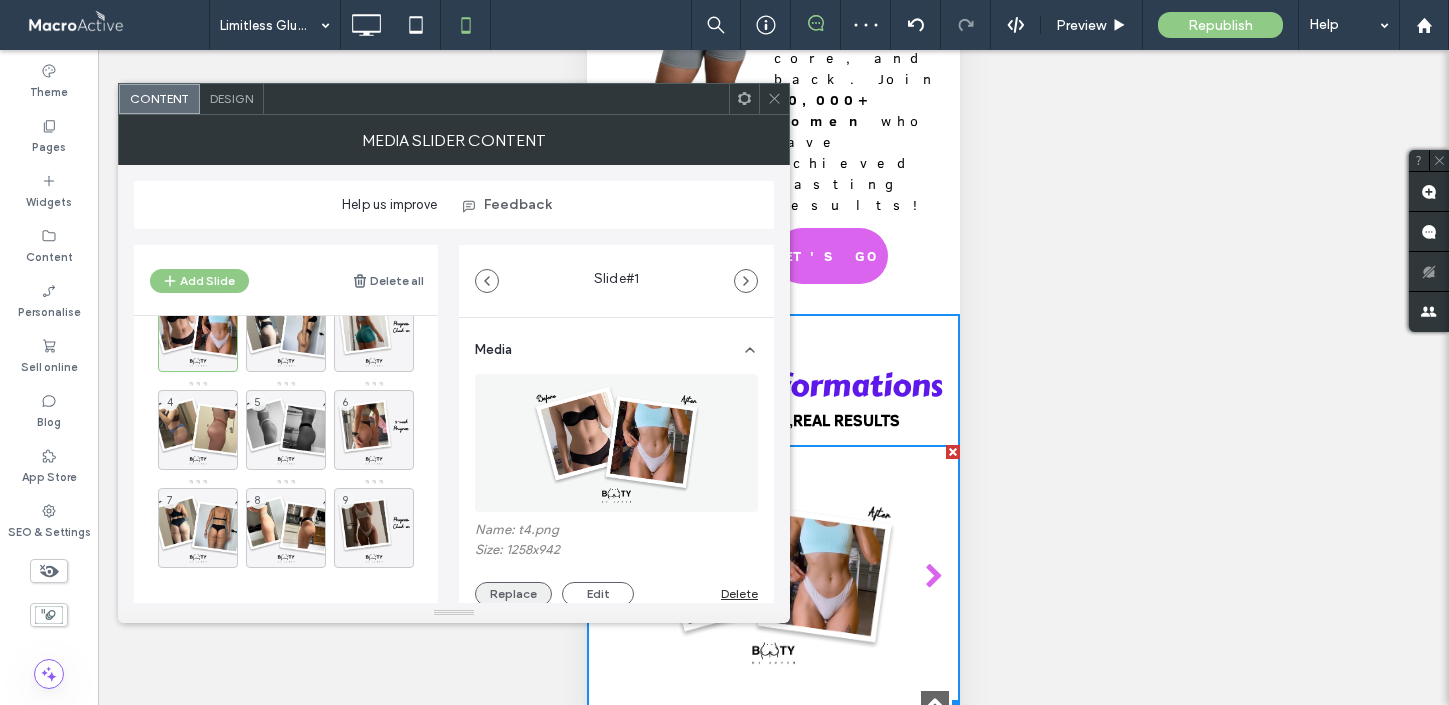 click on "Replace" at bounding box center [513, 594] 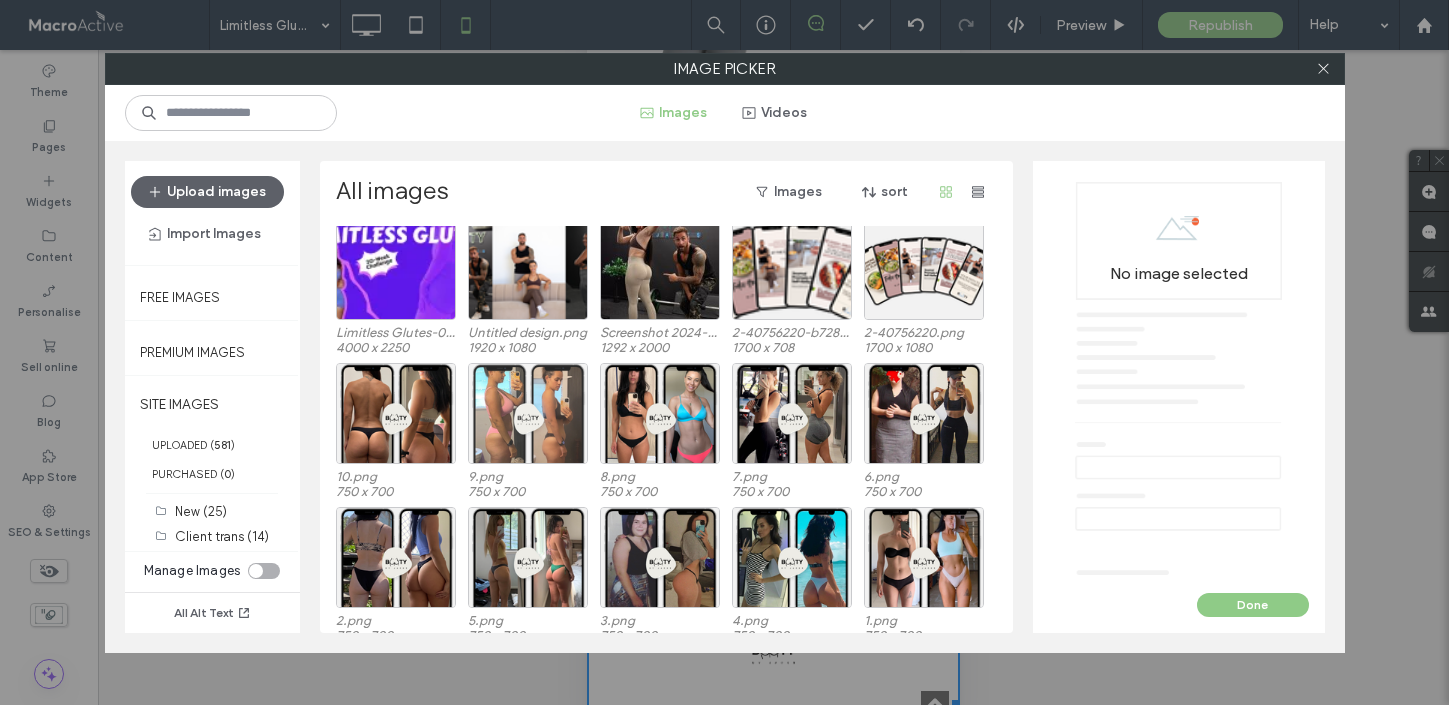 scroll, scrollTop: 2212, scrollLeft: 0, axis: vertical 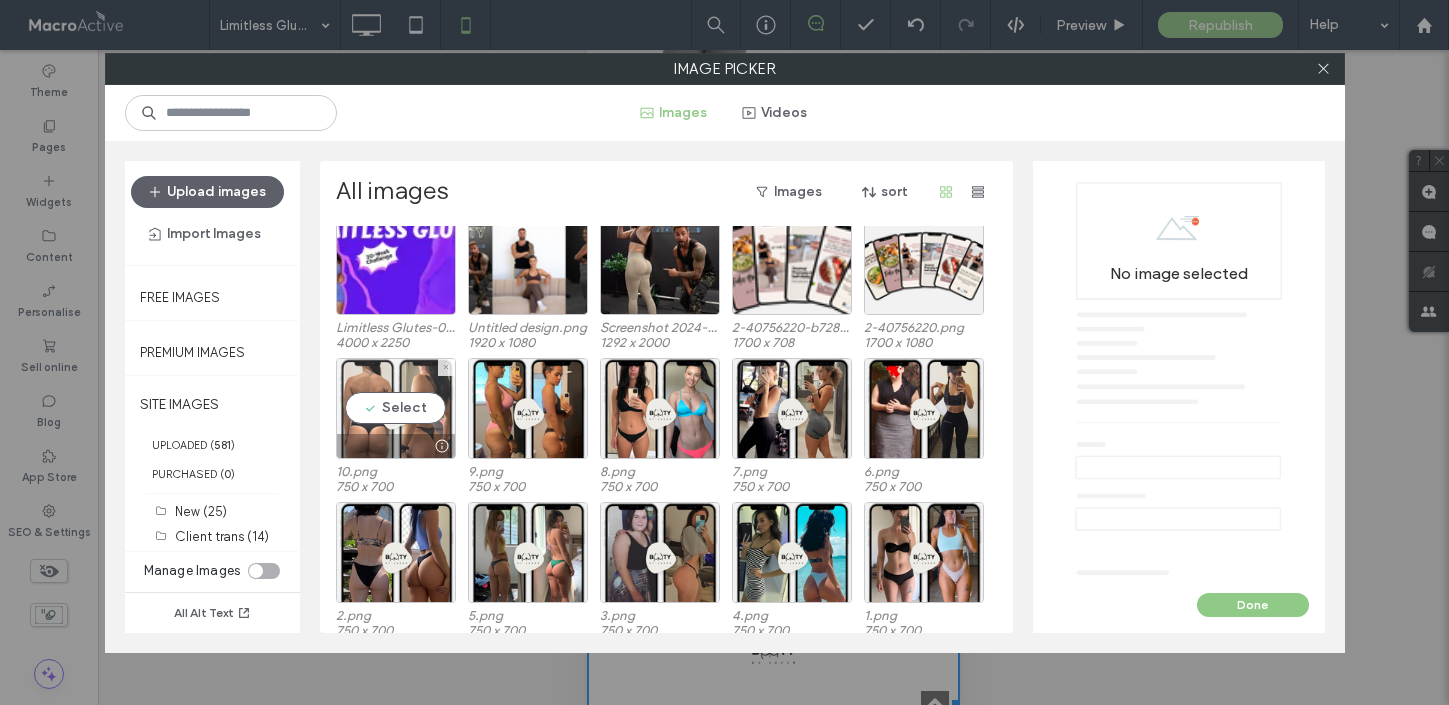 click on "Select" at bounding box center [396, 408] 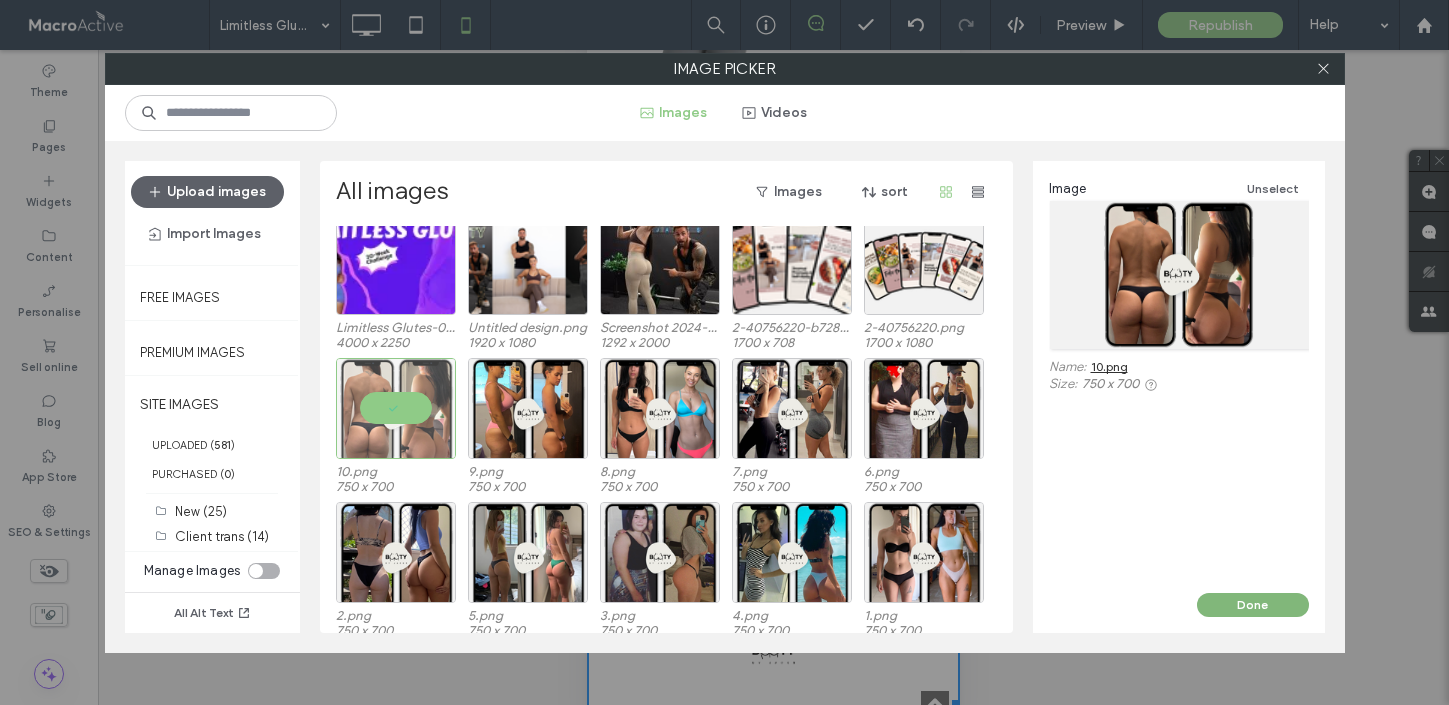 click on "Done" at bounding box center [1253, 605] 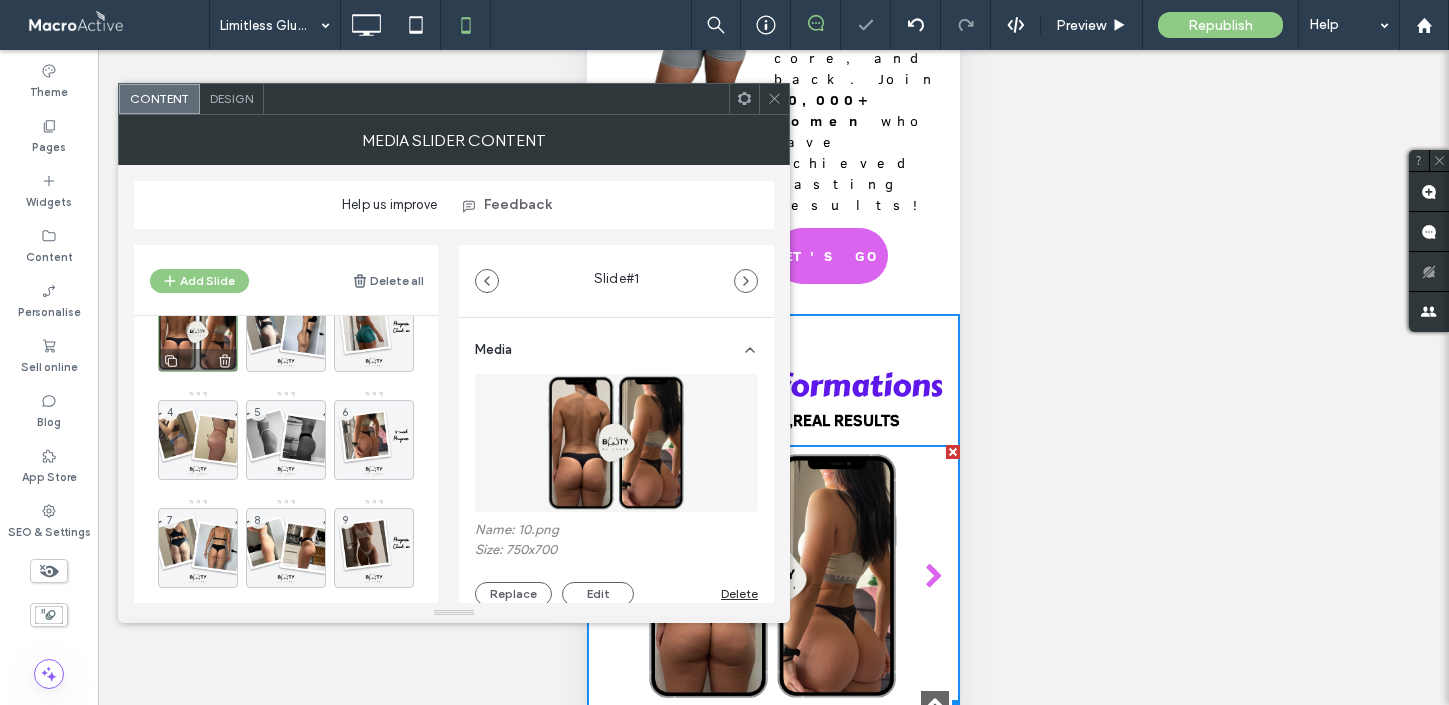 scroll, scrollTop: 21, scrollLeft: 0, axis: vertical 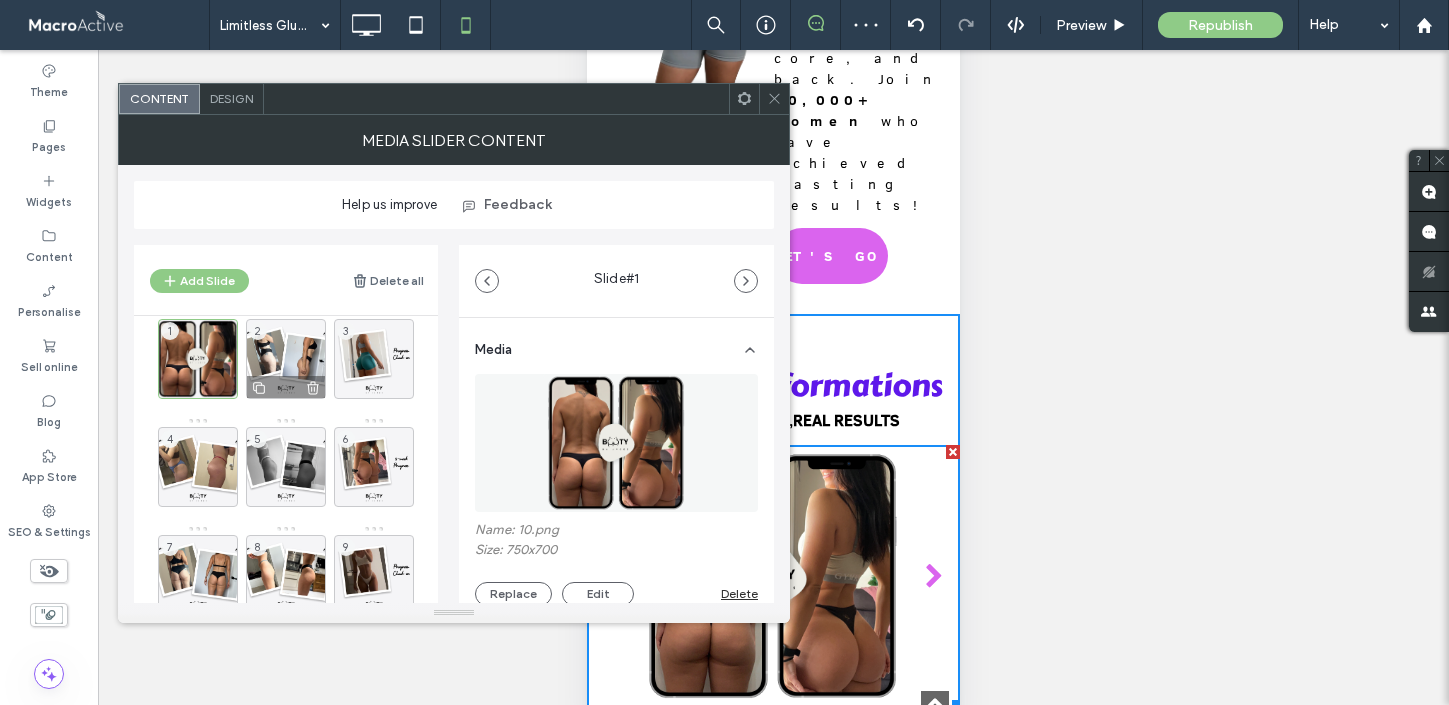 click 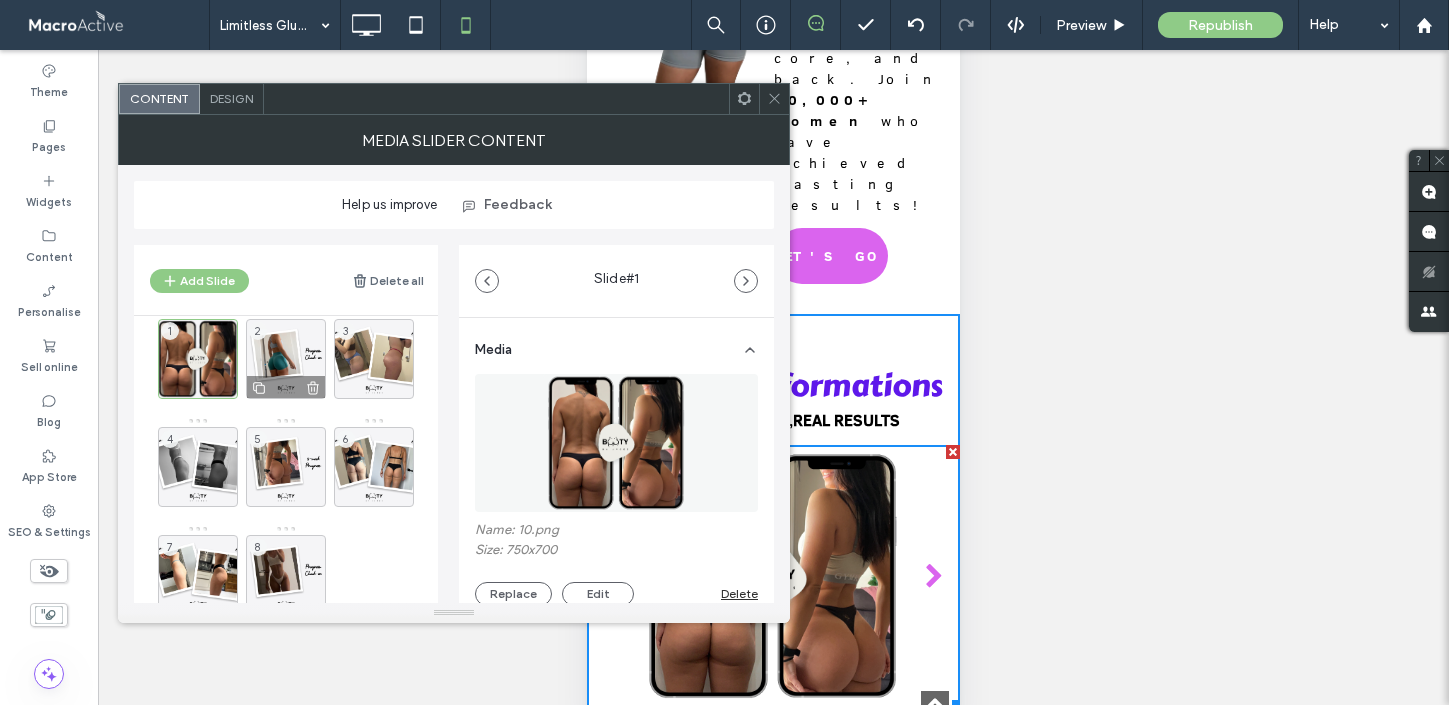 click 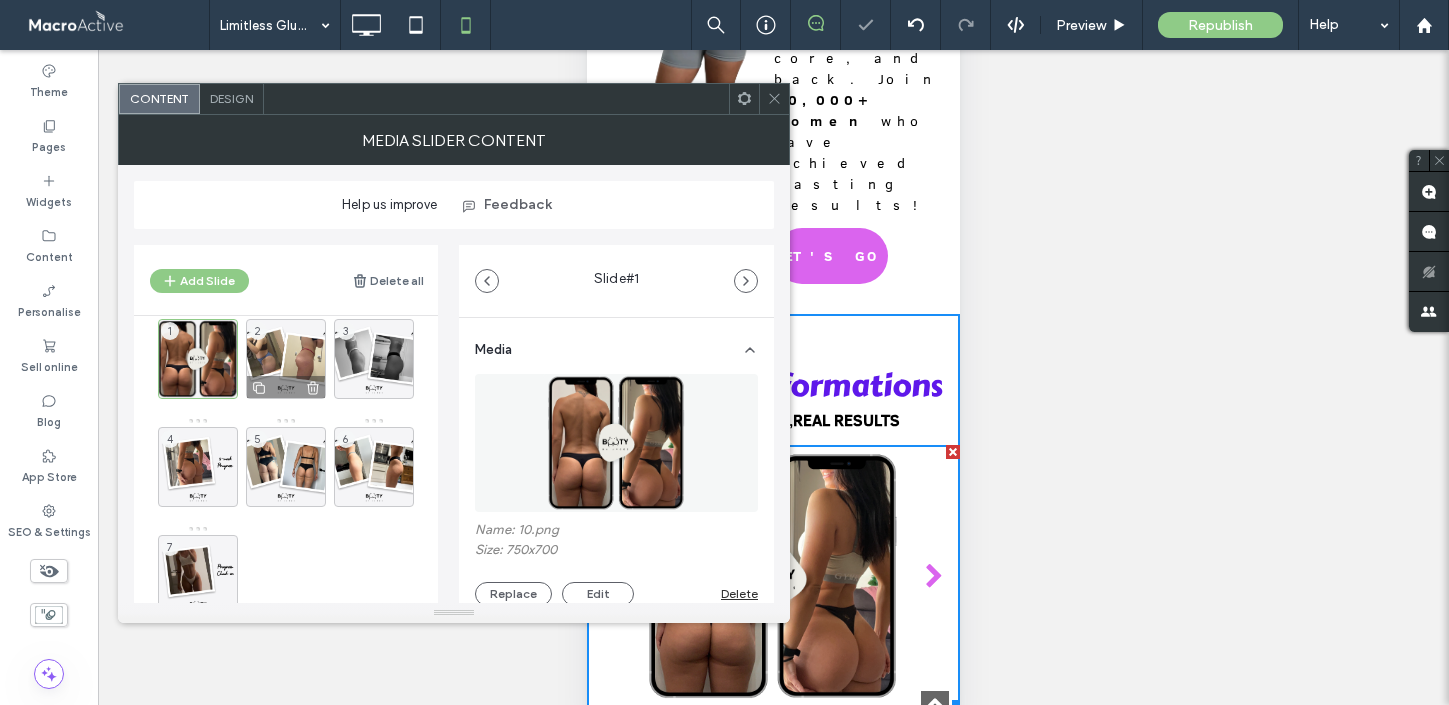 click 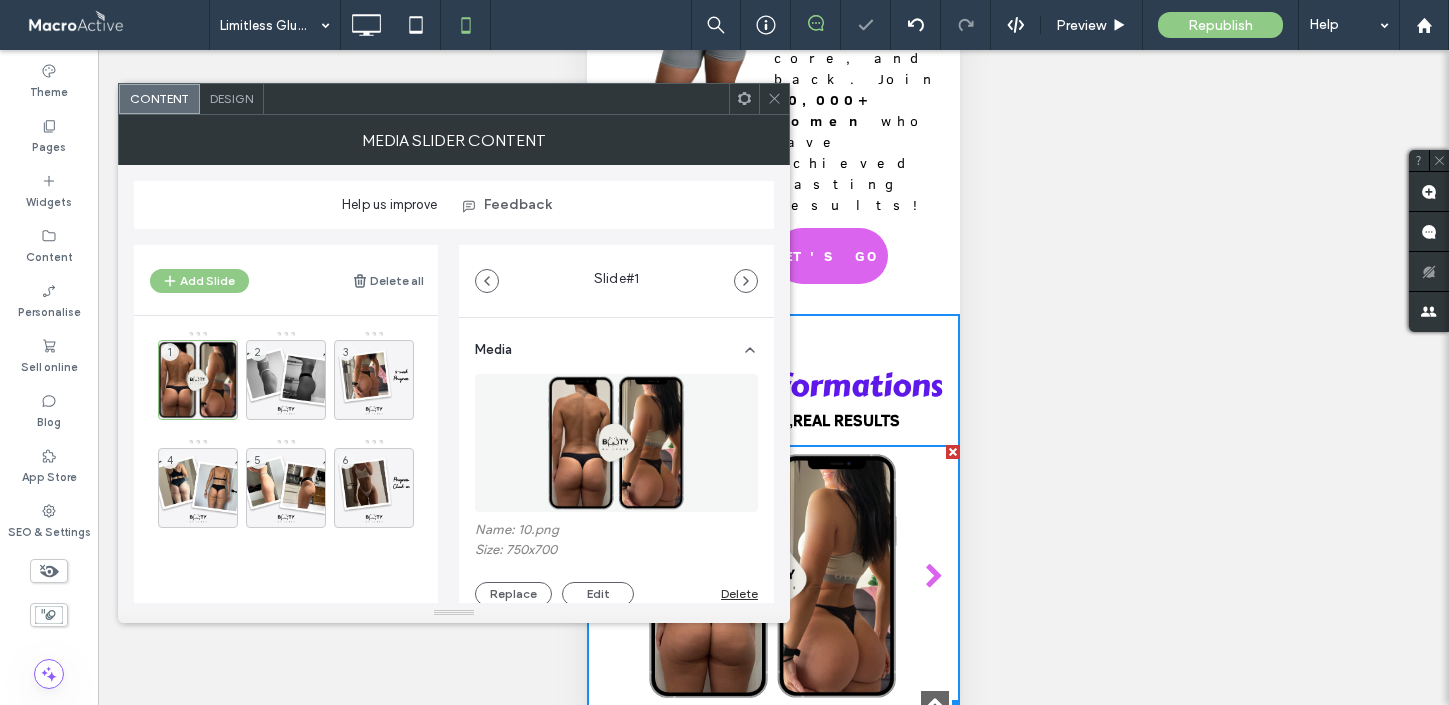 scroll, scrollTop: 0, scrollLeft: 0, axis: both 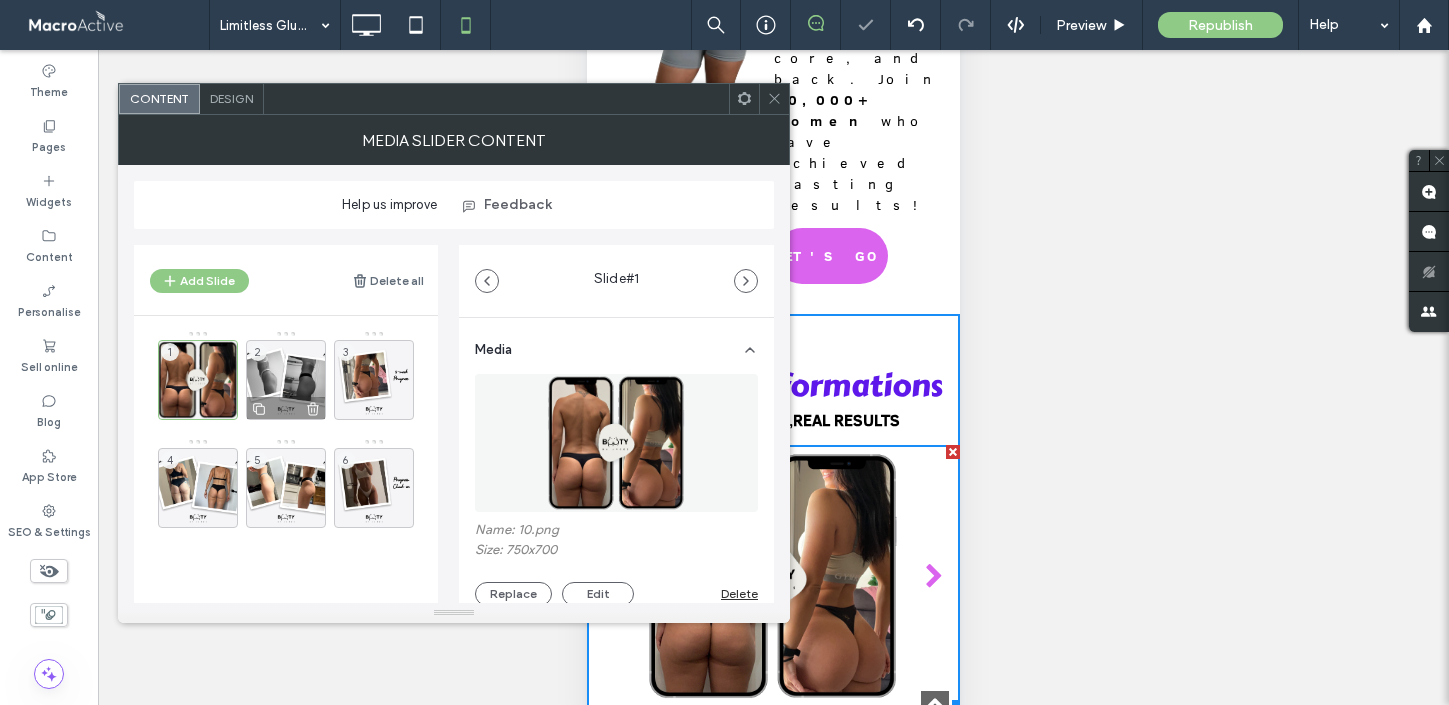 click 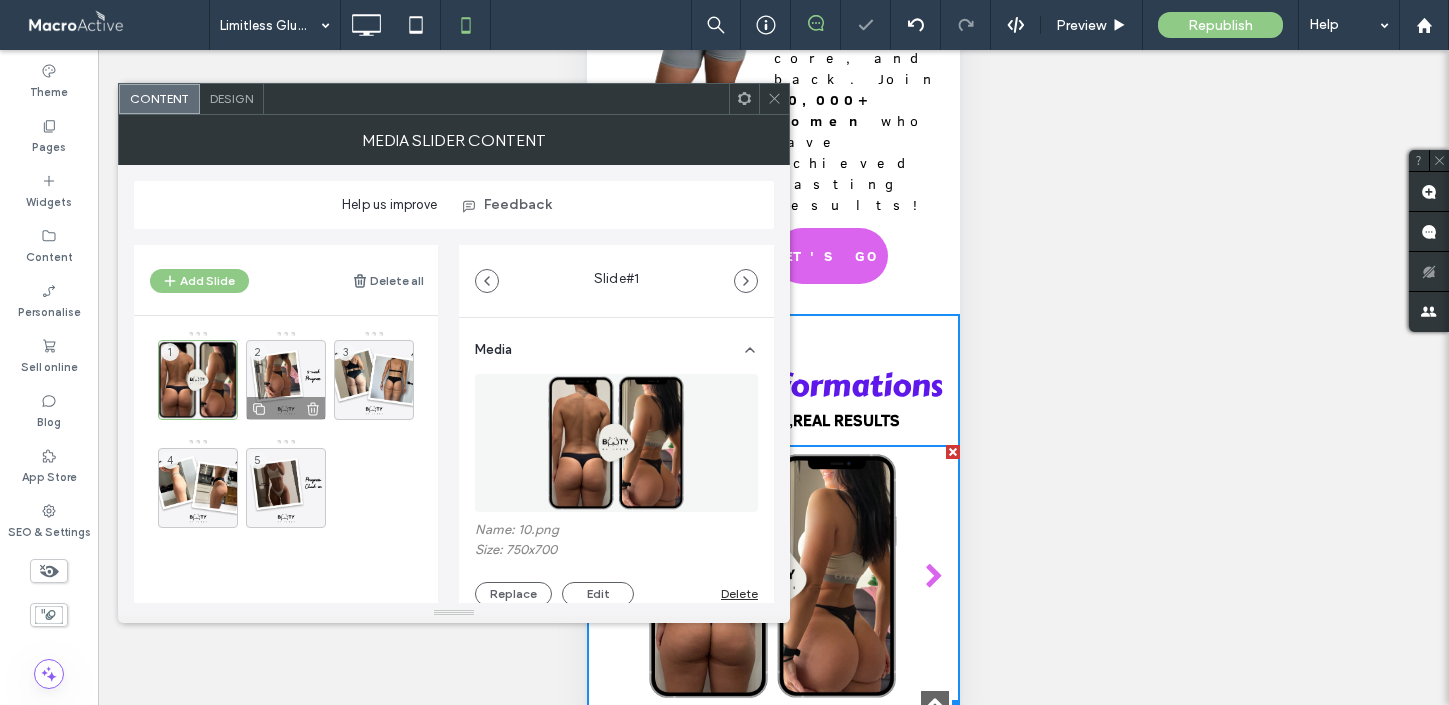 click 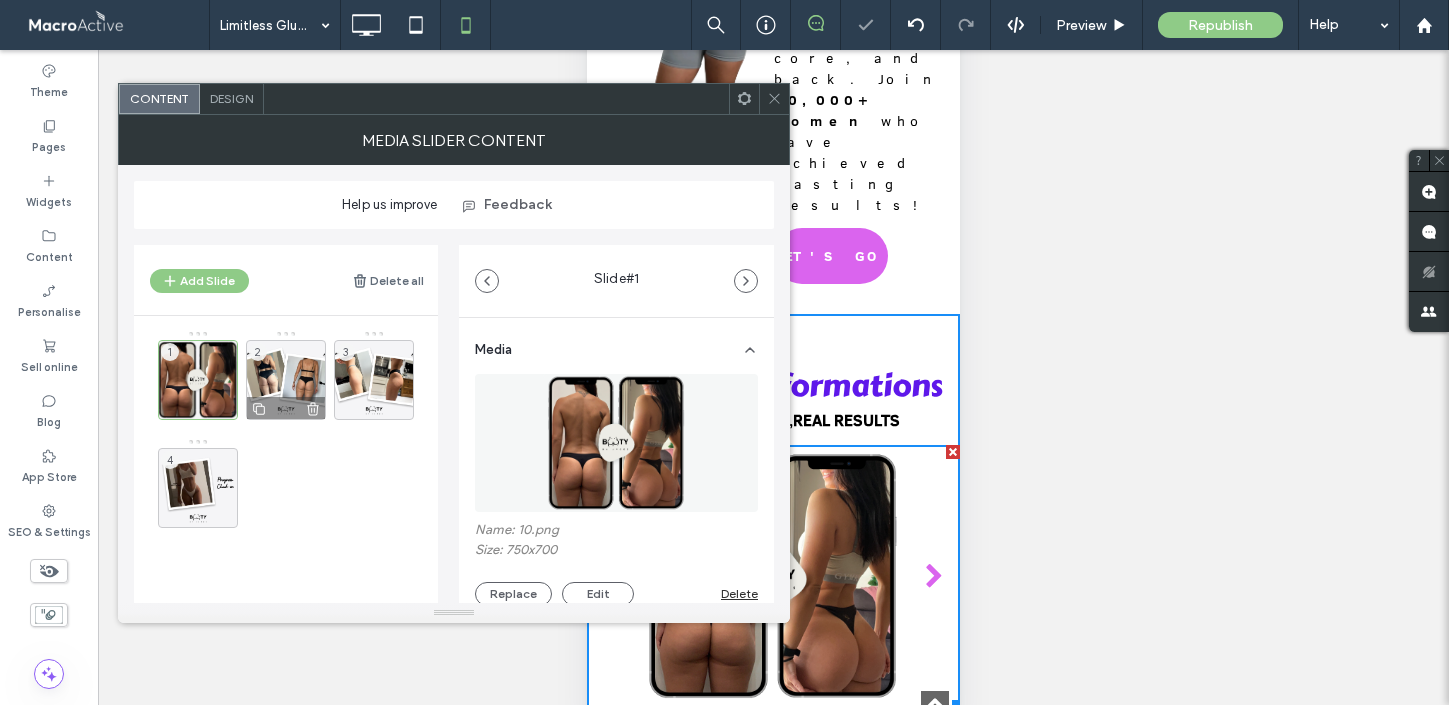 click 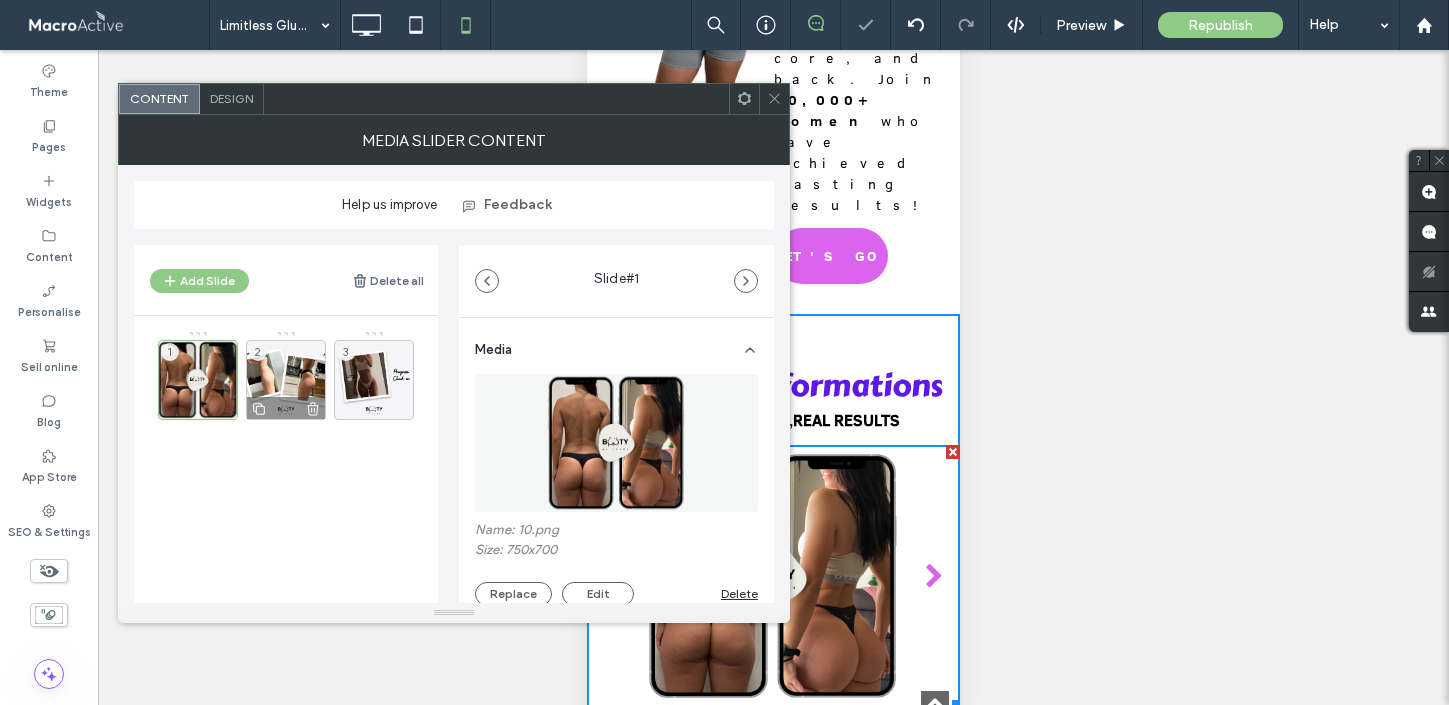 click 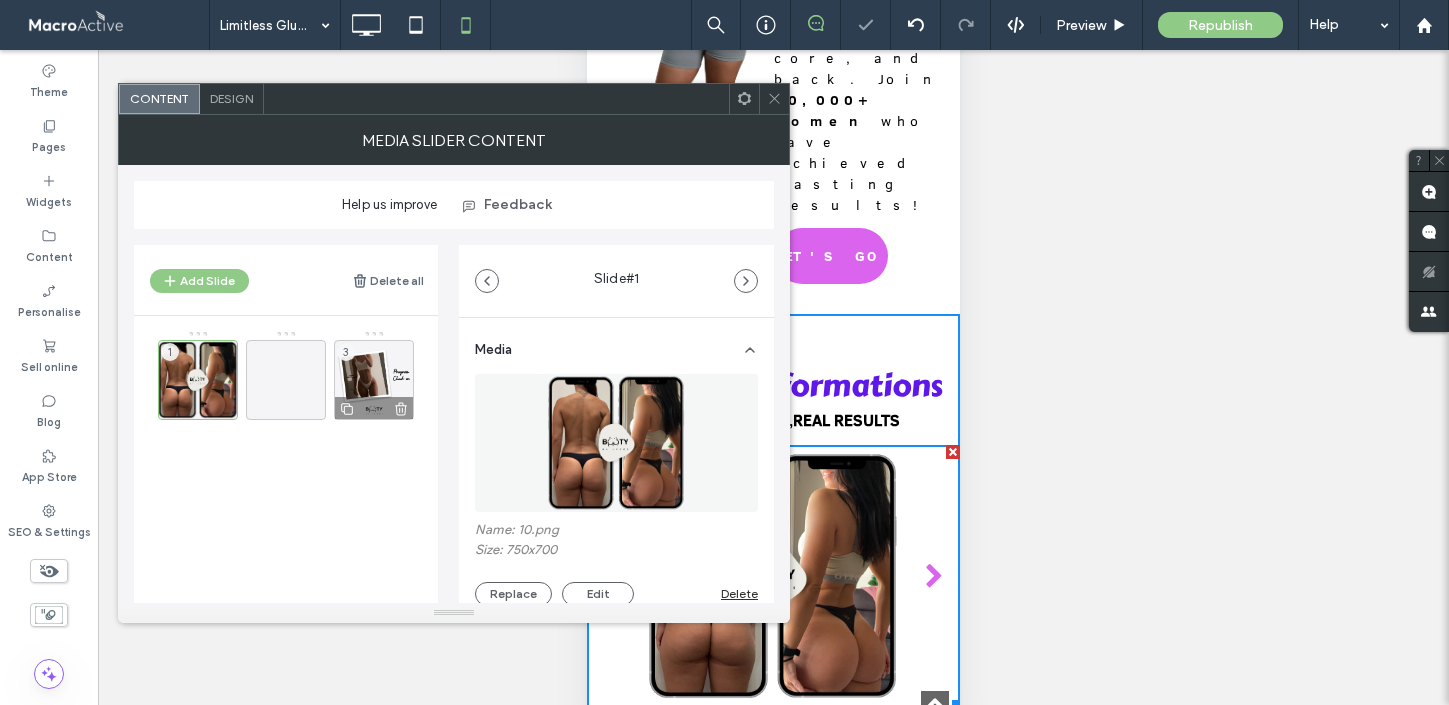 click 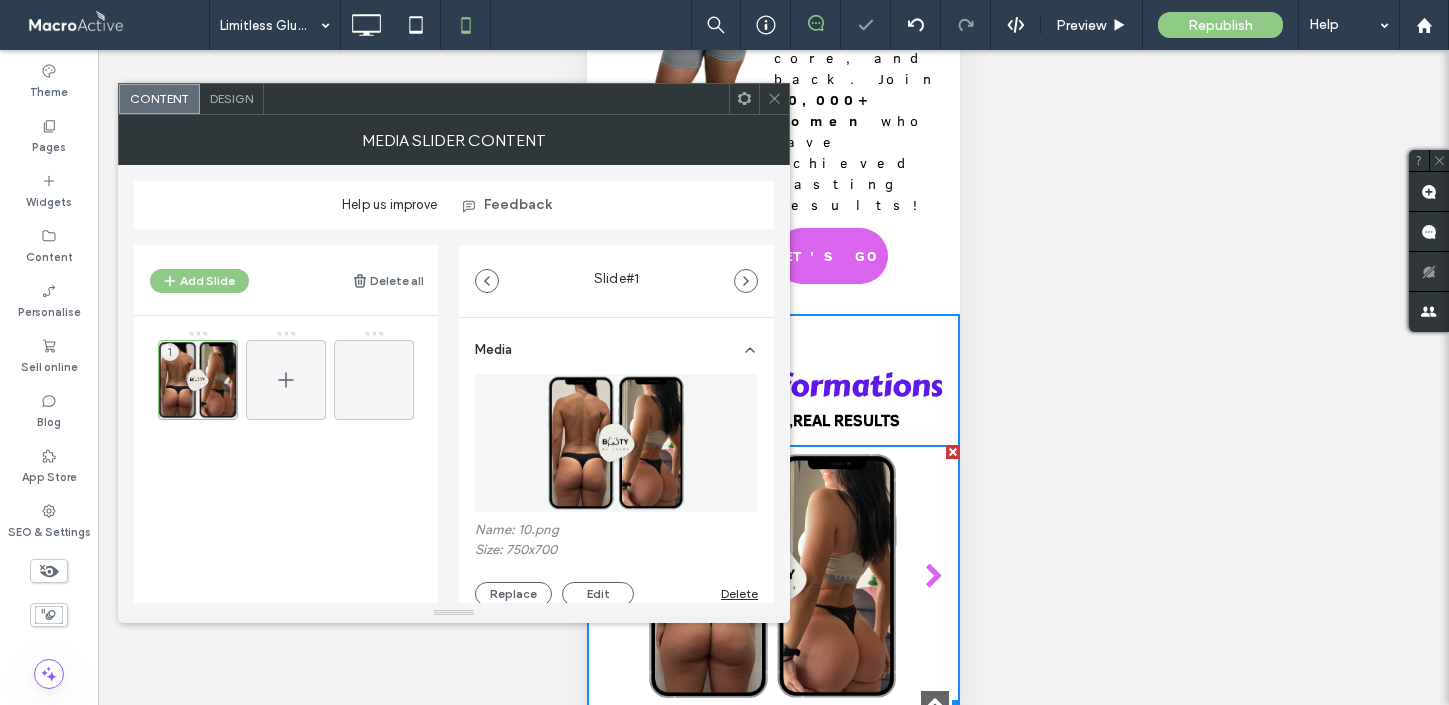 click 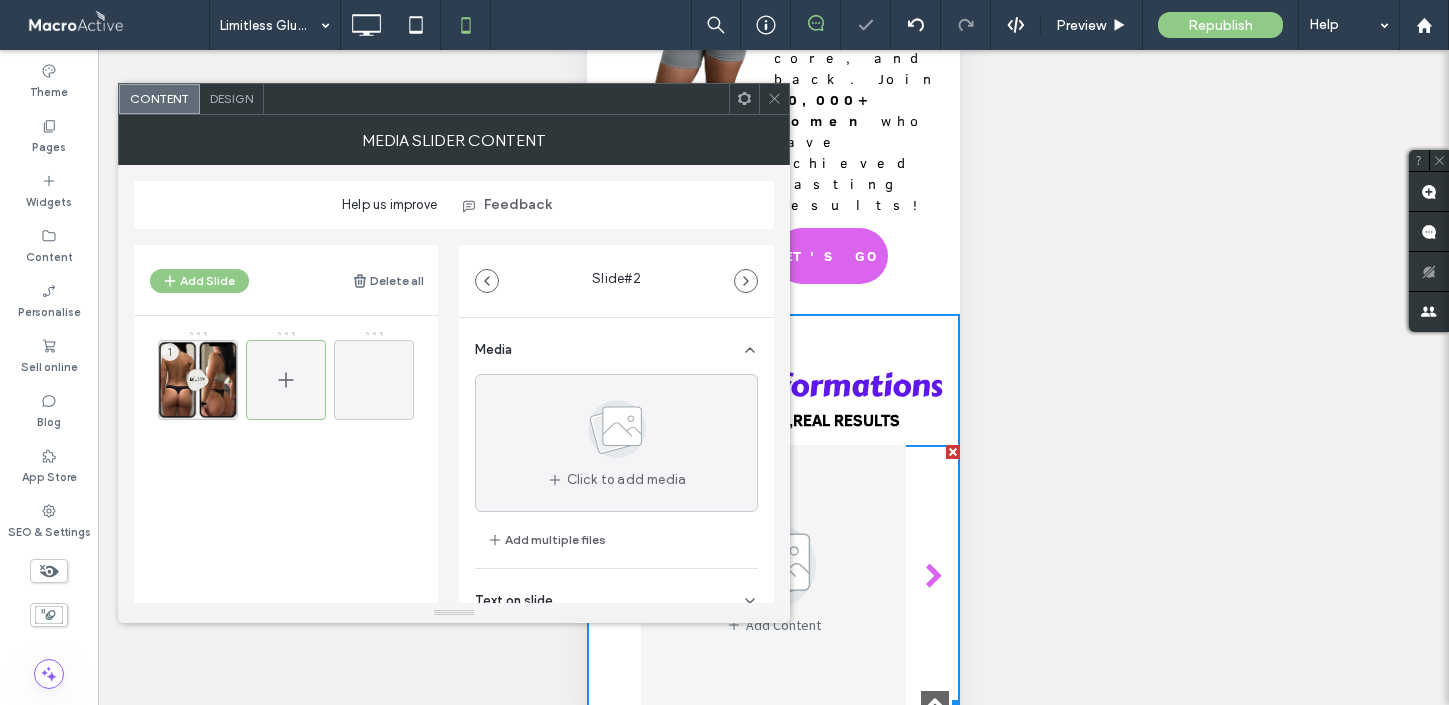 click at bounding box center [286, 380] 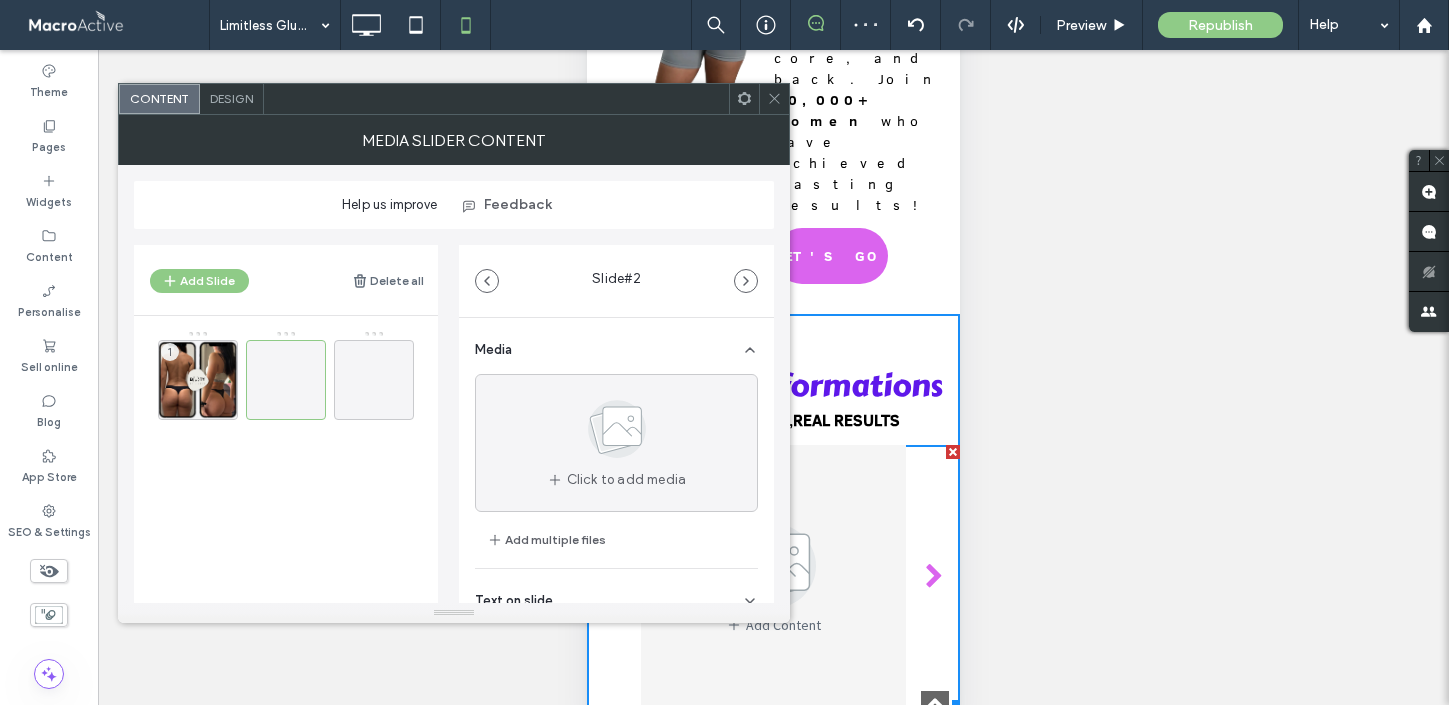 scroll, scrollTop: 127, scrollLeft: 0, axis: vertical 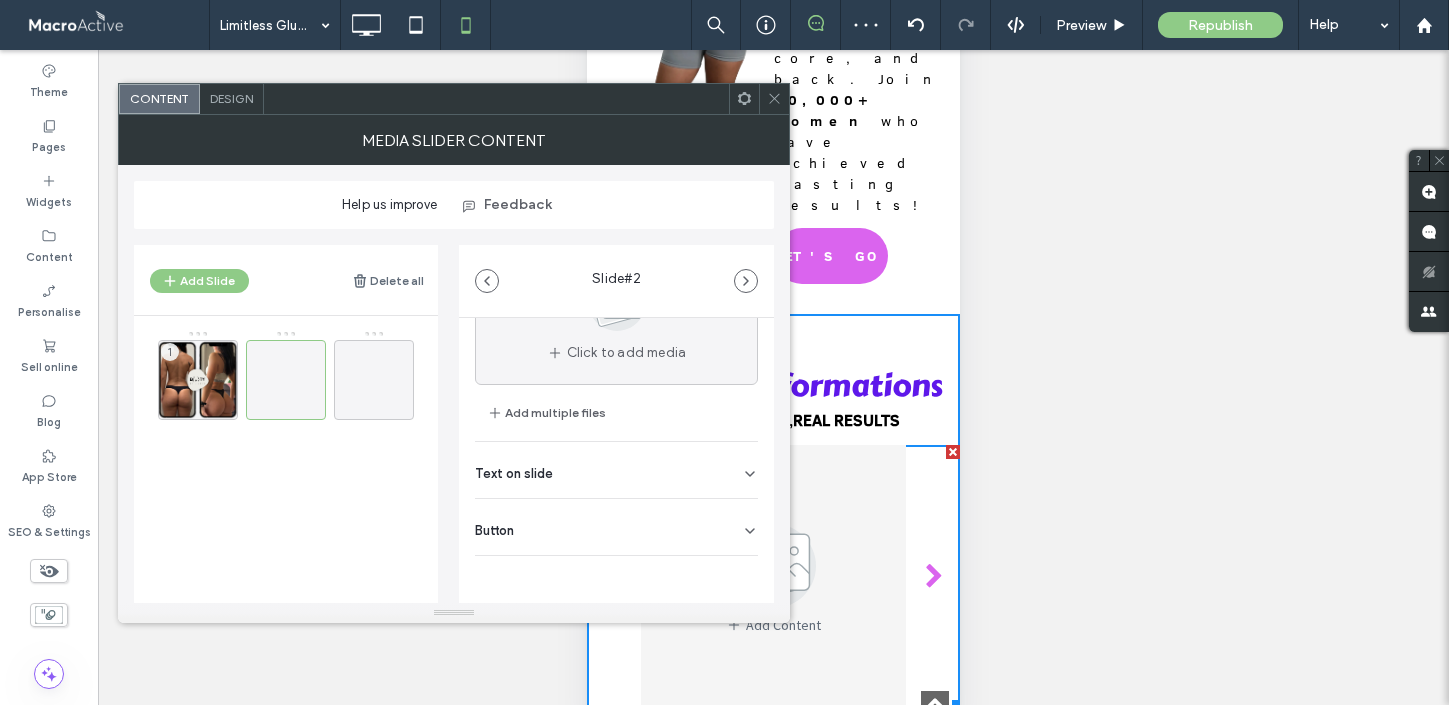 click 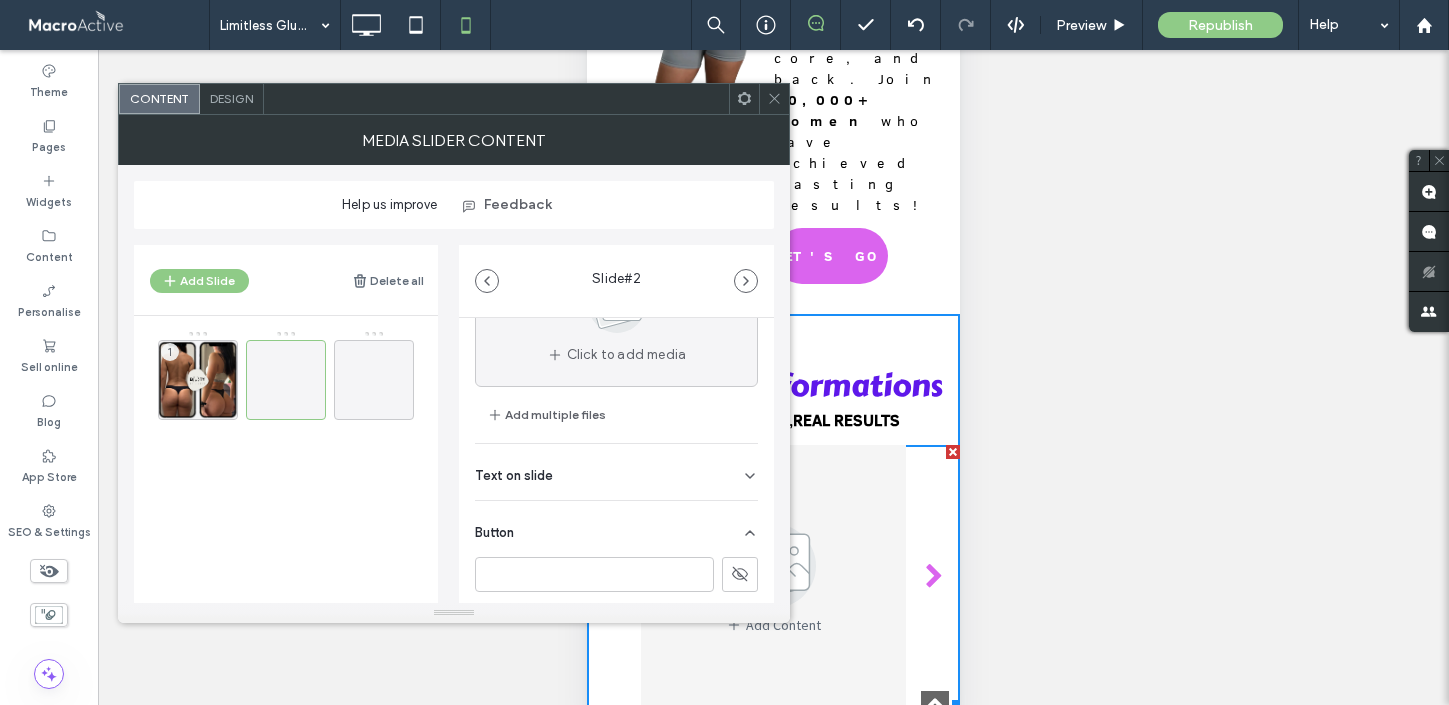 scroll, scrollTop: 14, scrollLeft: 0, axis: vertical 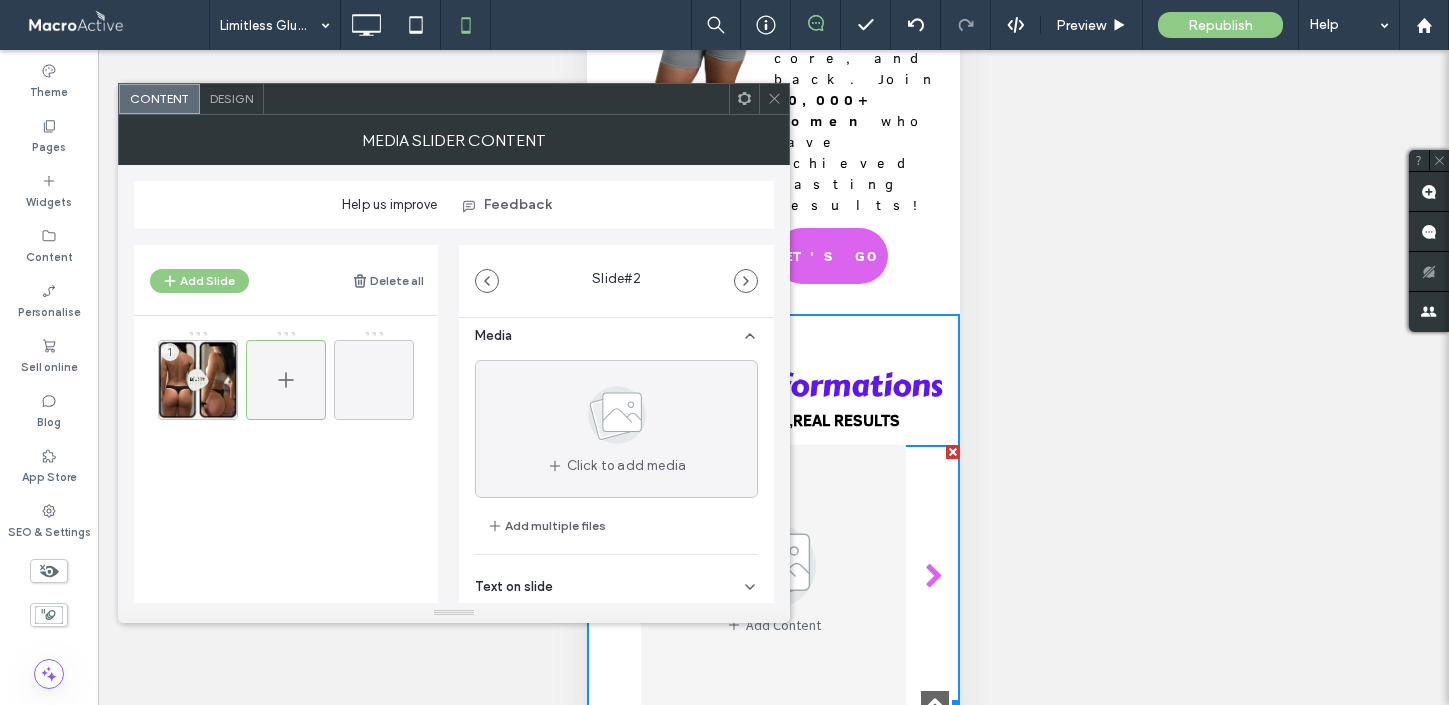 click at bounding box center [286, 380] 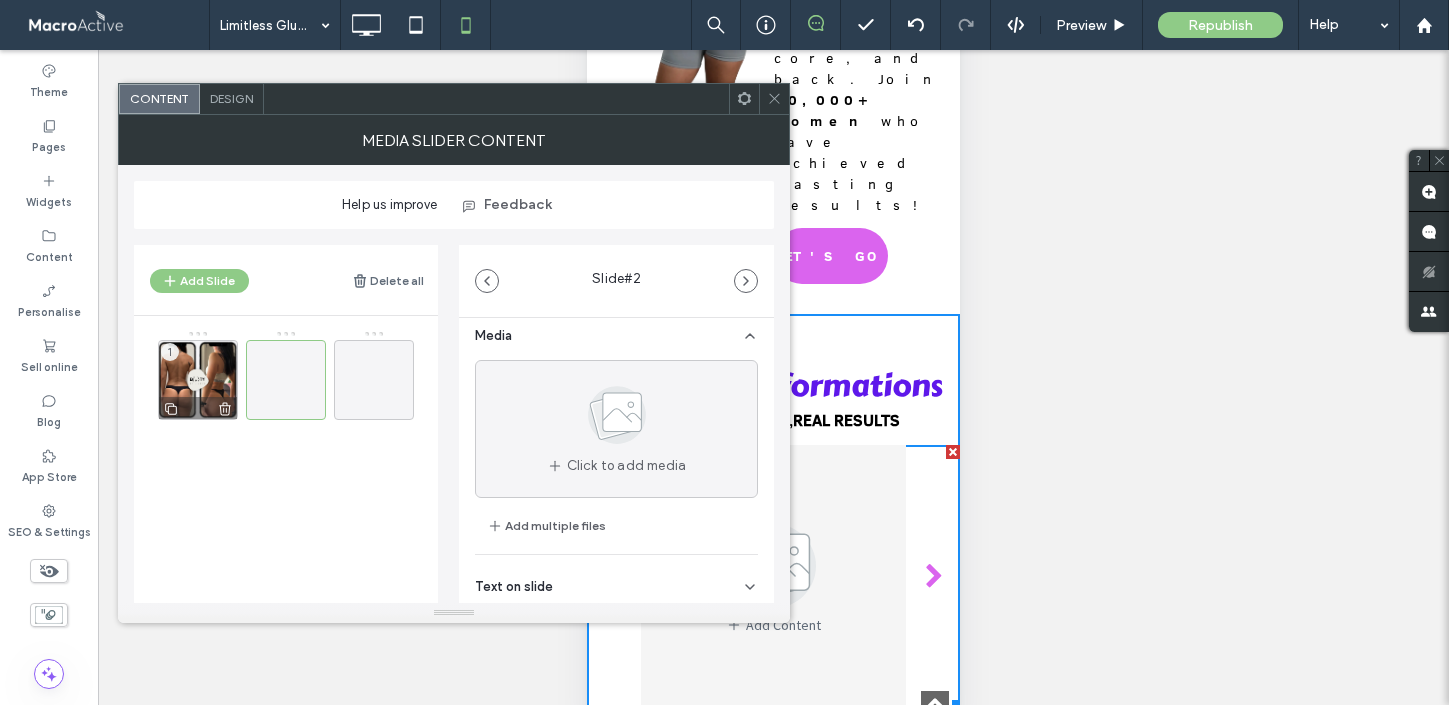 click on "1" at bounding box center [198, 380] 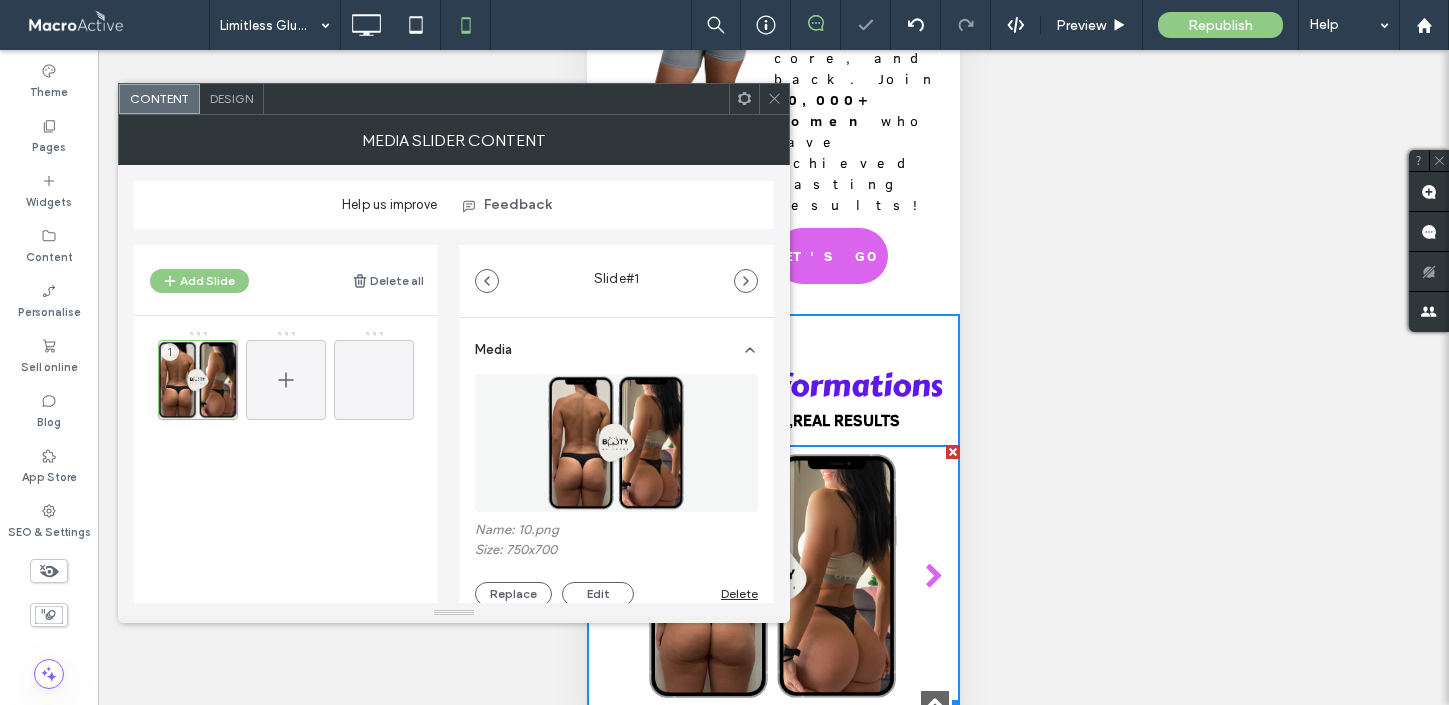 click 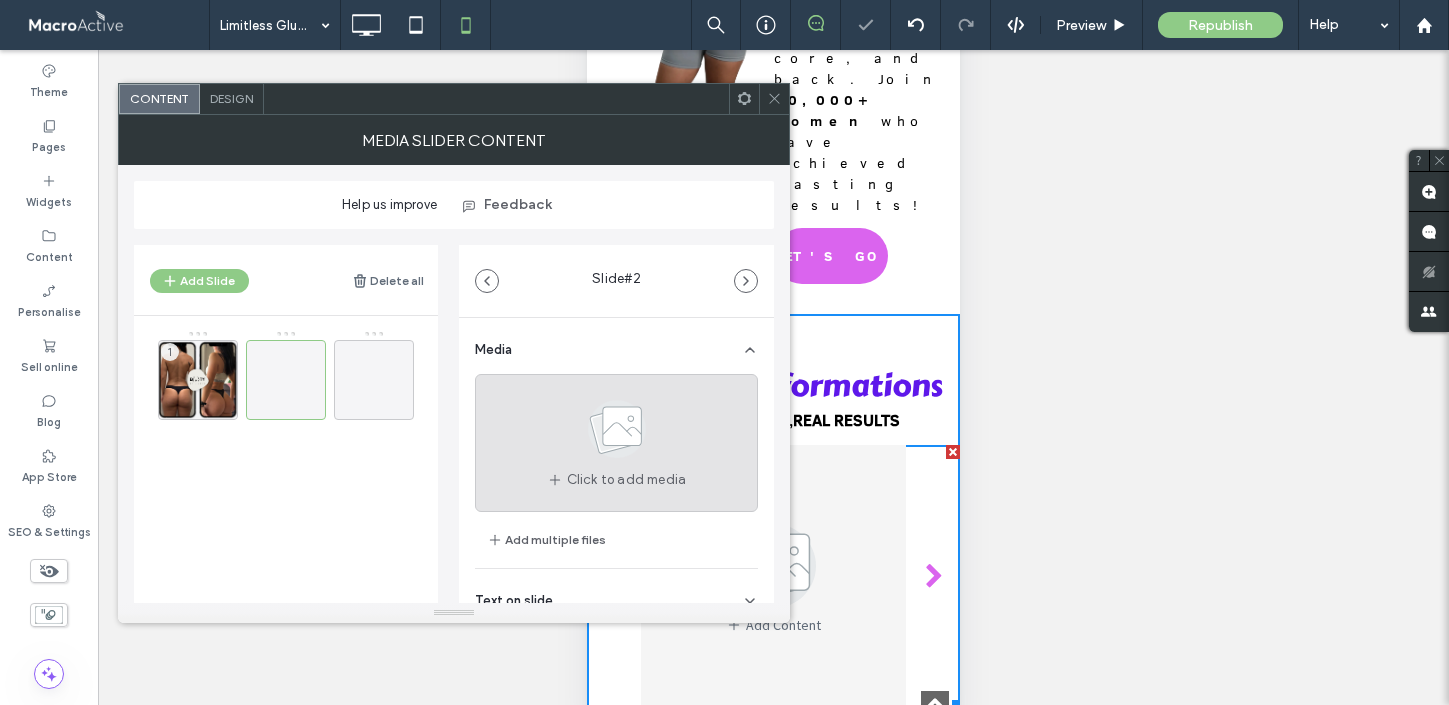 click 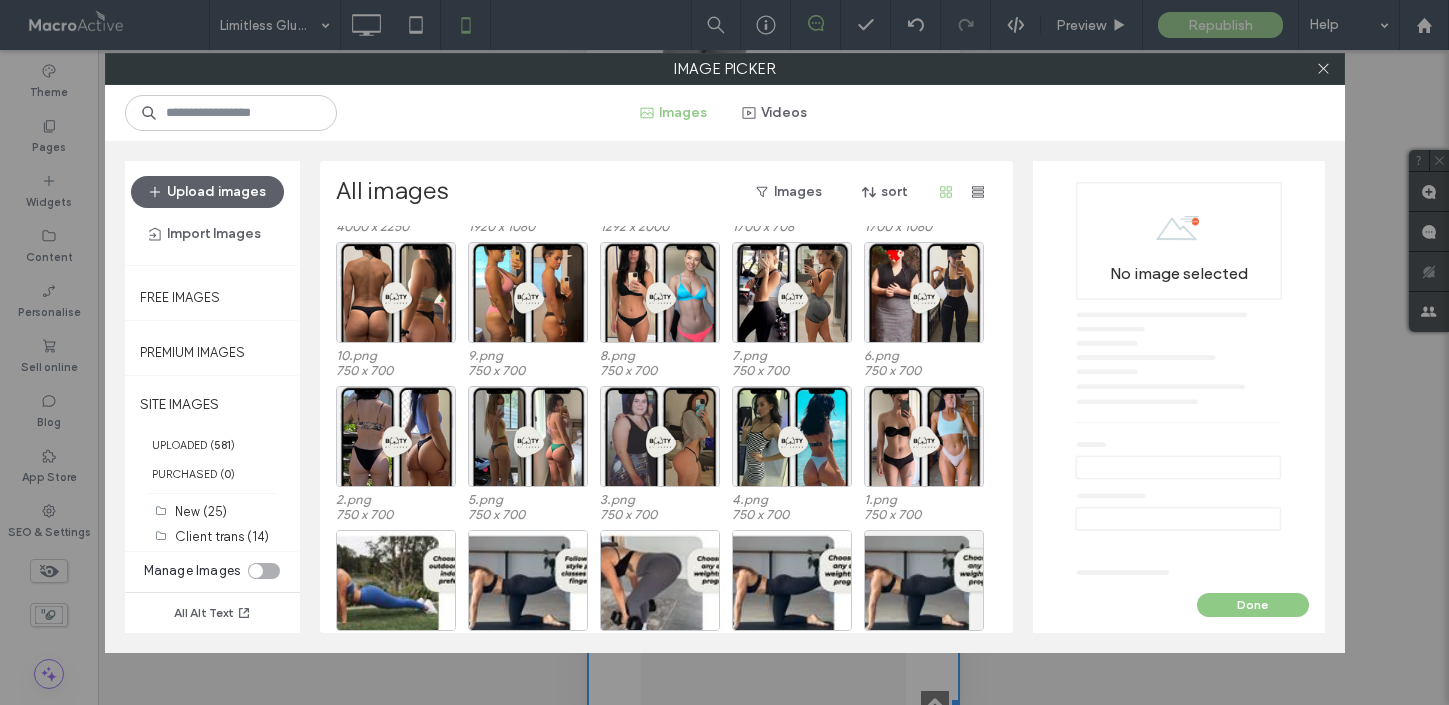 scroll, scrollTop: 2331, scrollLeft: 0, axis: vertical 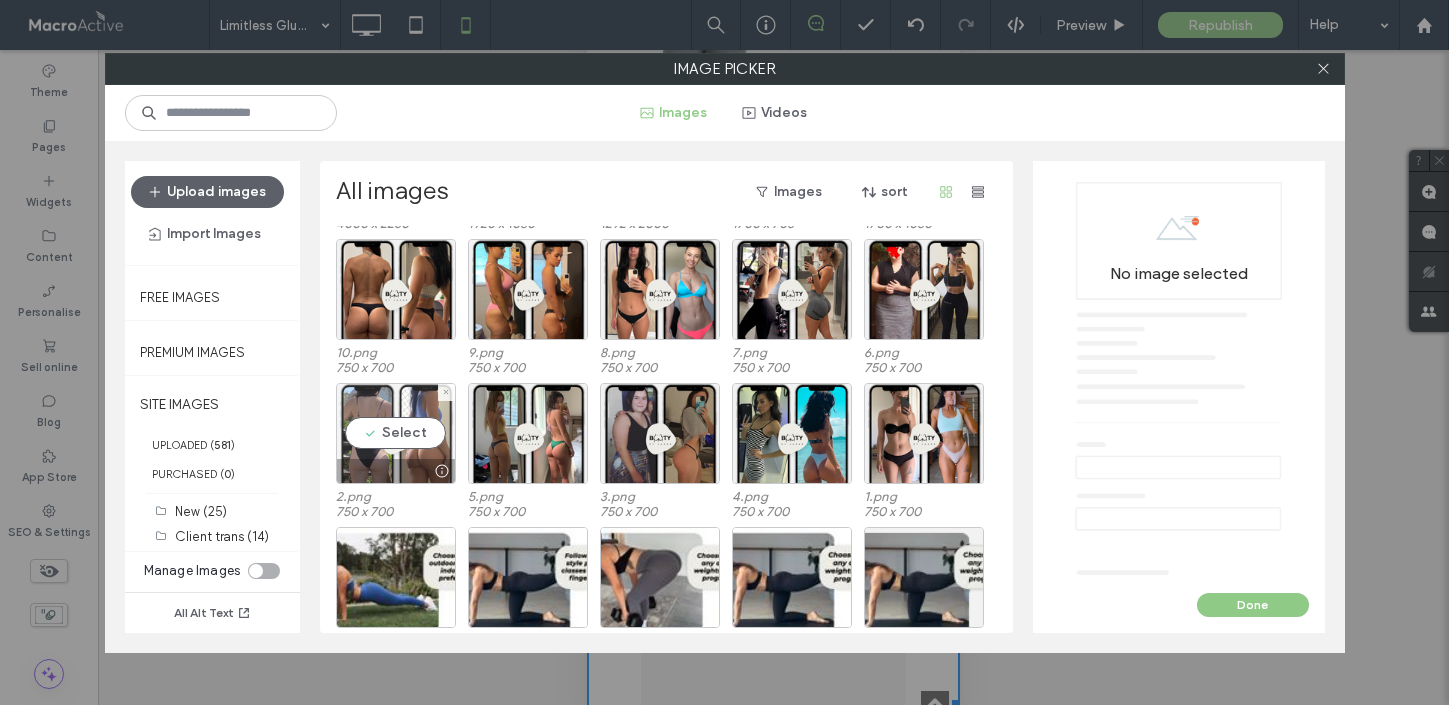 click on "Select" at bounding box center (396, 433) 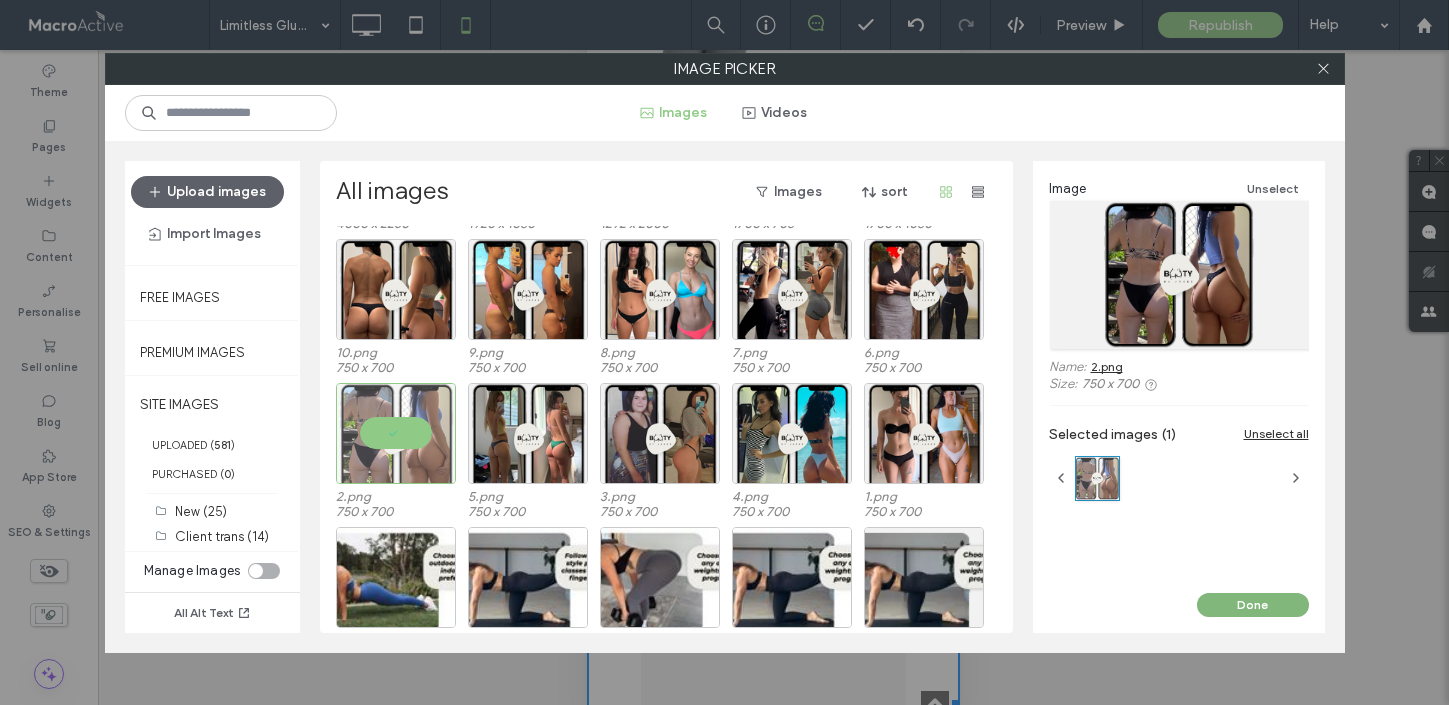 click on "Done" at bounding box center (1253, 605) 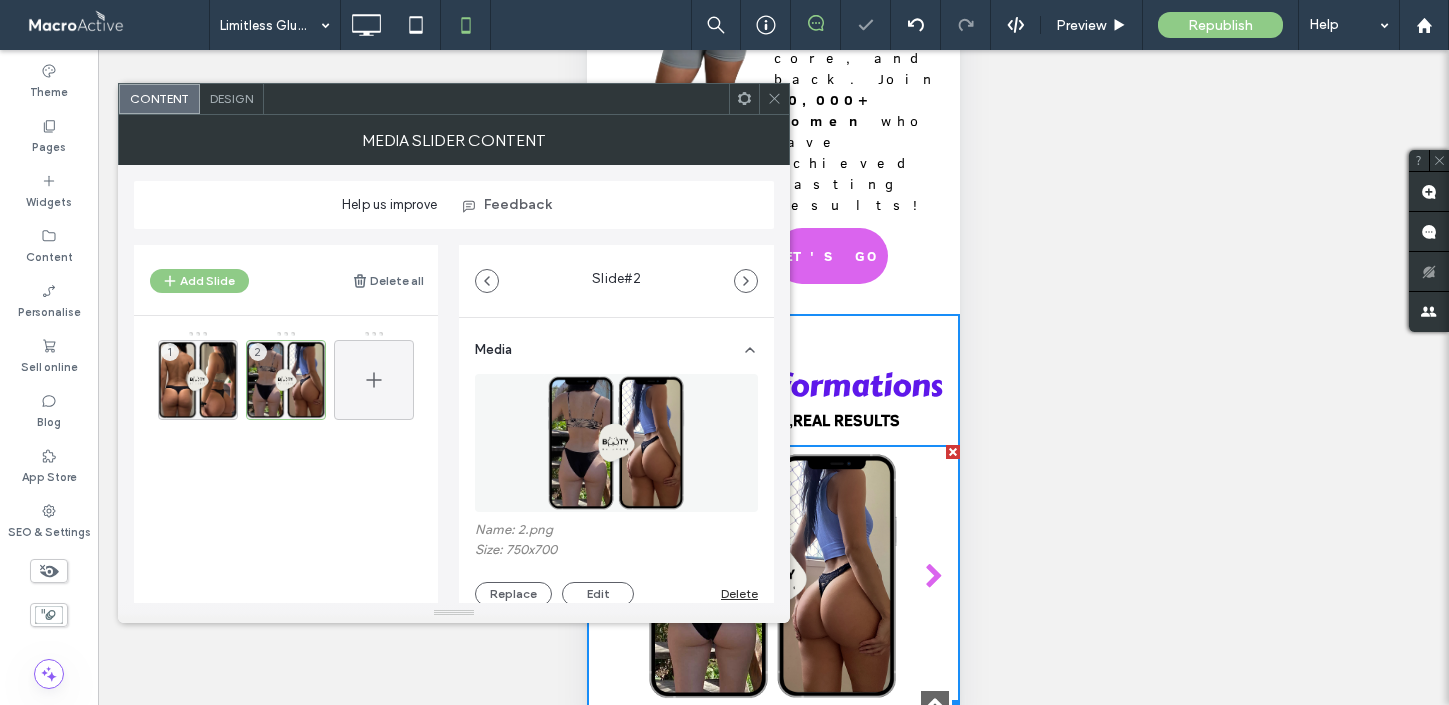 click 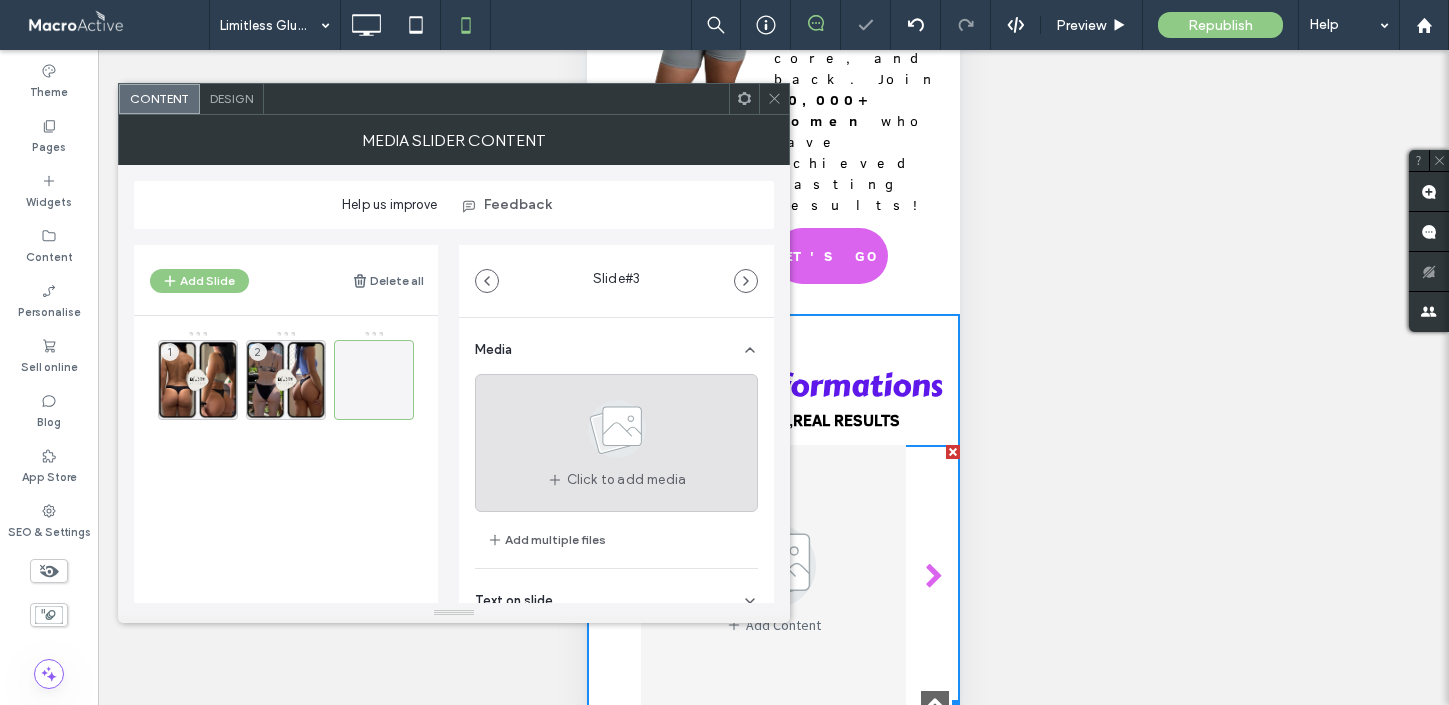 click 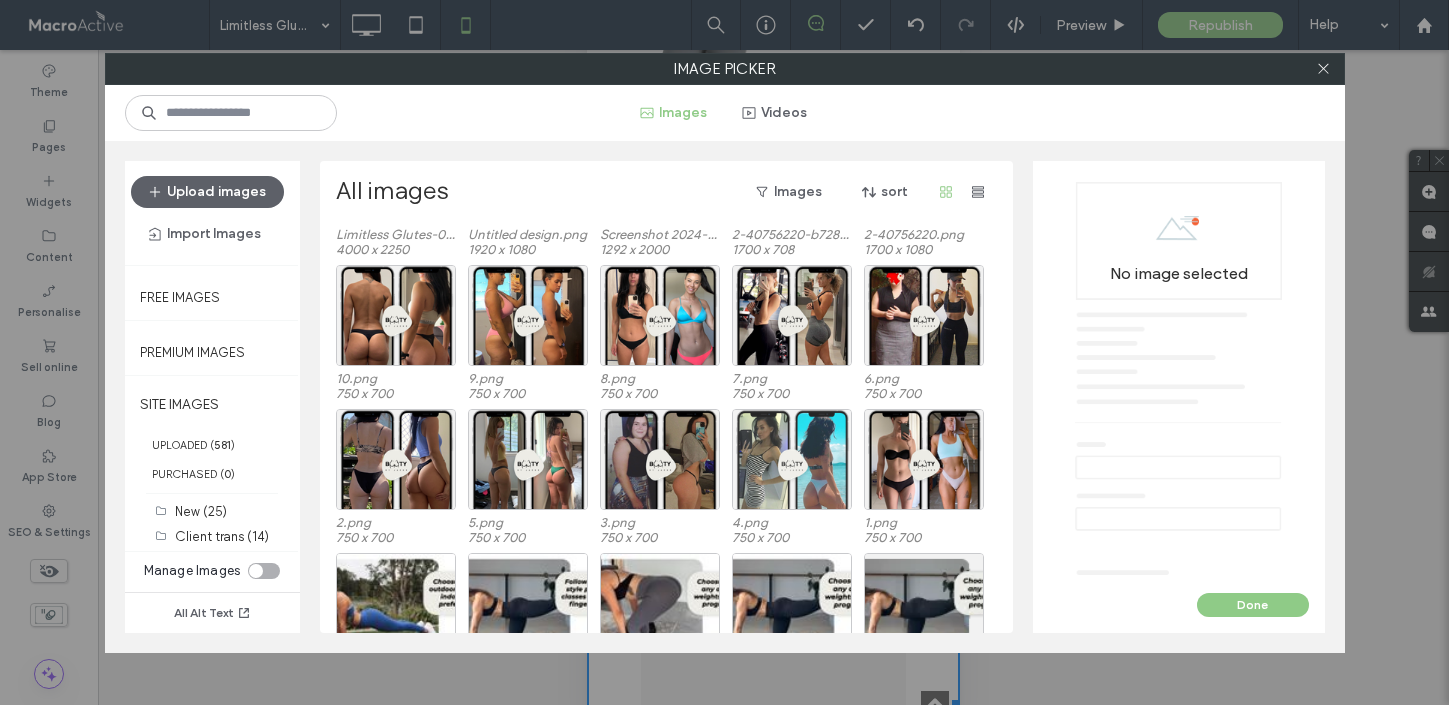 scroll, scrollTop: 2306, scrollLeft: 0, axis: vertical 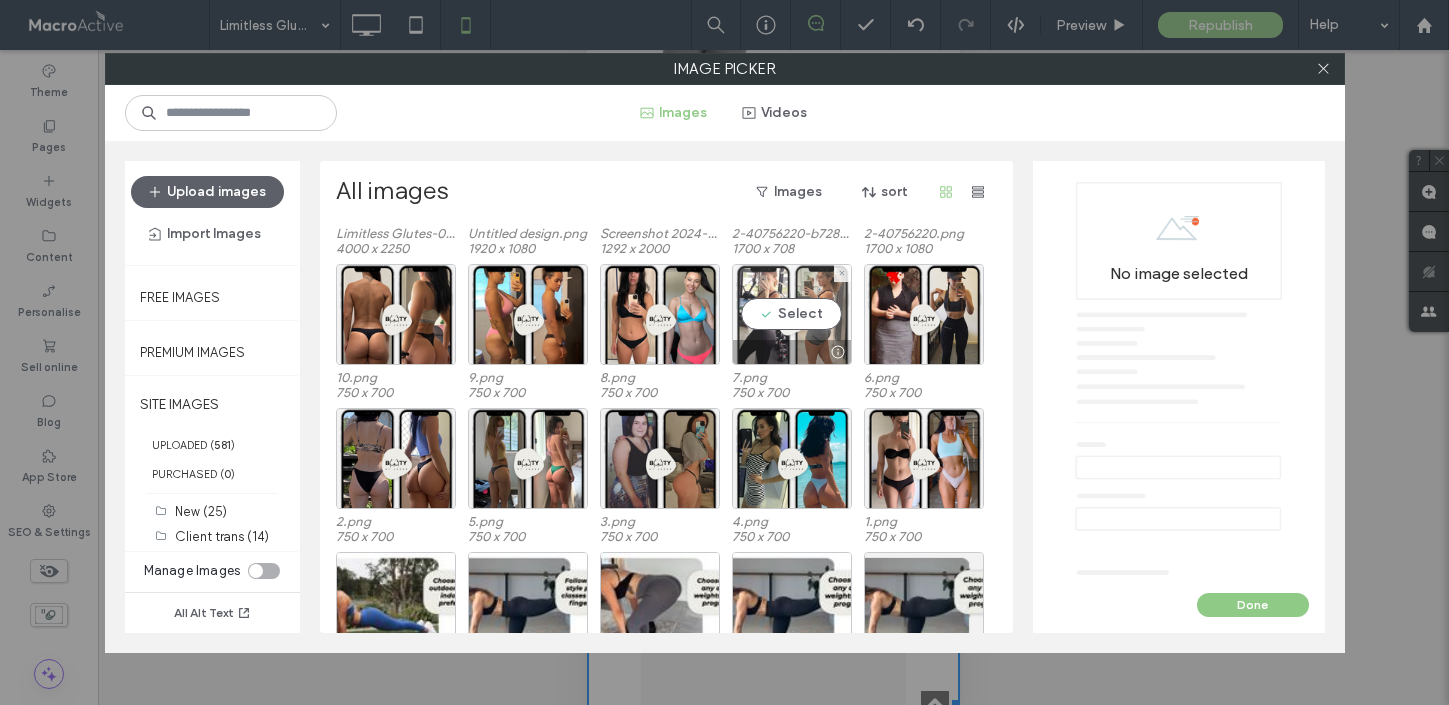 click on "Select" at bounding box center (792, 314) 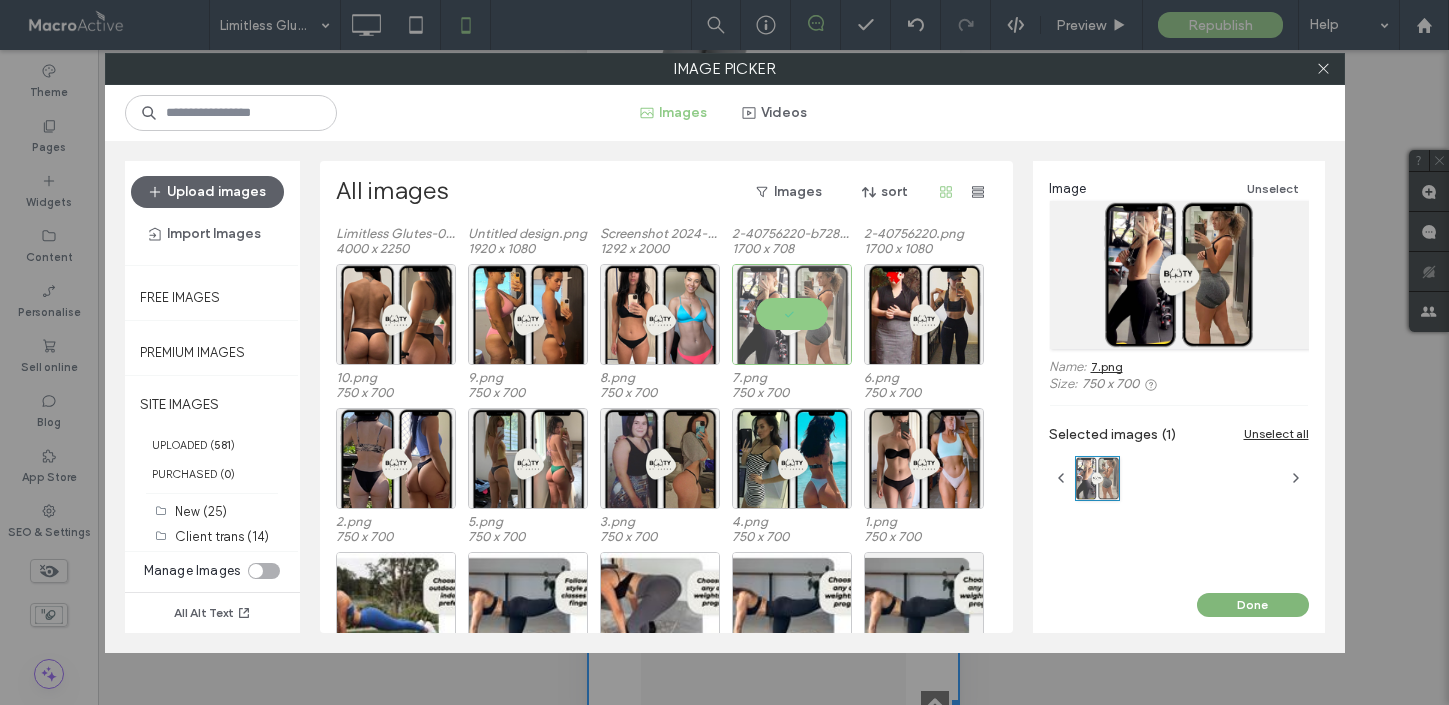 click on "Done" at bounding box center [1253, 605] 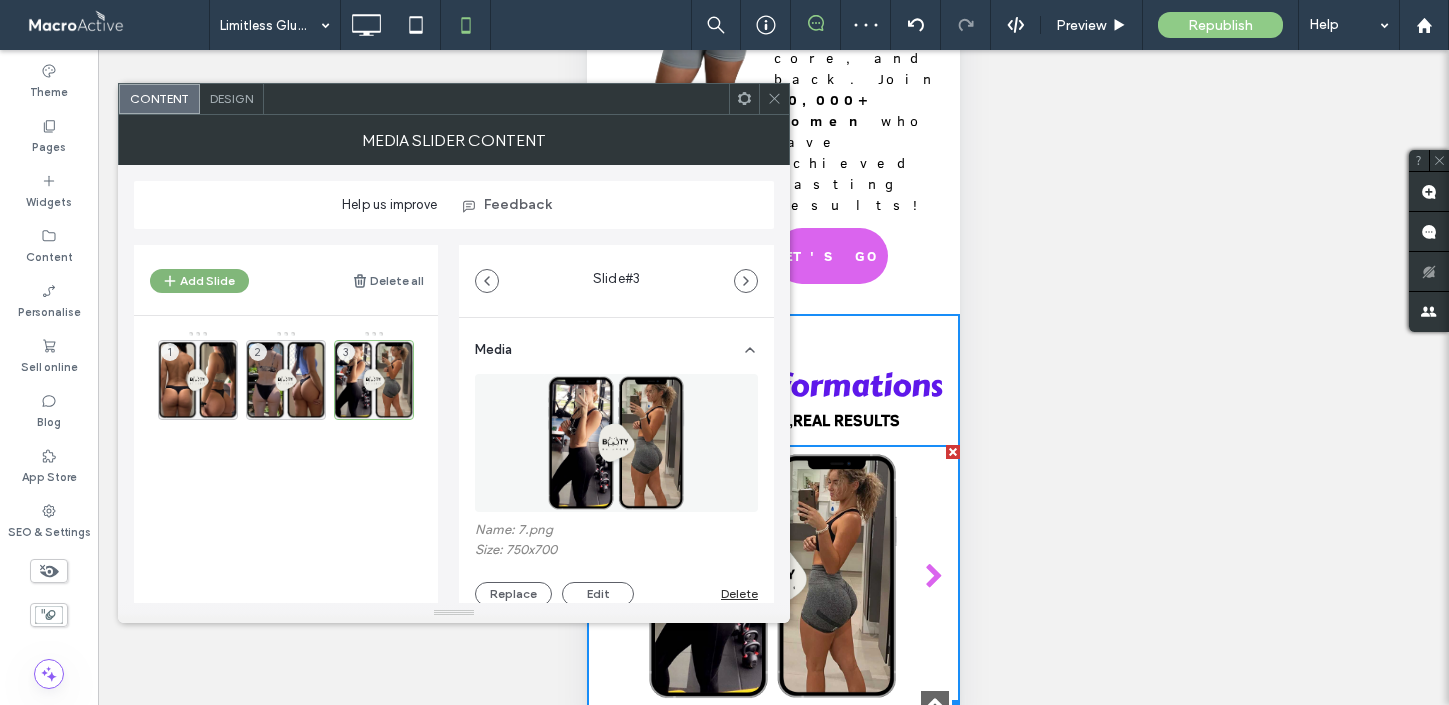 click on "Add Slide" at bounding box center [199, 281] 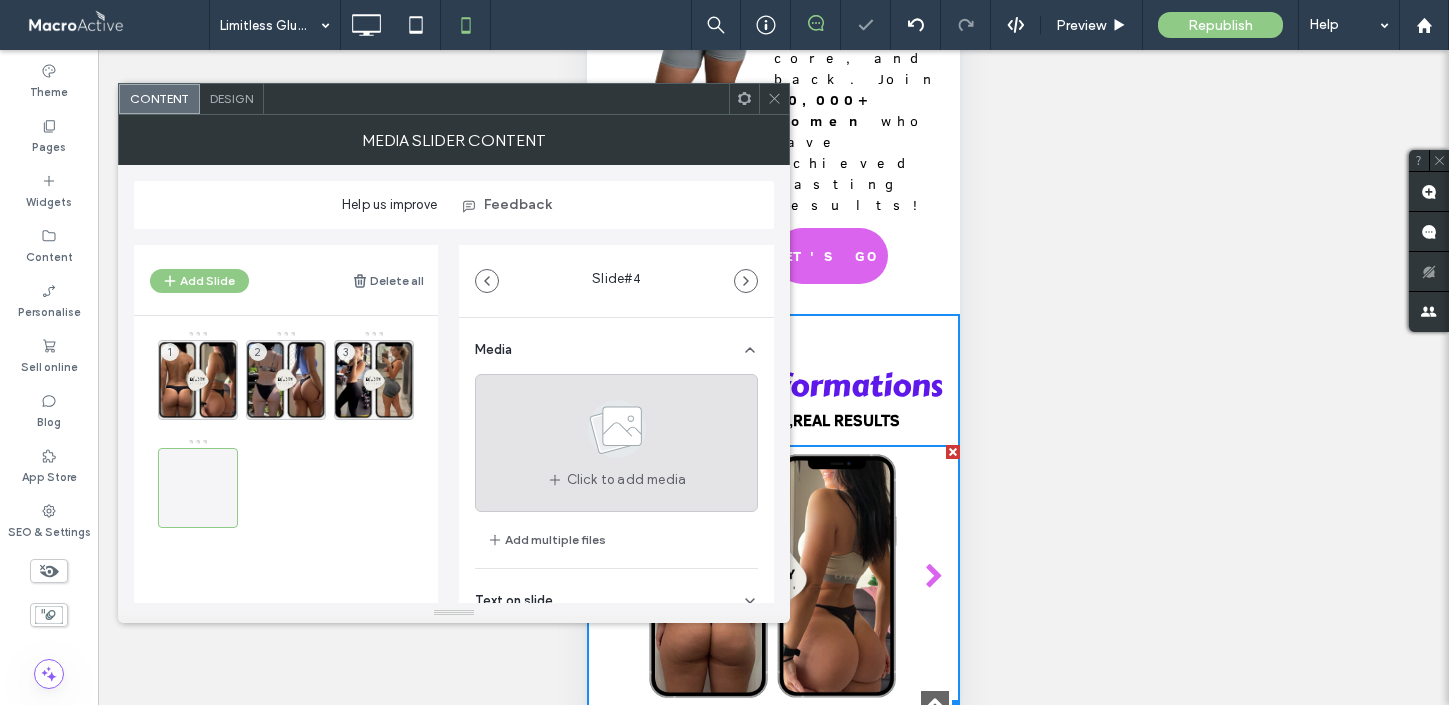 click 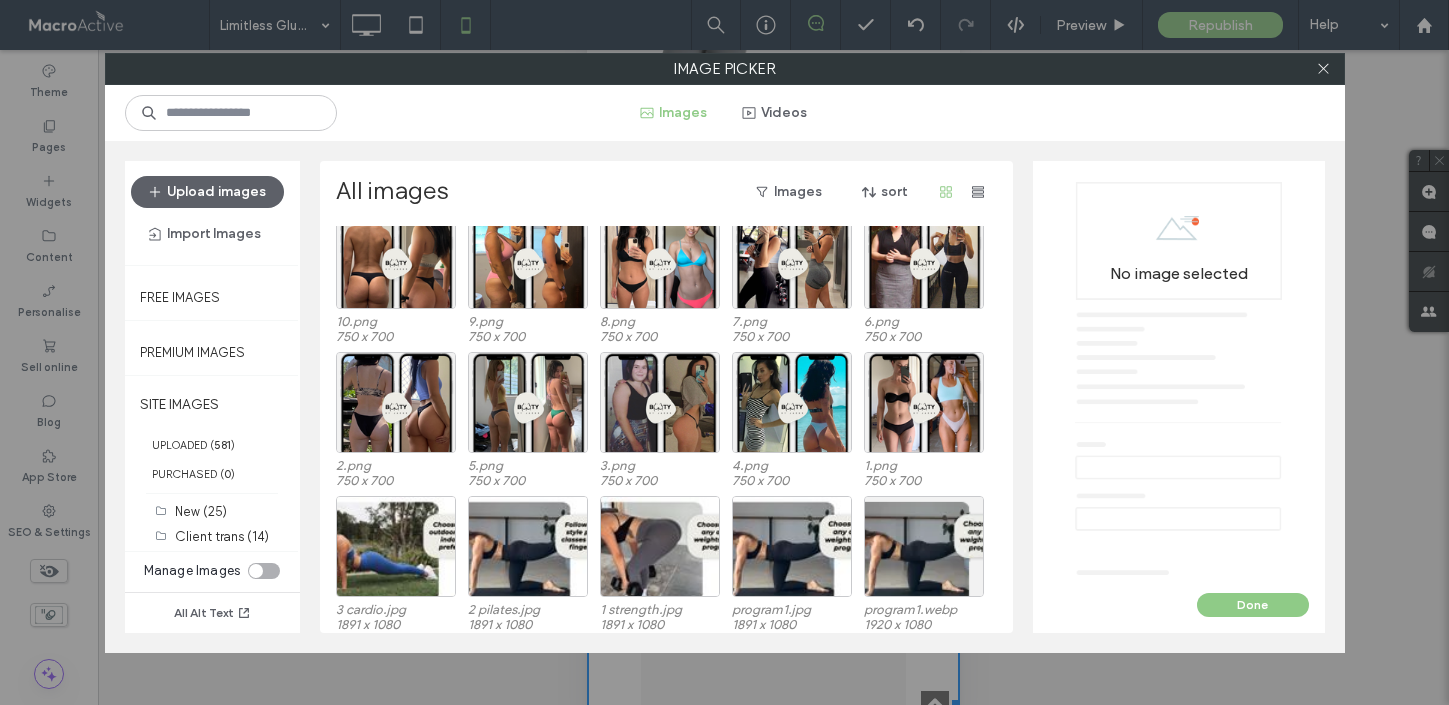 scroll, scrollTop: 2368, scrollLeft: 0, axis: vertical 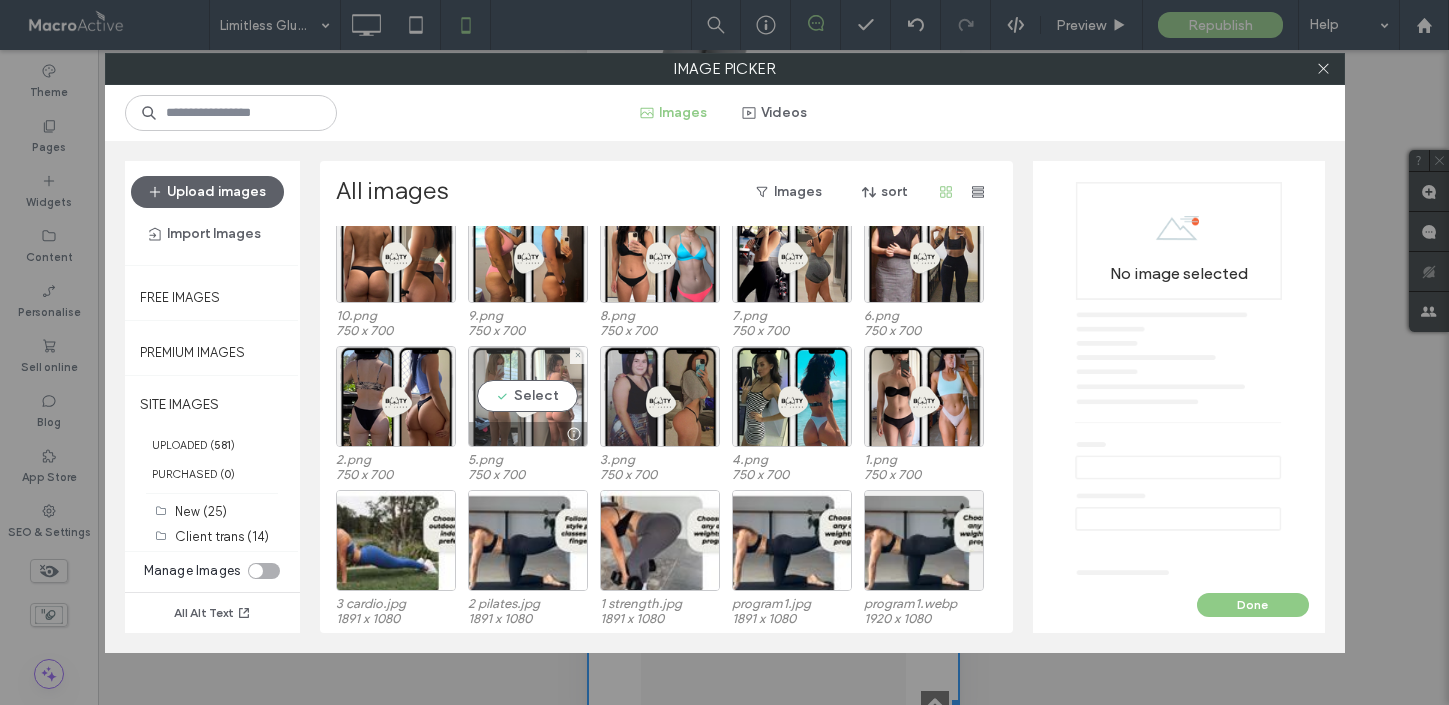 click on "Select" at bounding box center [528, 396] 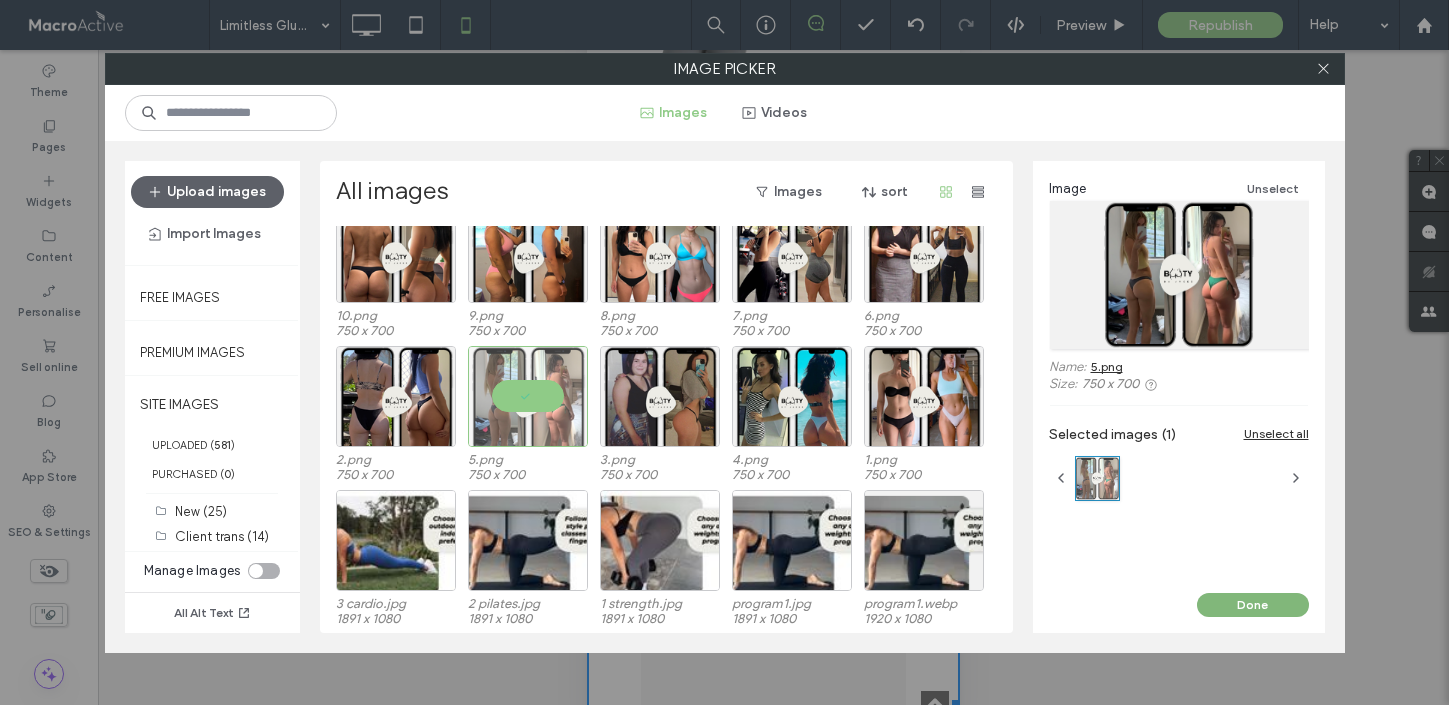 click on "Done" at bounding box center (1253, 605) 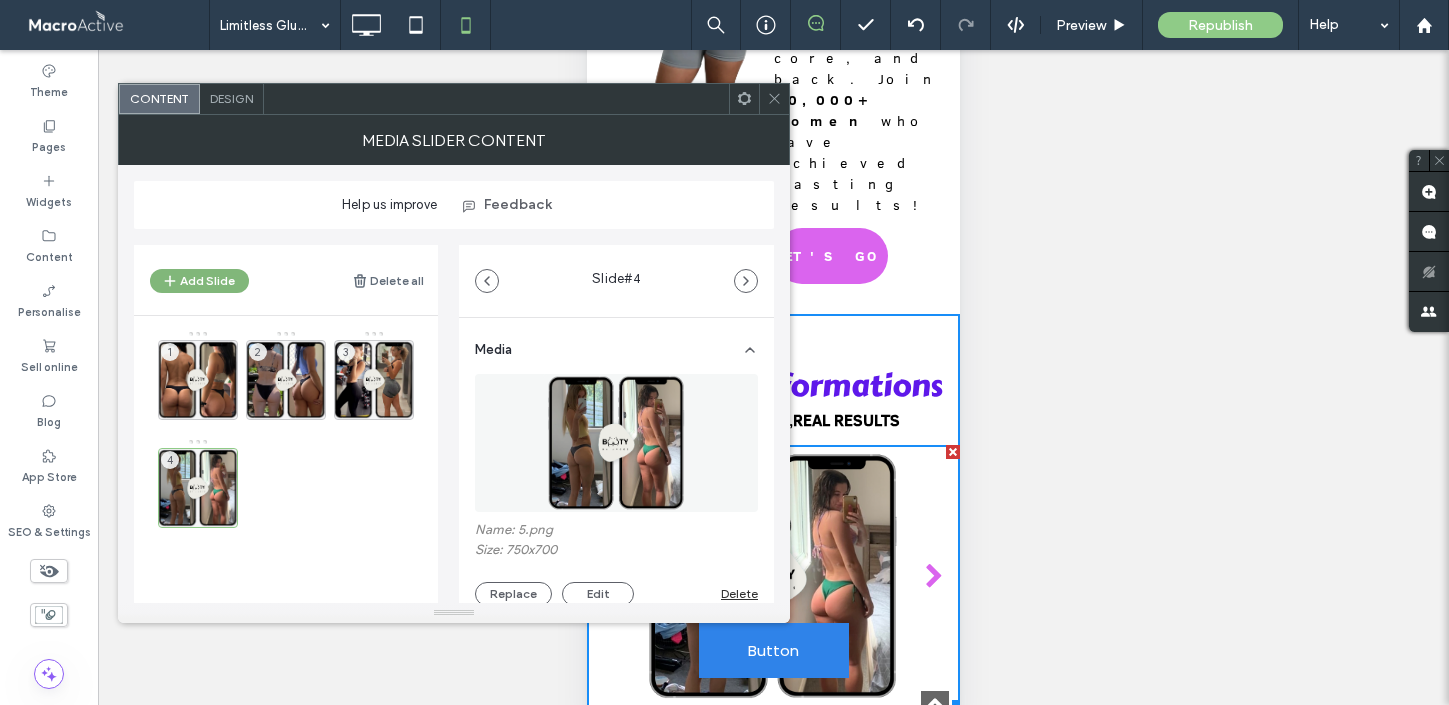 click on "Add Slide" at bounding box center (199, 281) 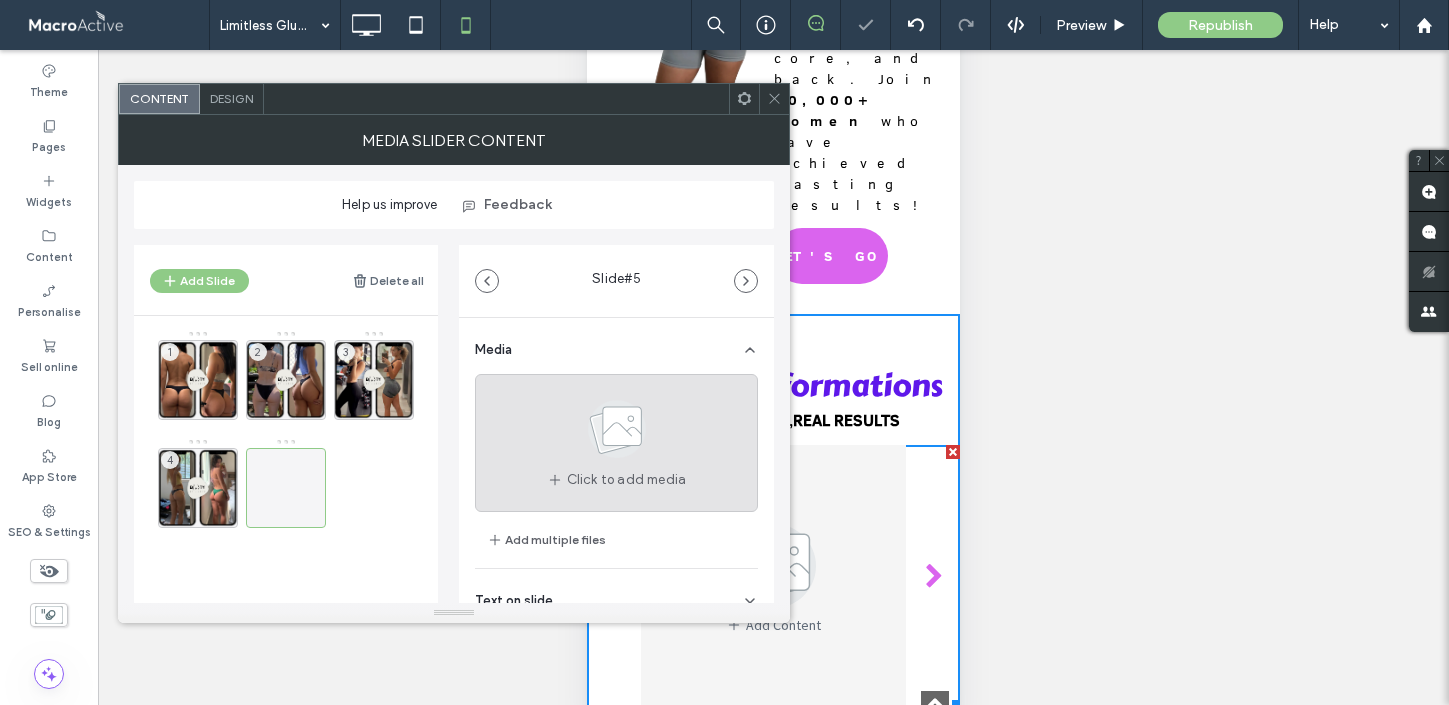 click 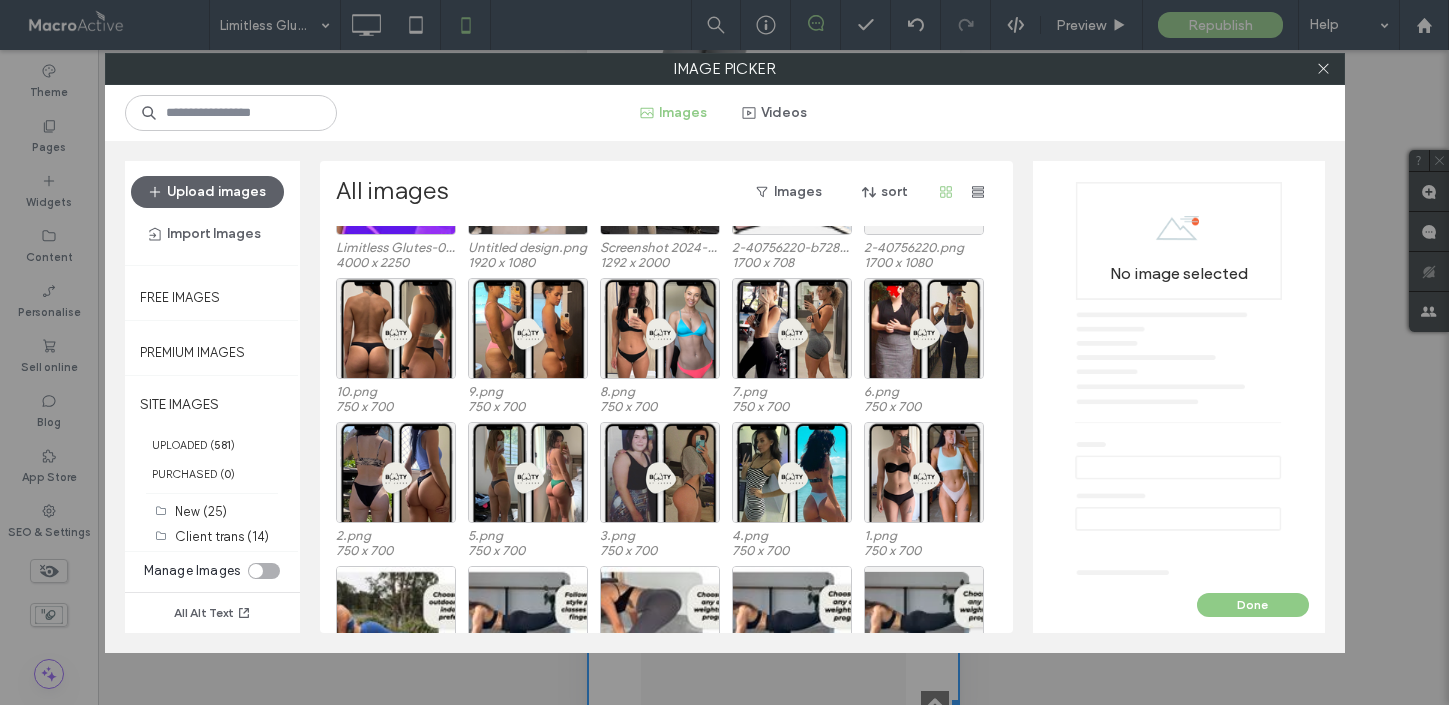 scroll, scrollTop: 2296, scrollLeft: 0, axis: vertical 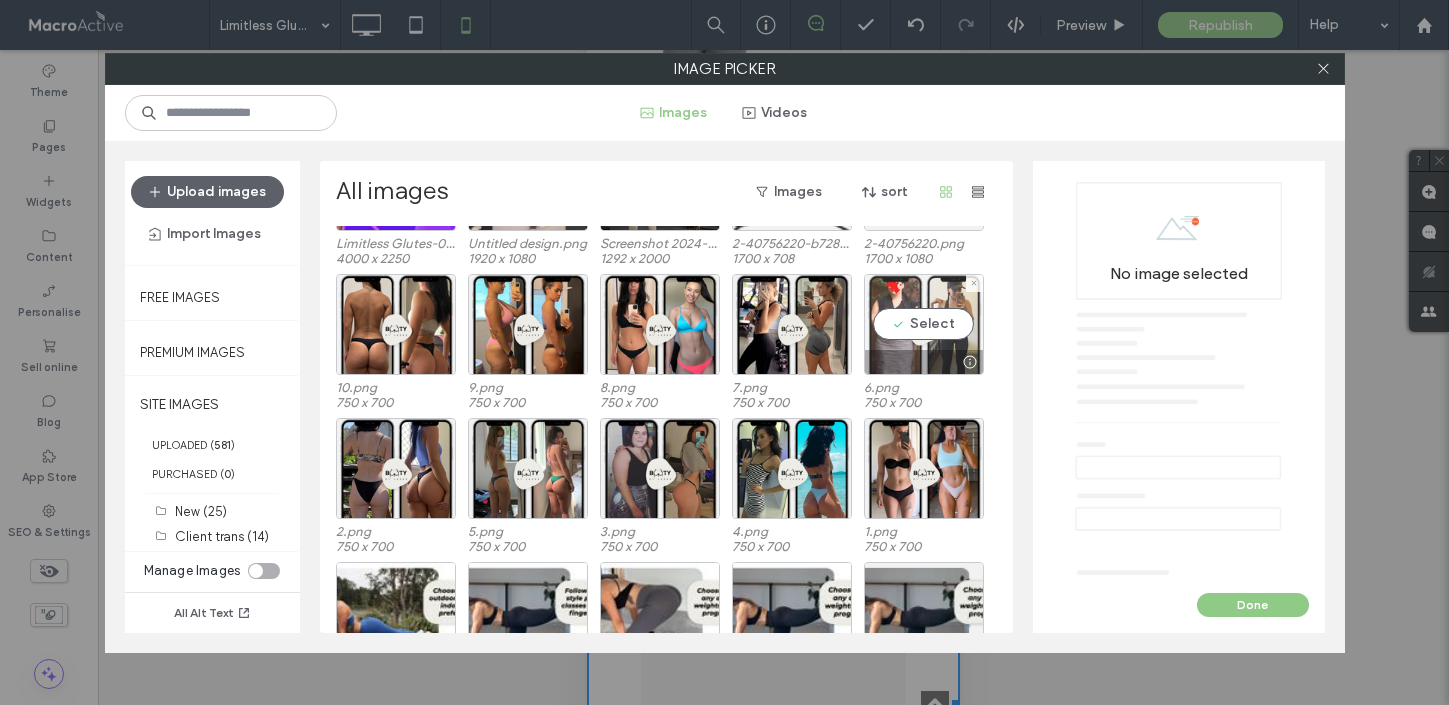 click on "Select" at bounding box center [924, 324] 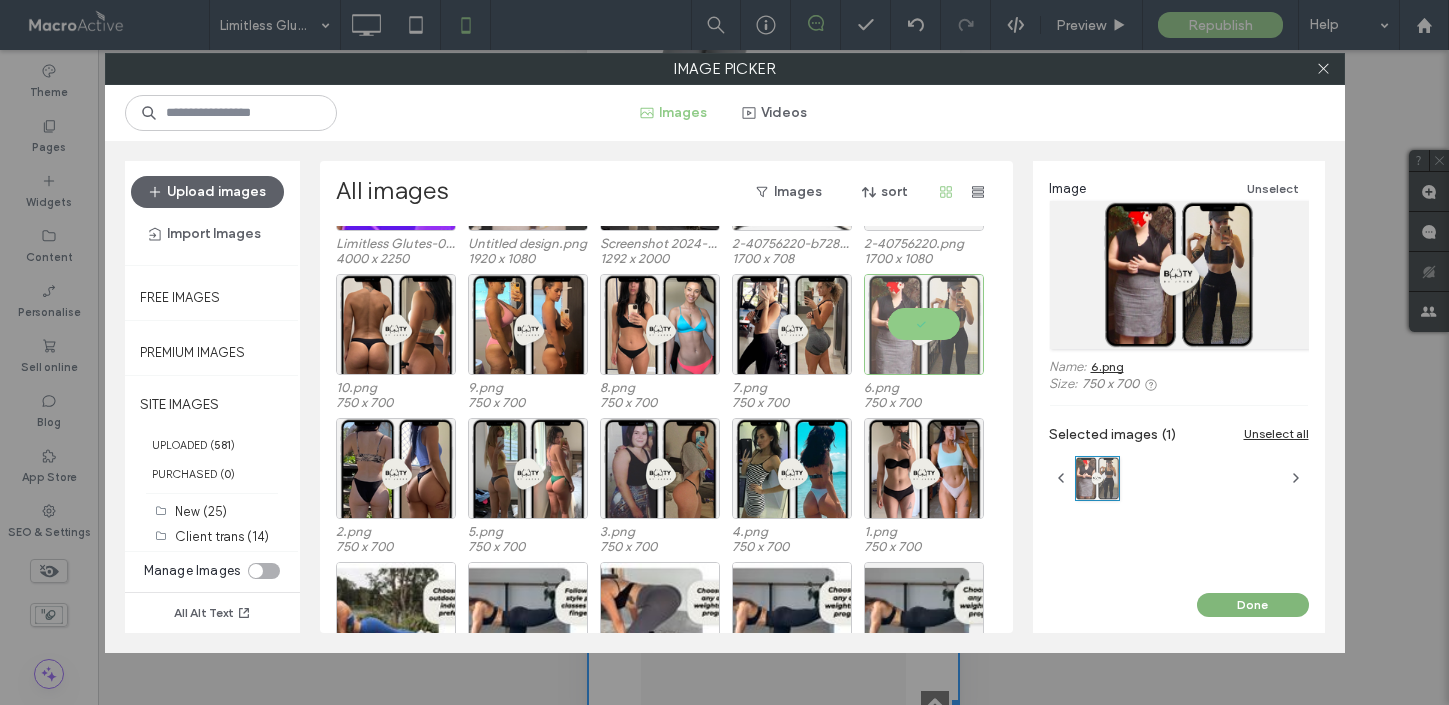 click on "Done" at bounding box center [1253, 605] 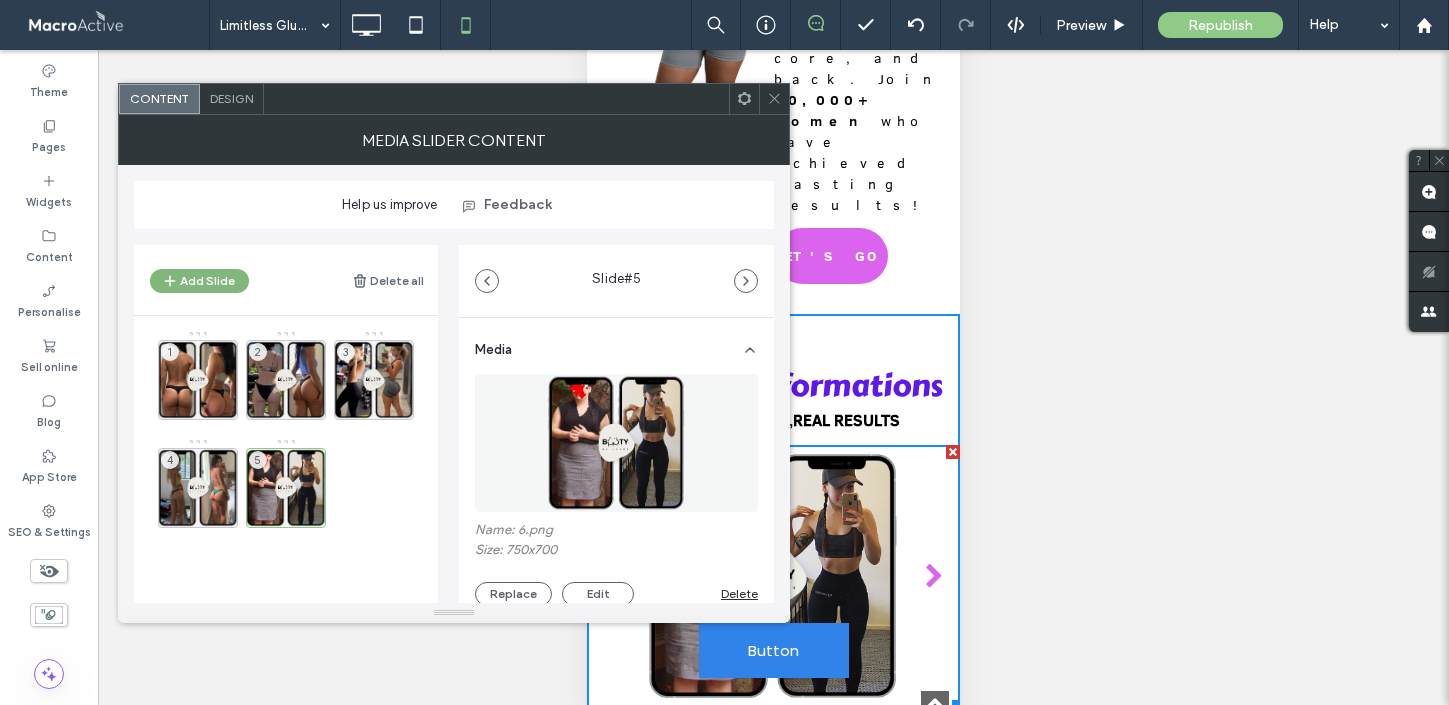 click 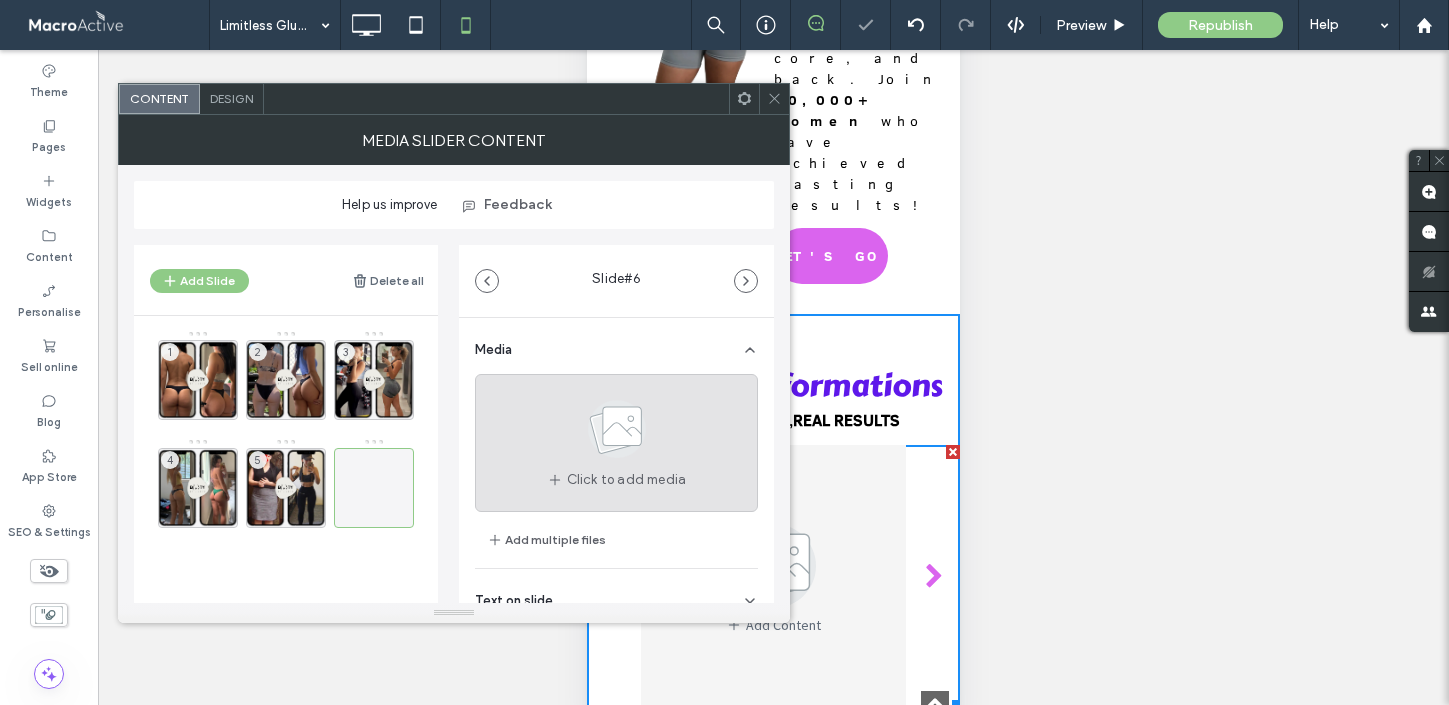 click 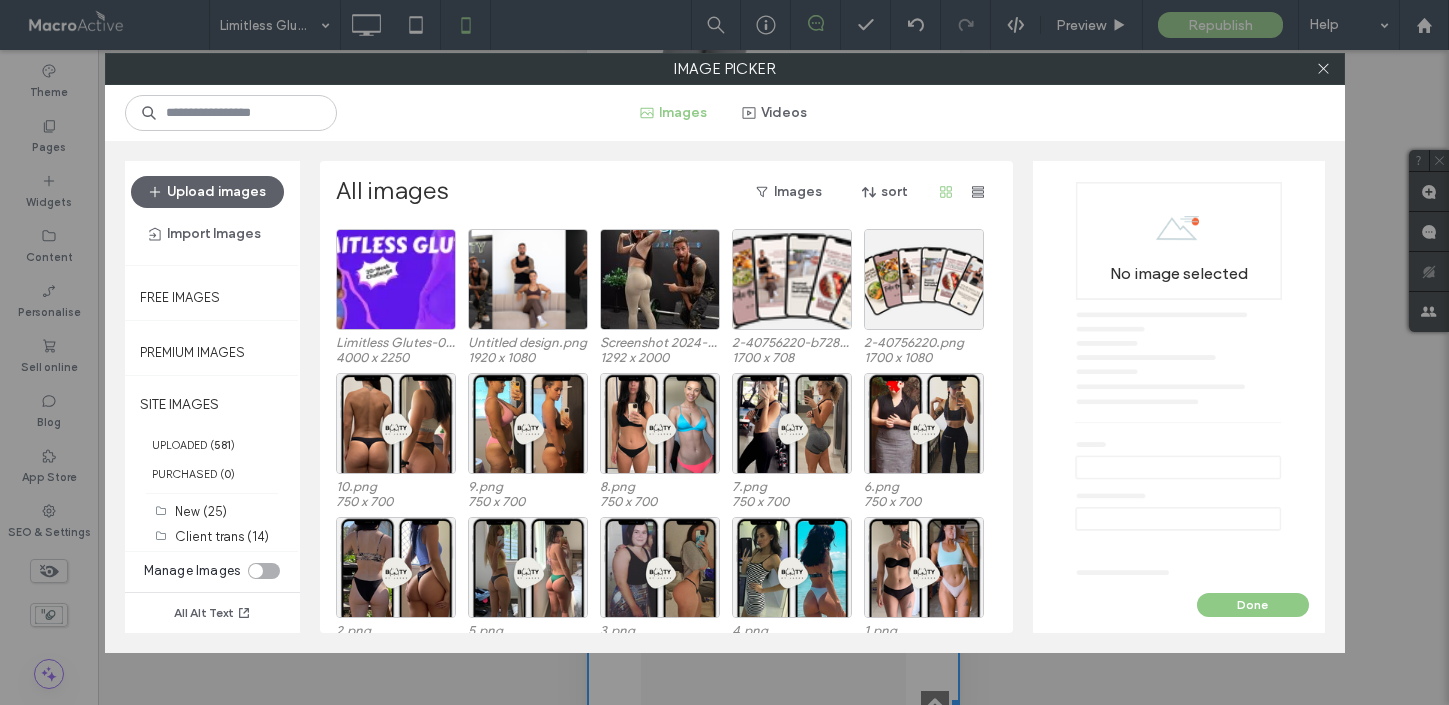 scroll, scrollTop: 2314, scrollLeft: 0, axis: vertical 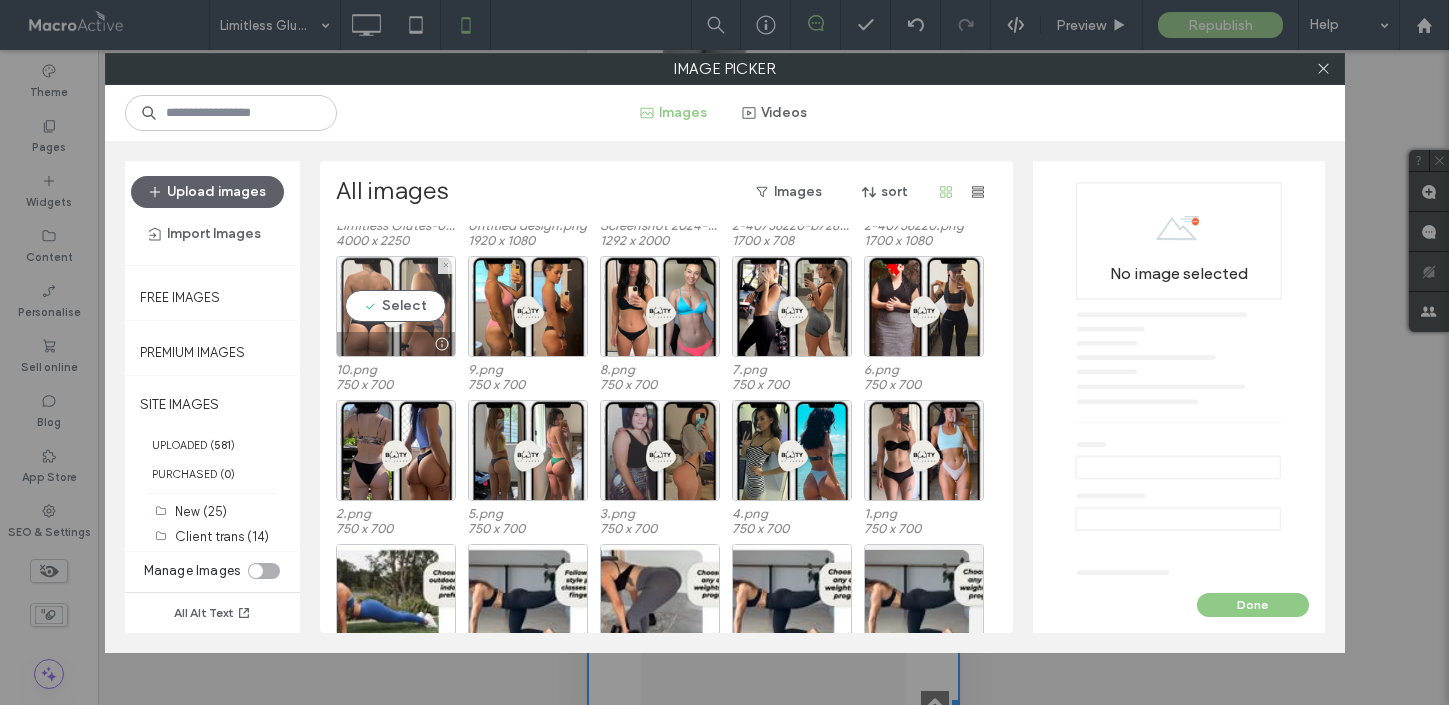 click on "Select" at bounding box center (396, 306) 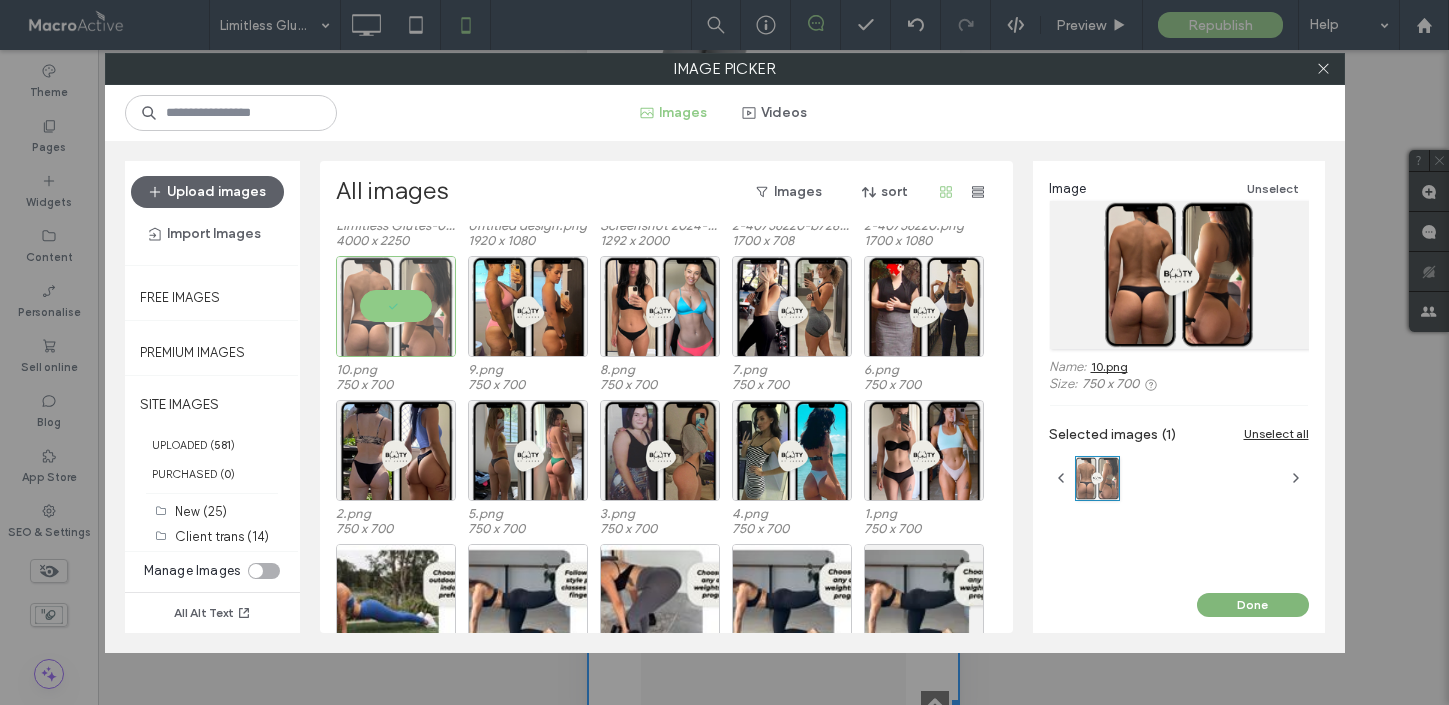click on "Done" at bounding box center [1253, 605] 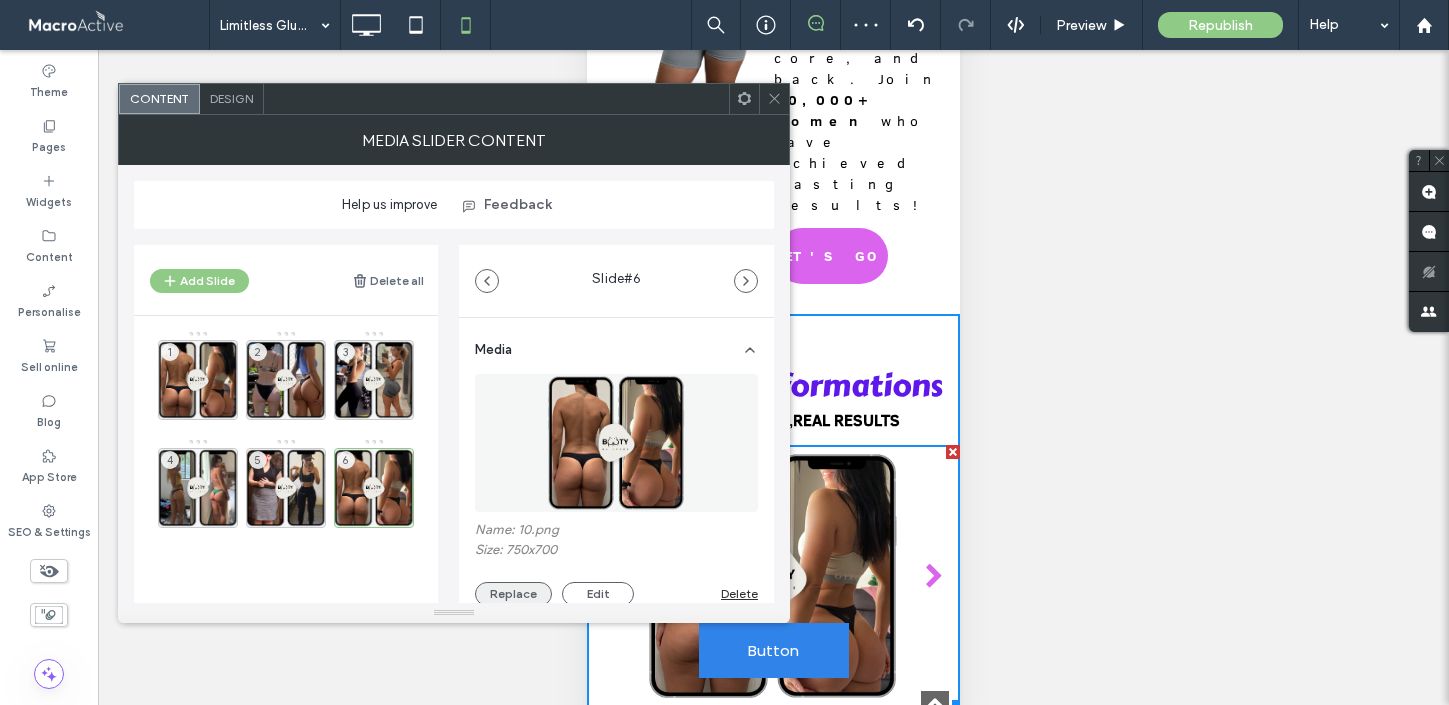 click on "Replace" at bounding box center [513, 594] 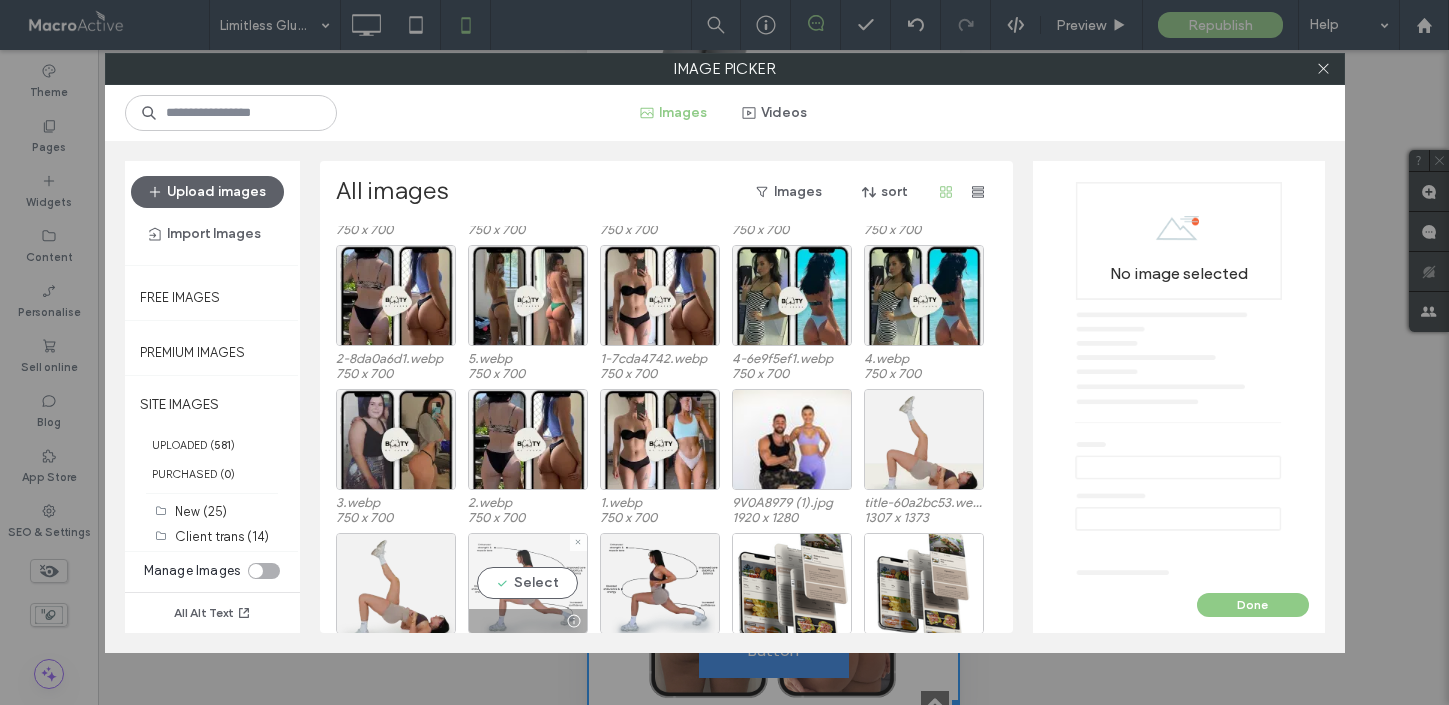 scroll, scrollTop: 3043, scrollLeft: 0, axis: vertical 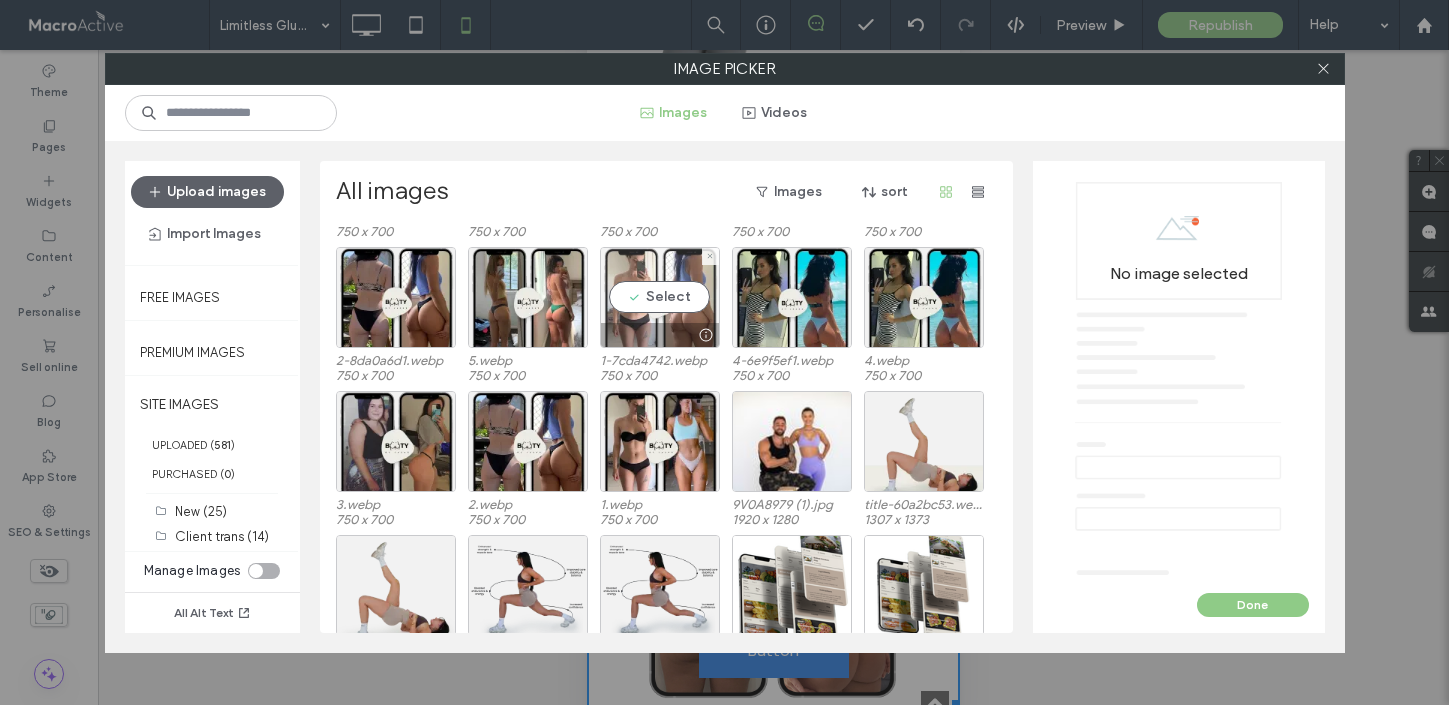 click on "Select" at bounding box center [660, 297] 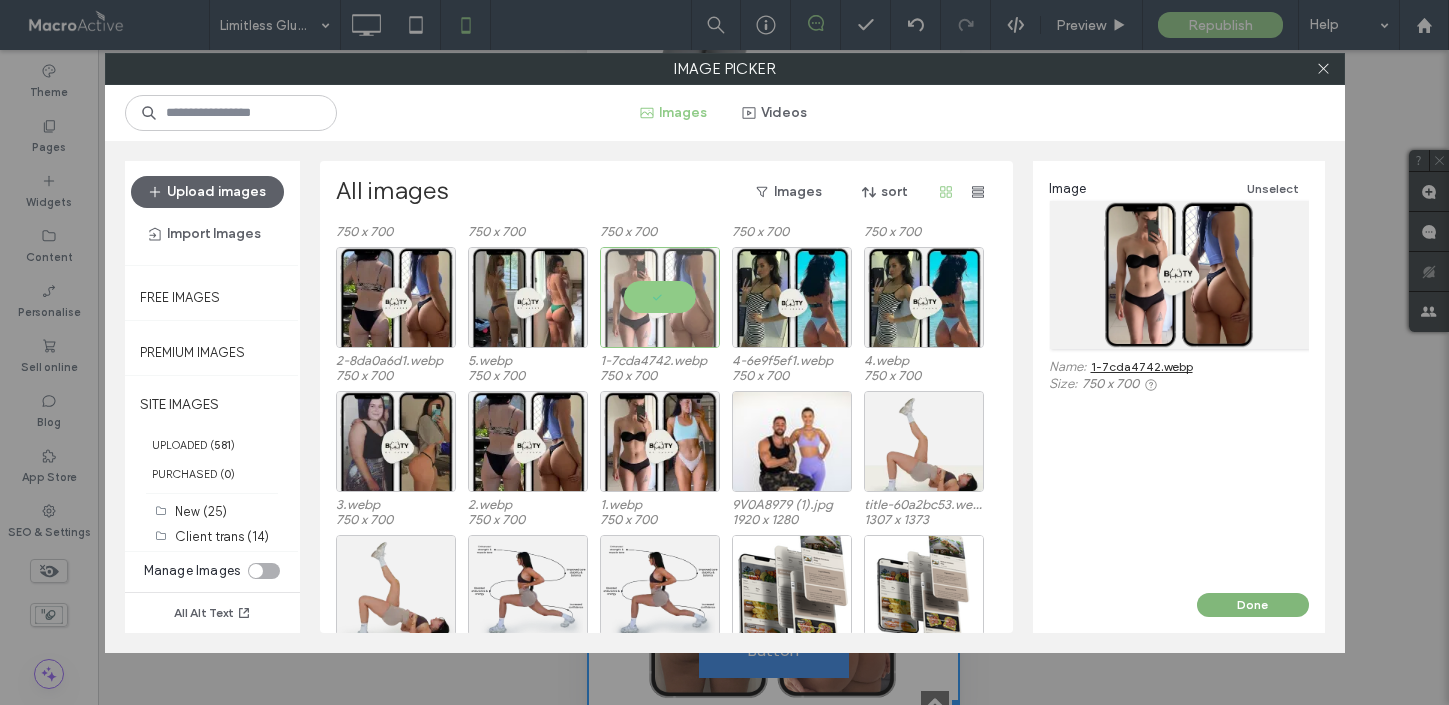 click on "Done" at bounding box center (1253, 605) 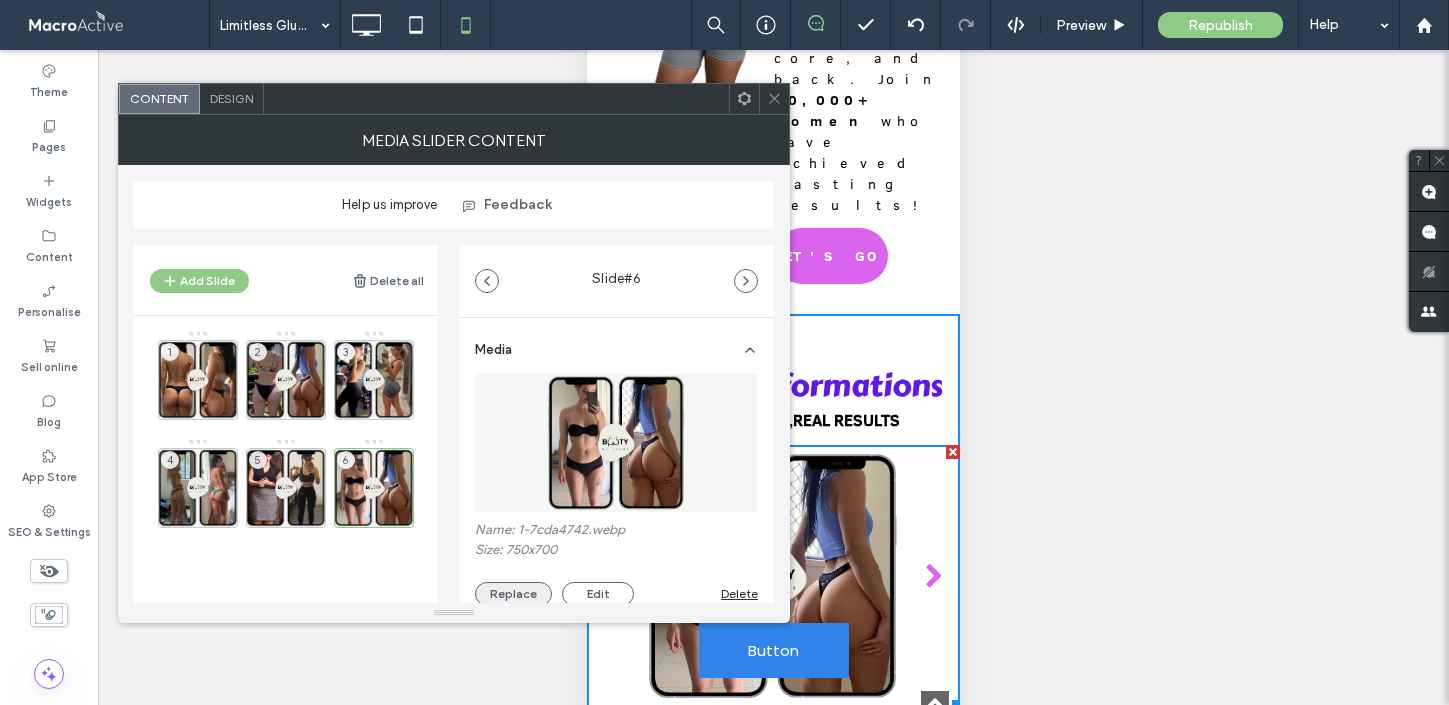 click on "Replace" at bounding box center (513, 594) 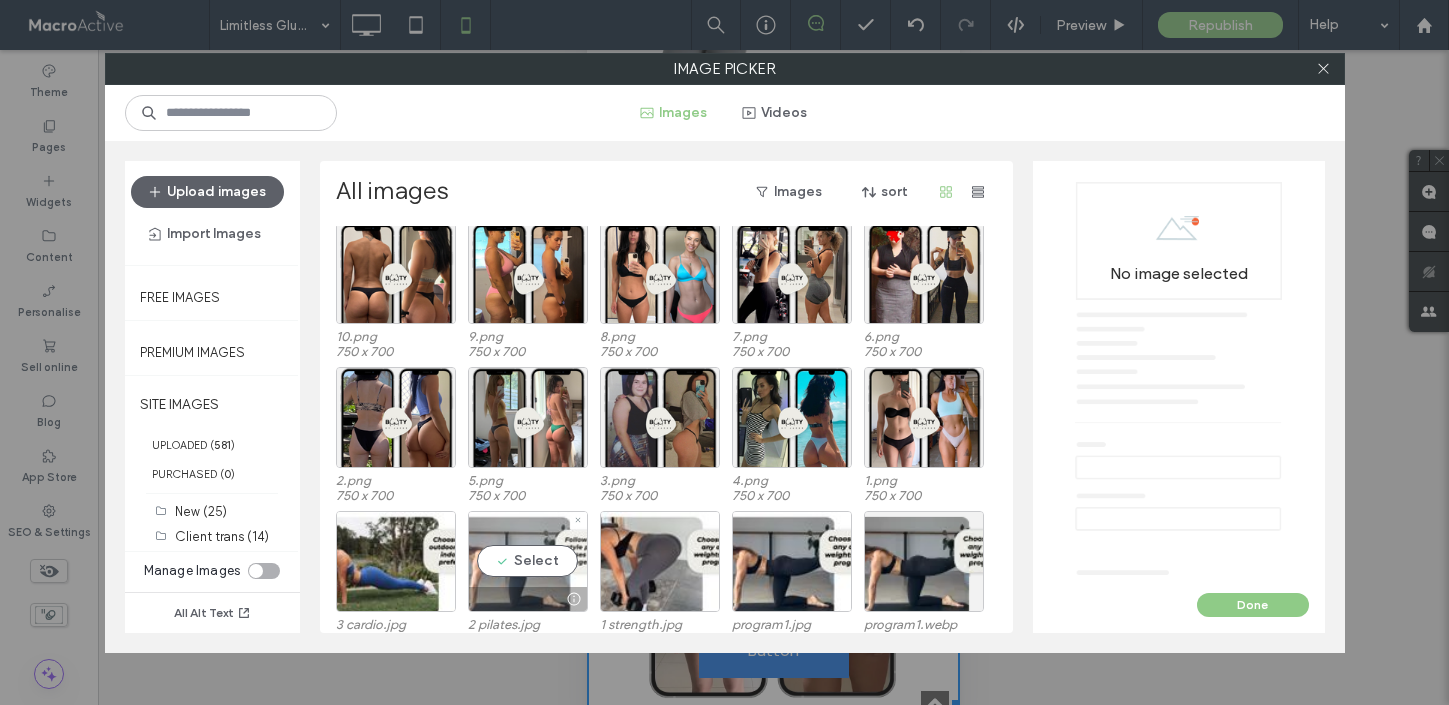 scroll, scrollTop: 2330, scrollLeft: 0, axis: vertical 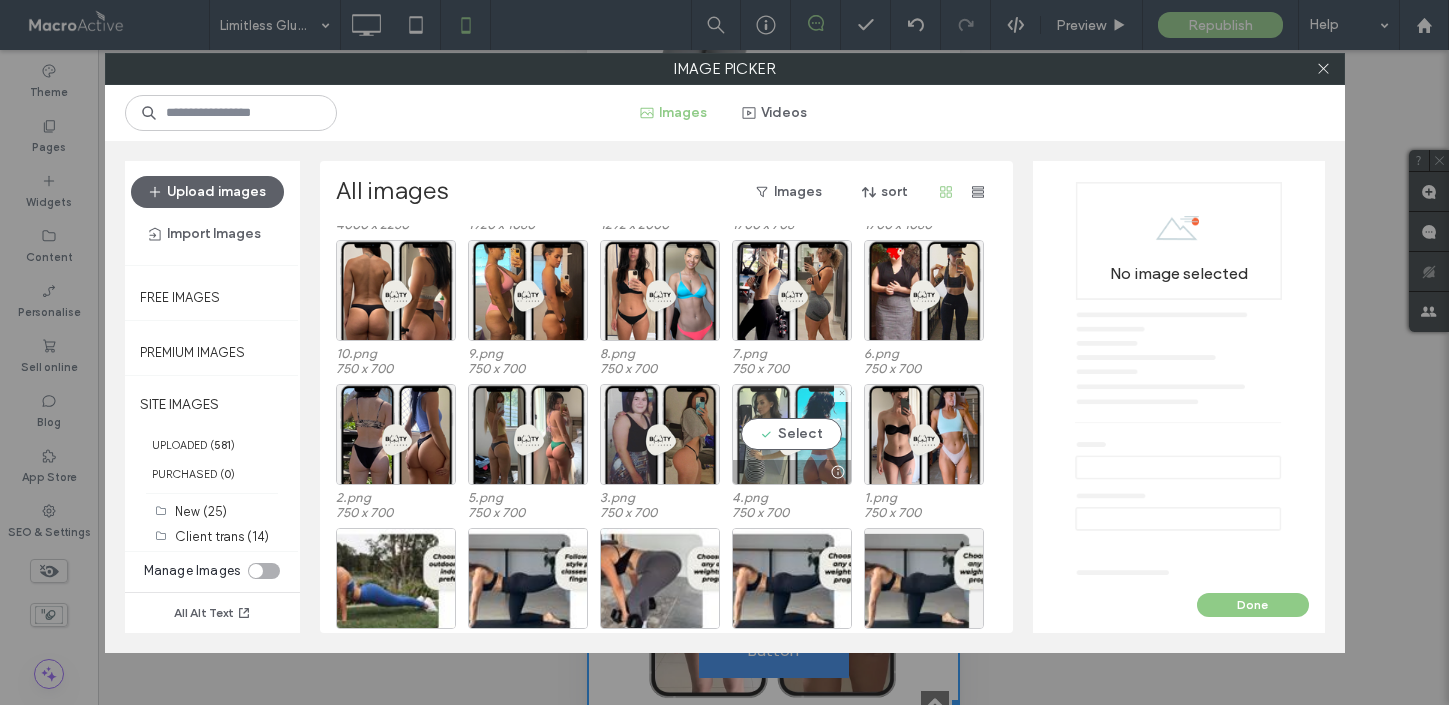 click on "Select" at bounding box center [792, 434] 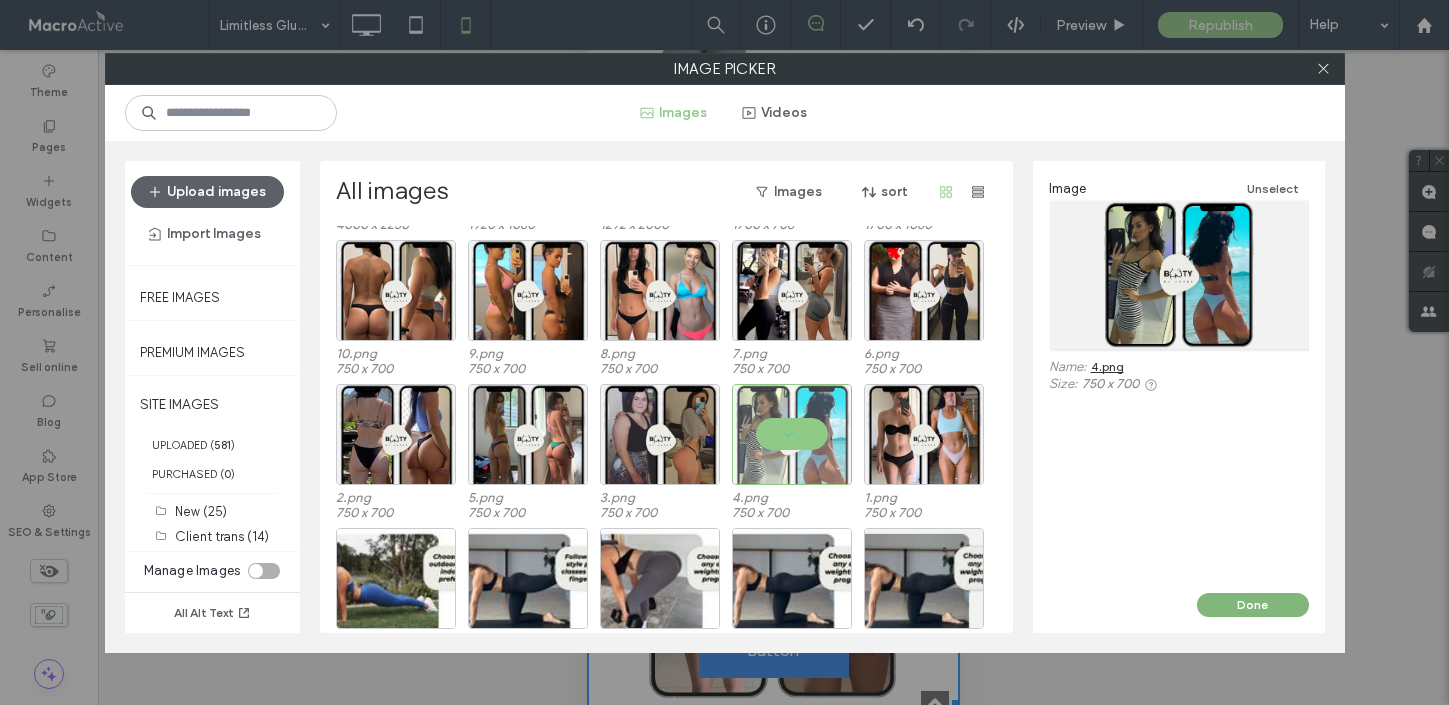 click on "Done" at bounding box center [1253, 605] 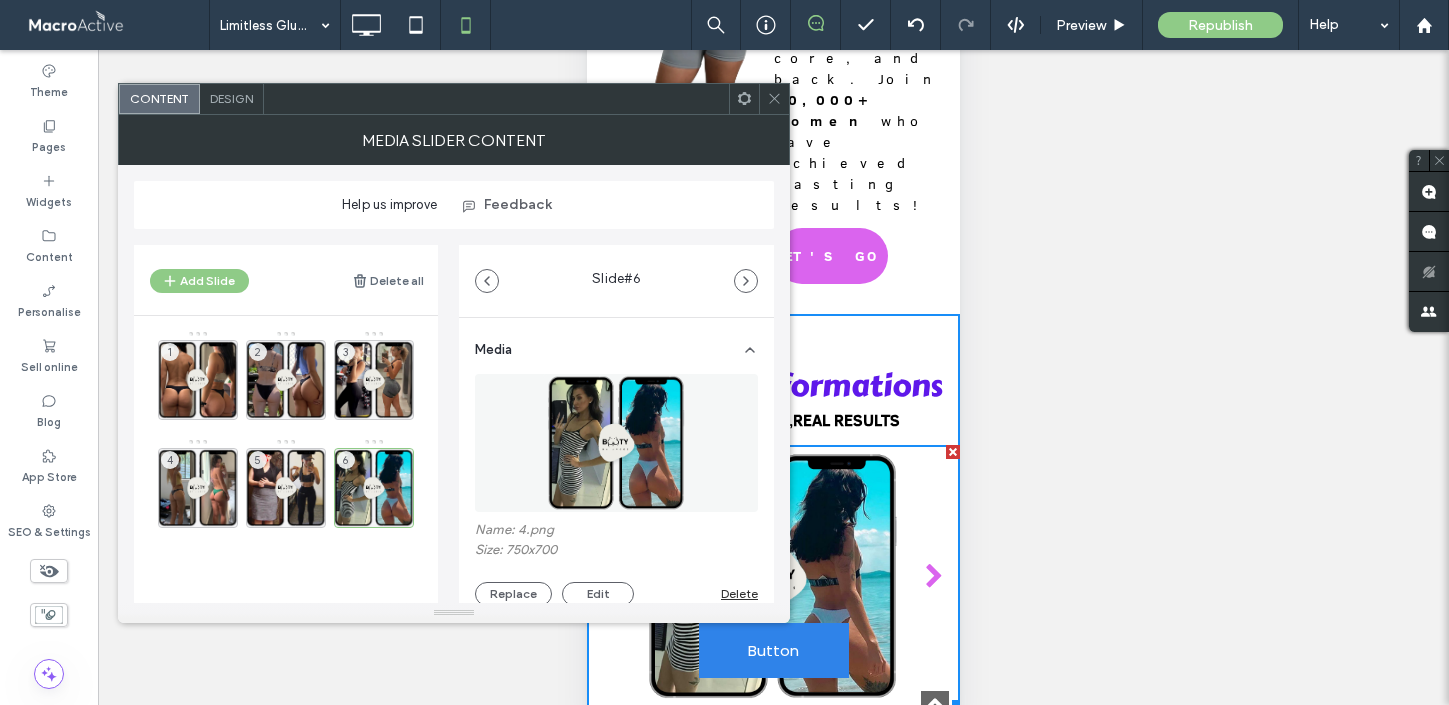 click 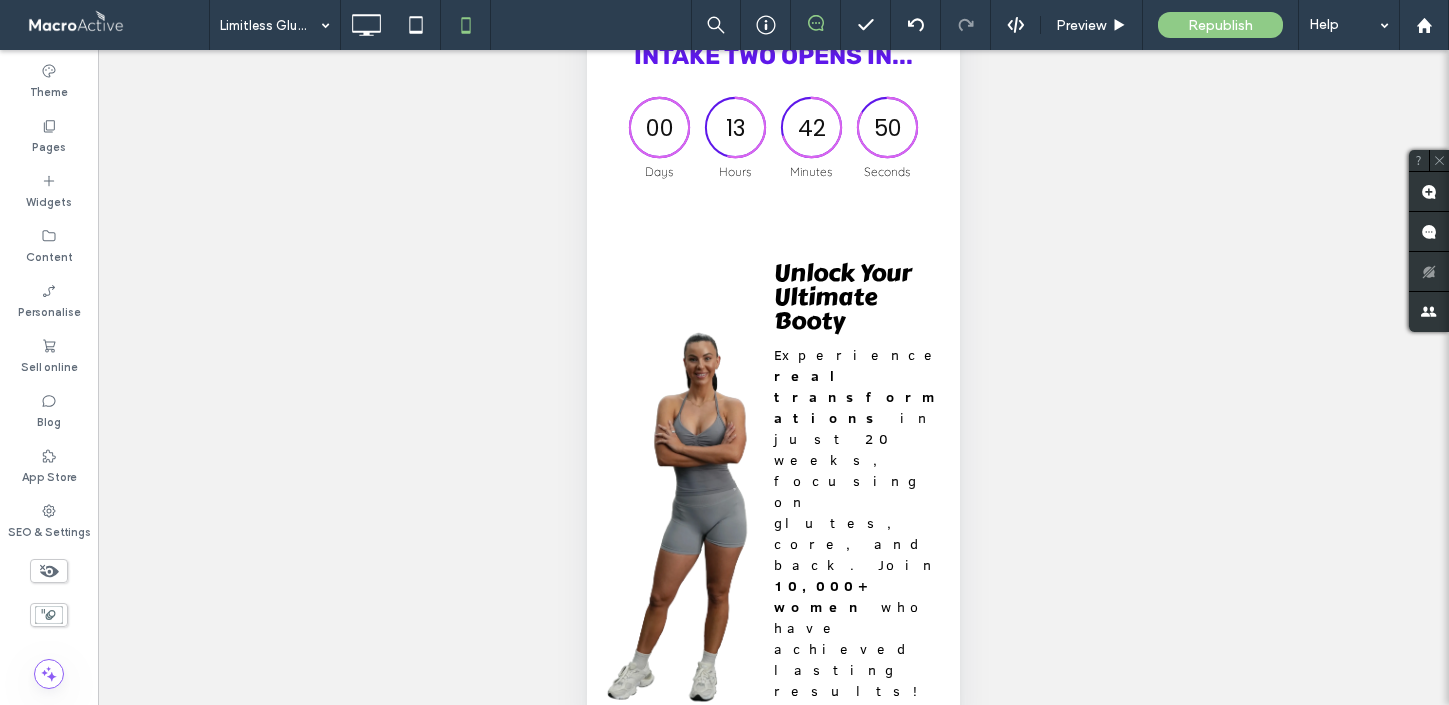 scroll, scrollTop: 398, scrollLeft: 0, axis: vertical 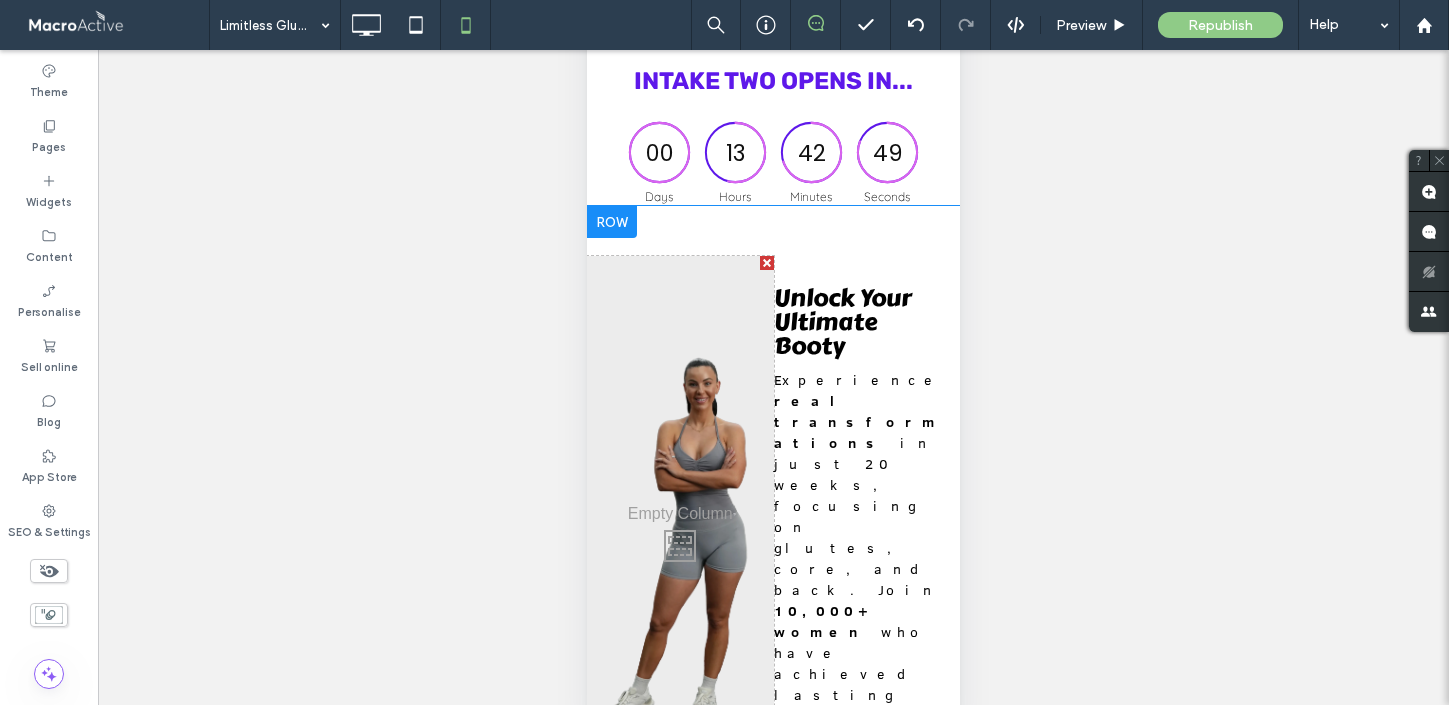click on "Click To Paste" at bounding box center (680, 540) 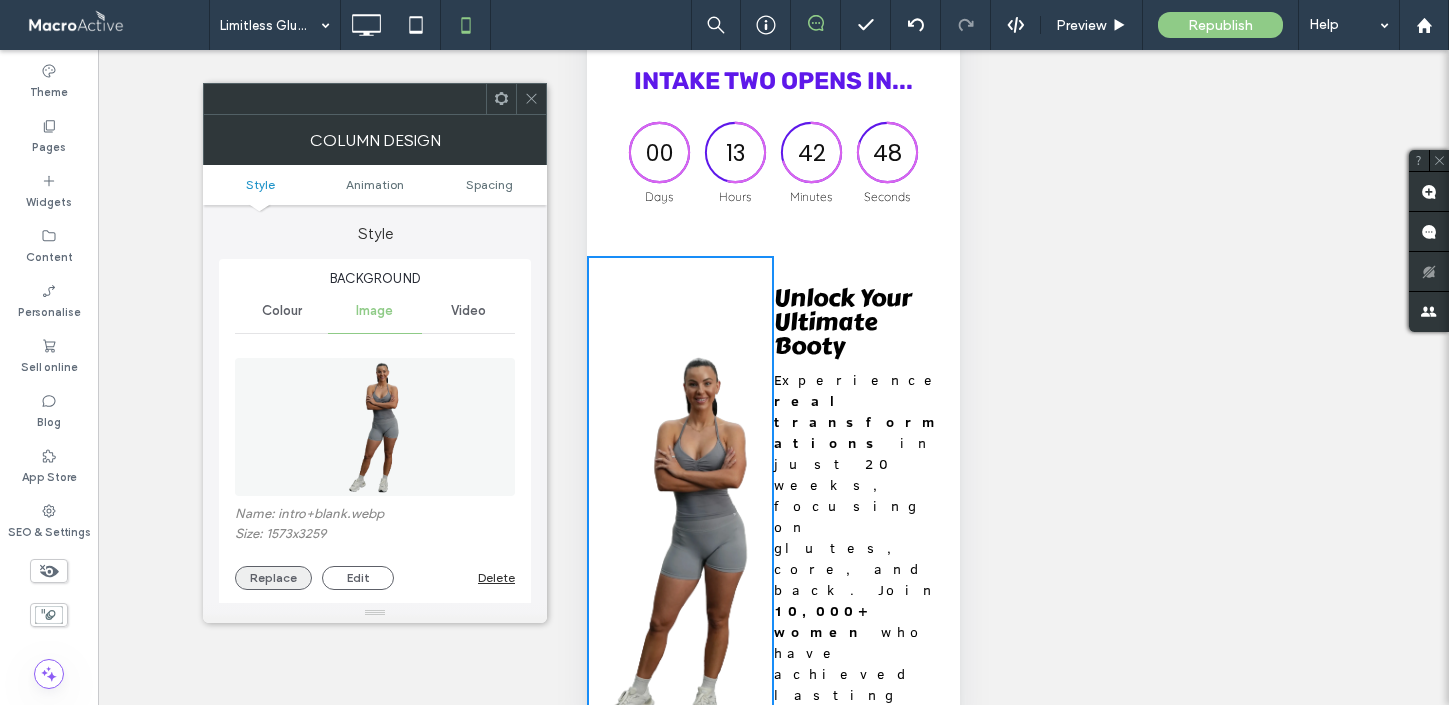 click on "Replace" at bounding box center (273, 578) 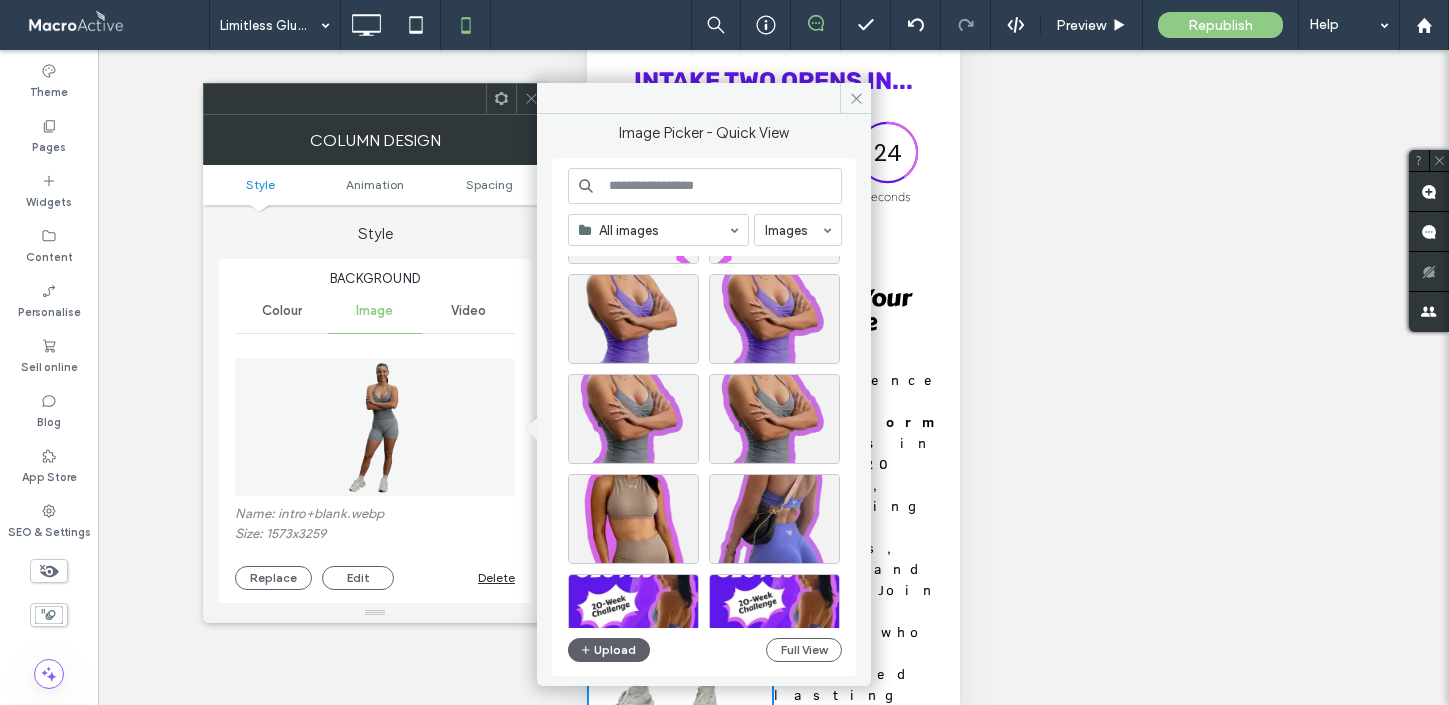 scroll, scrollTop: 3013, scrollLeft: 0, axis: vertical 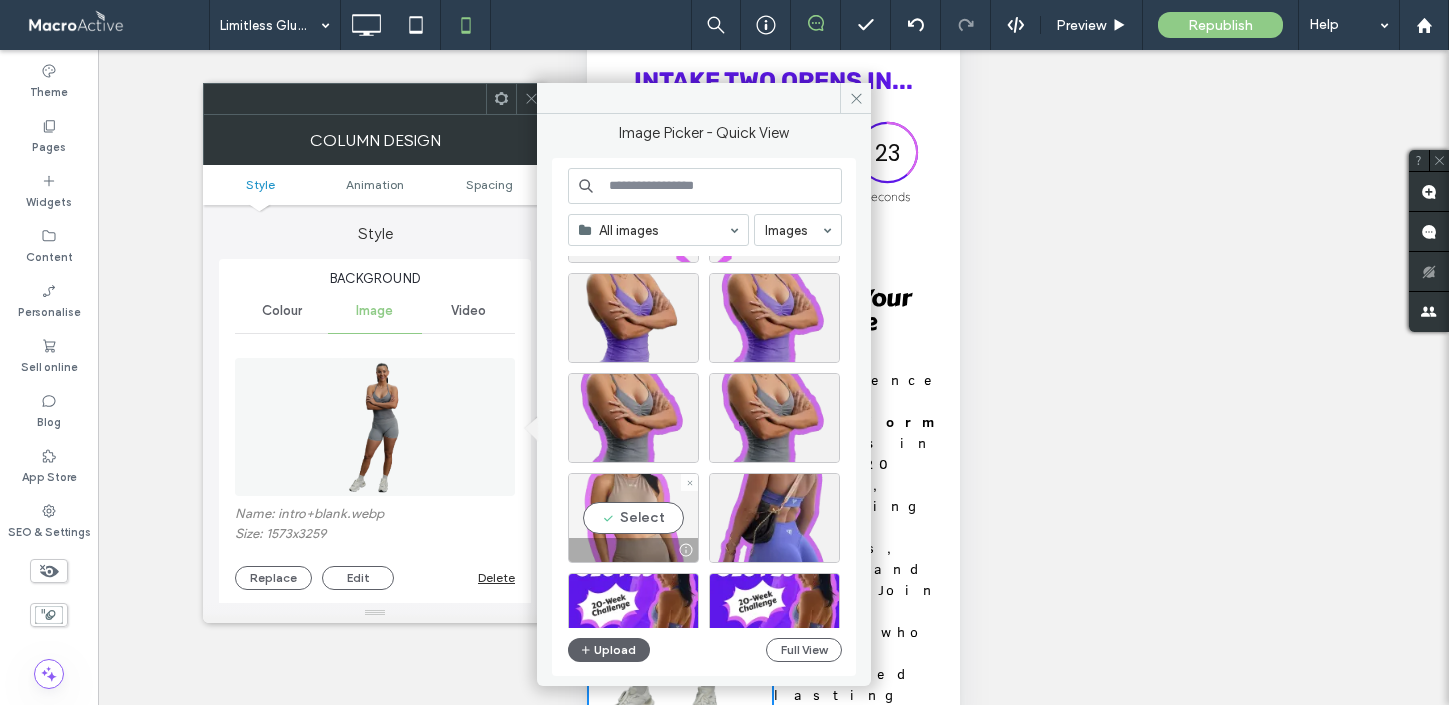 click on "Select" at bounding box center [633, 518] 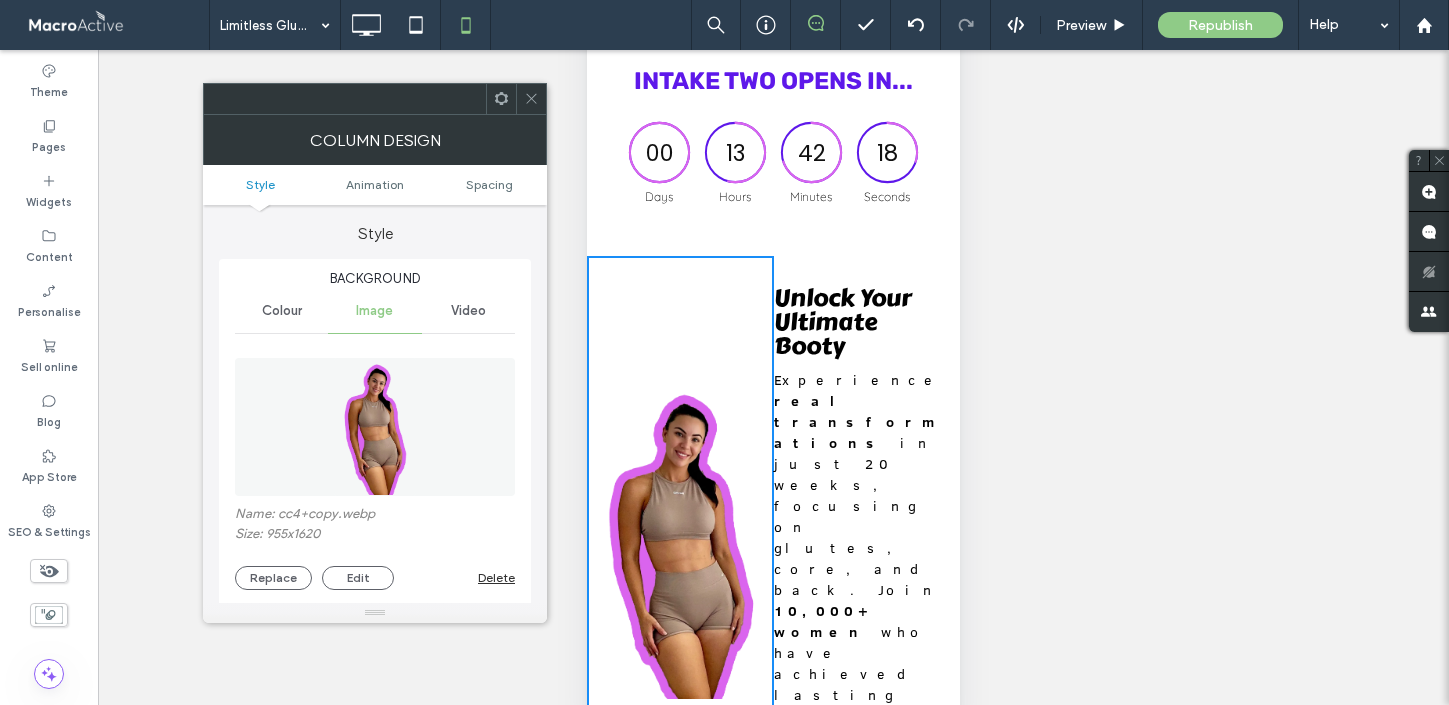 click on "Unlock Your Ultimate Booty
Experience
real transformations   in just 20 weeks, focusing on glutes, core, and back. Join
10,000+ women   who have achieved lasting results!
LET'S GO
Click To Paste" at bounding box center (867, 540) 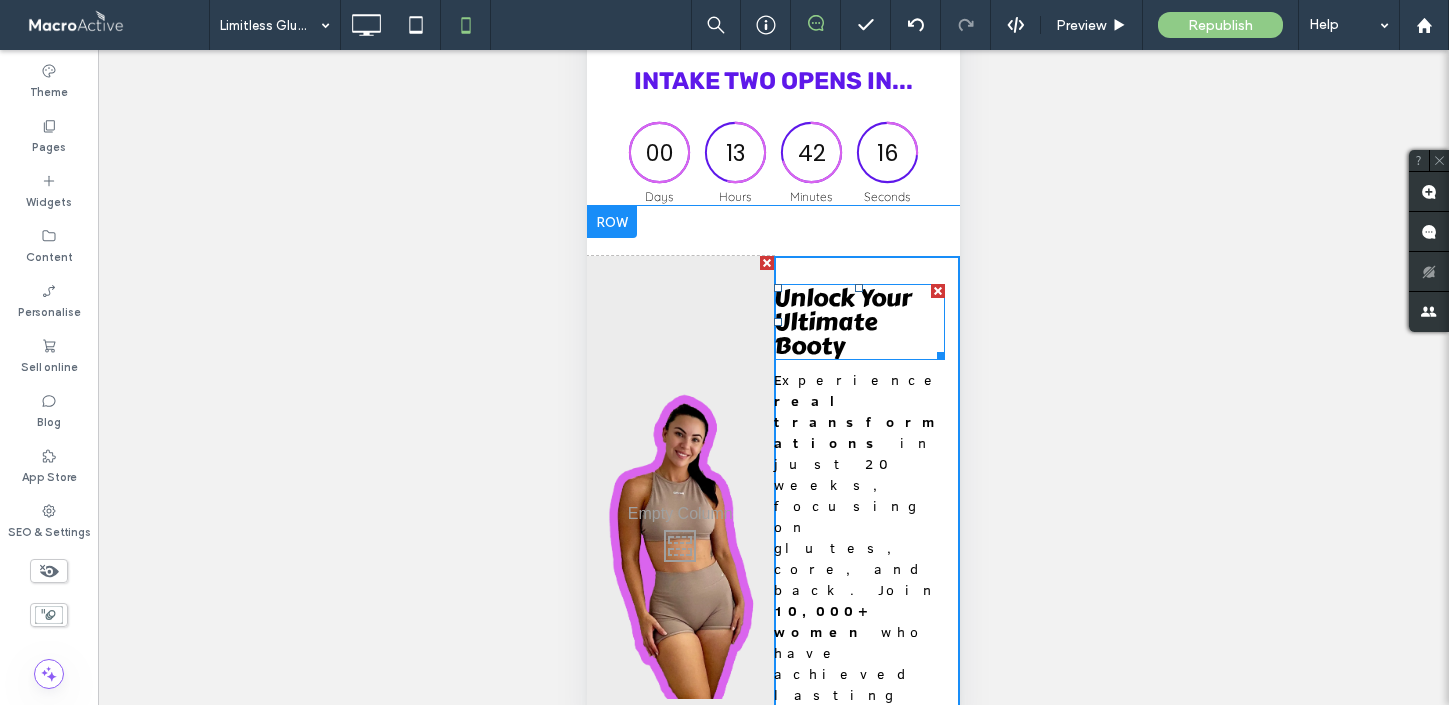 click on "Unlock Your Ultimate Booty" at bounding box center (843, 321) 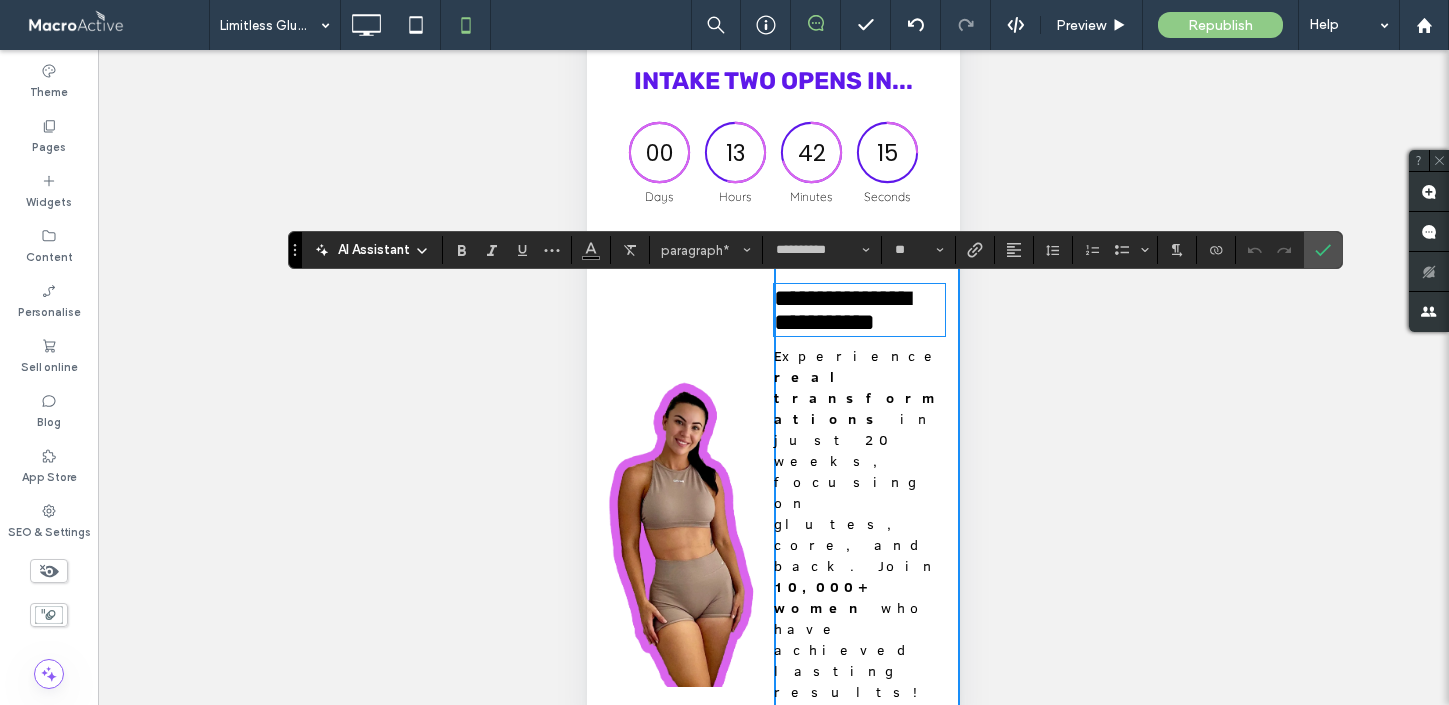 click on "**********" at bounding box center [842, 310] 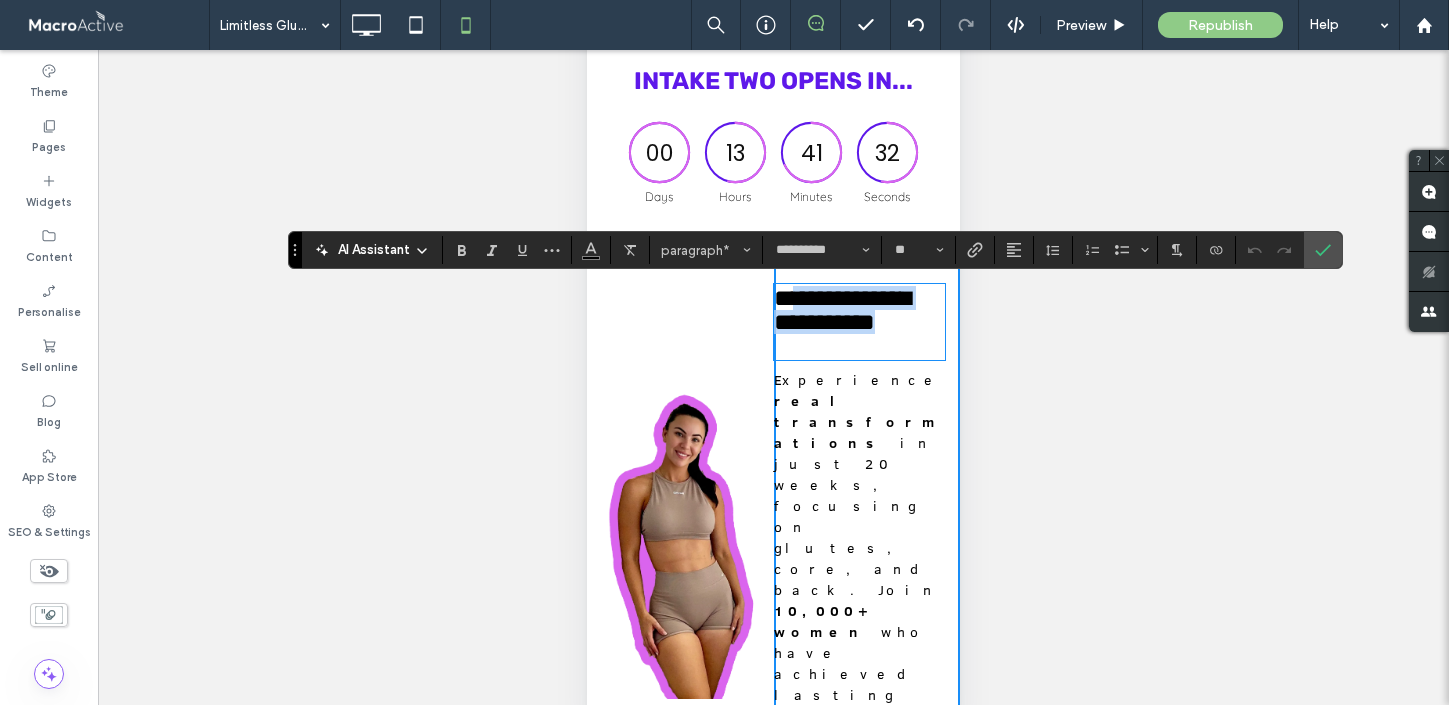 scroll, scrollTop: 0, scrollLeft: 0, axis: both 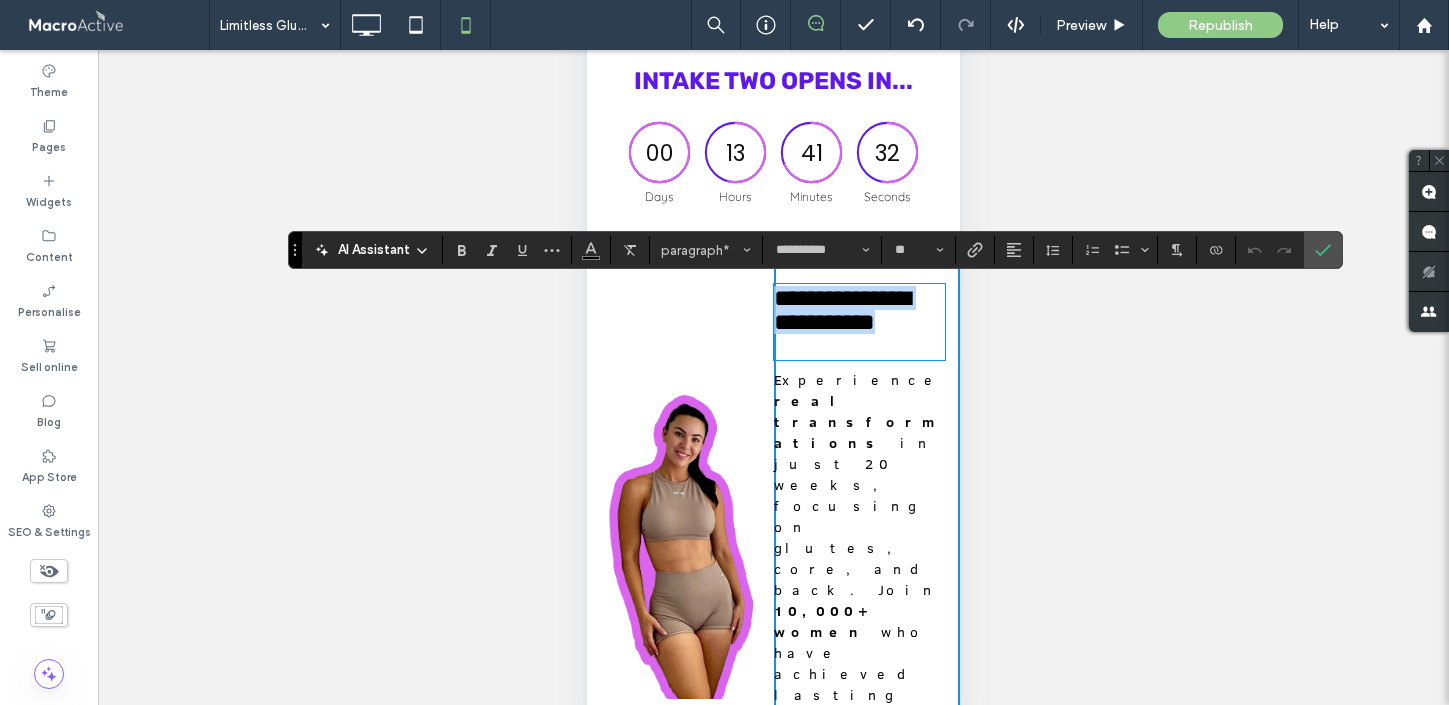 drag, startPoint x: 847, startPoint y: 353, endPoint x: 775, endPoint y: 299, distance: 90 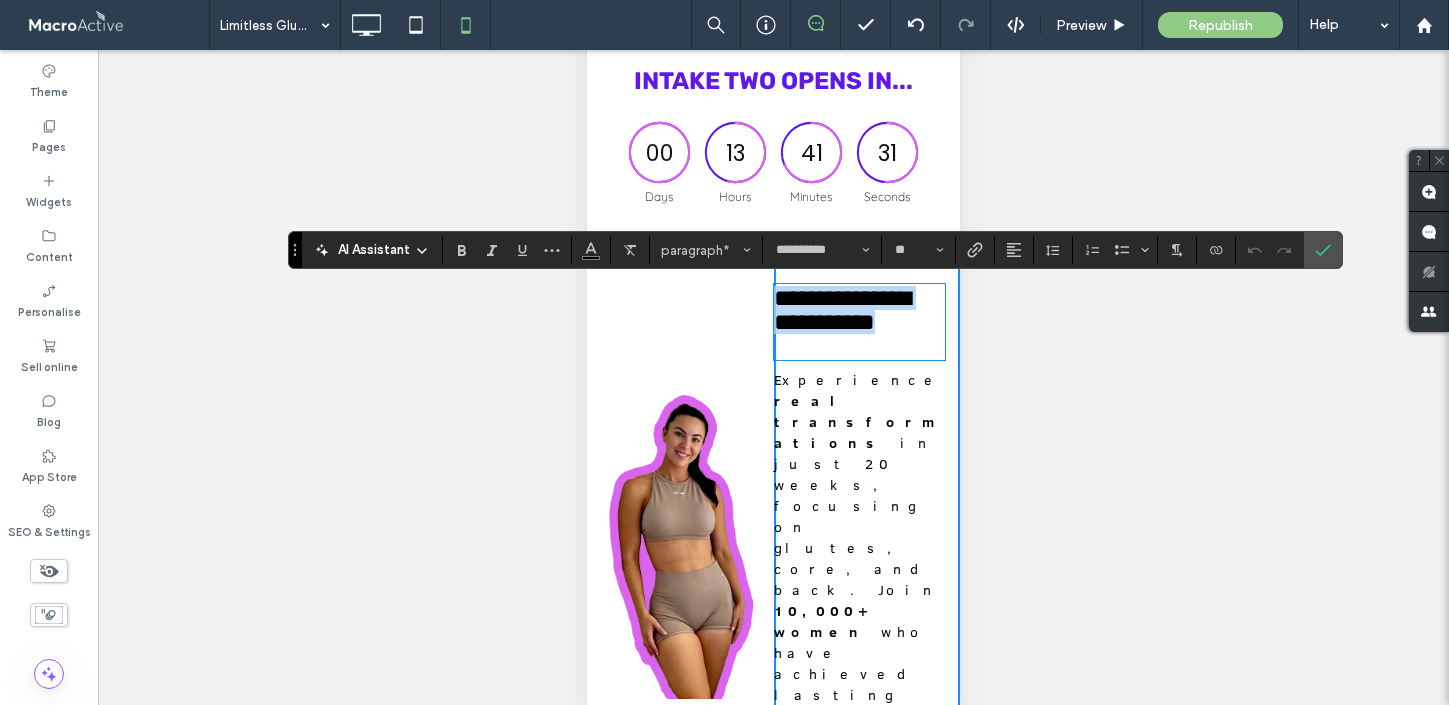 type 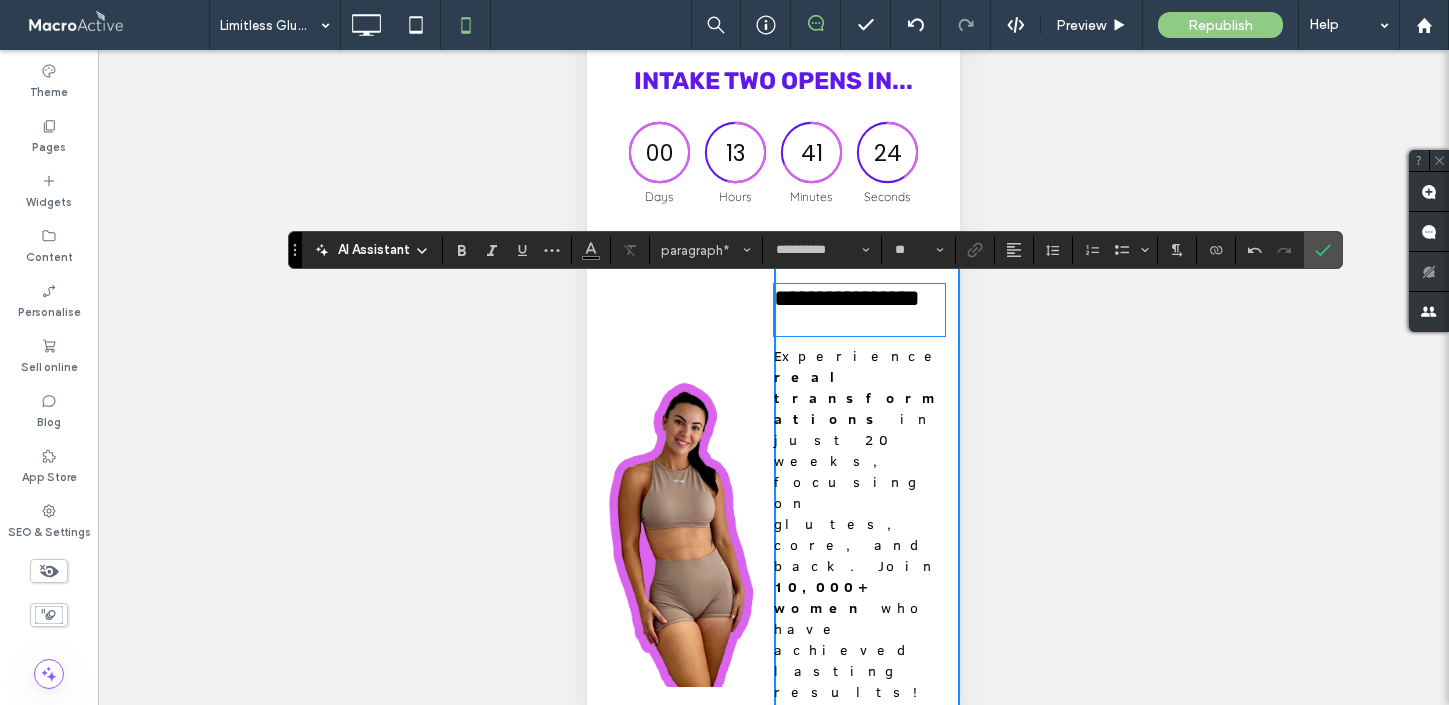 scroll, scrollTop: 6, scrollLeft: 0, axis: vertical 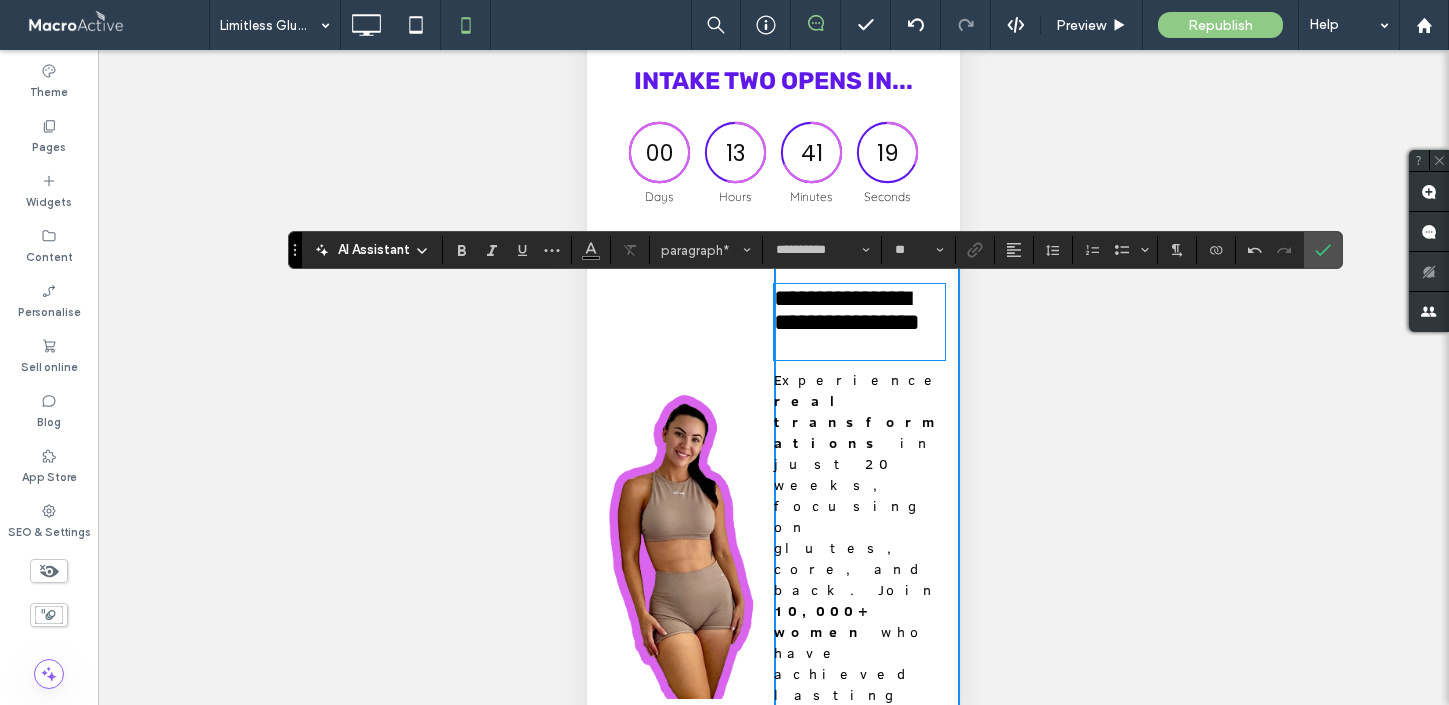 click on "real transformations" at bounding box center (857, 422) 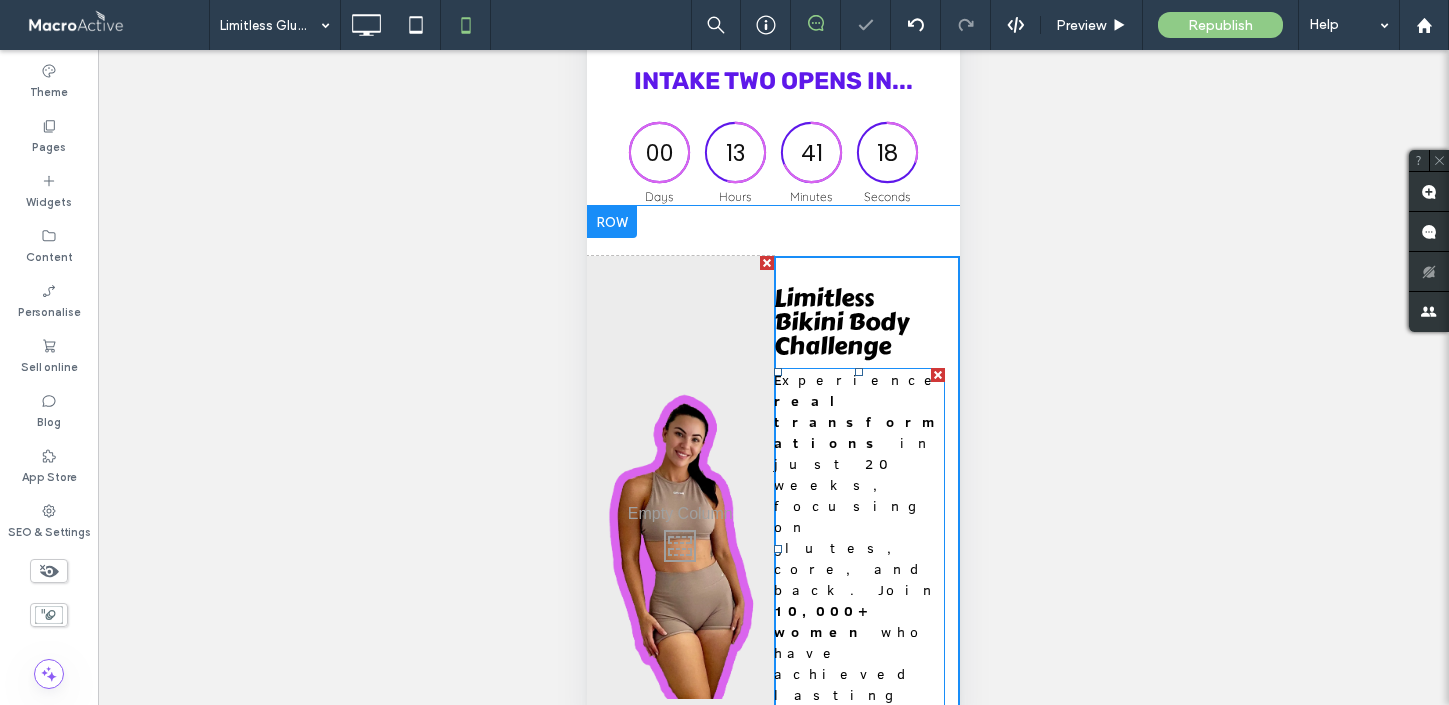 click on "10,000+ women" at bounding box center (823, 621) 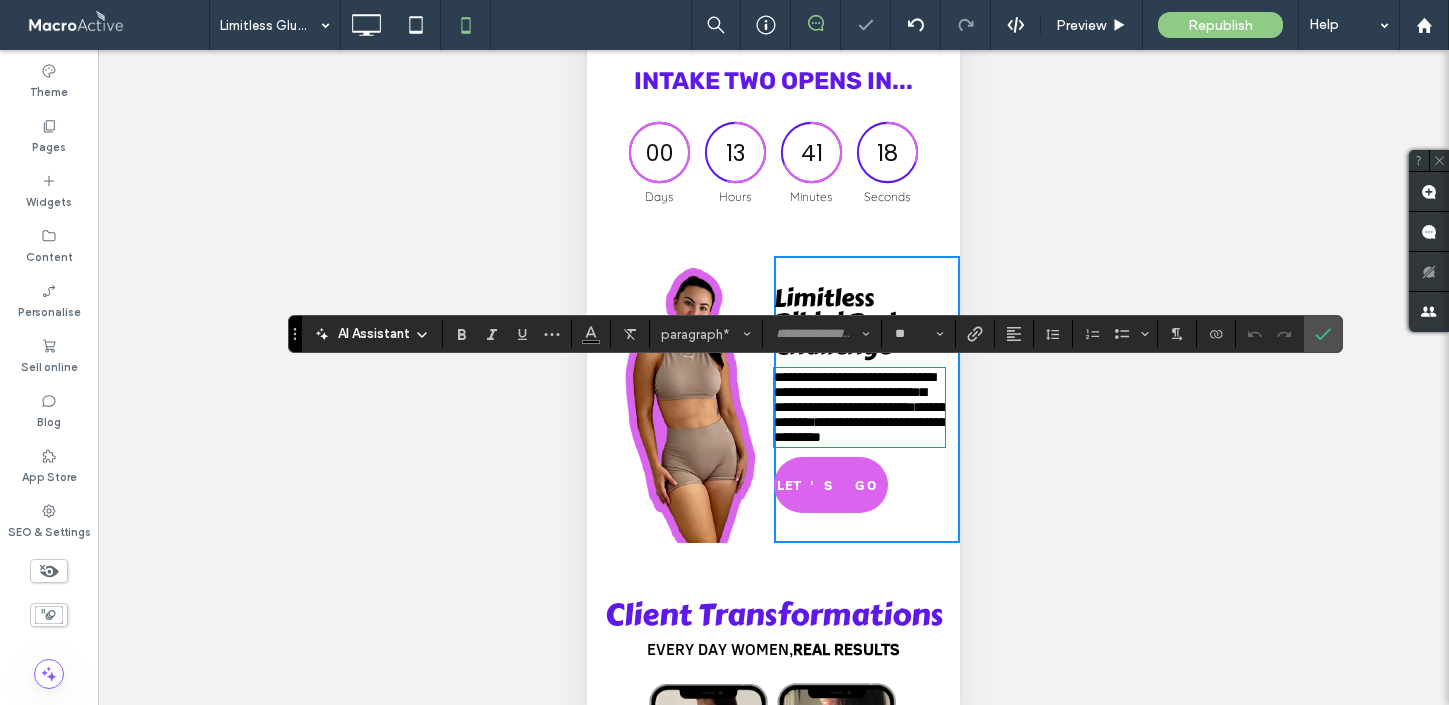 click on "**********" at bounding box center [860, 414] 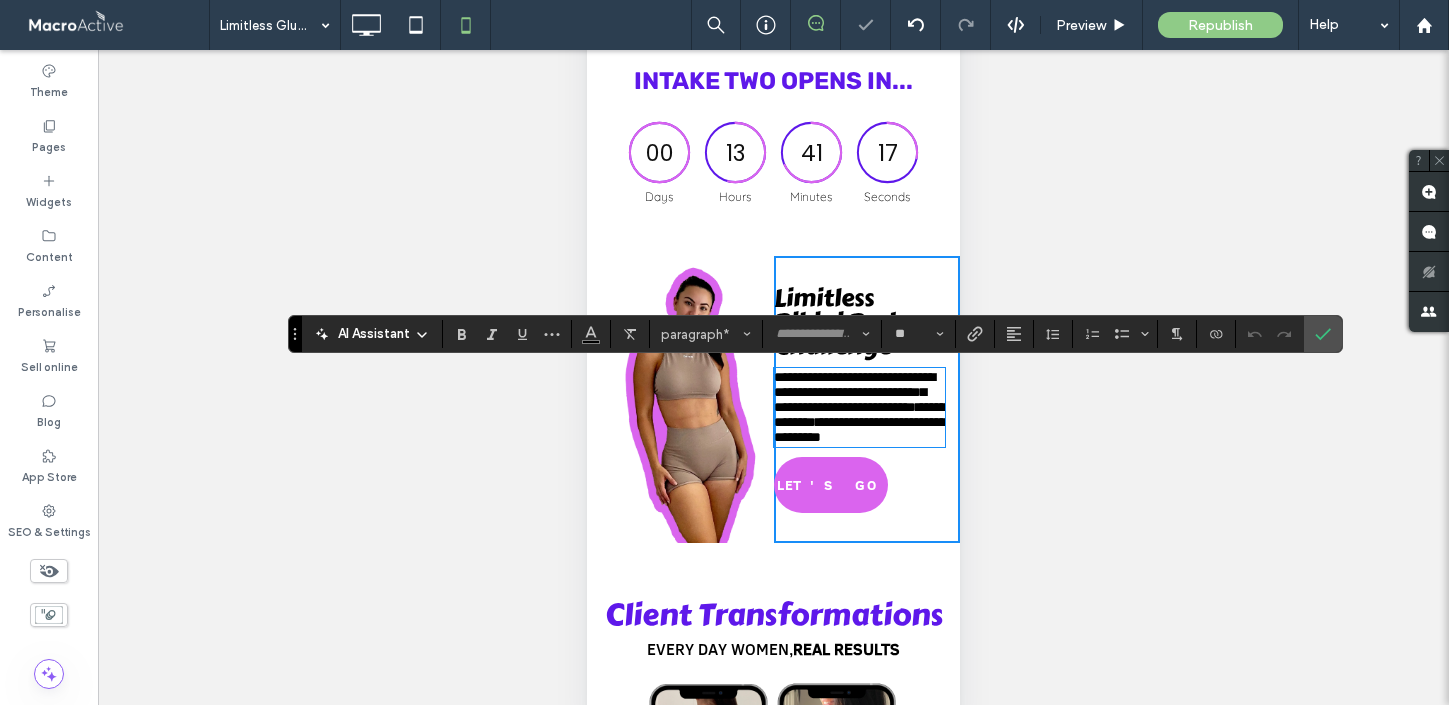 type on "**********" 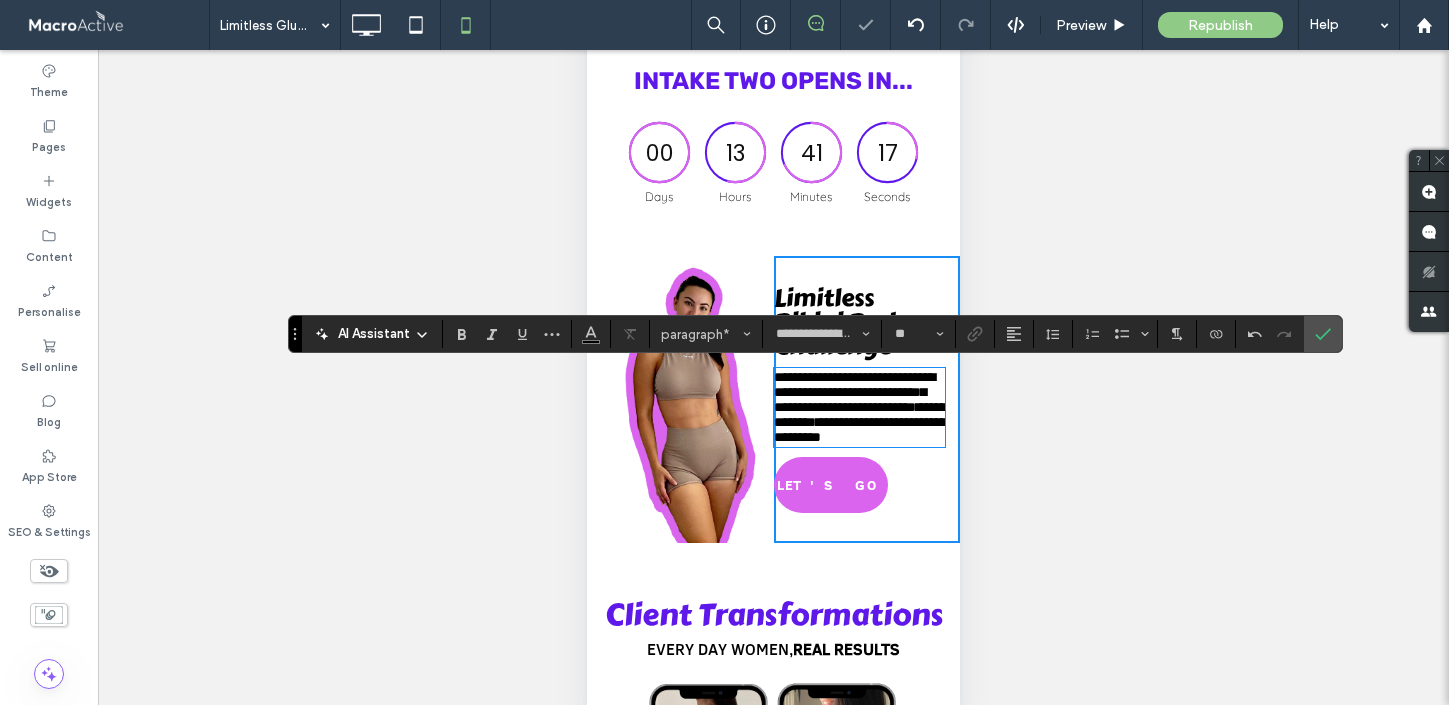 scroll, scrollTop: 0, scrollLeft: 0, axis: both 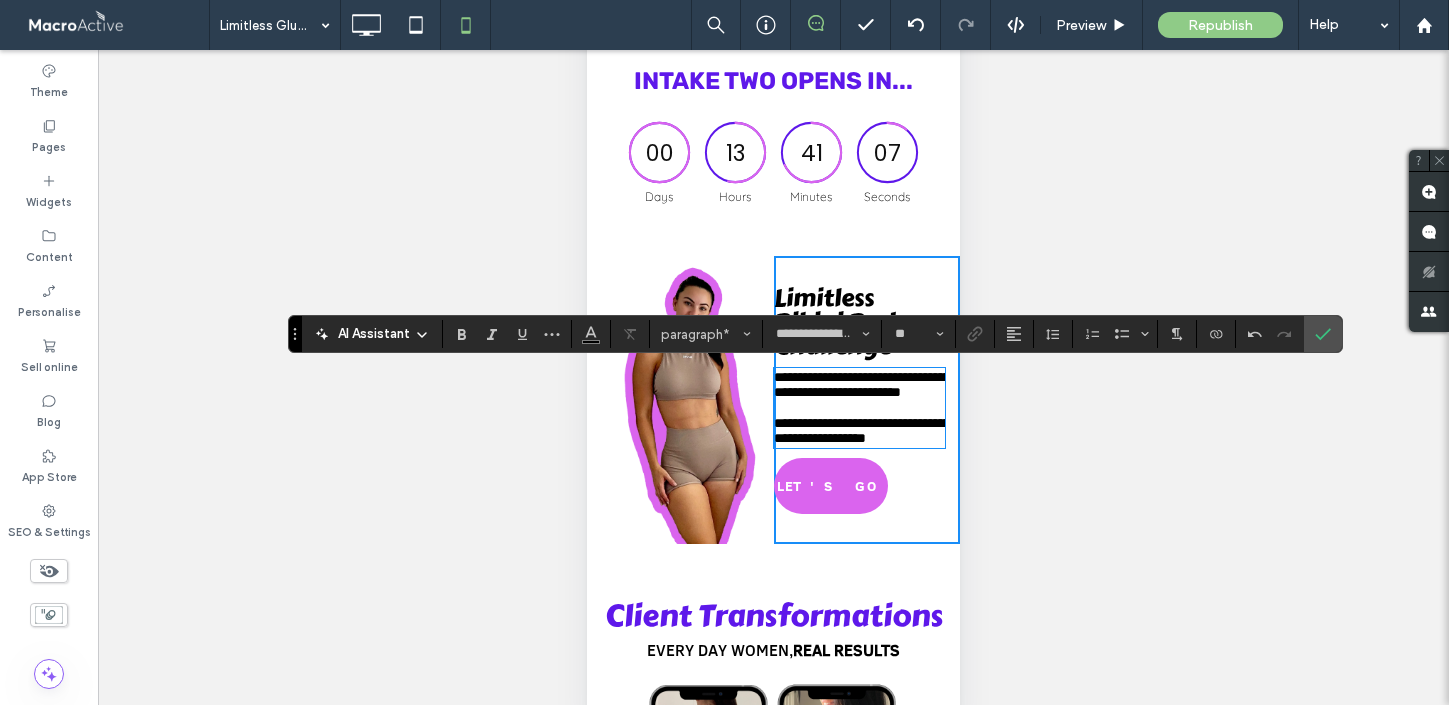 type 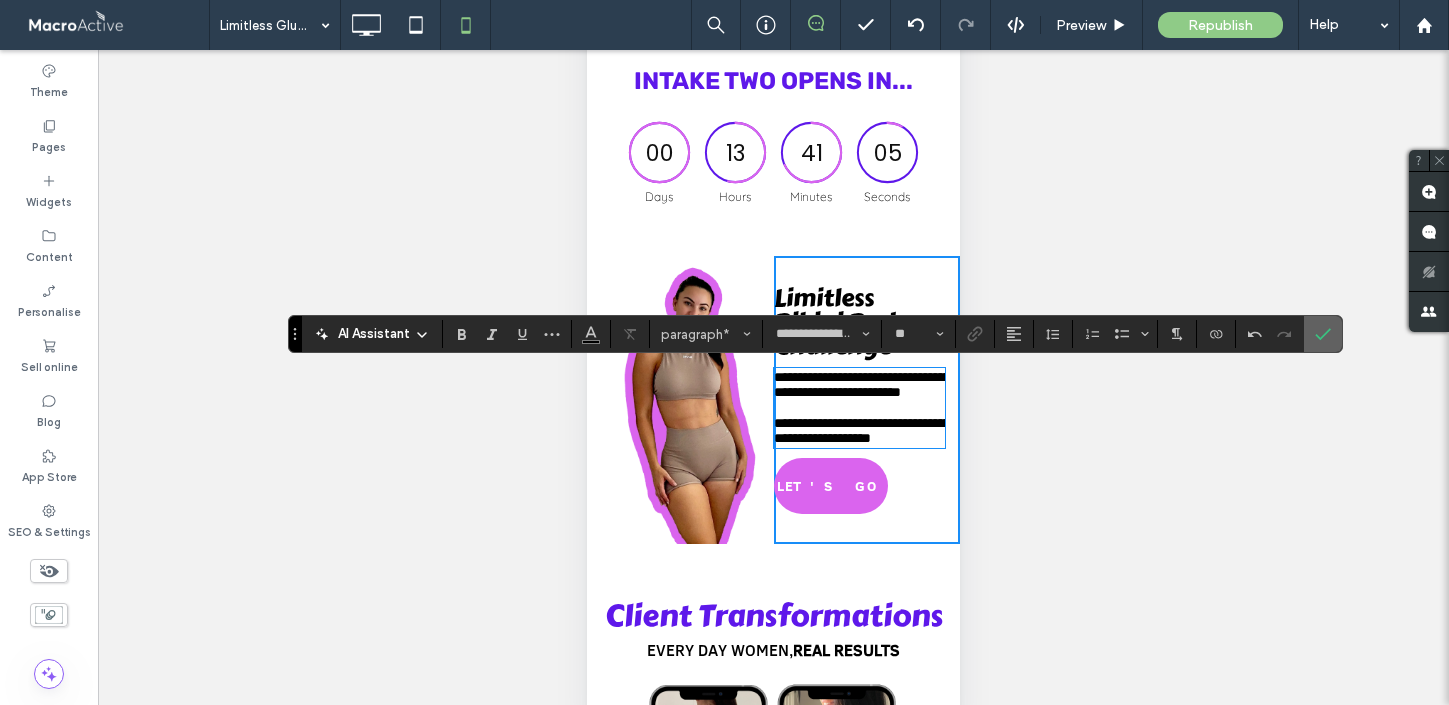 click 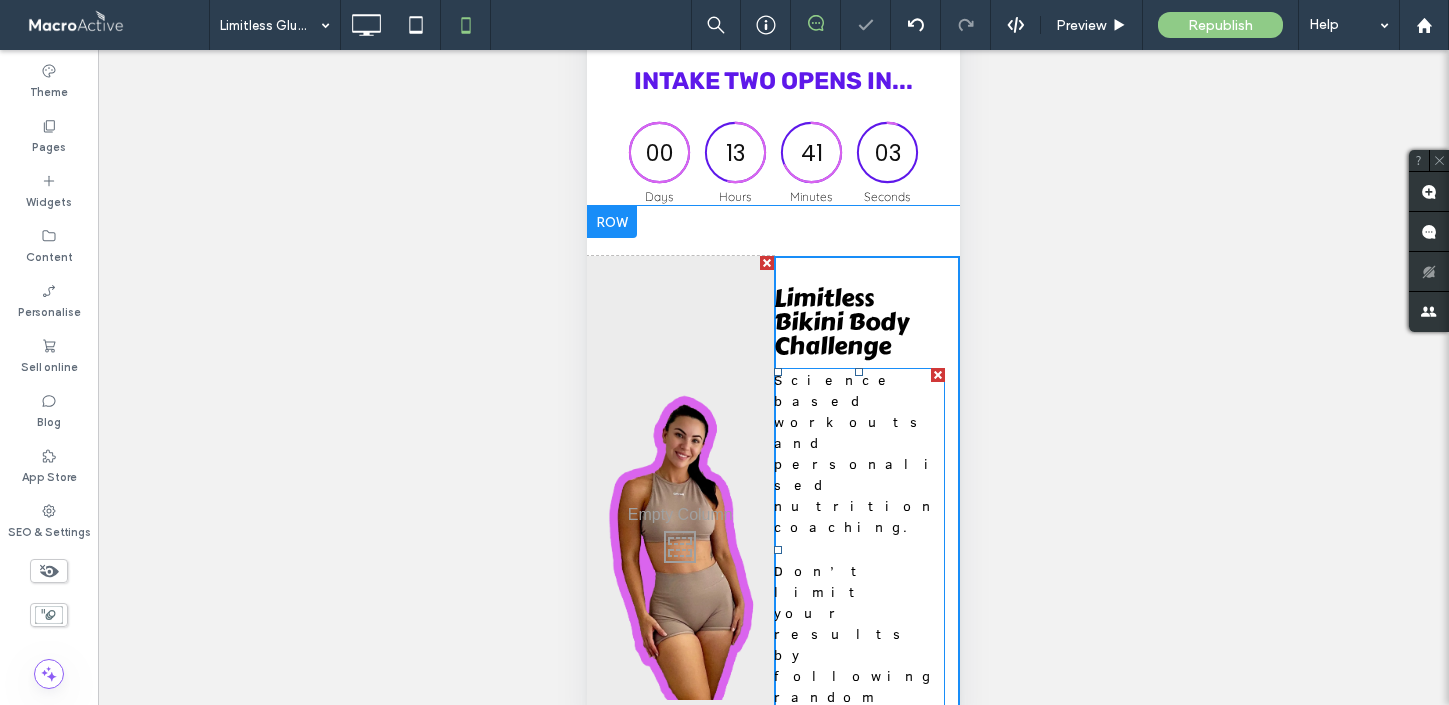 click on "Science based workouts and personalised nutrition coaching." at bounding box center (858, 453) 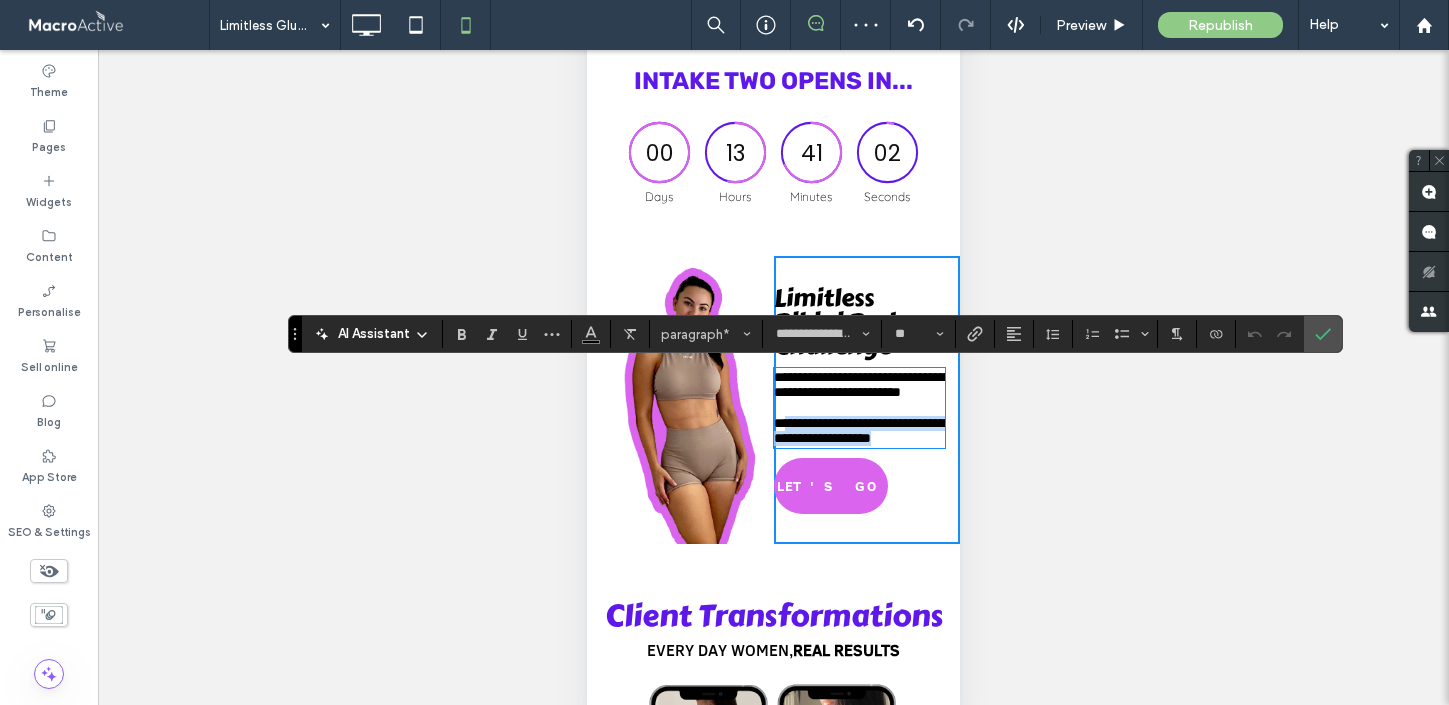 type on "*******" 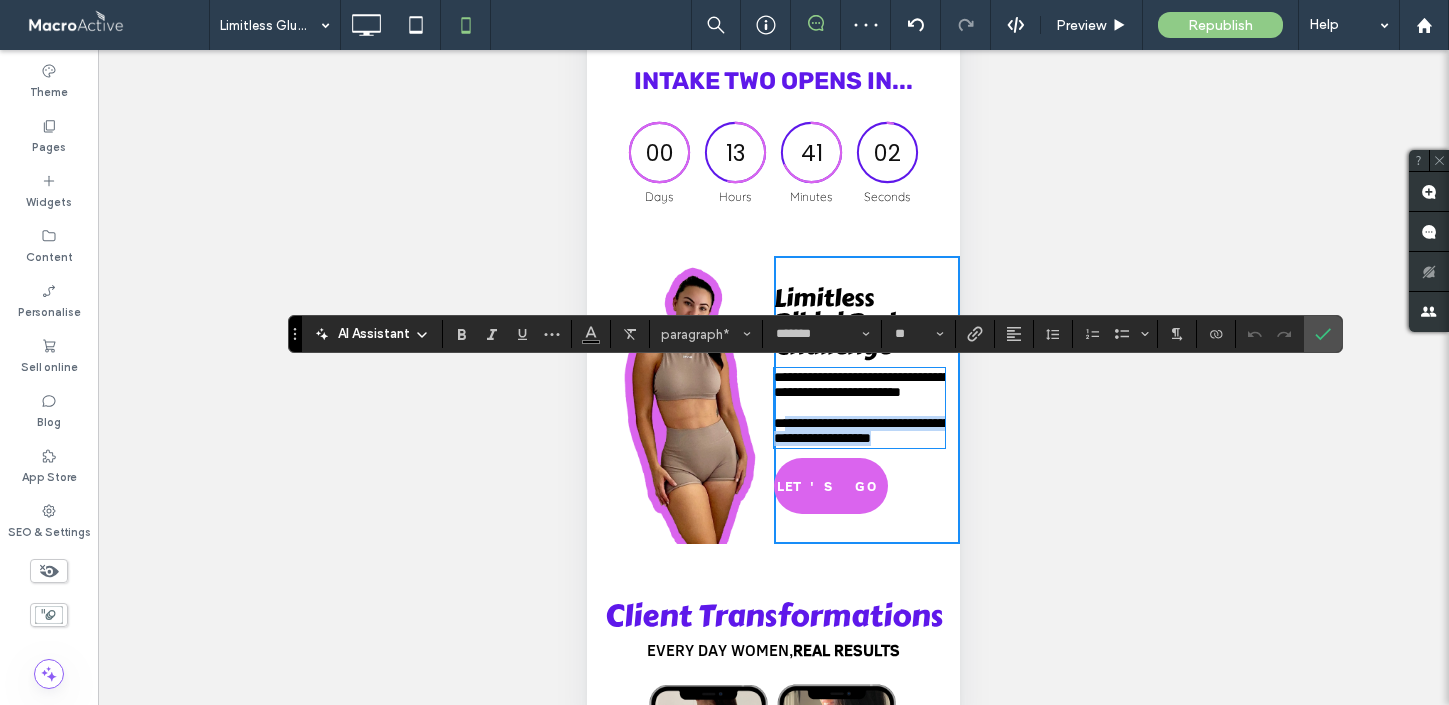 type on "**********" 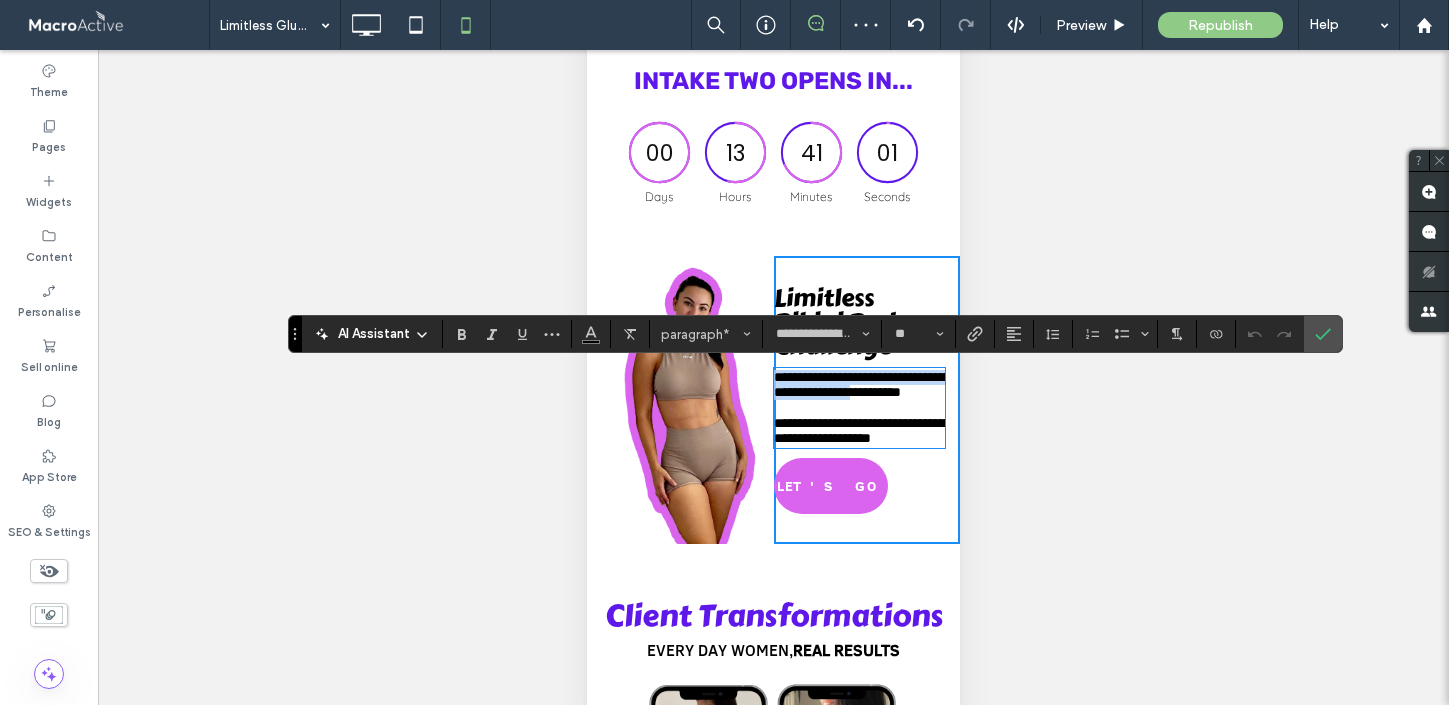 drag, startPoint x: 857, startPoint y: 508, endPoint x: 760, endPoint y: 377, distance: 163.00307 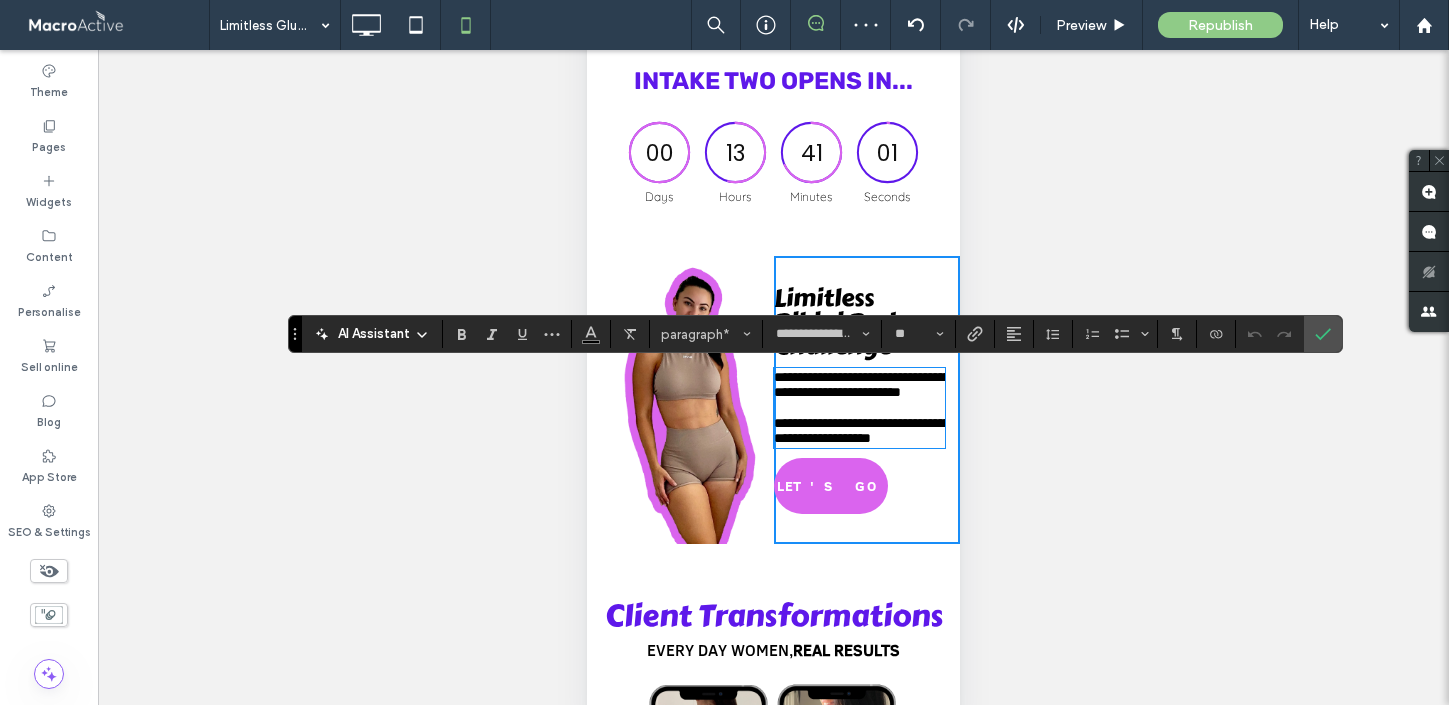 click on "**********" at bounding box center [862, 430] 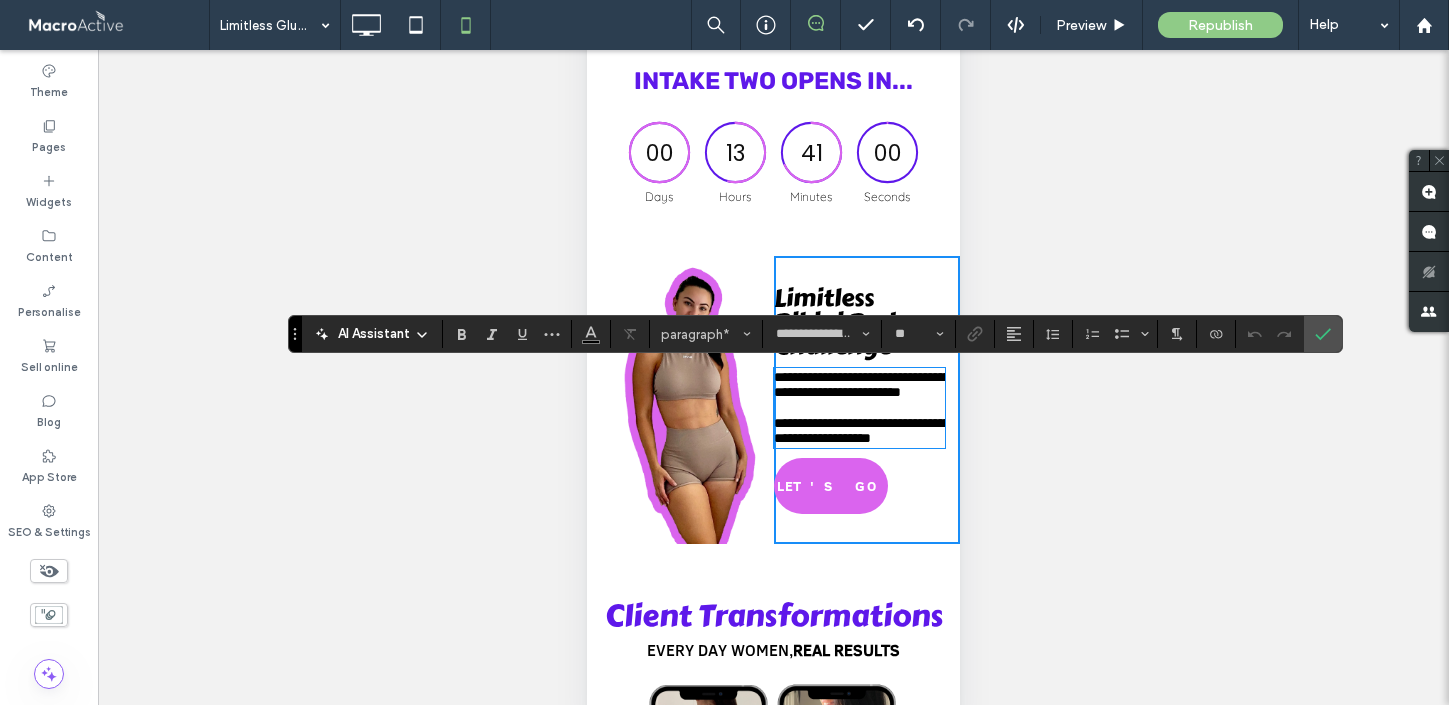 type on "*******" 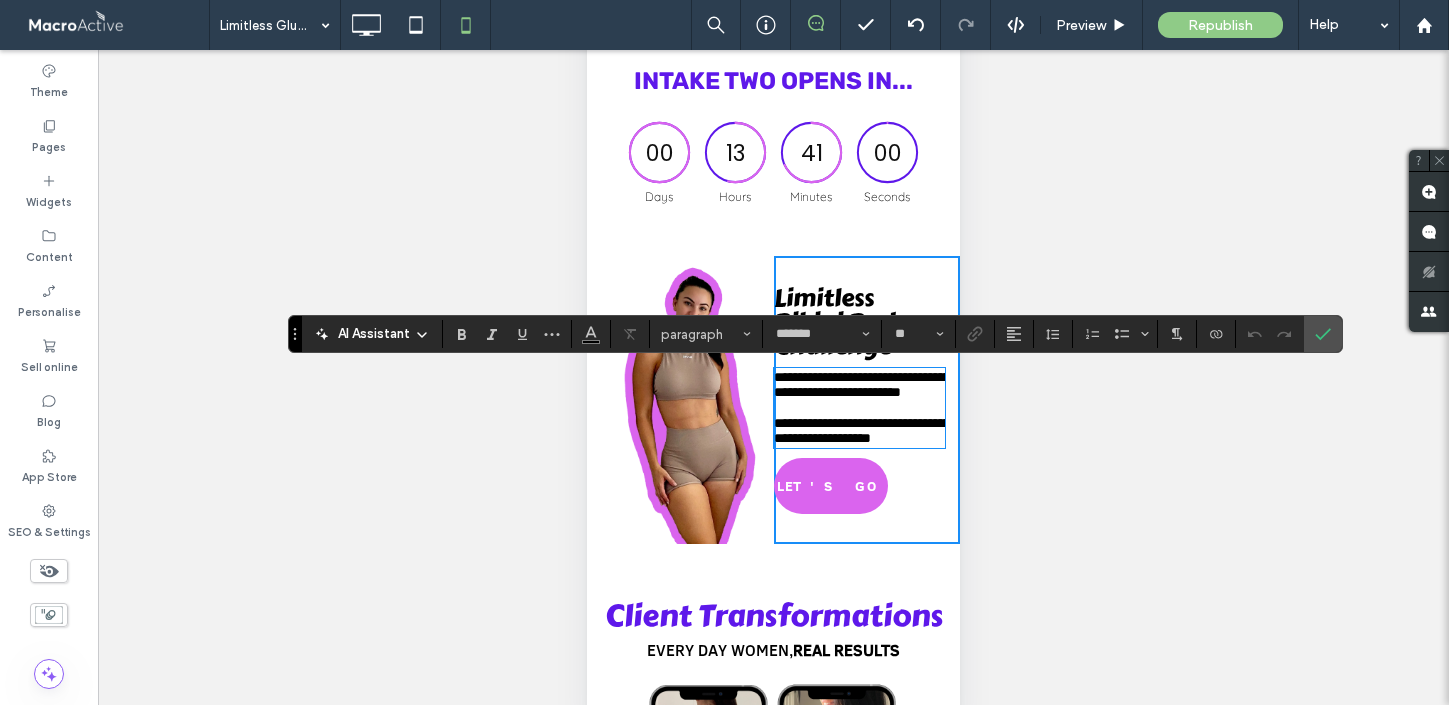 type on "**********" 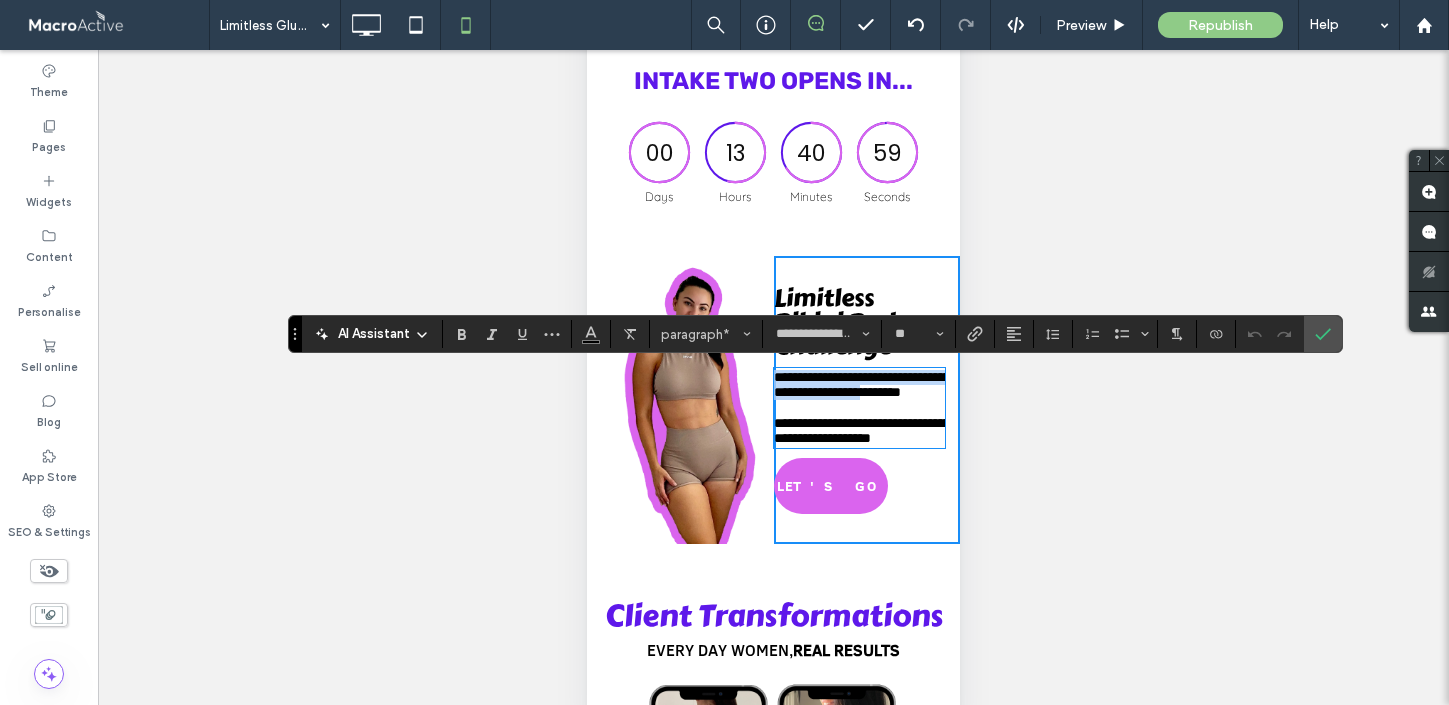 drag, startPoint x: 853, startPoint y: 507, endPoint x: 777, endPoint y: 386, distance: 142.88806 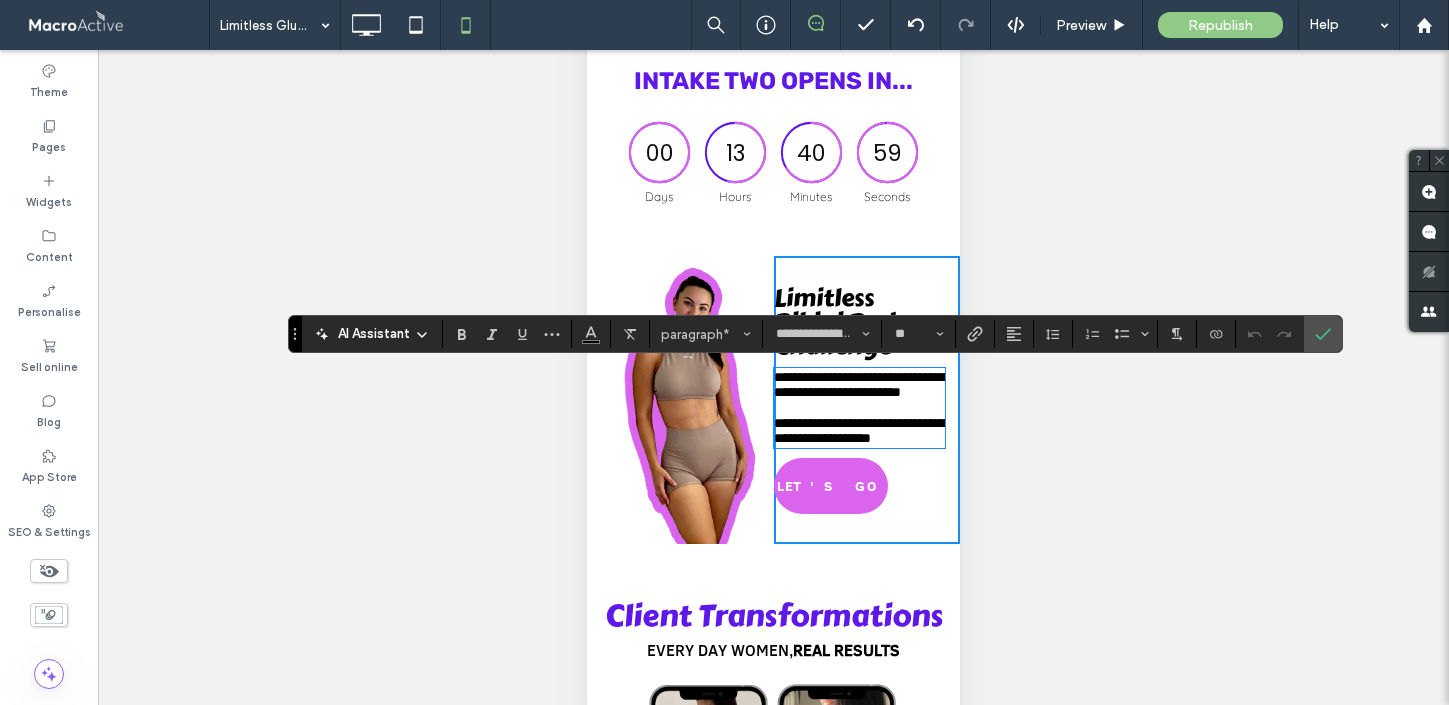 click on "**********" at bounding box center (862, 430) 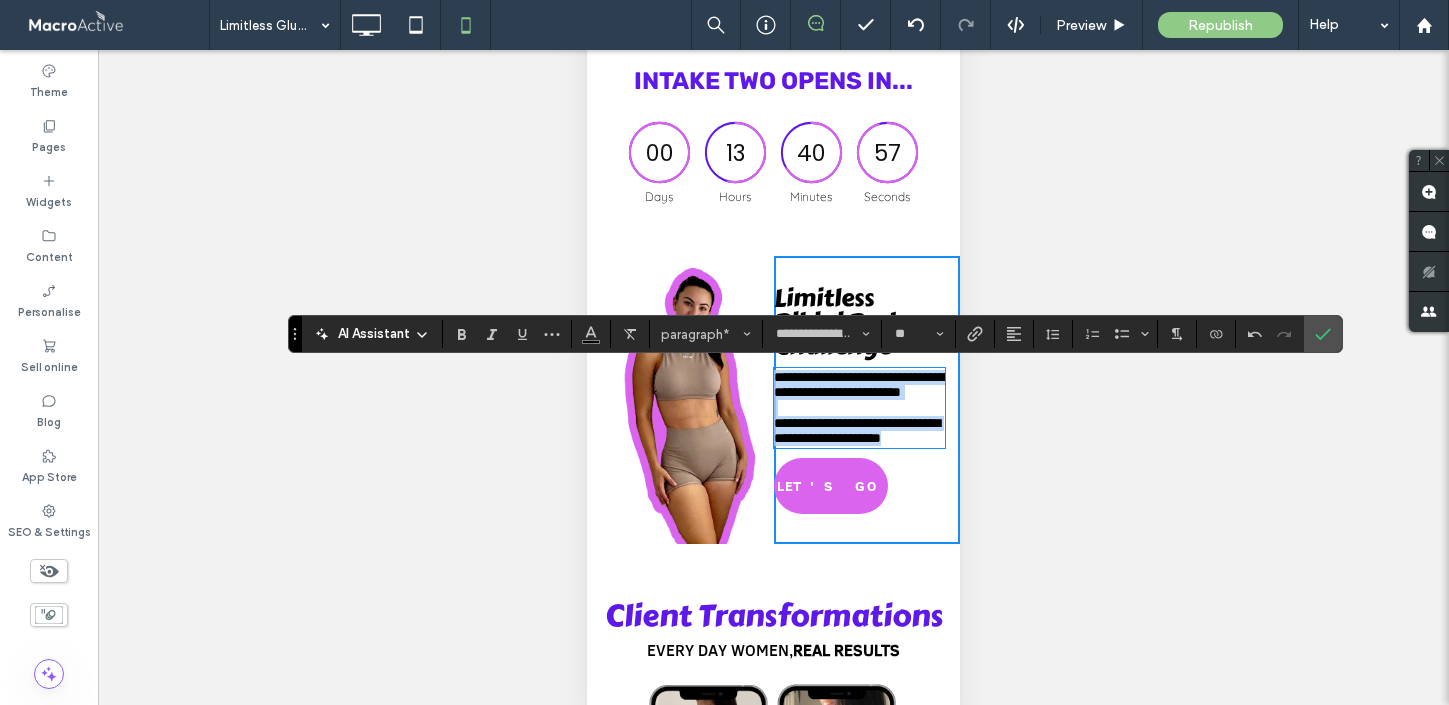 drag, startPoint x: 777, startPoint y: 377, endPoint x: 858, endPoint y: 505, distance: 151.47607 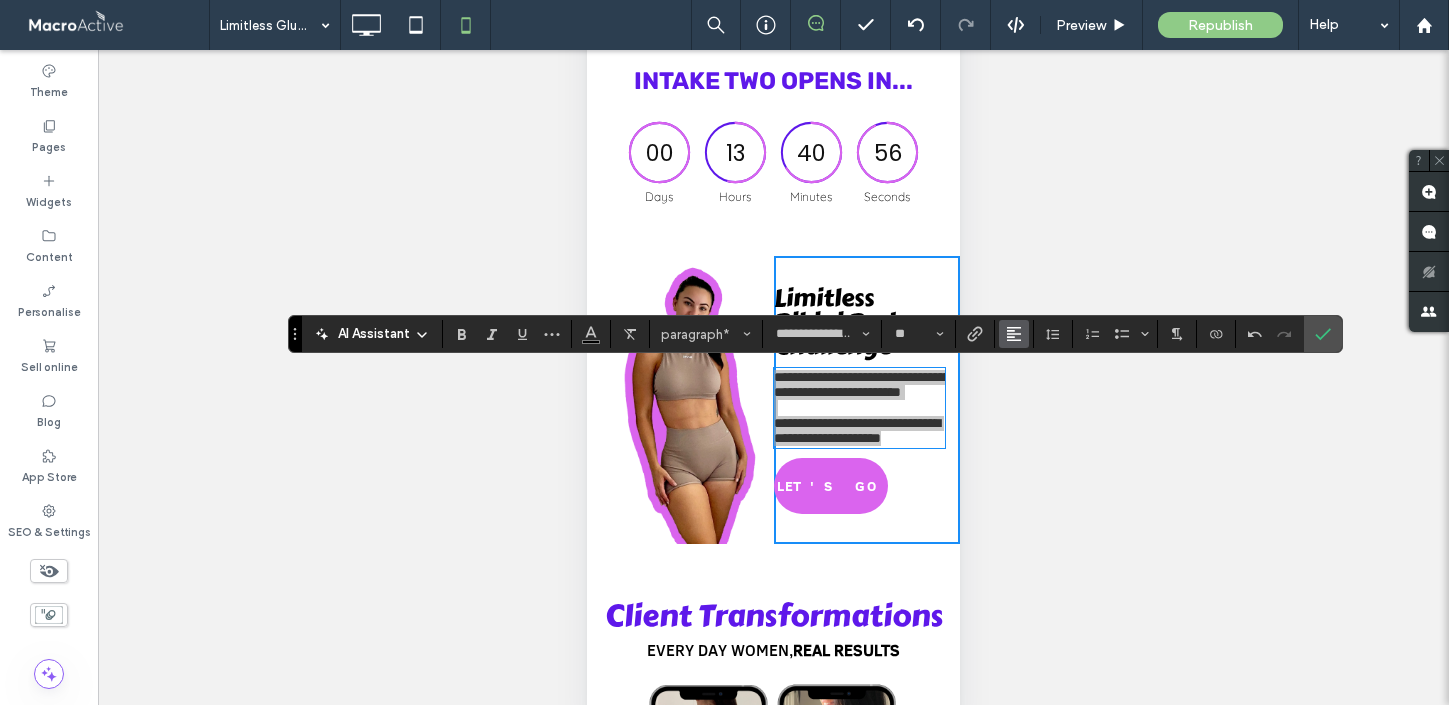 click 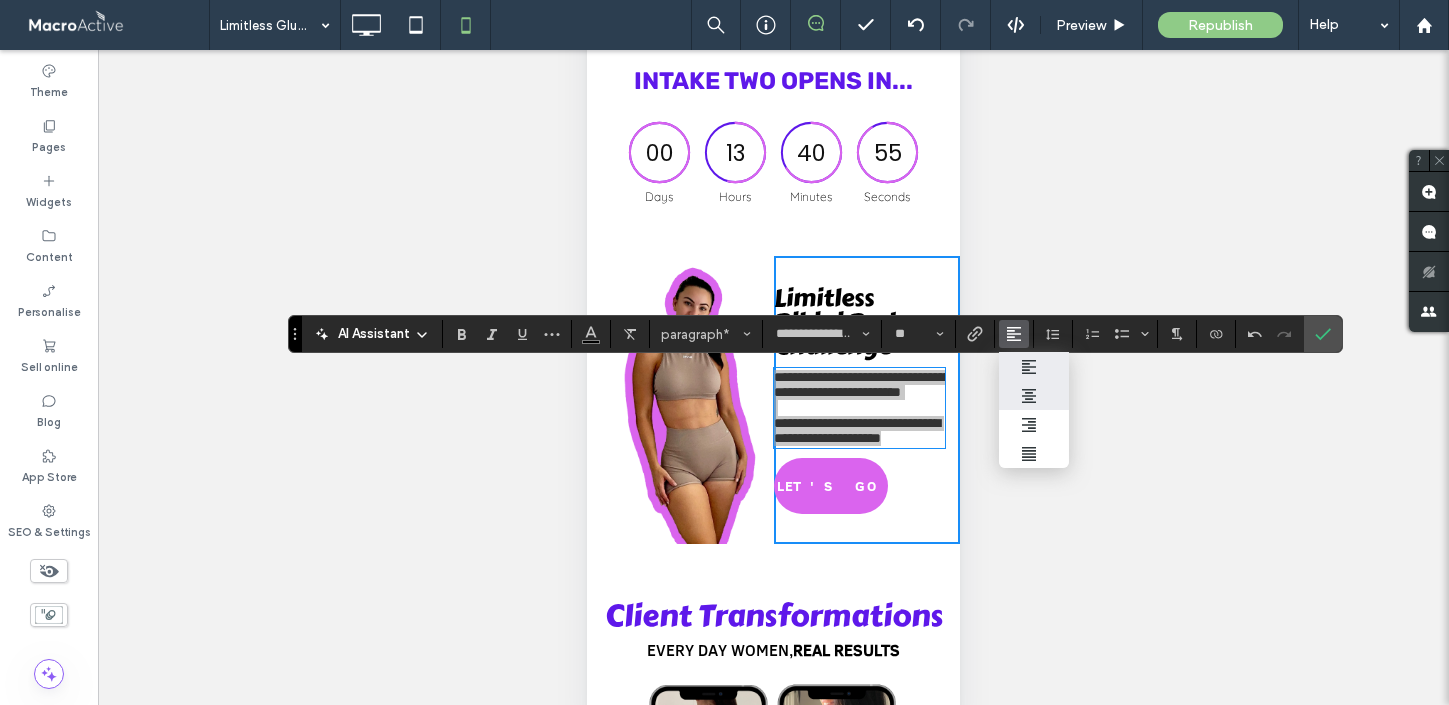 click 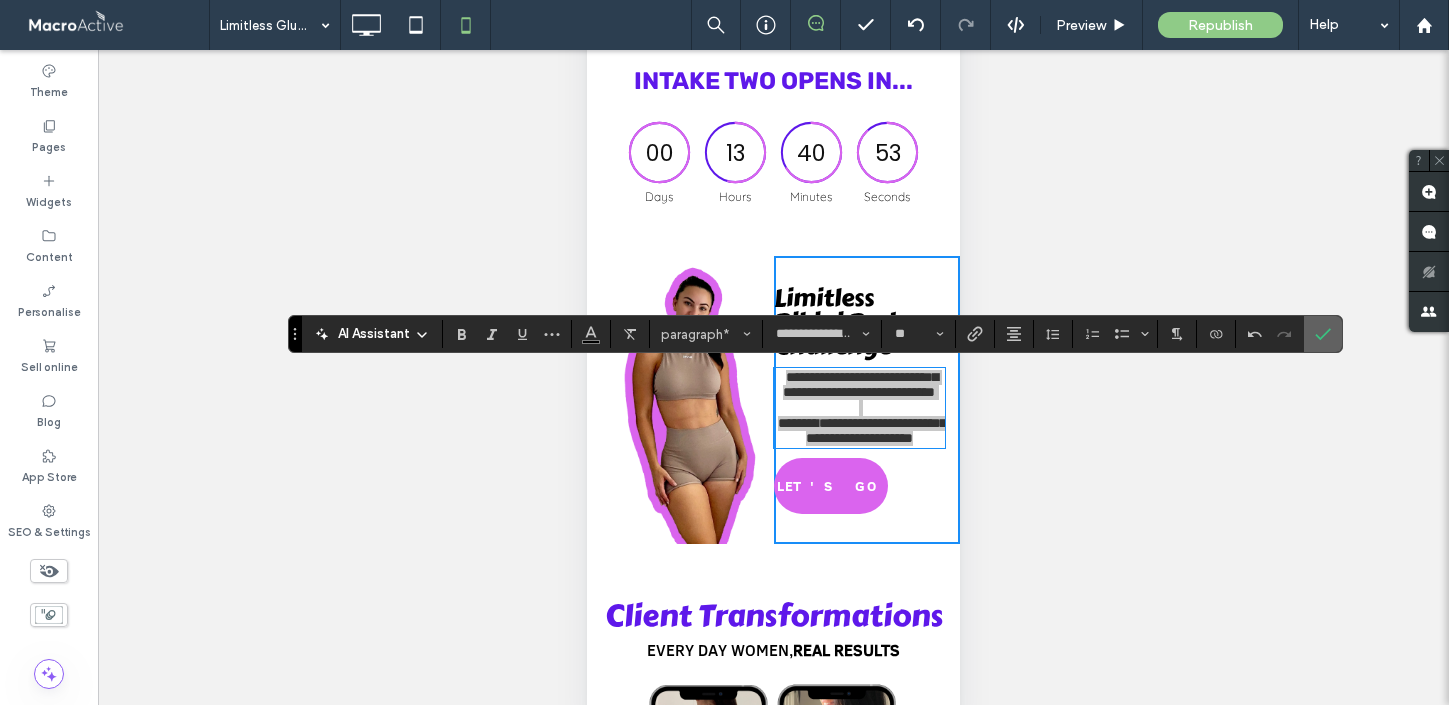 click 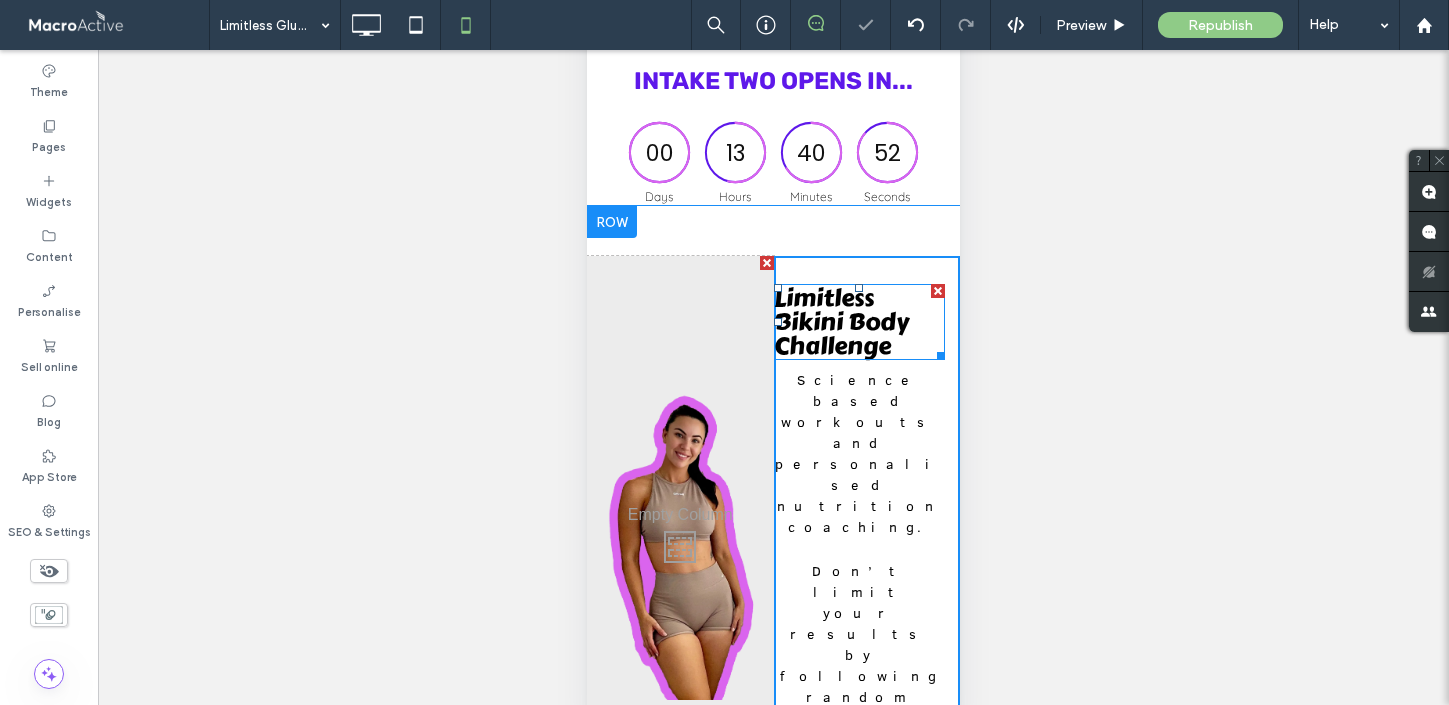 click on "Limitless Bikini Body Challenge" at bounding box center (841, 321) 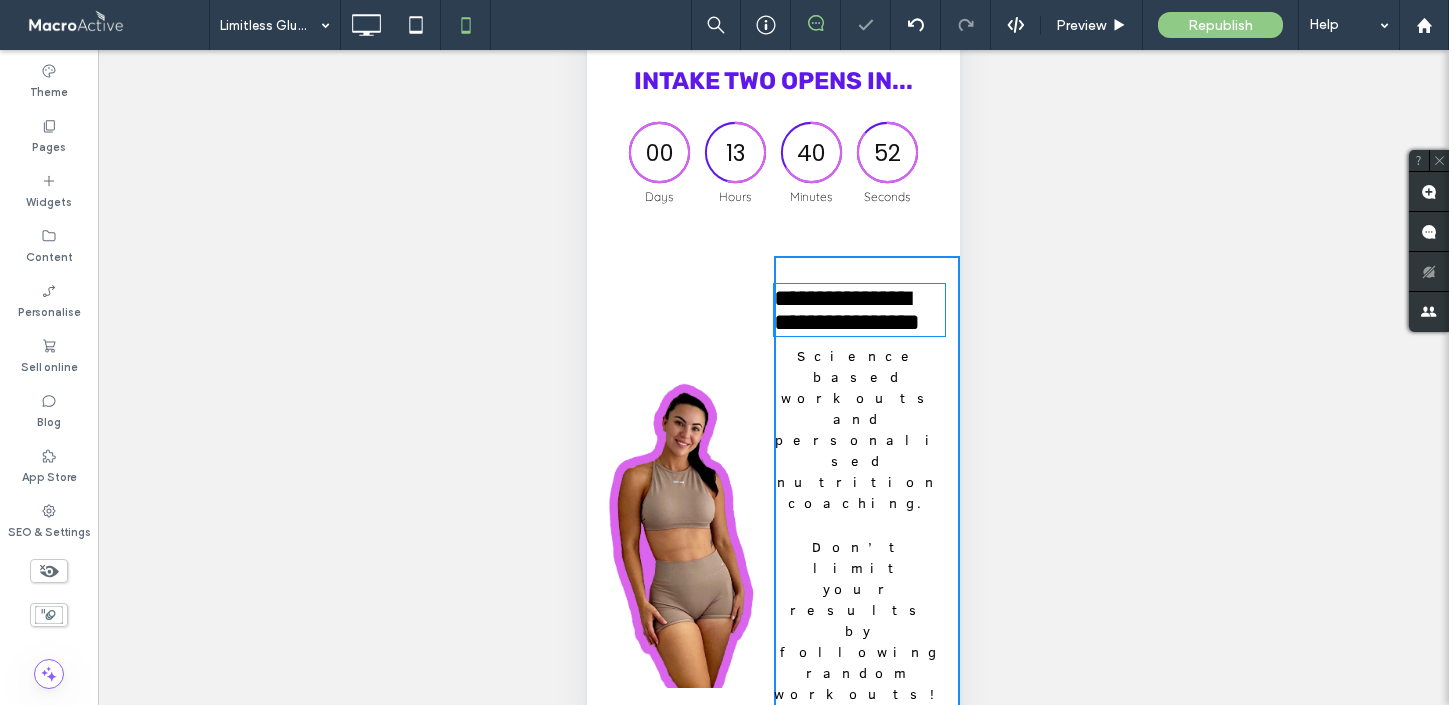 scroll, scrollTop: 6, scrollLeft: 0, axis: vertical 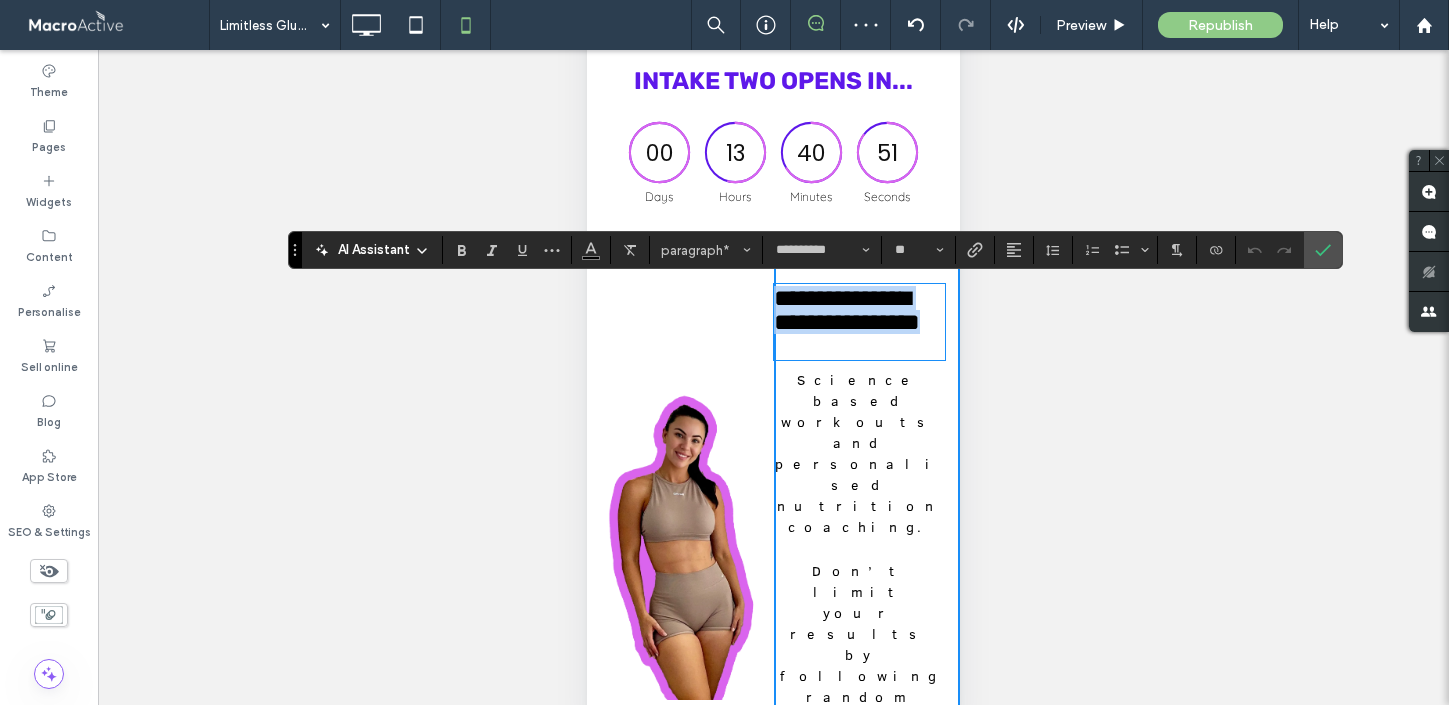 drag, startPoint x: 885, startPoint y: 341, endPoint x: 766, endPoint y: 302, distance: 125.22779 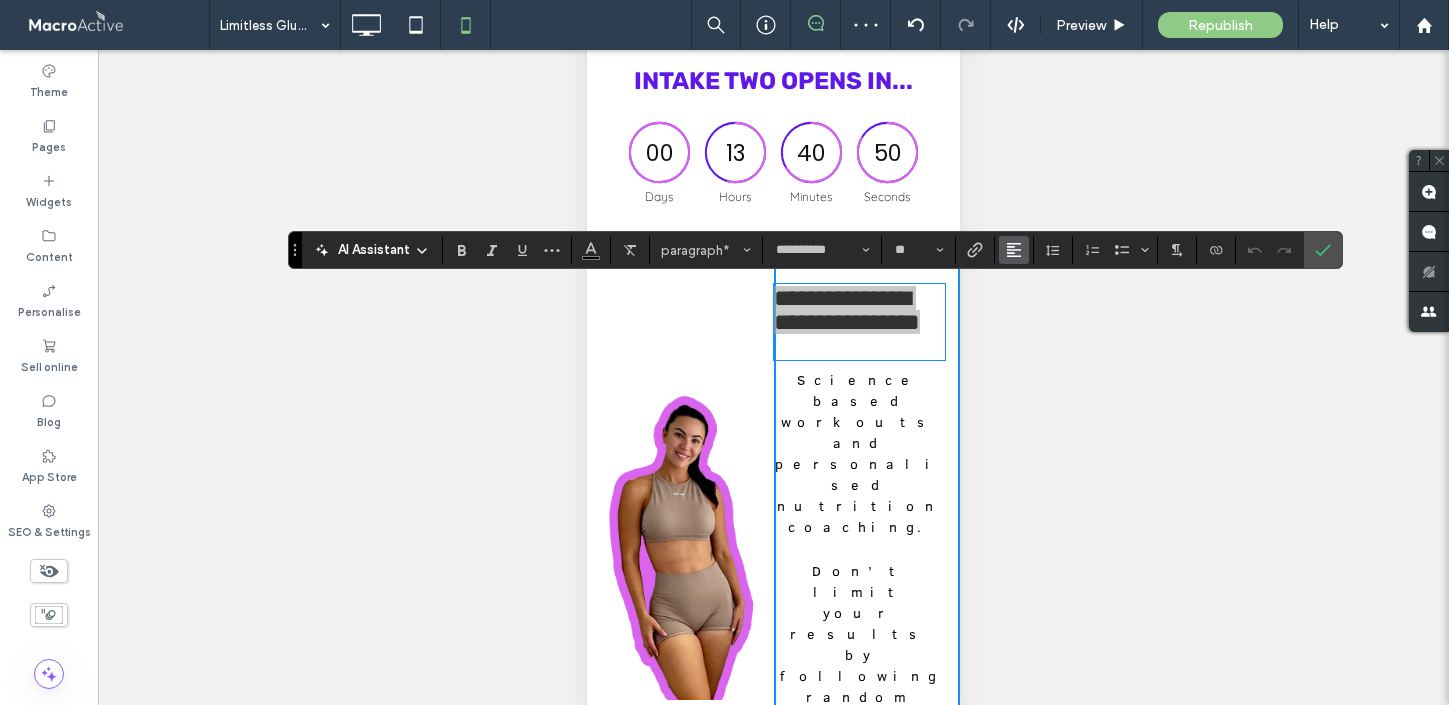 click 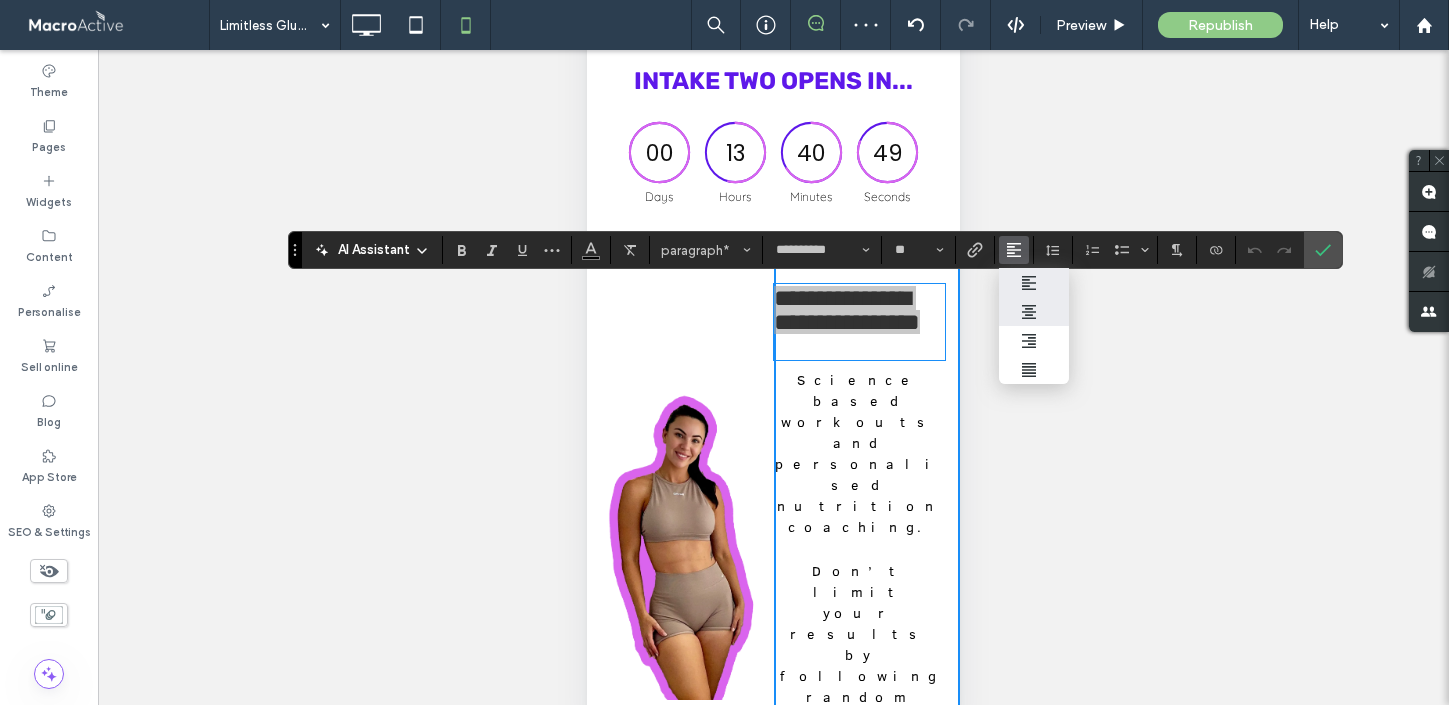 click 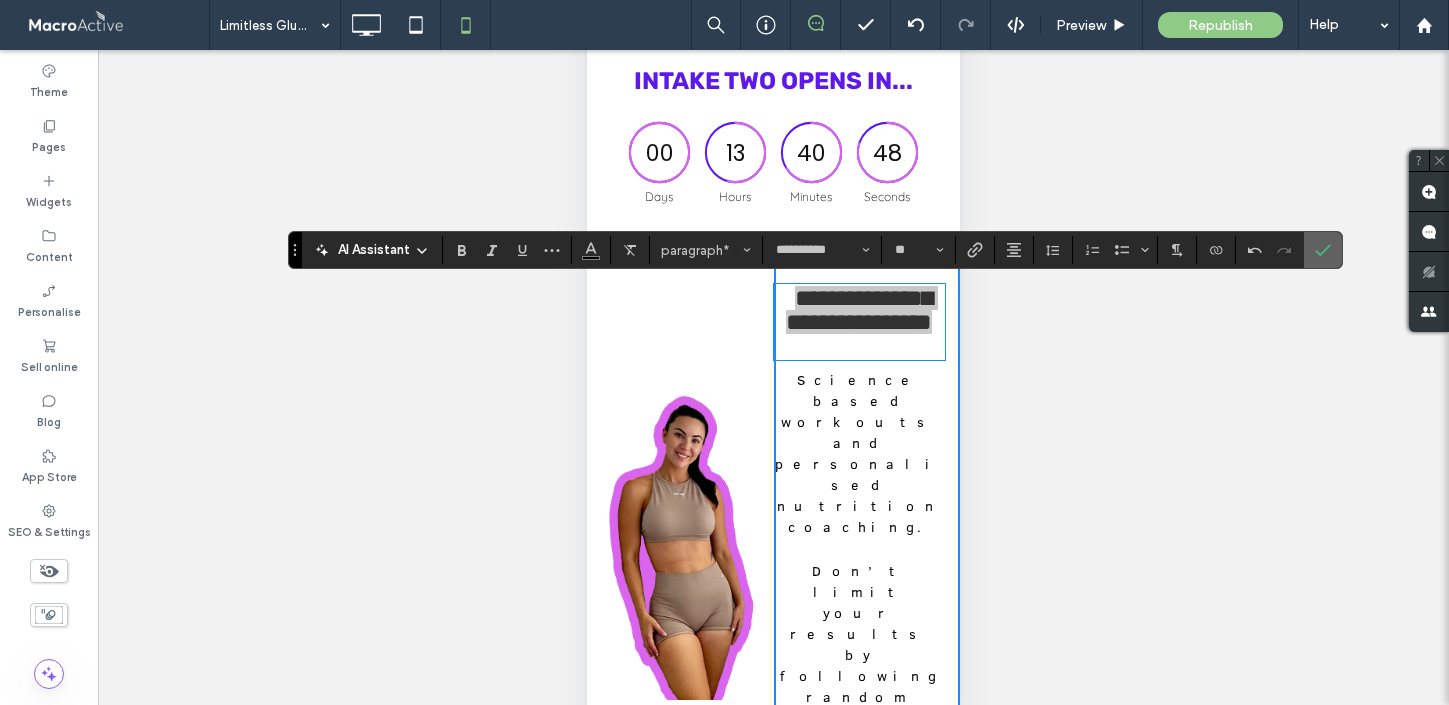 click 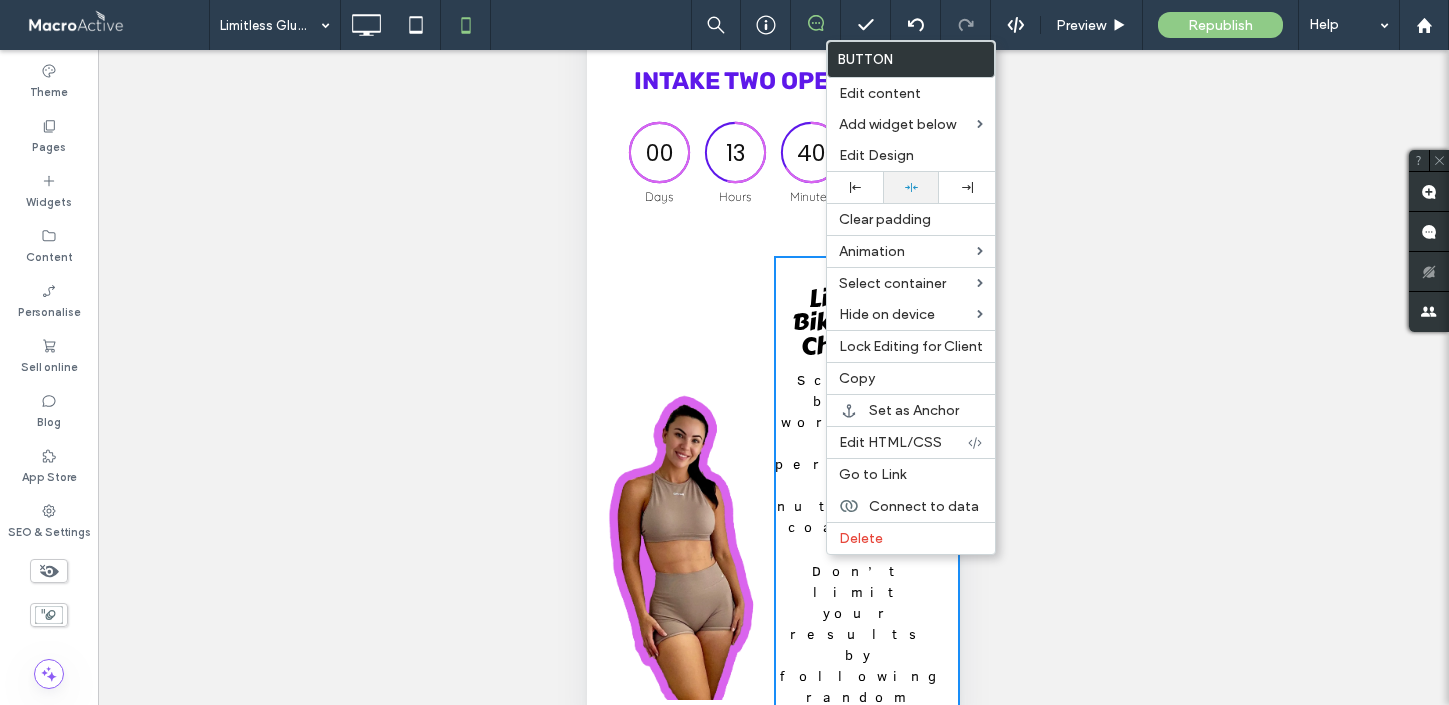 click at bounding box center (911, 187) 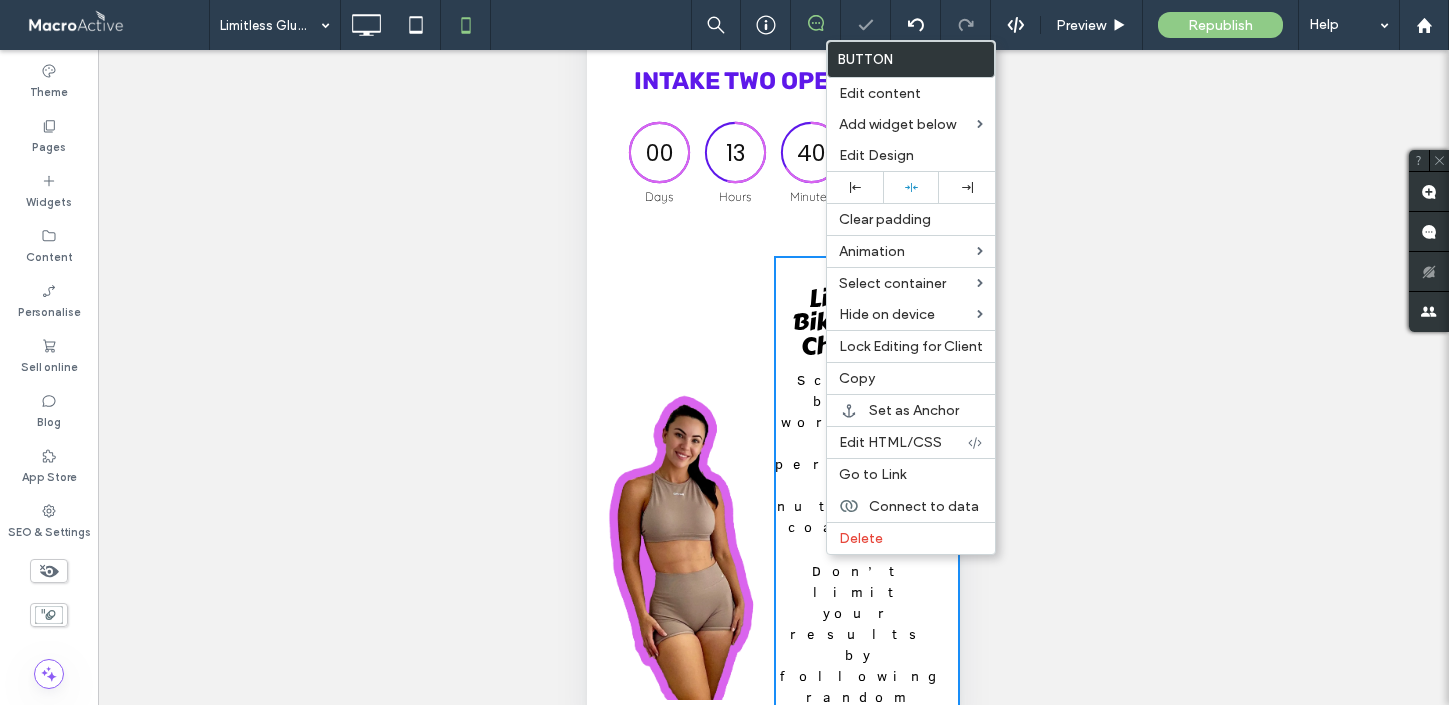 click at bounding box center (724, 352) 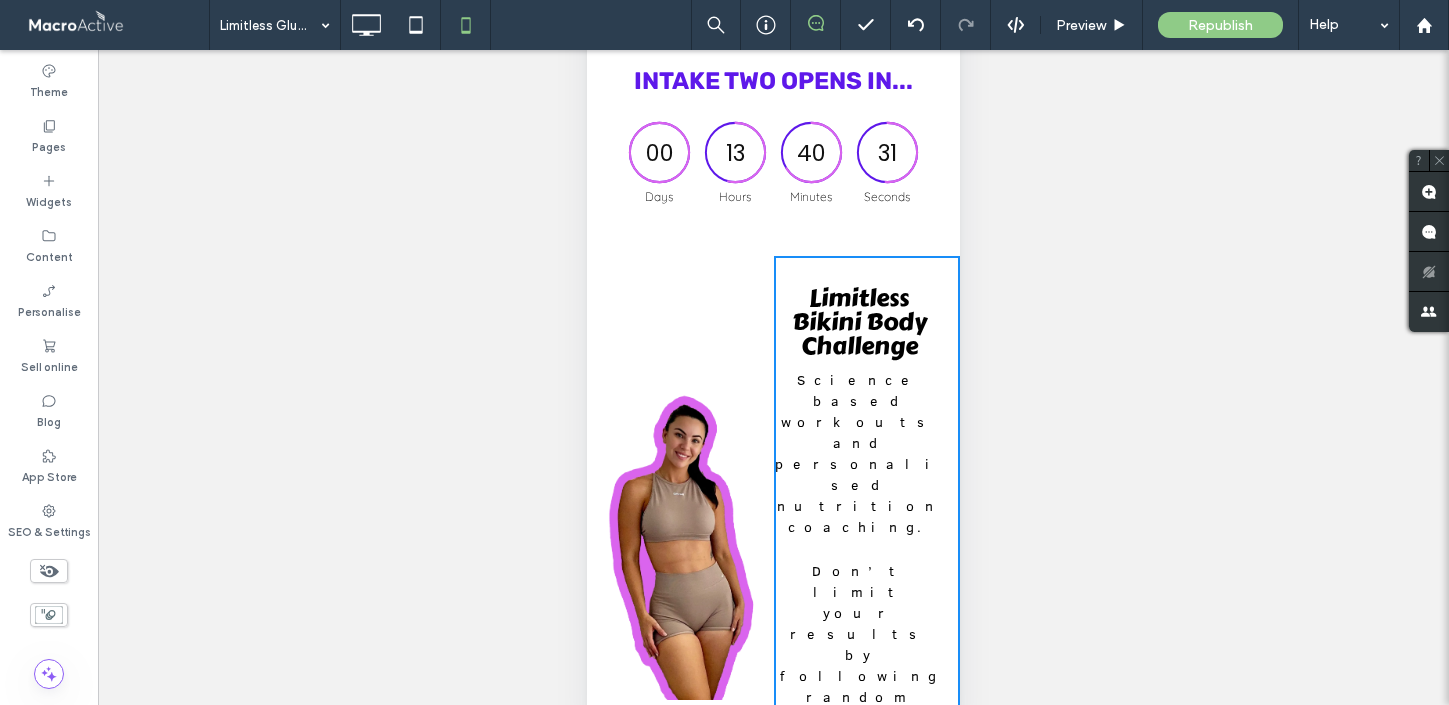 click on "**********" at bounding box center (773, 402) 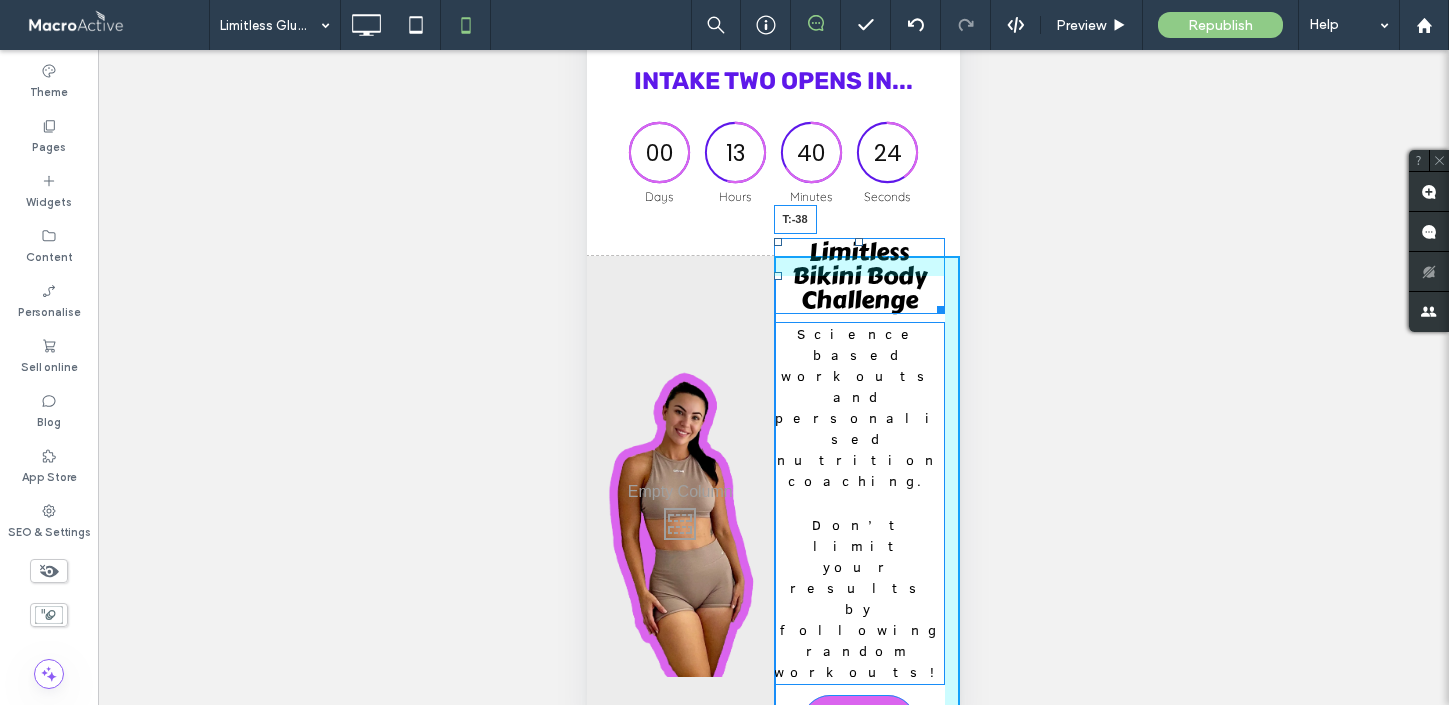 drag, startPoint x: 860, startPoint y: 286, endPoint x: 864, endPoint y: 241, distance: 45.17743 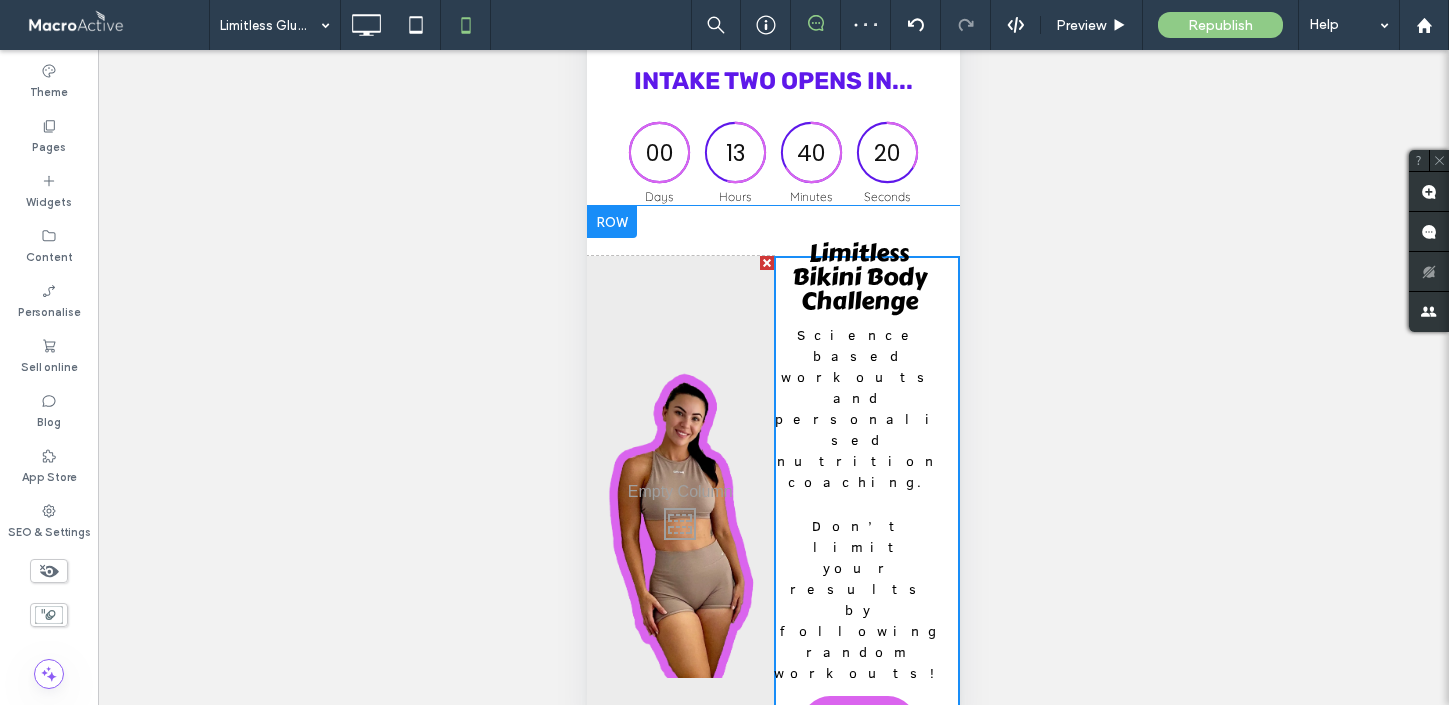 click on "Click To Paste" at bounding box center (680, 519) 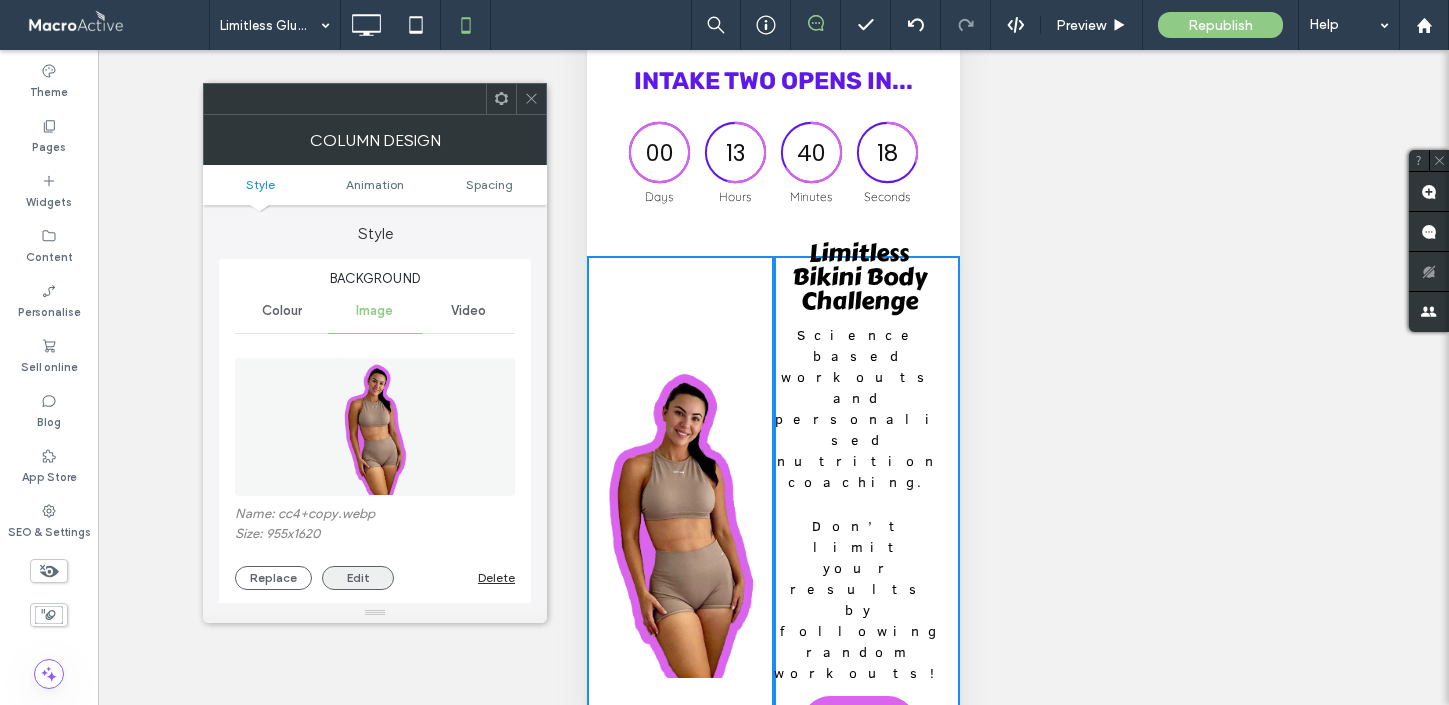 click on "Edit" at bounding box center (358, 578) 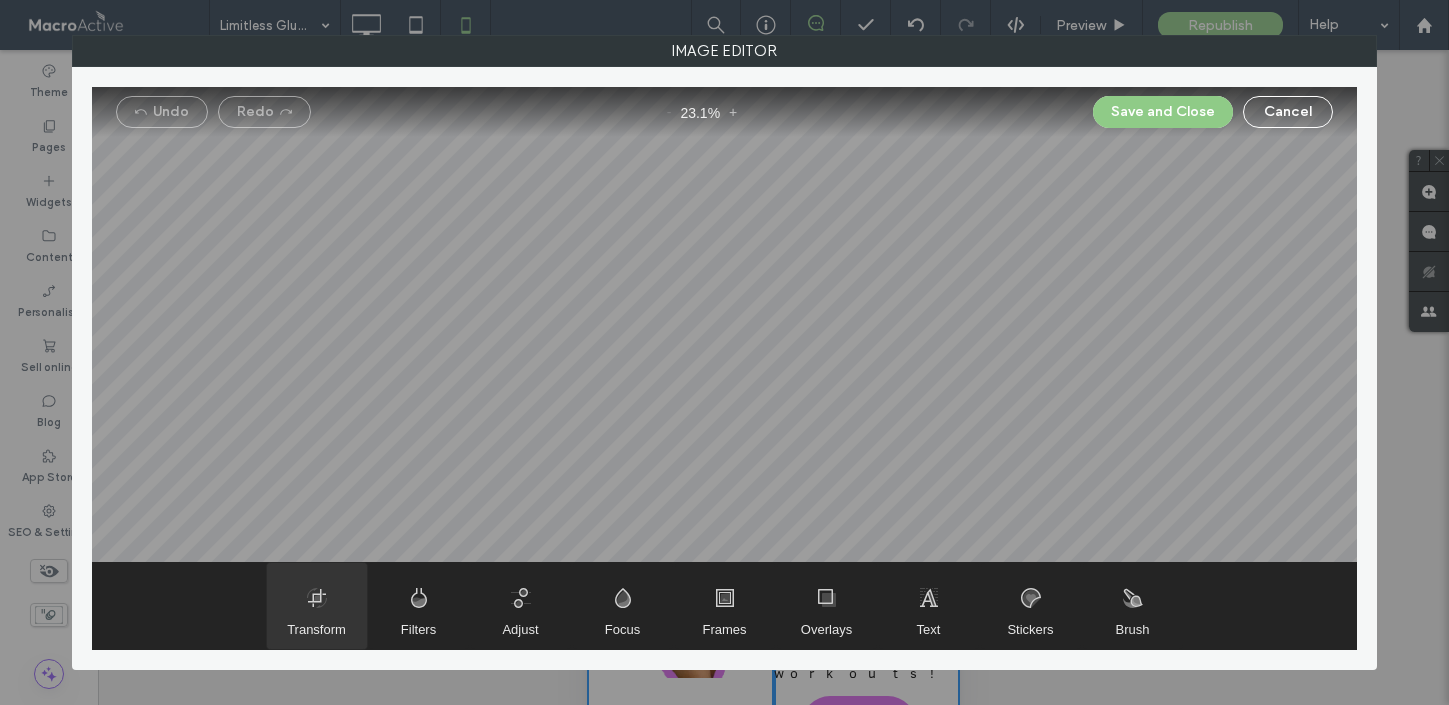 click at bounding box center (317, 606) 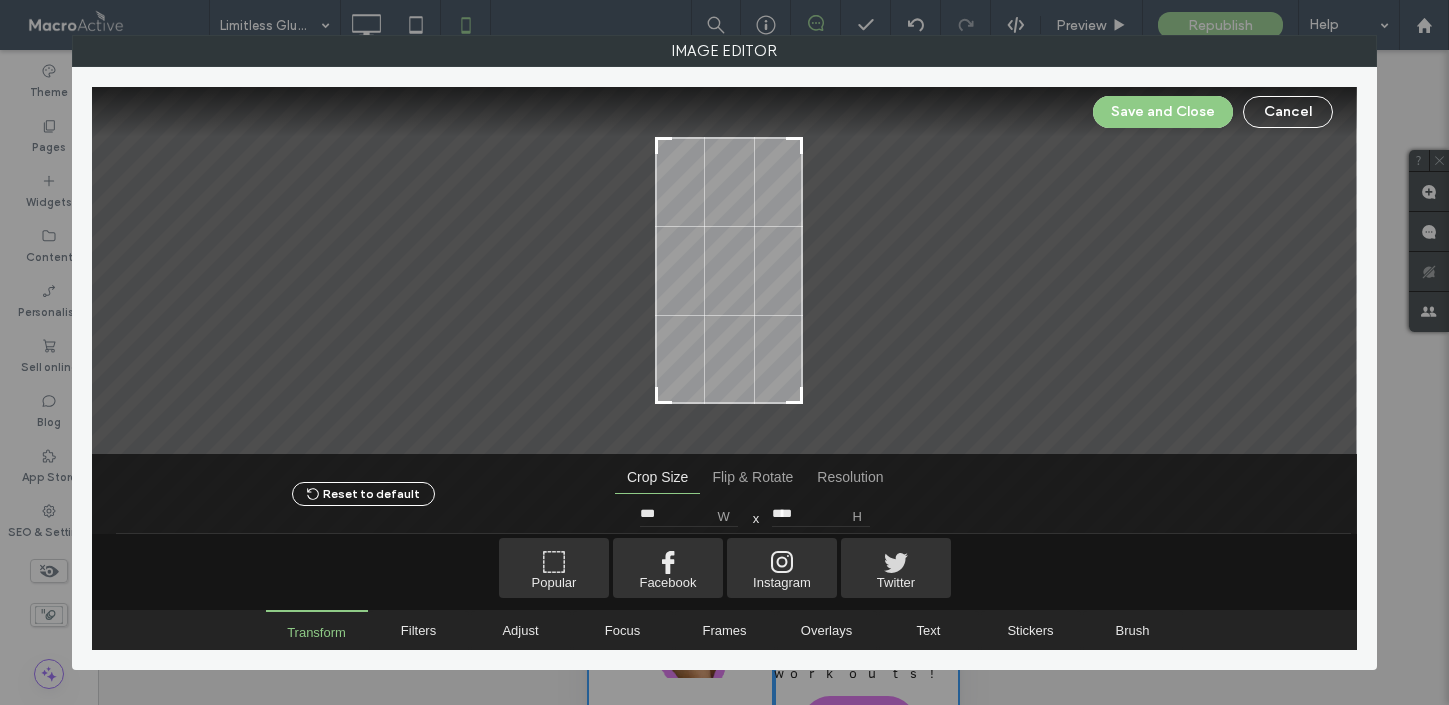 click at bounding box center [664, 395] 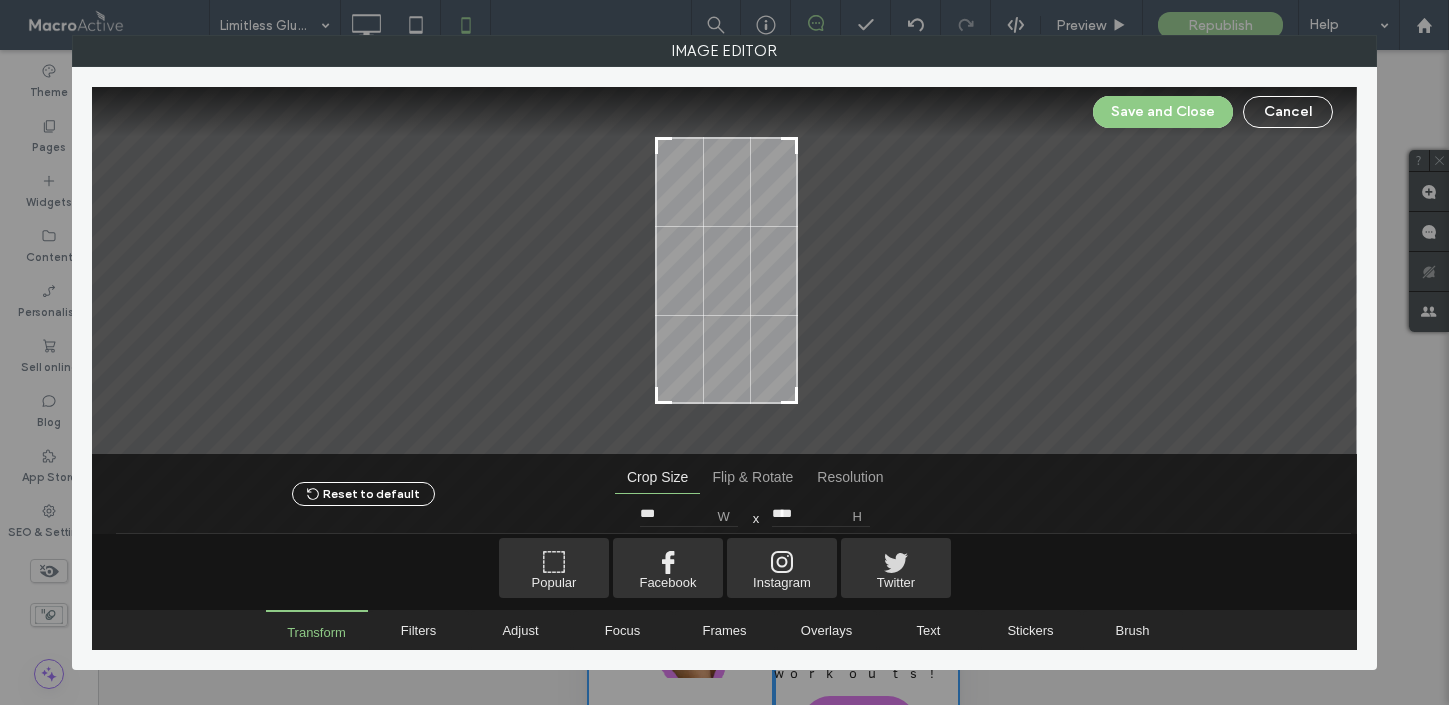 type on "***" 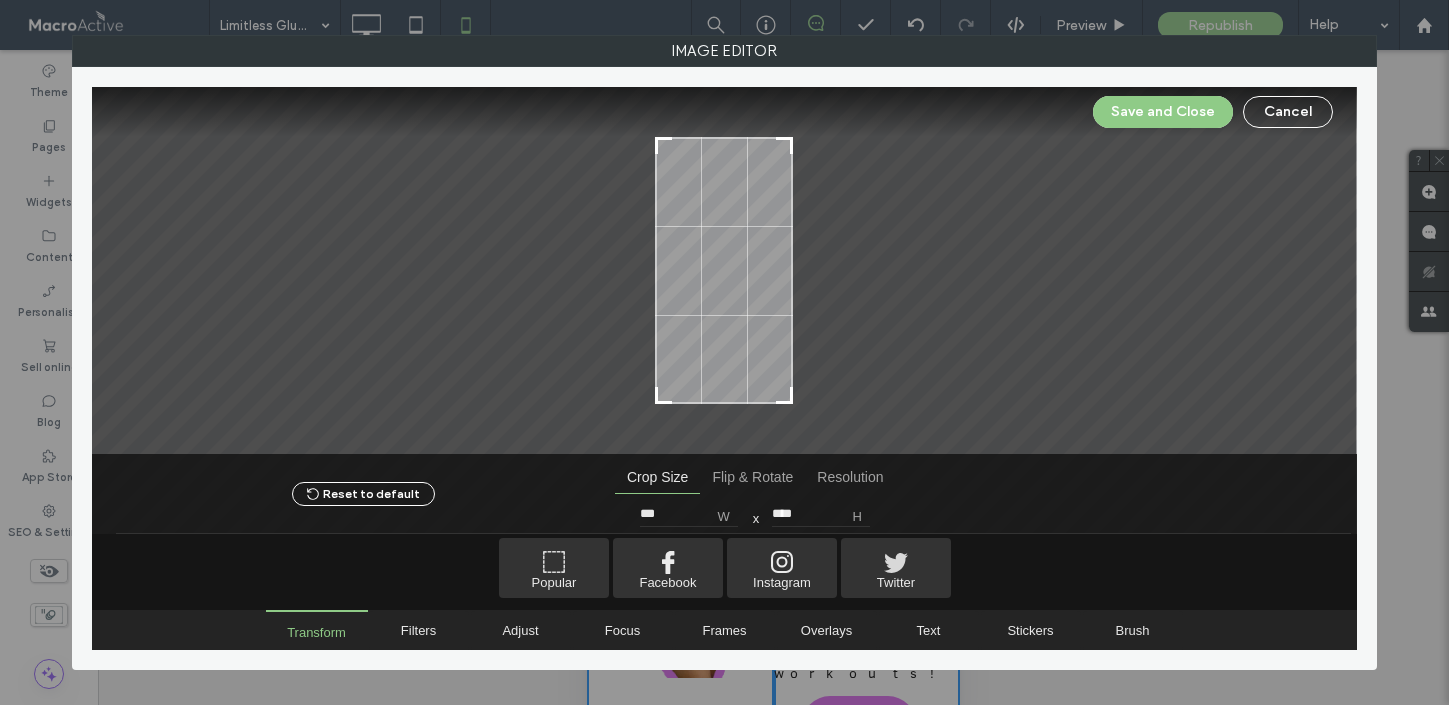 drag, startPoint x: 796, startPoint y: 402, endPoint x: 786, endPoint y: 403, distance: 10.049875 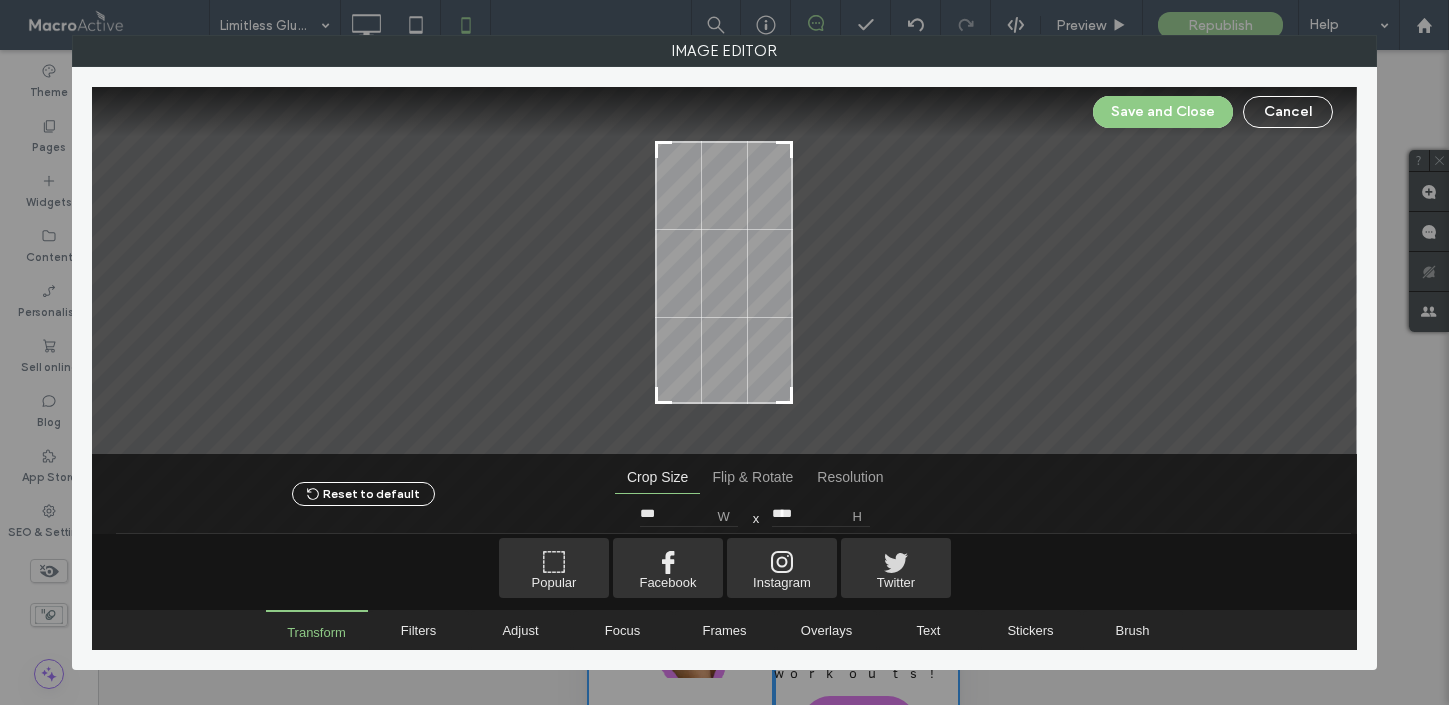 click at bounding box center (784, 150) 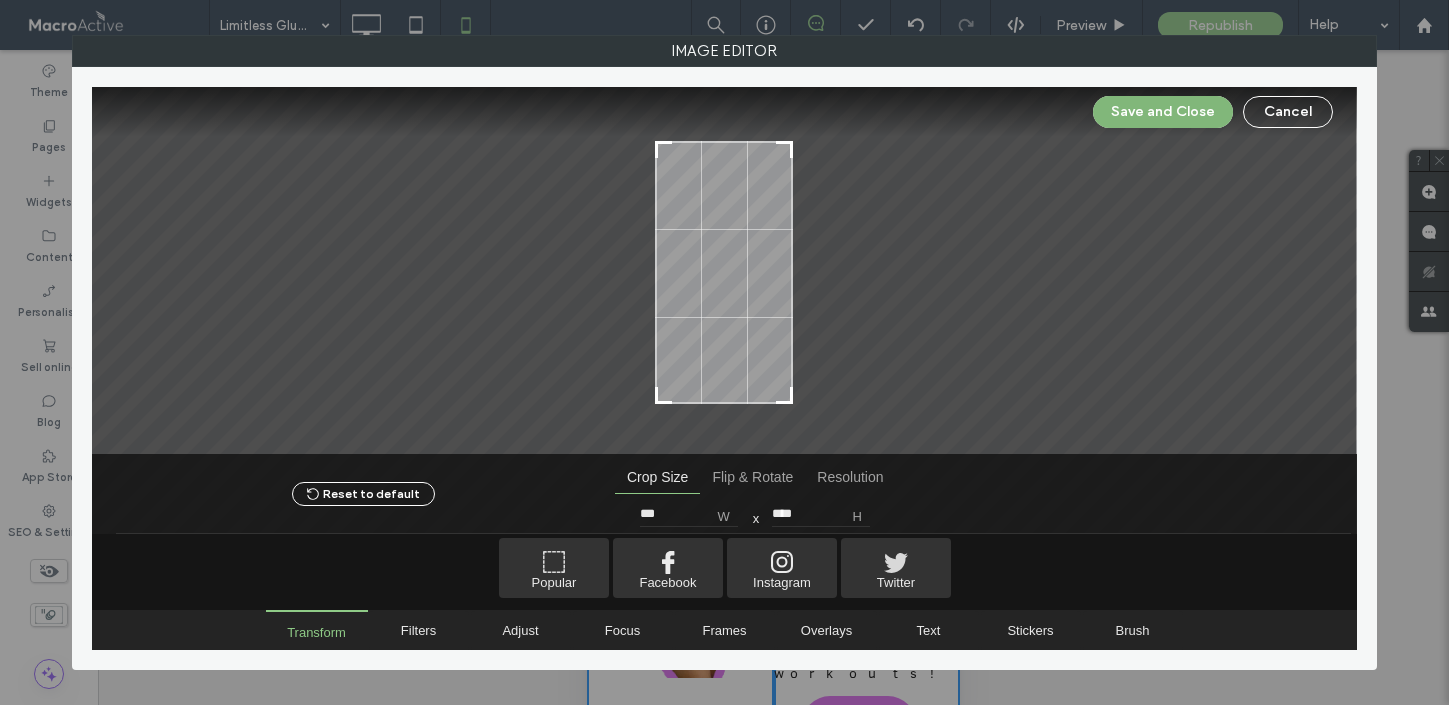 click on "Save and Close" at bounding box center [1163, 112] 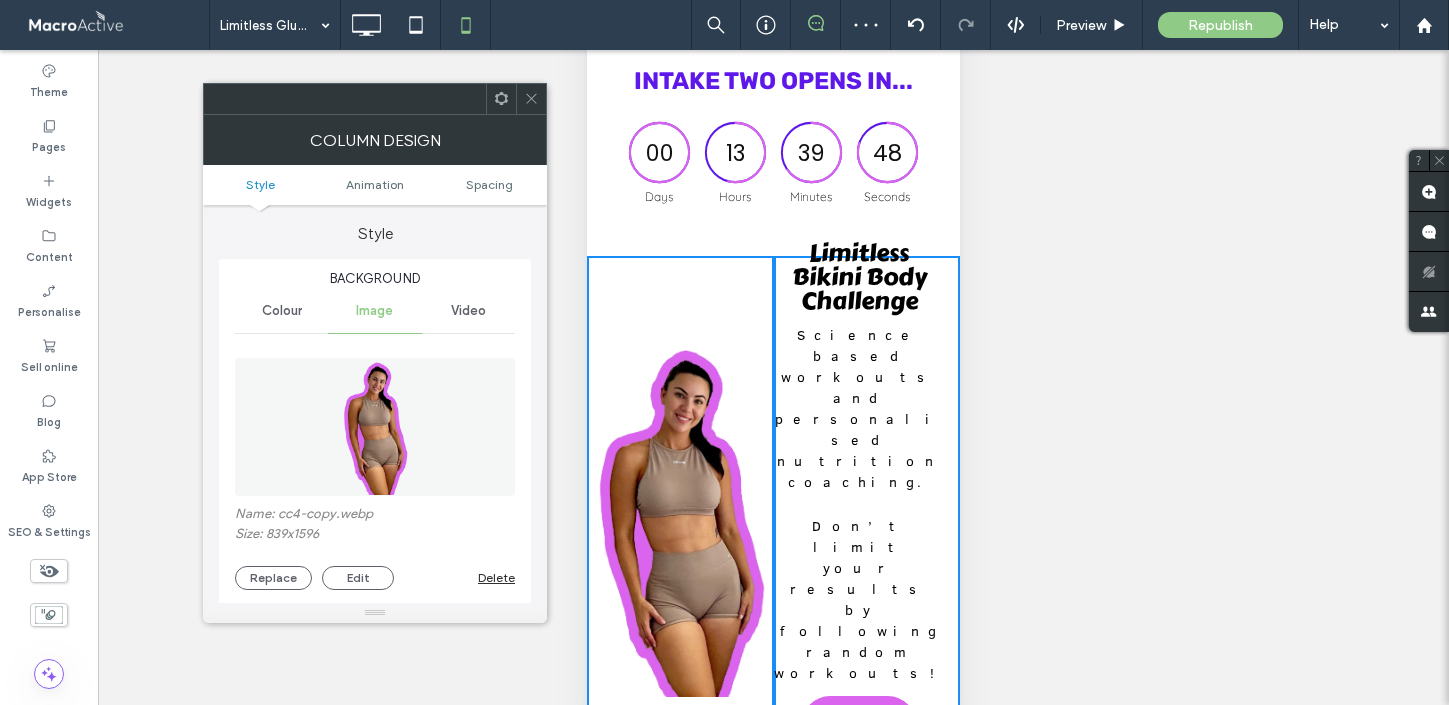 click on "**********" at bounding box center [773, 402] 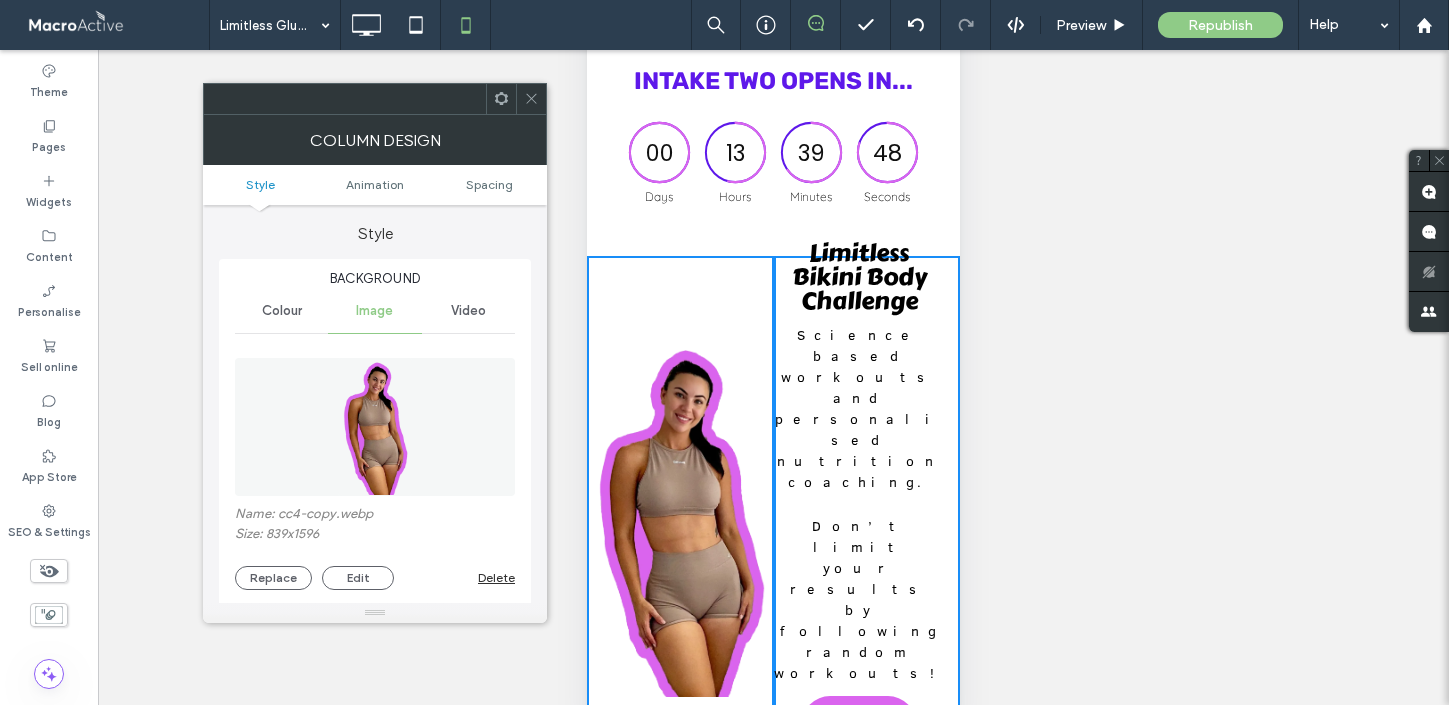 click on "Limitless Bikini Body Challenge" at bounding box center (859, 276) 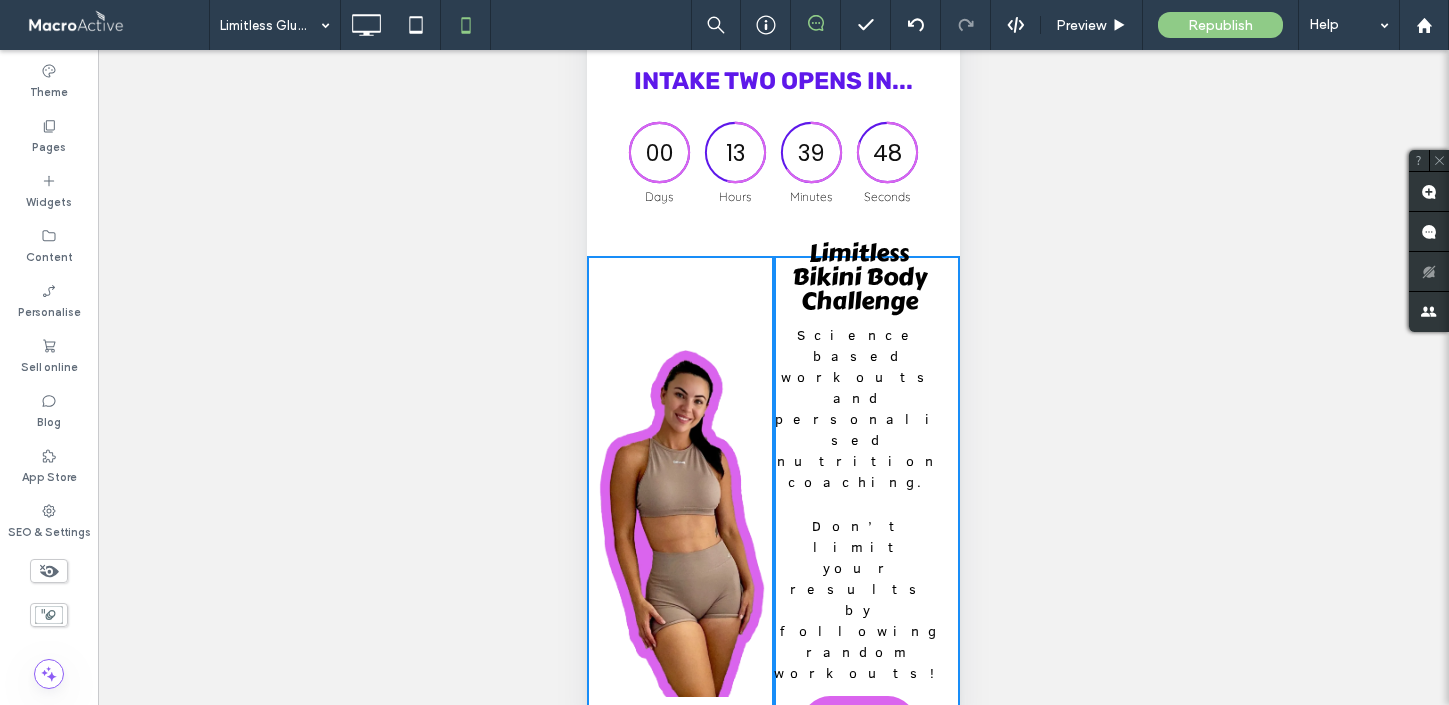 type on "**********" 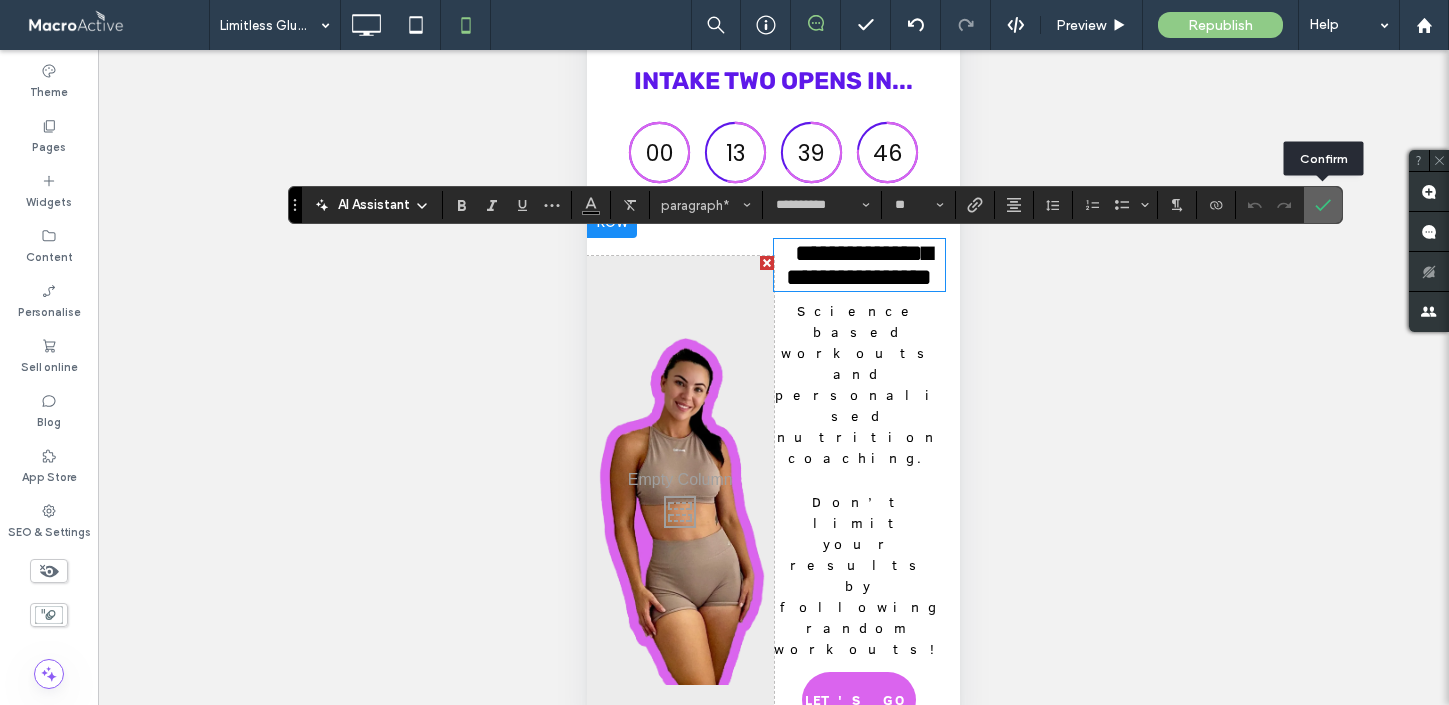 click 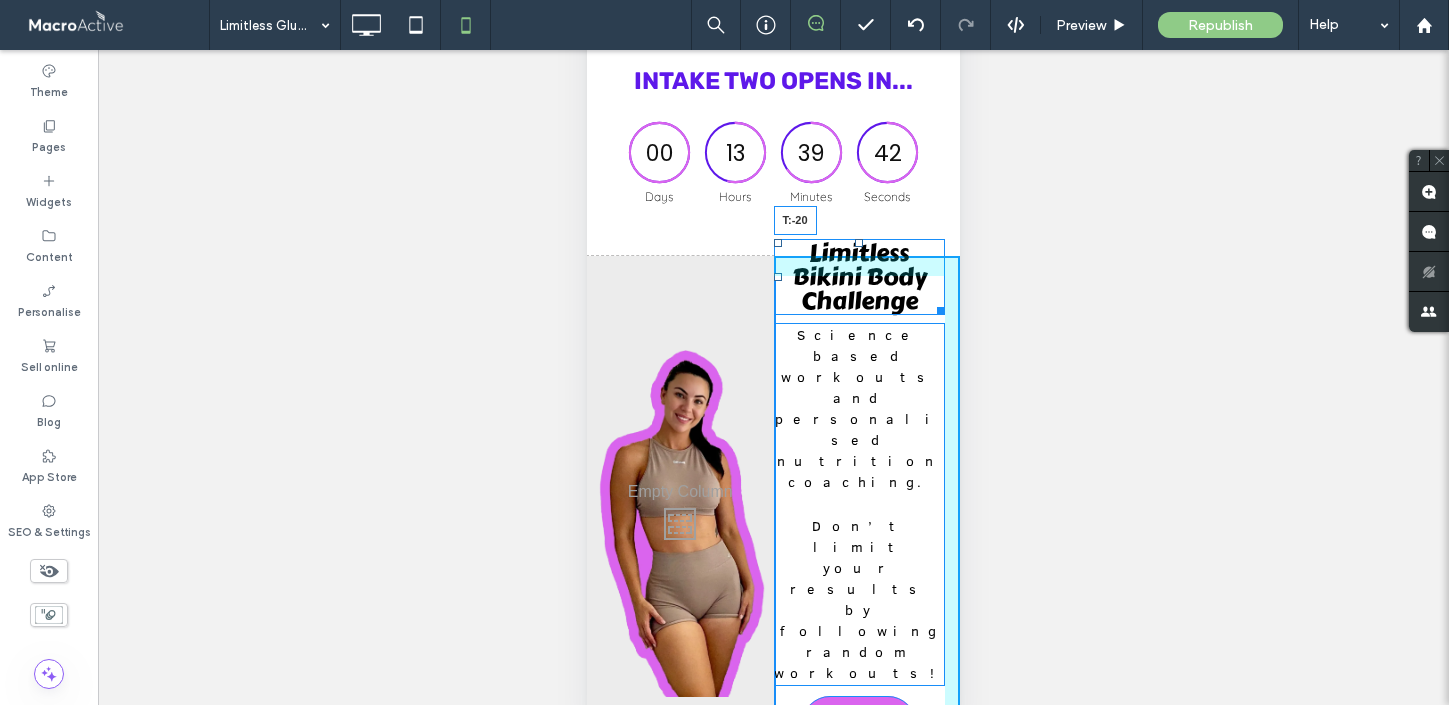 drag, startPoint x: 861, startPoint y: 244, endPoint x: 861, endPoint y: 261, distance: 17 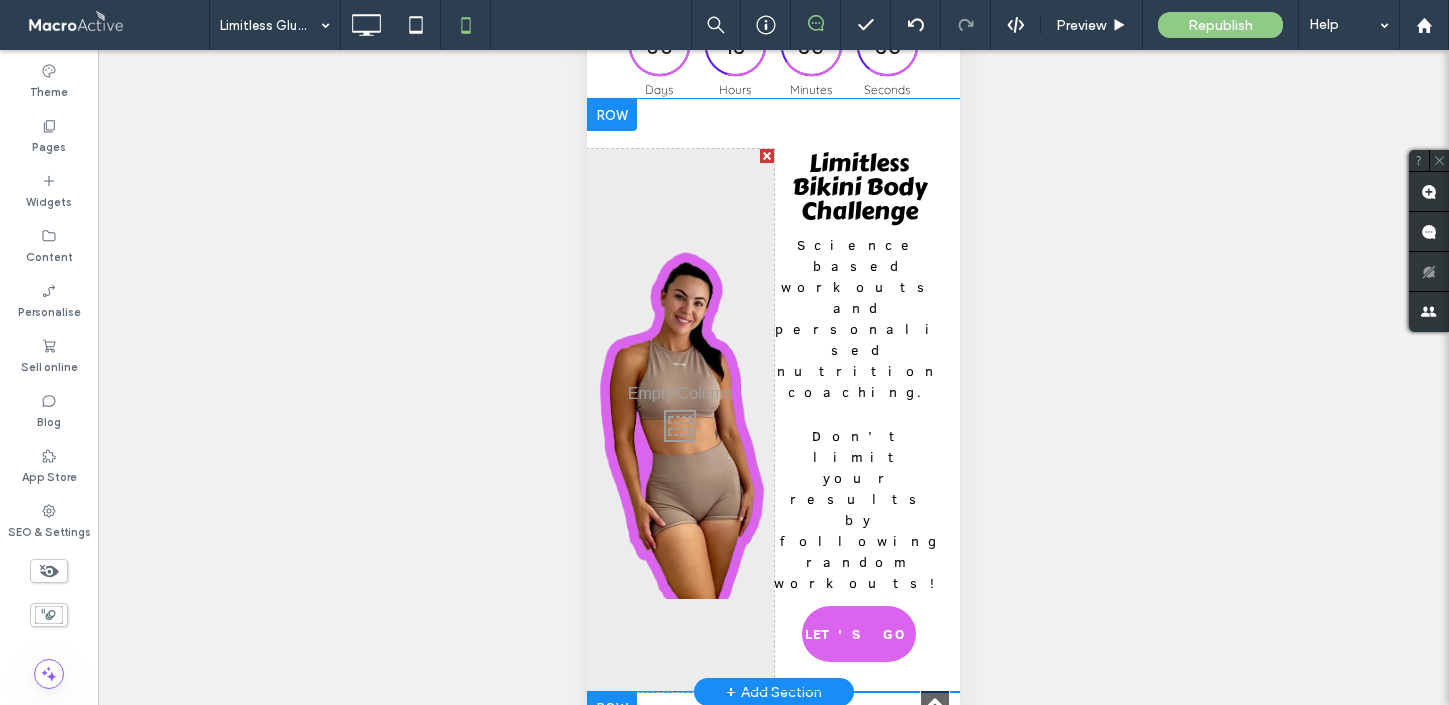 scroll, scrollTop: 554, scrollLeft: 0, axis: vertical 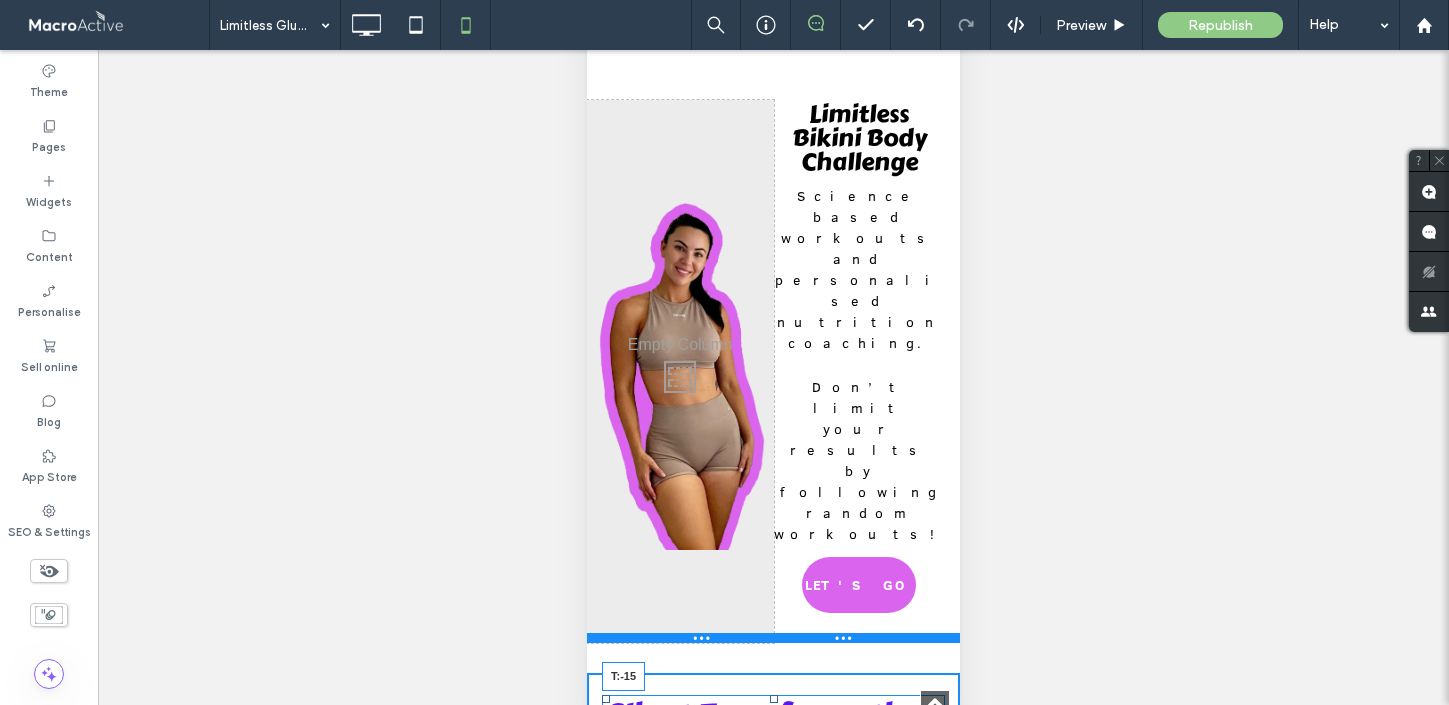 drag, startPoint x: 775, startPoint y: 488, endPoint x: 783, endPoint y: 425, distance: 63.505905 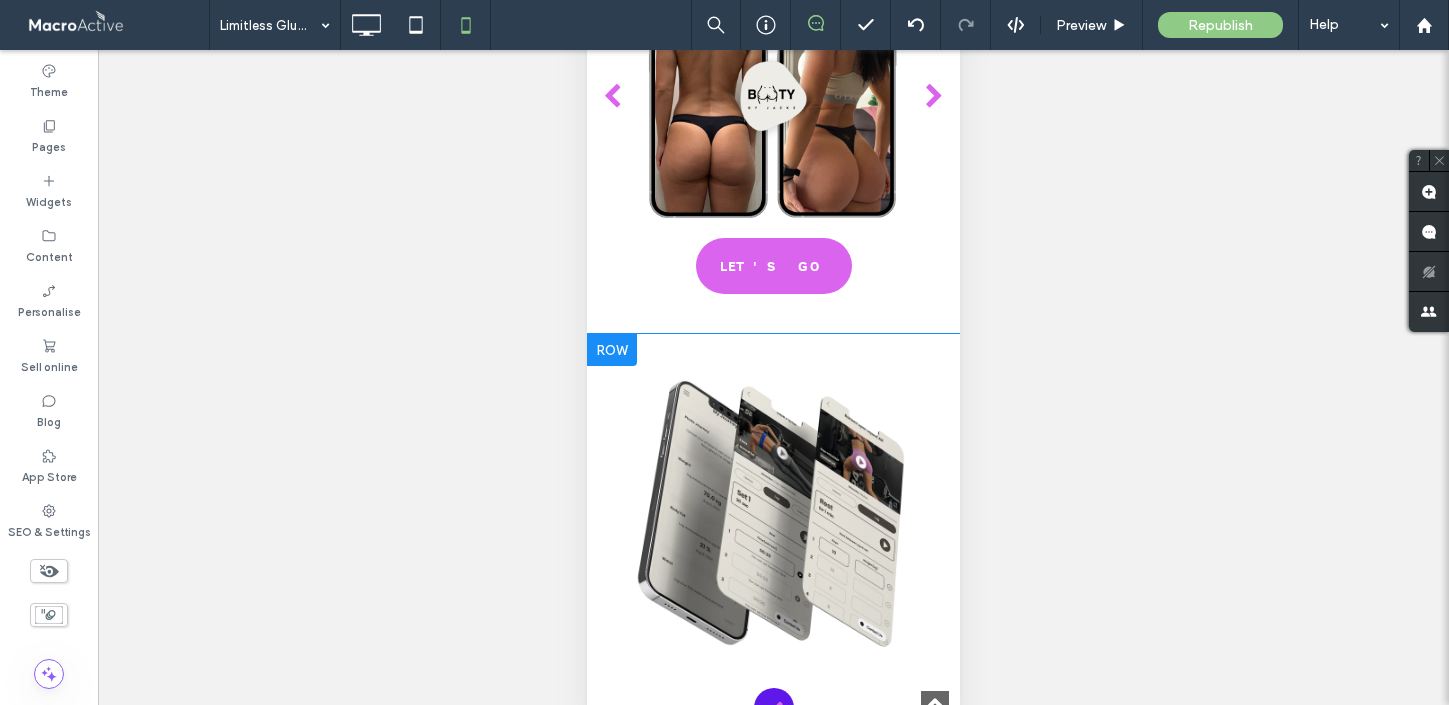 scroll, scrollTop: 1327, scrollLeft: 0, axis: vertical 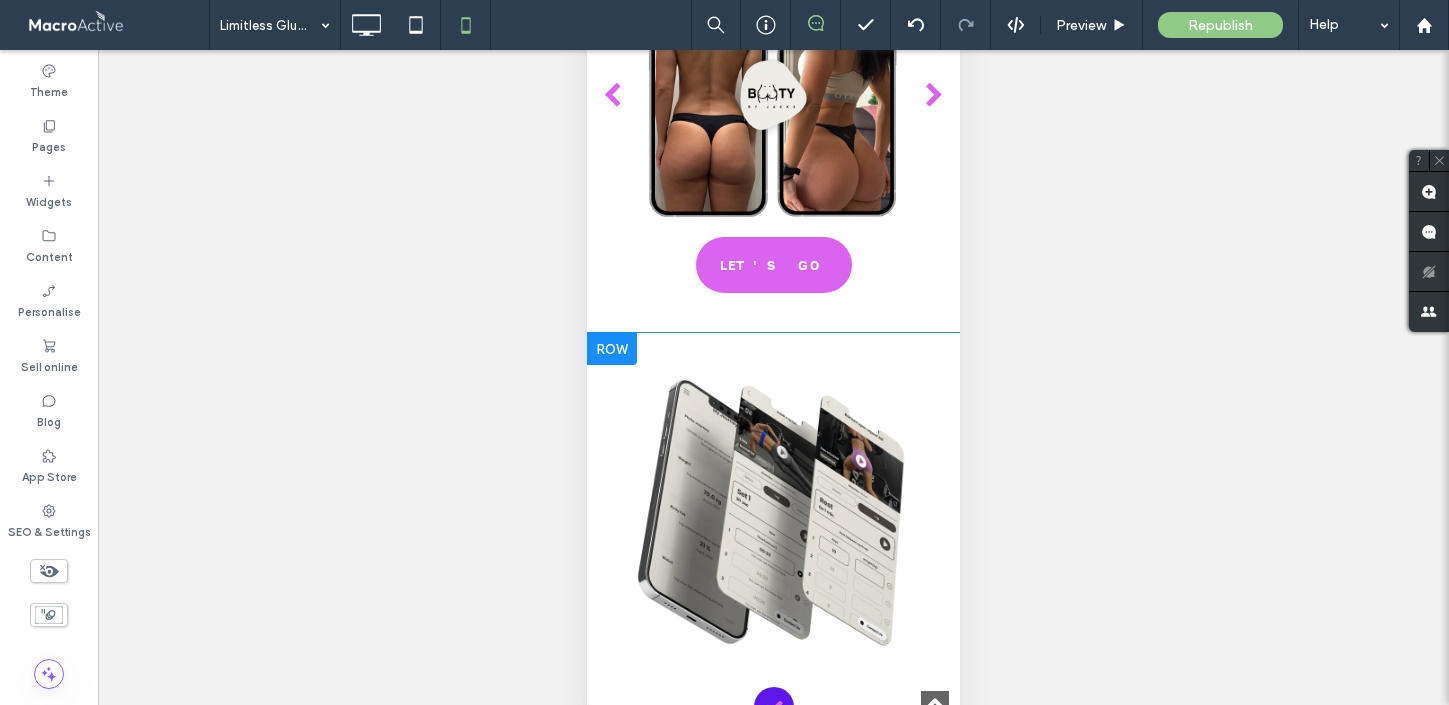 click on "Click To Paste" at bounding box center [773, 513] 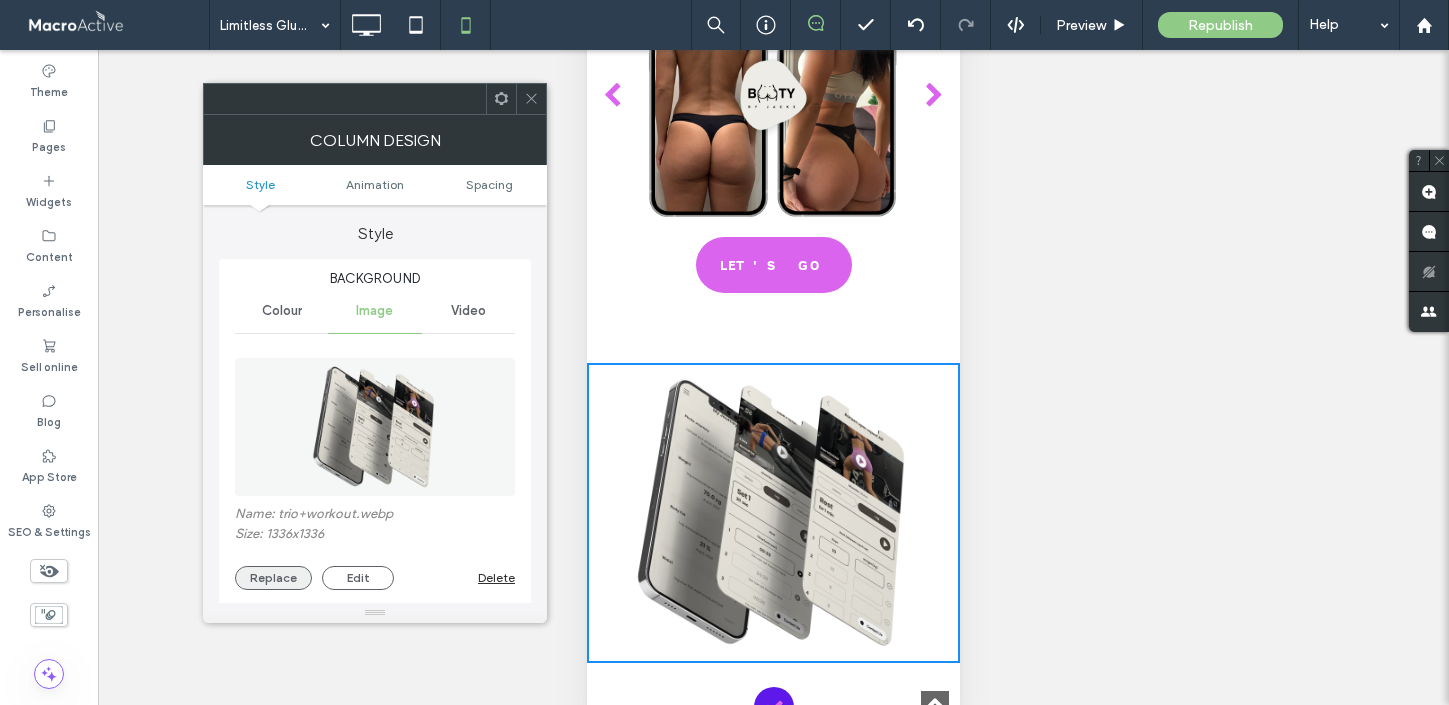 click on "Replace" at bounding box center [273, 578] 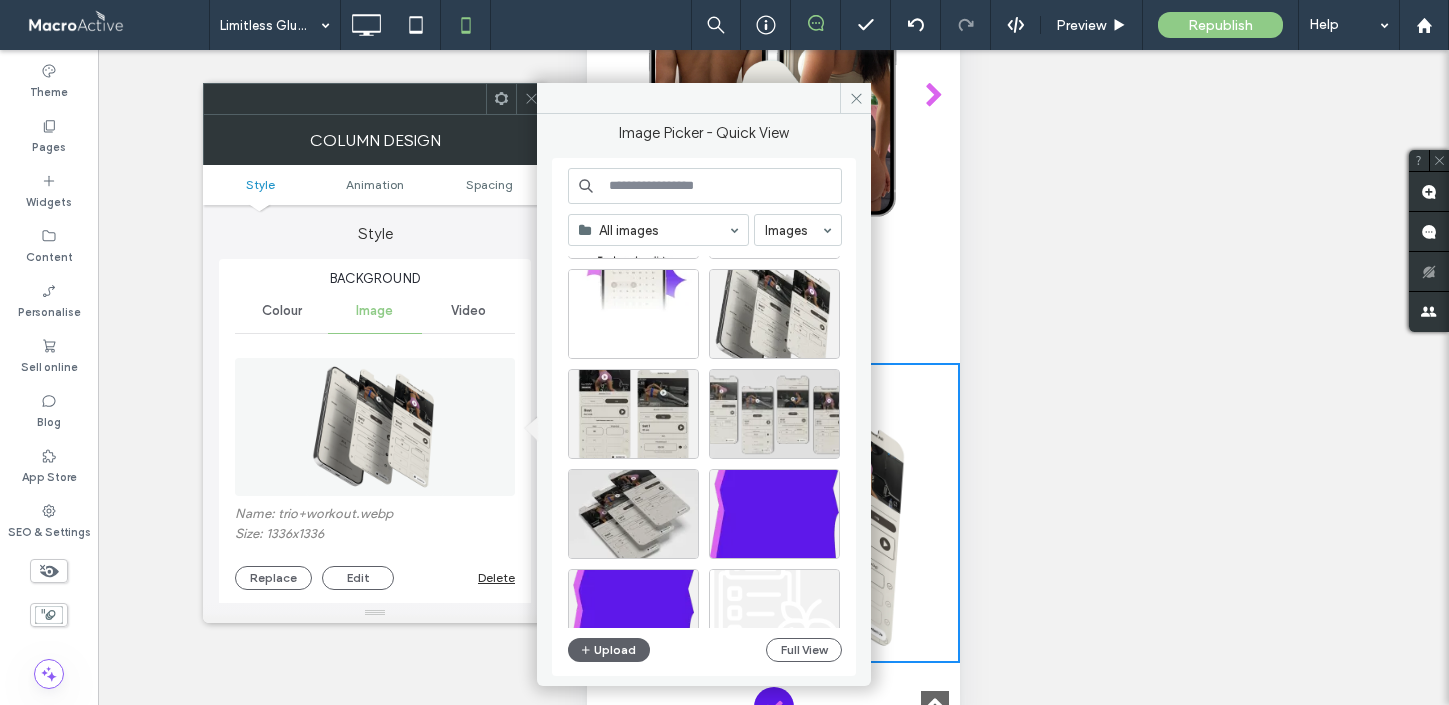 scroll, scrollTop: 2319, scrollLeft: 0, axis: vertical 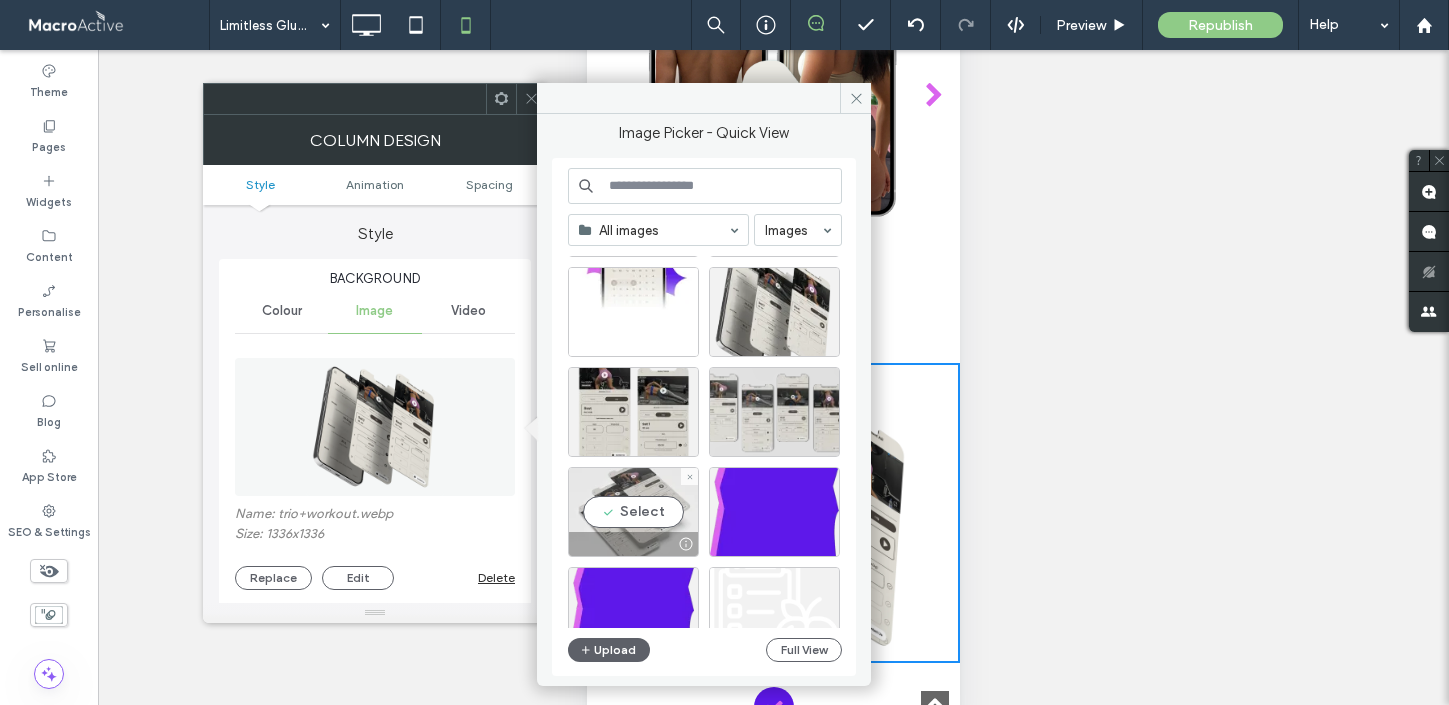 click on "Select" at bounding box center [633, 512] 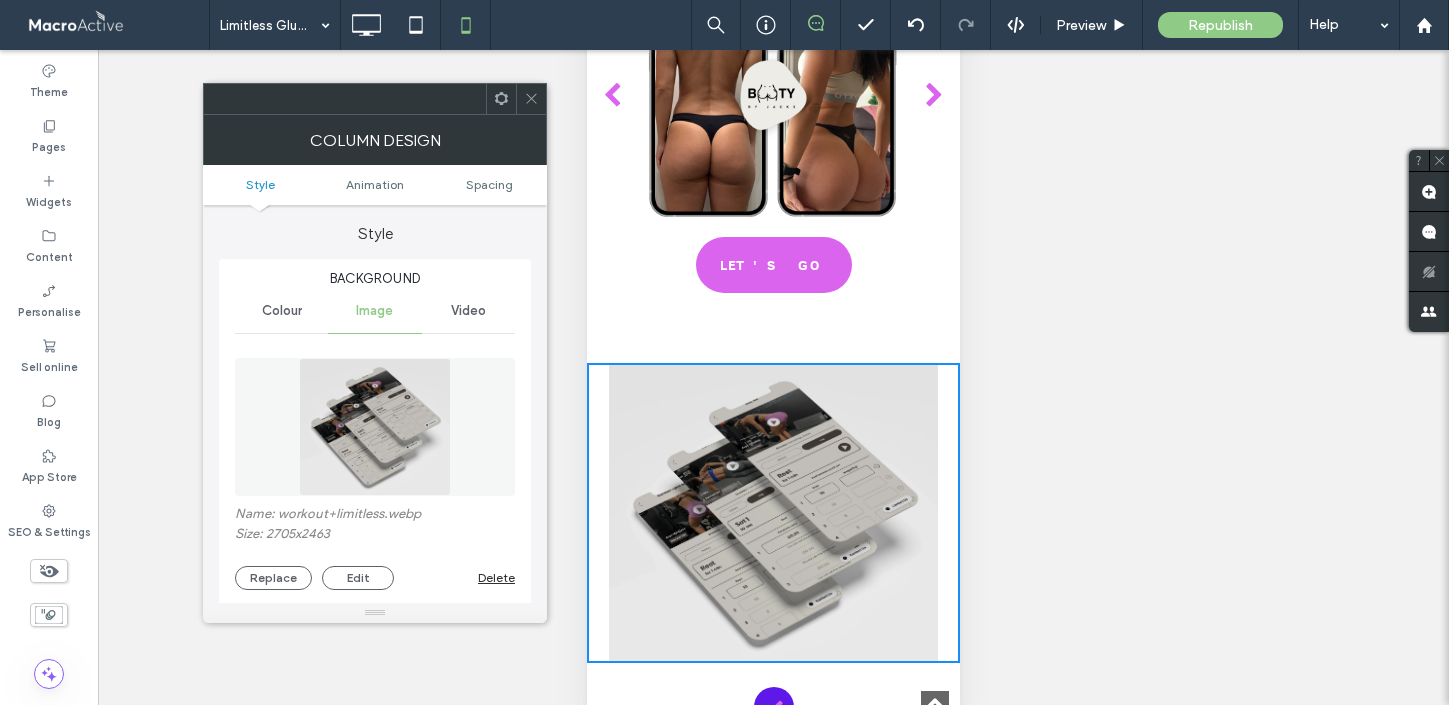click on "**********" at bounding box center (773, 402) 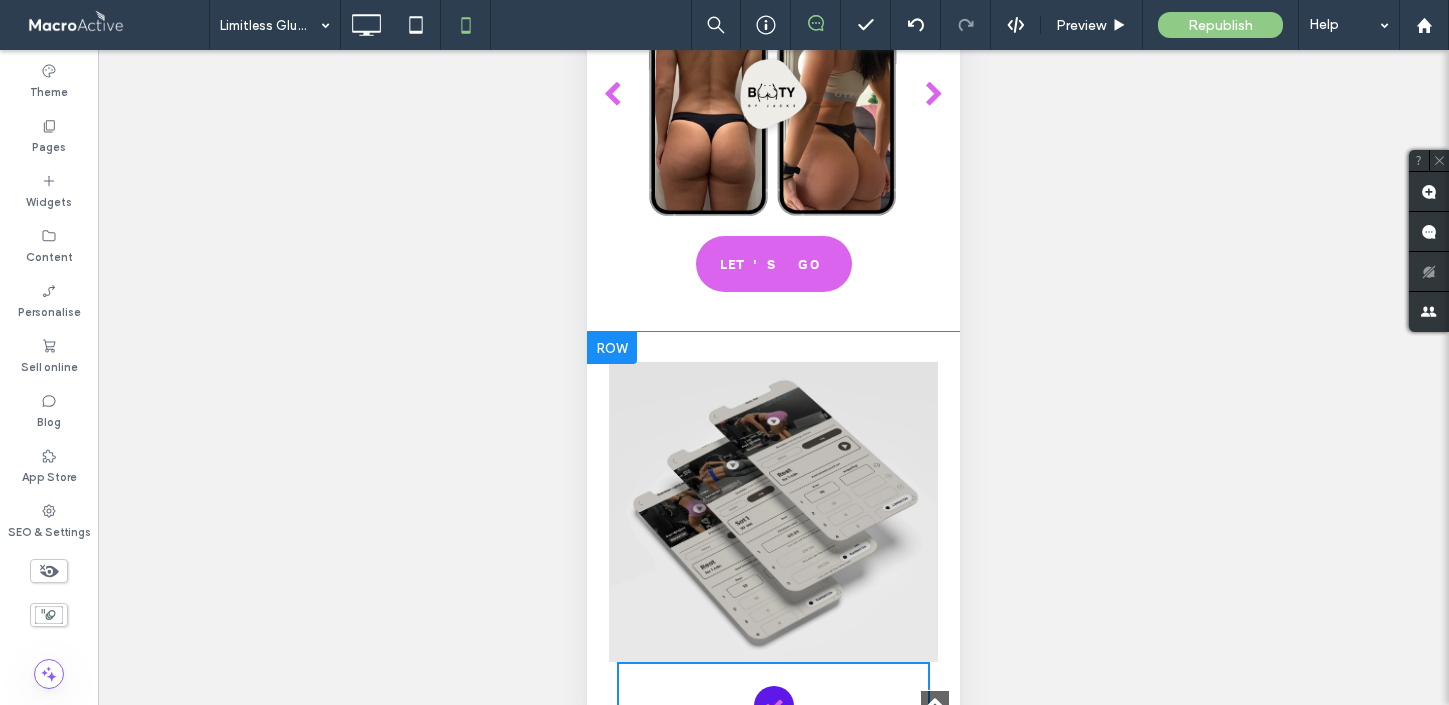 scroll, scrollTop: 1230, scrollLeft: 0, axis: vertical 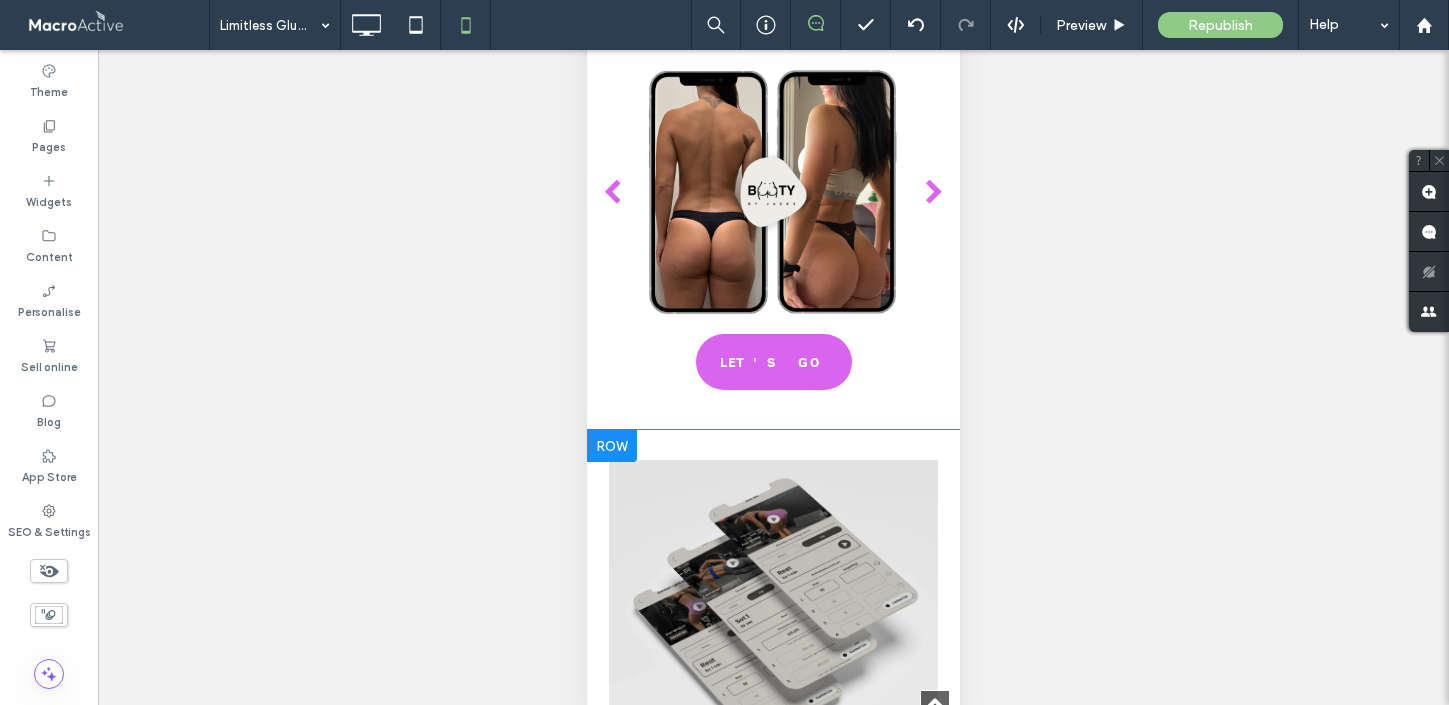 click on "Click To Paste" at bounding box center (773, 610) 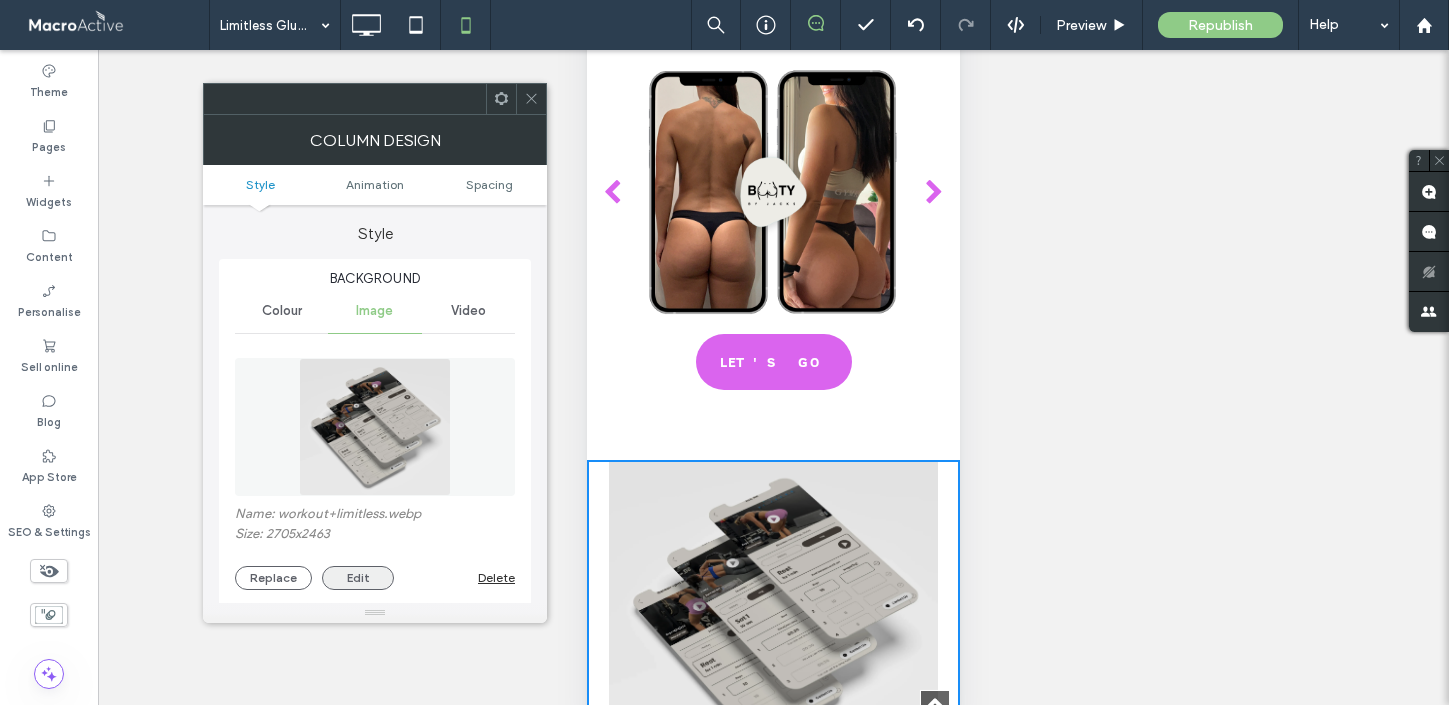 click on "Edit" at bounding box center [358, 578] 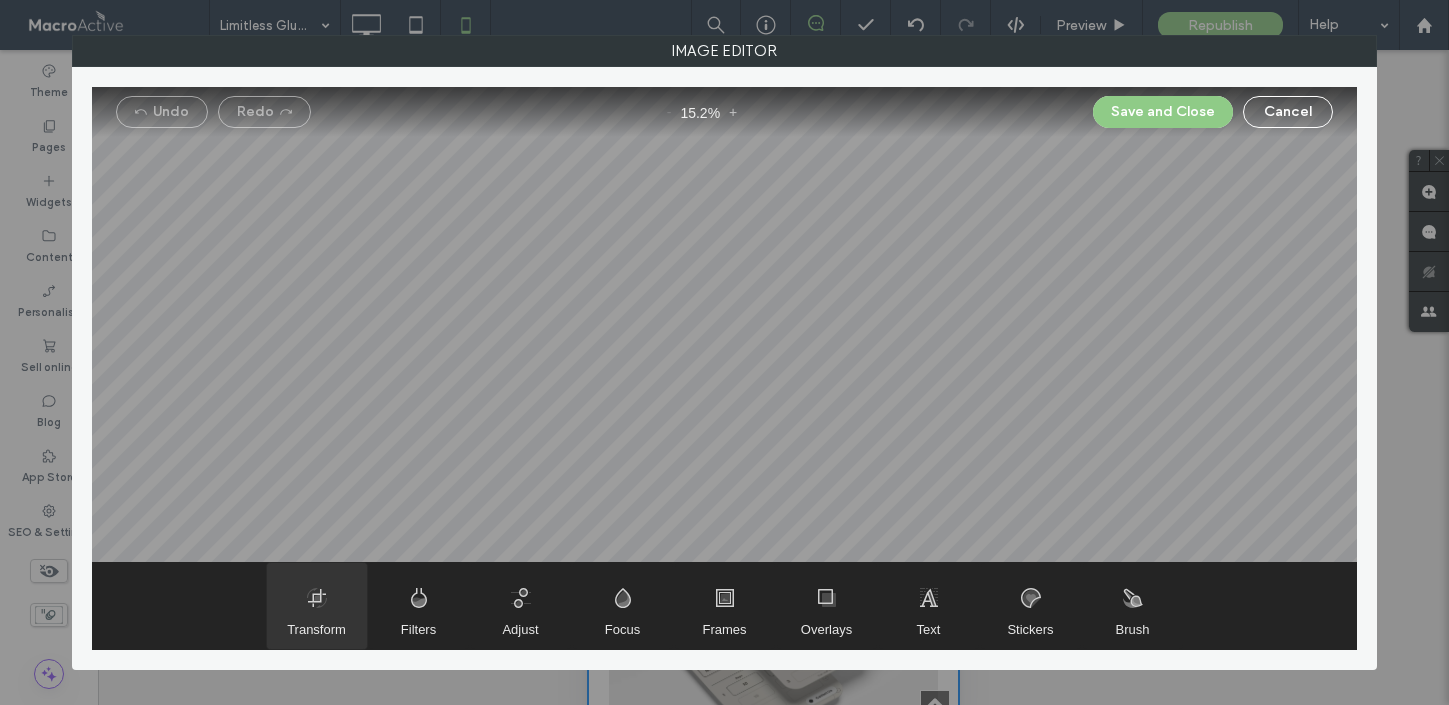 click at bounding box center (317, 606) 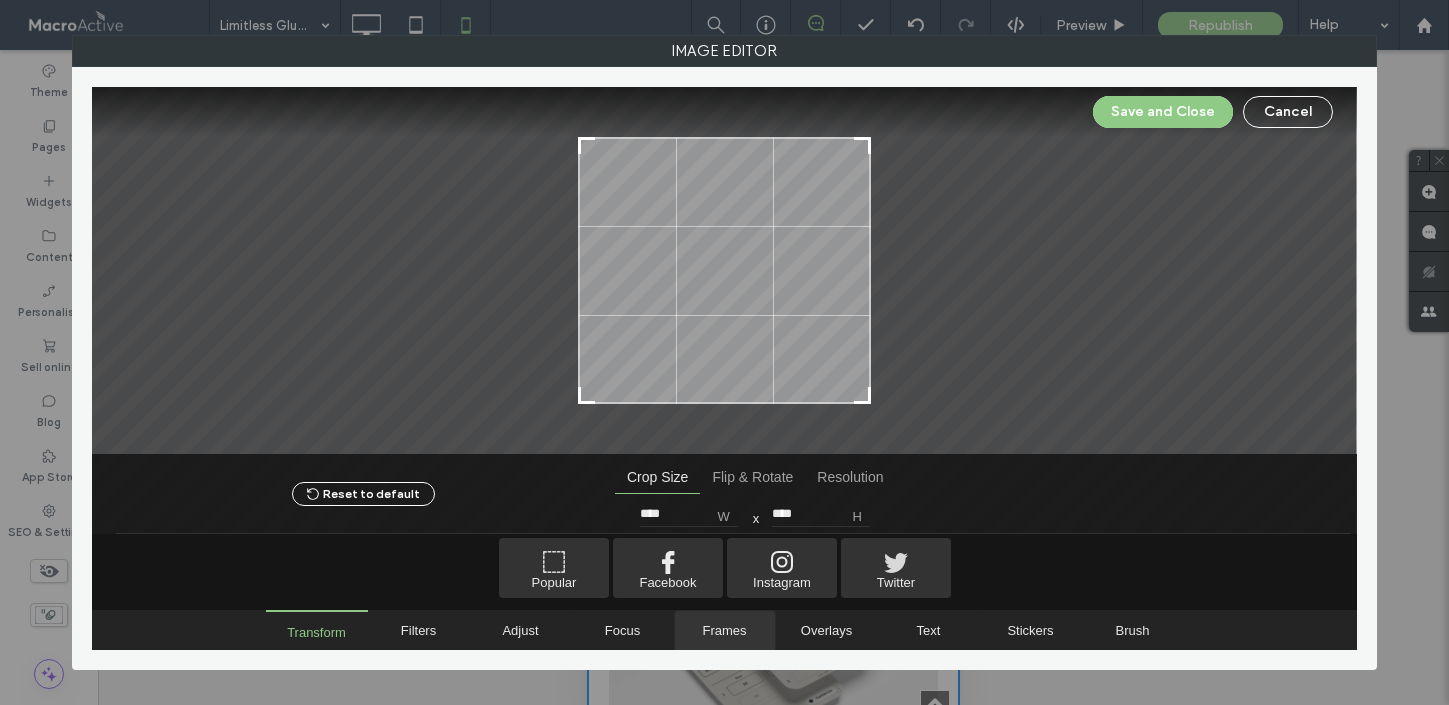 click on "Frames" at bounding box center [724, 630] 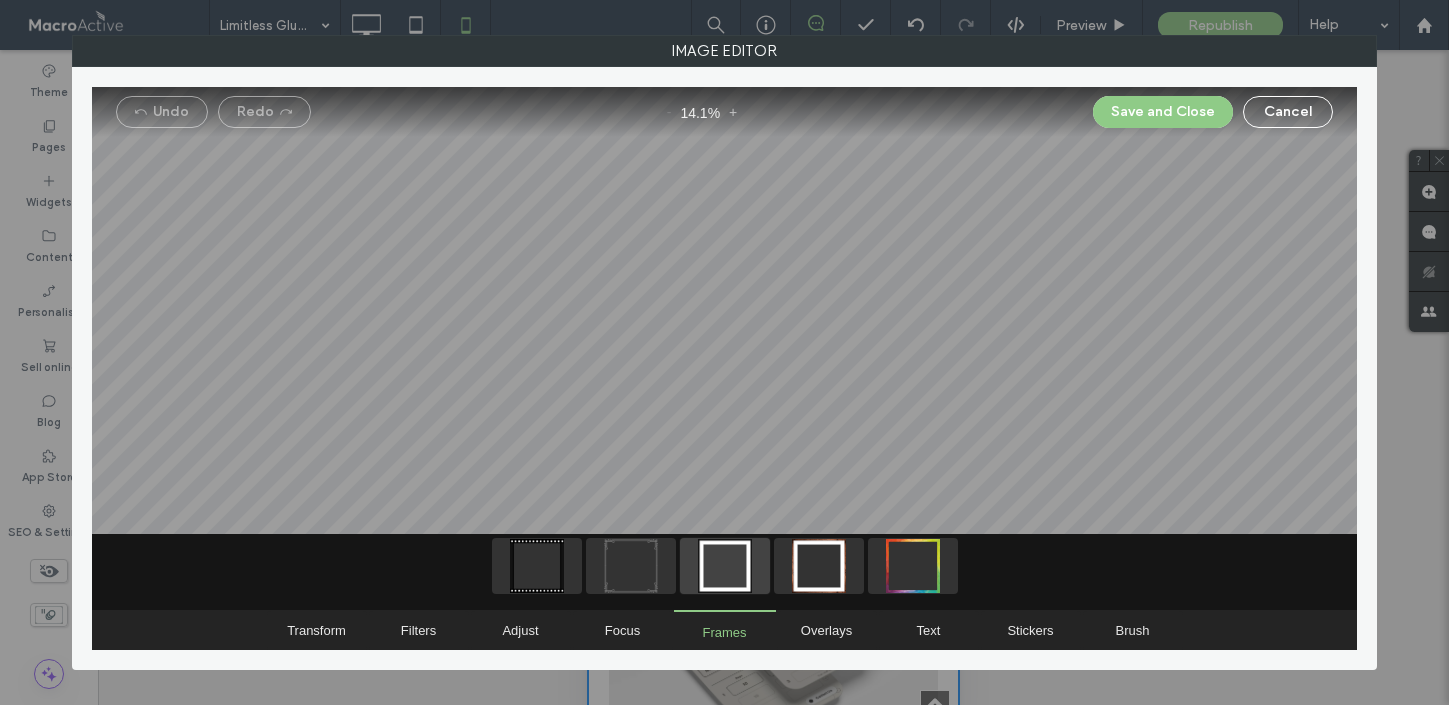 click at bounding box center (725, 566) 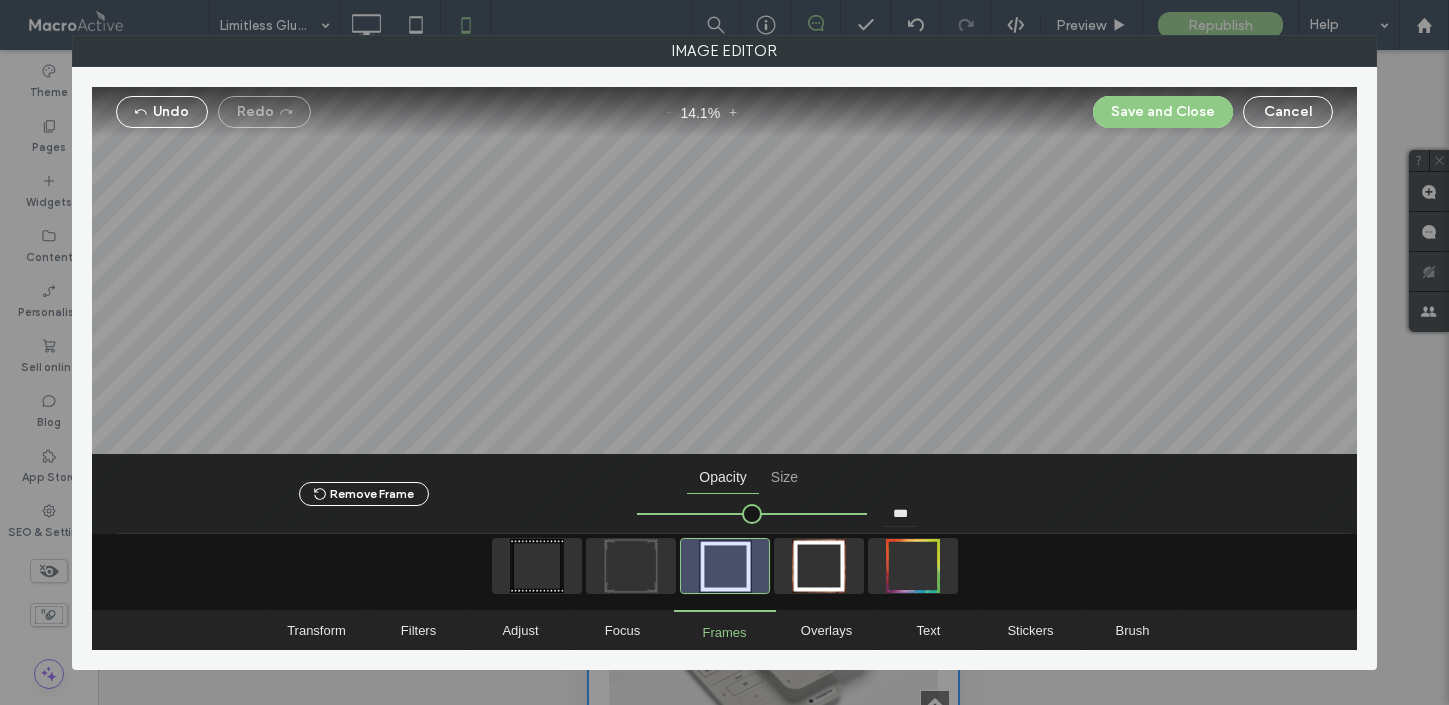 click at bounding box center (725, 566) 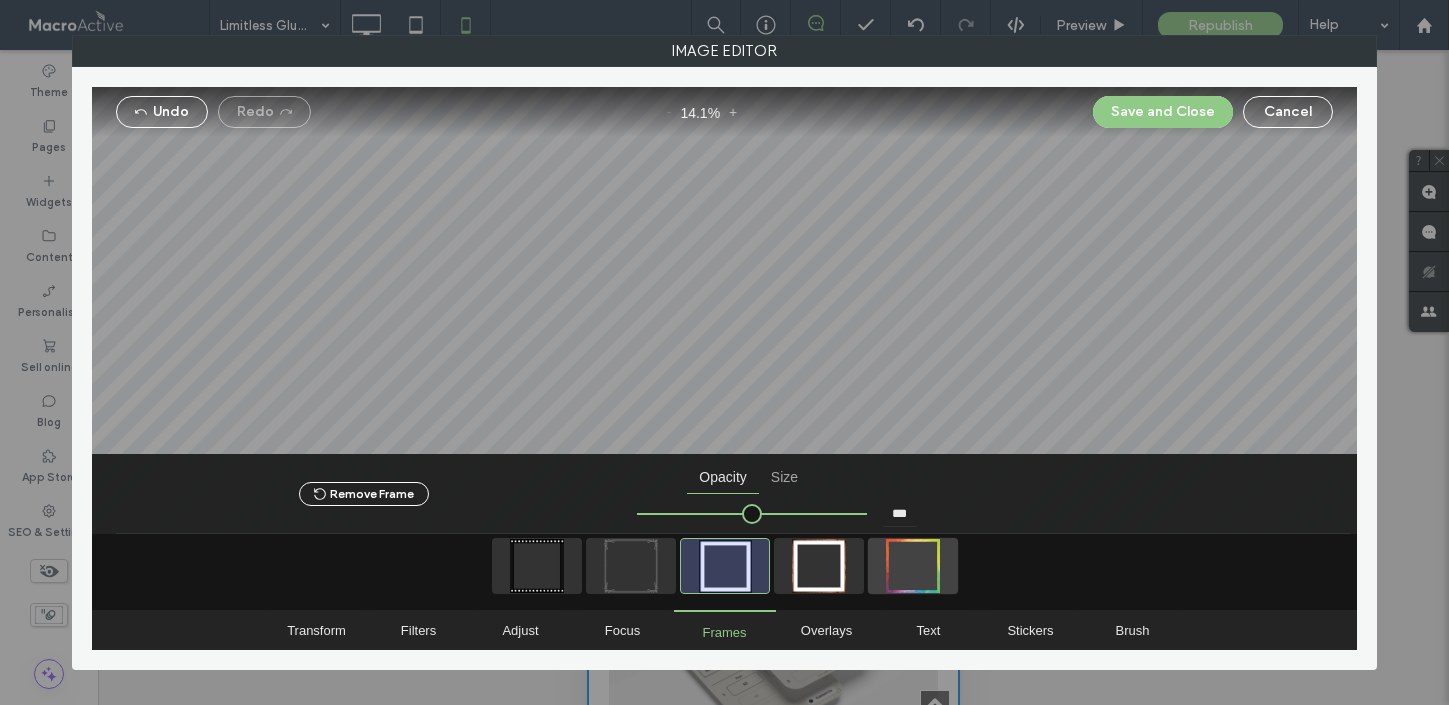 click at bounding box center [913, 566] 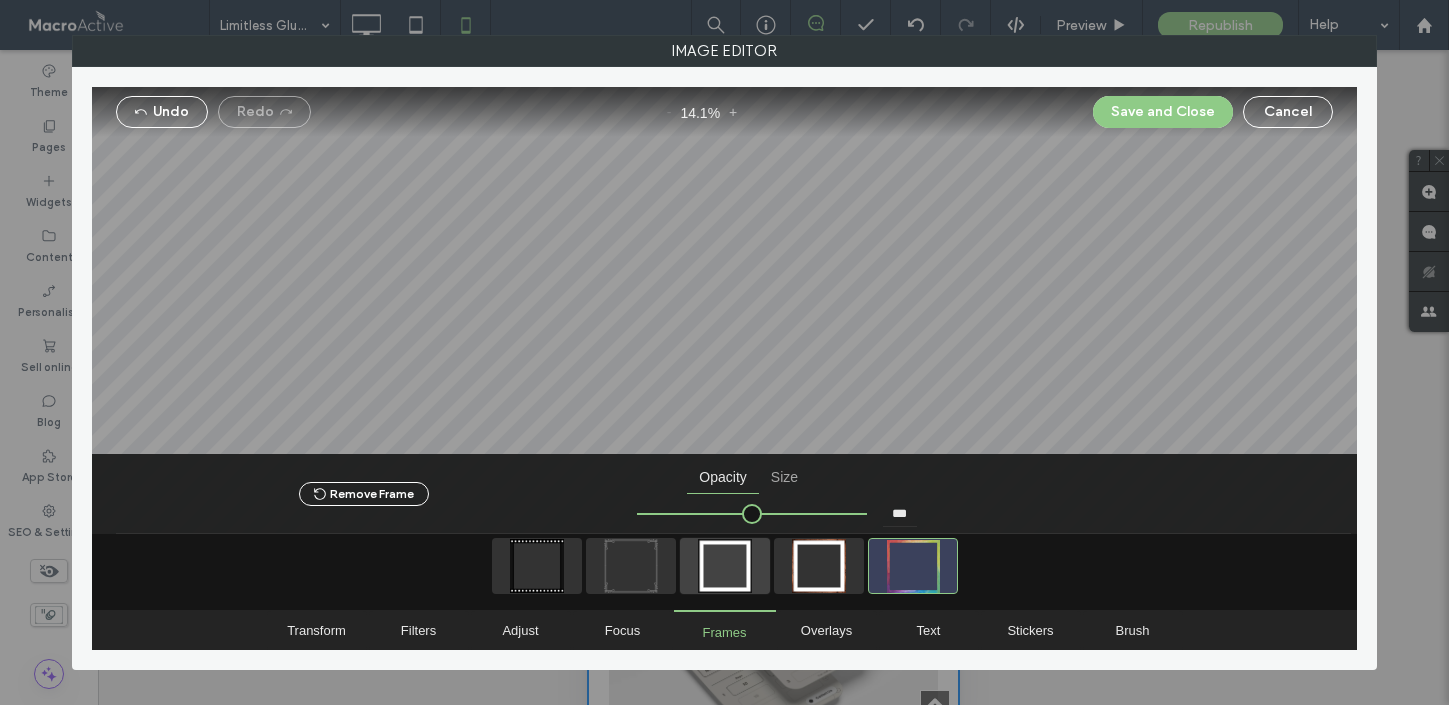 click at bounding box center [725, 566] 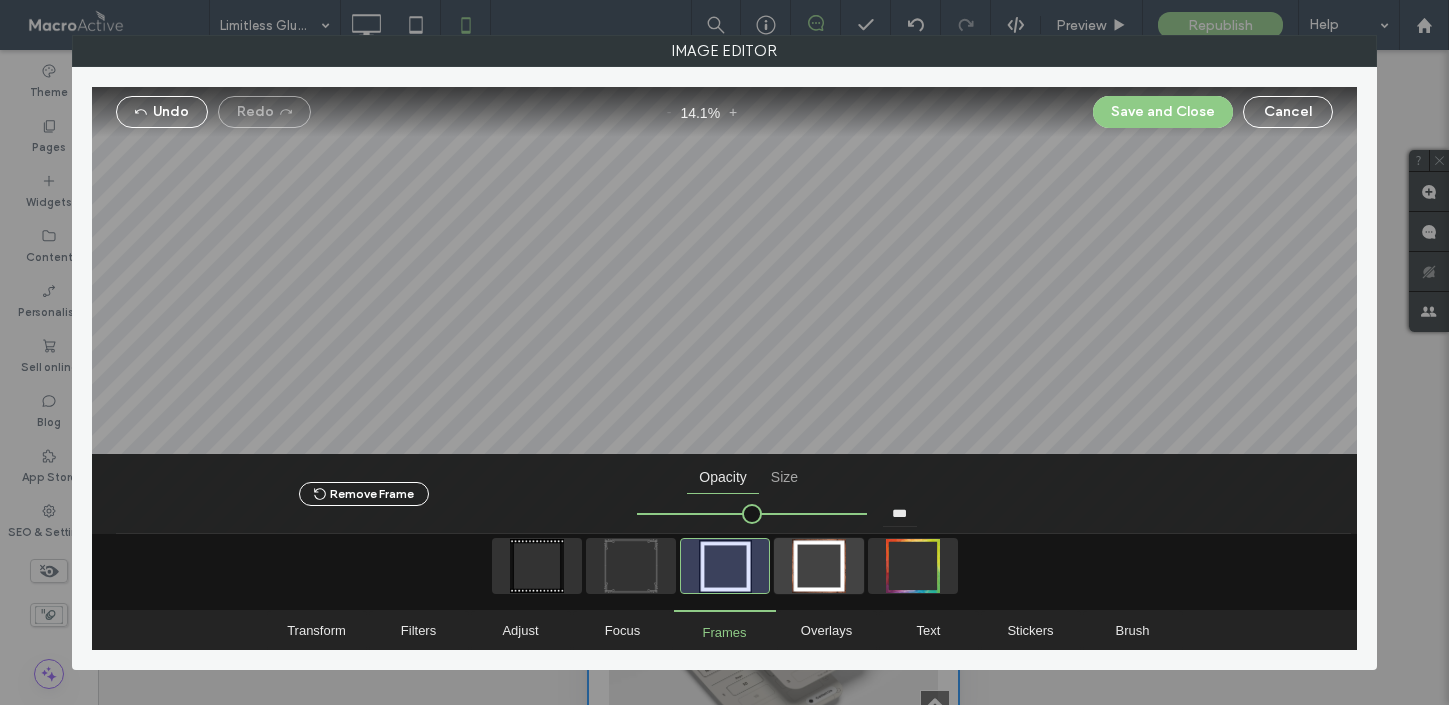 click at bounding box center [819, 566] 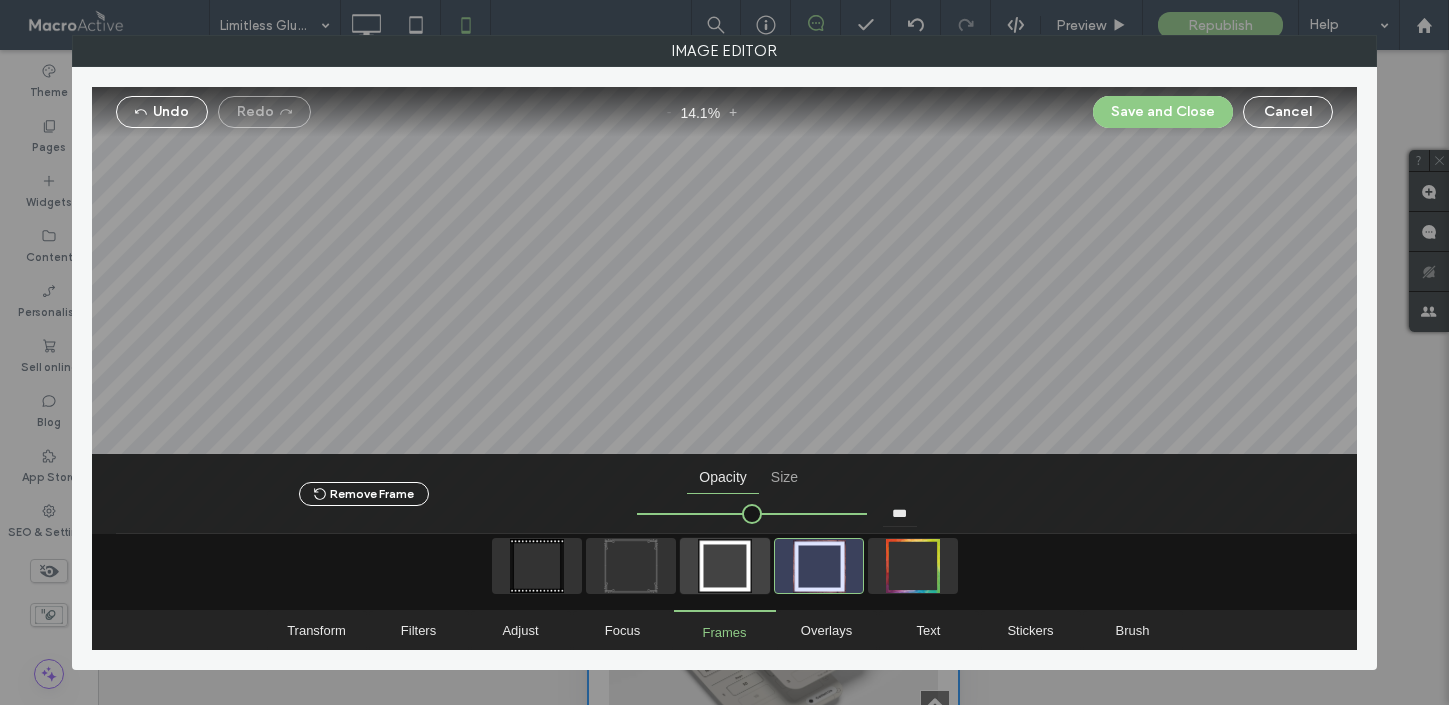 click at bounding box center [725, 566] 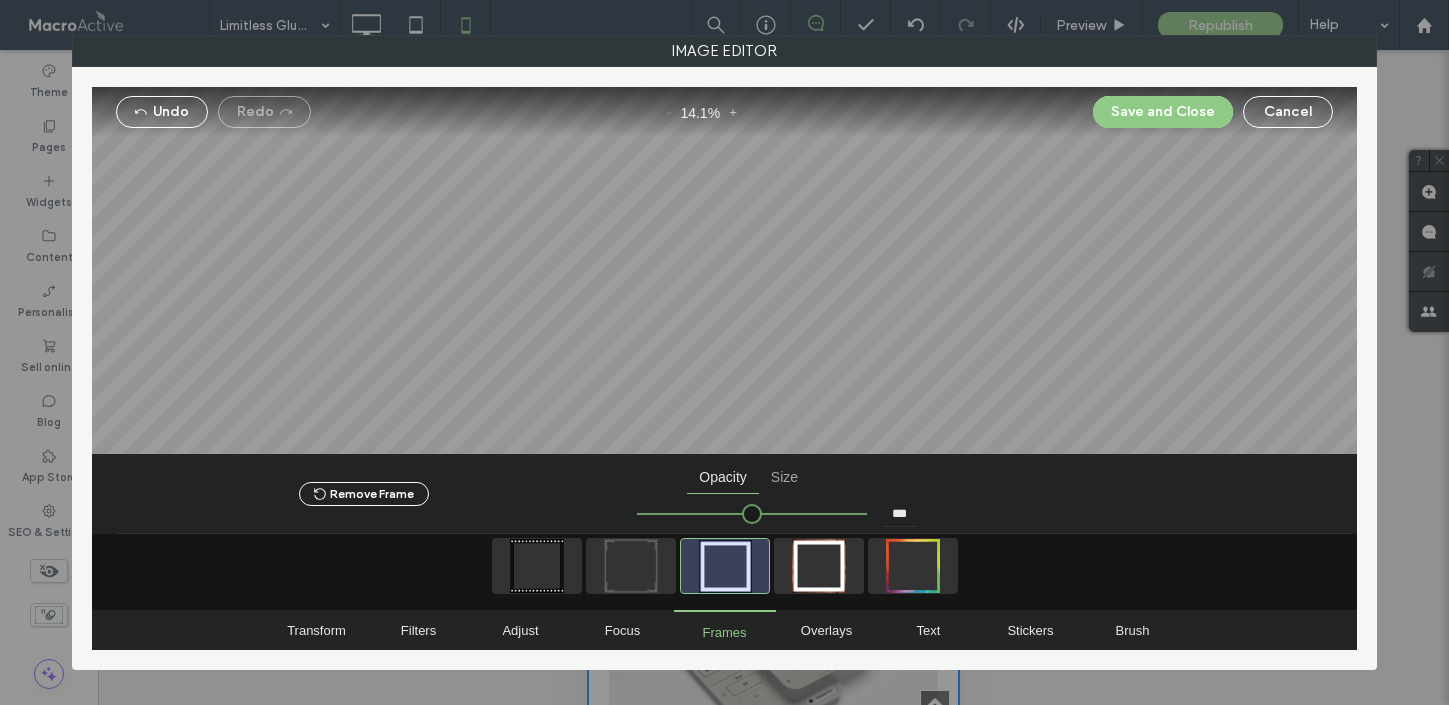 type on "****" 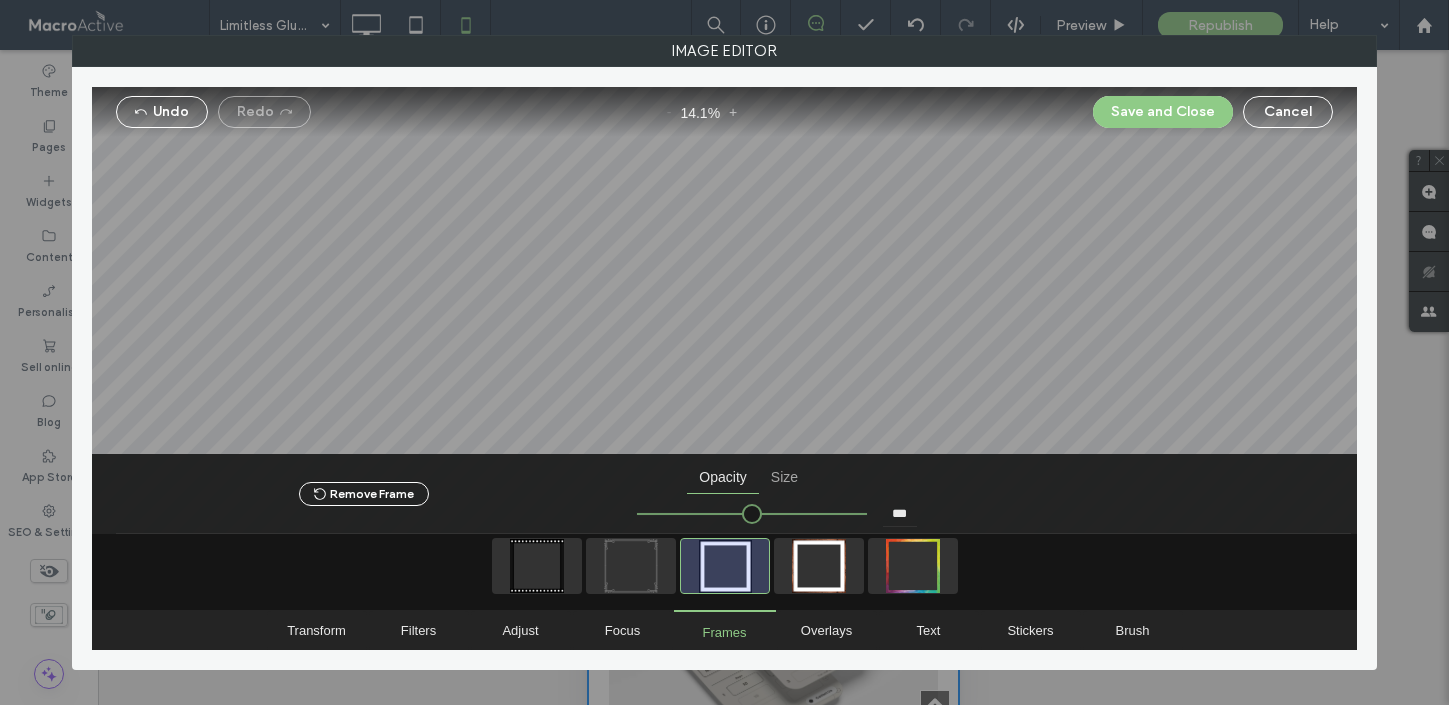 type on "**" 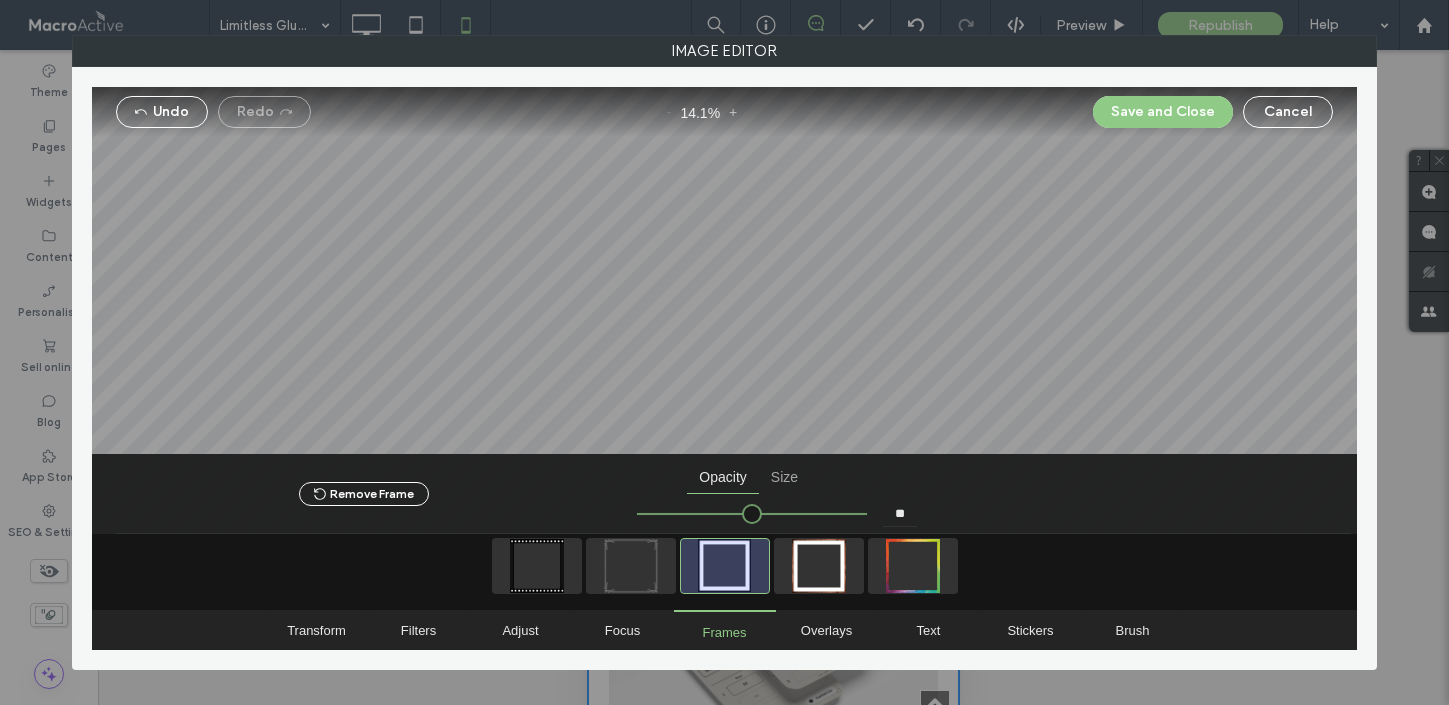 type on "****" 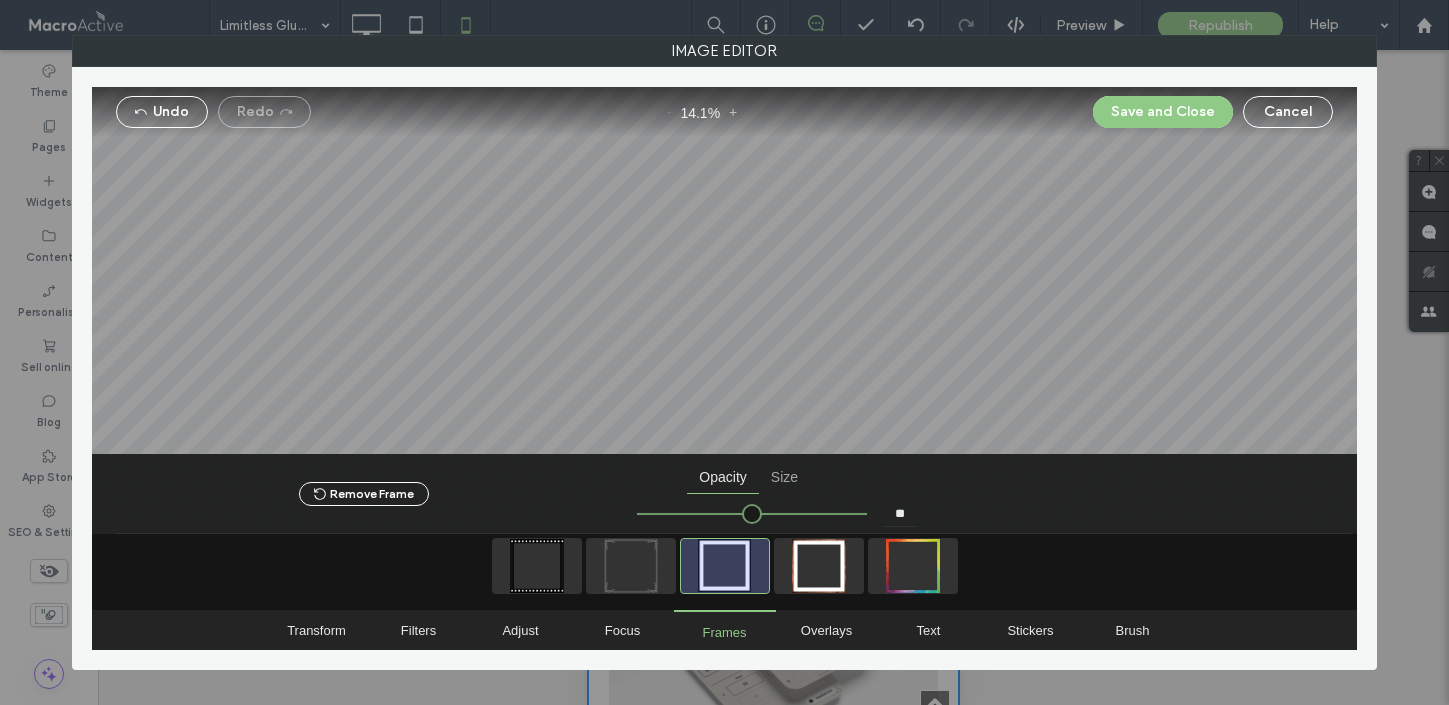 type on "**" 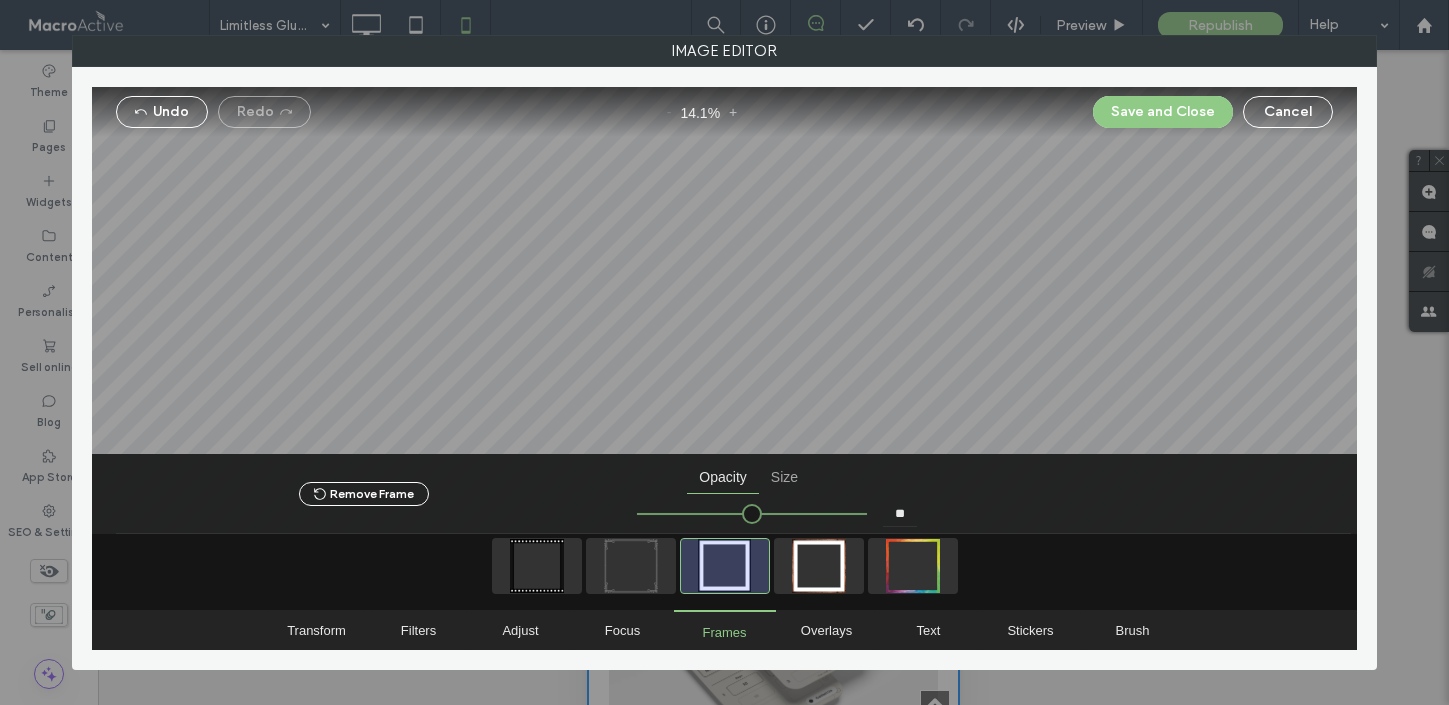 type on "****" 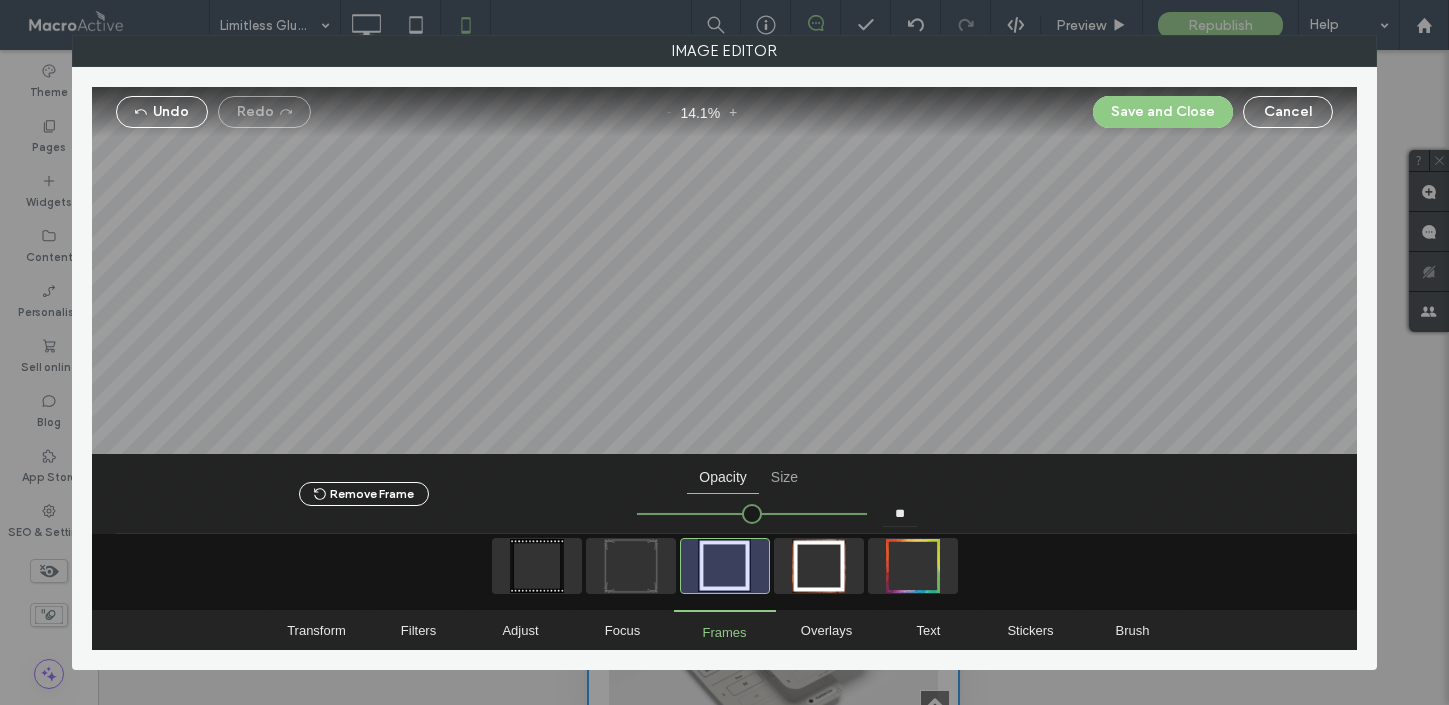 type on "**" 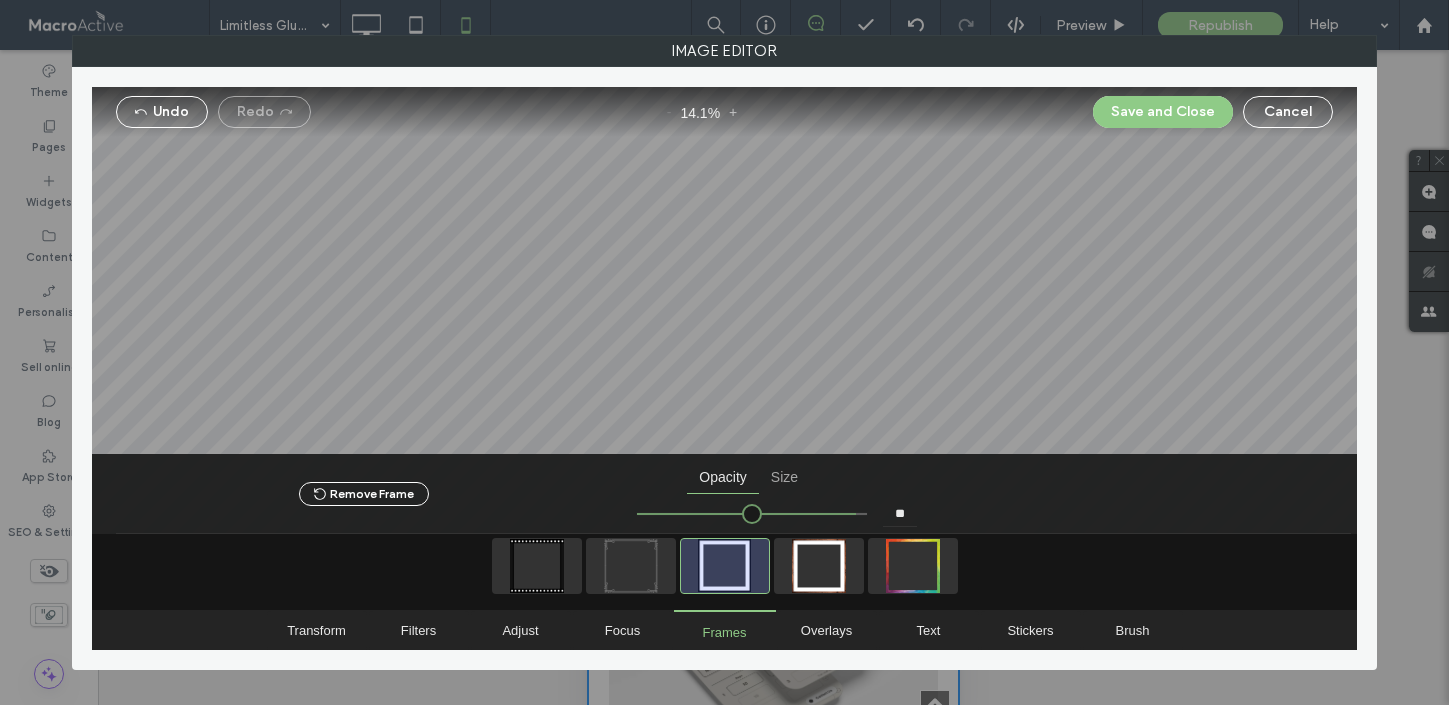 type on "****" 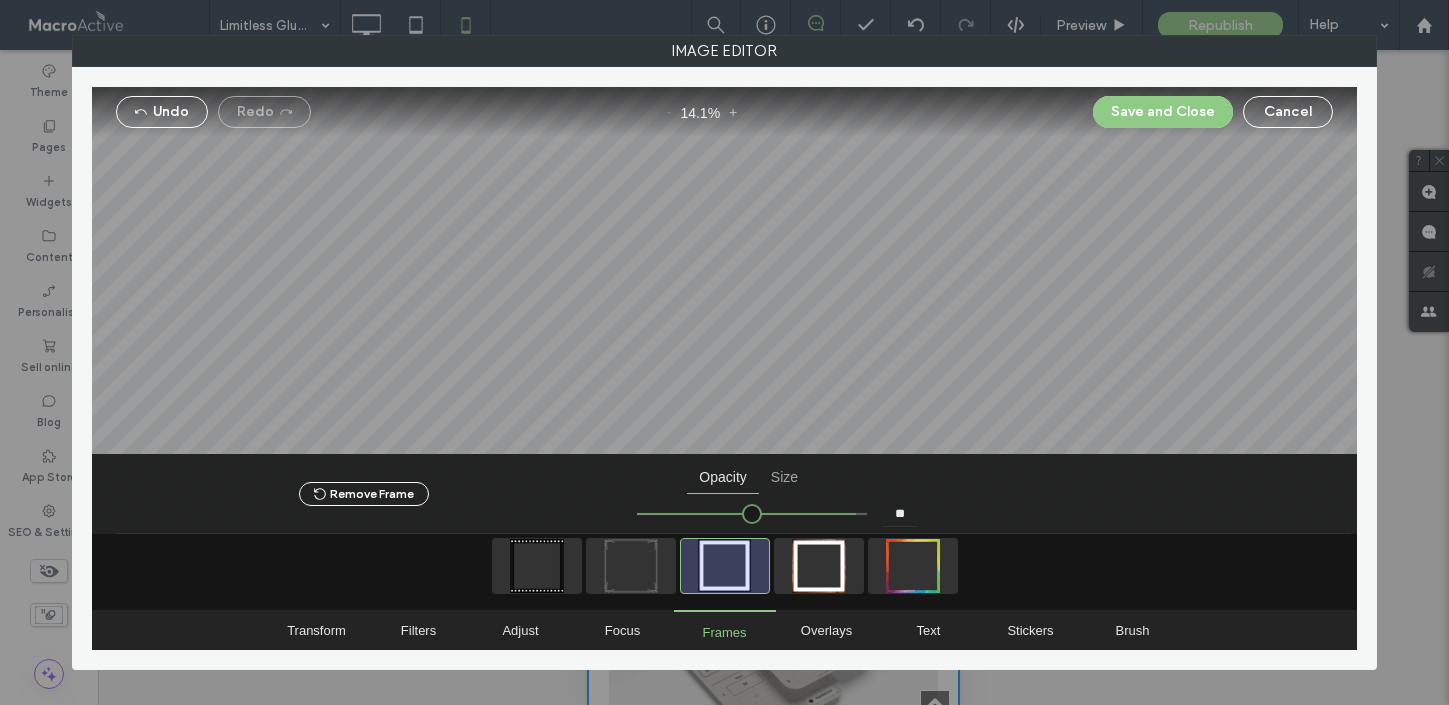 type on "**" 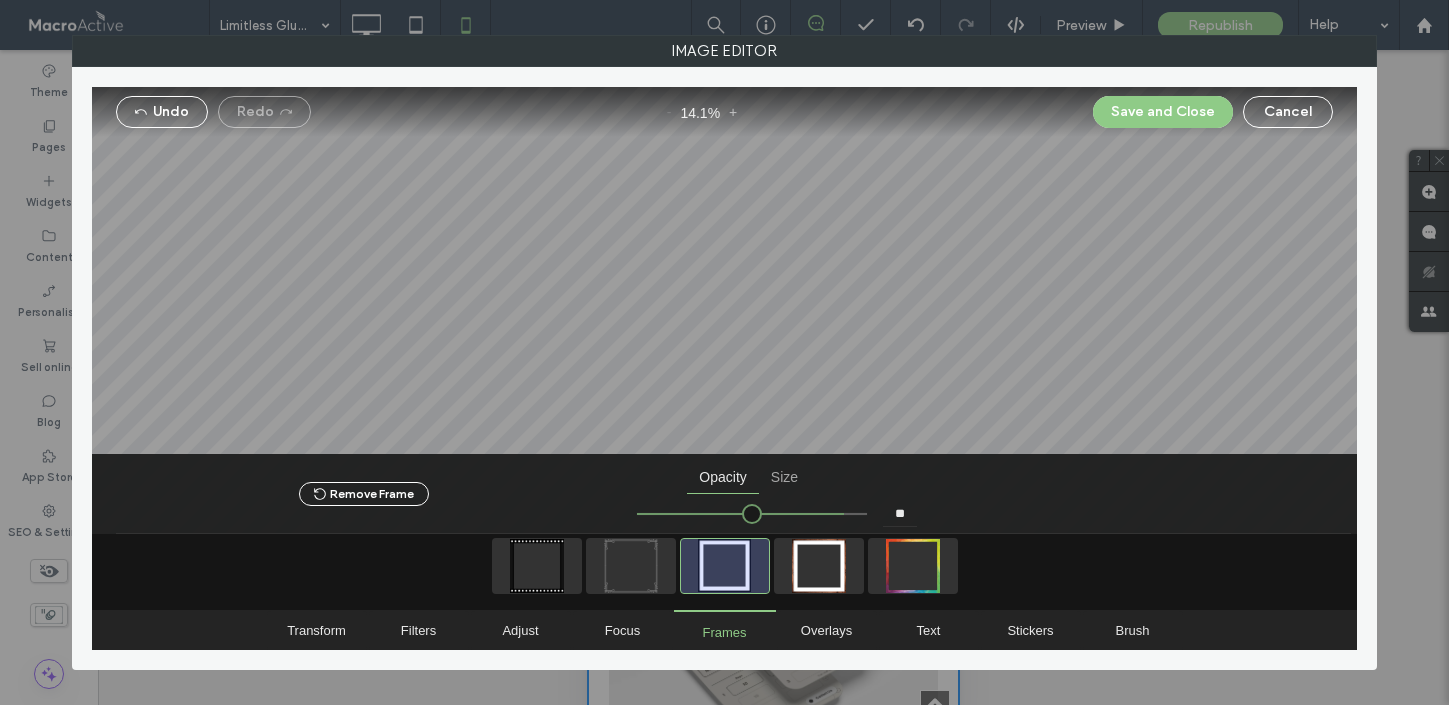 type on "****" 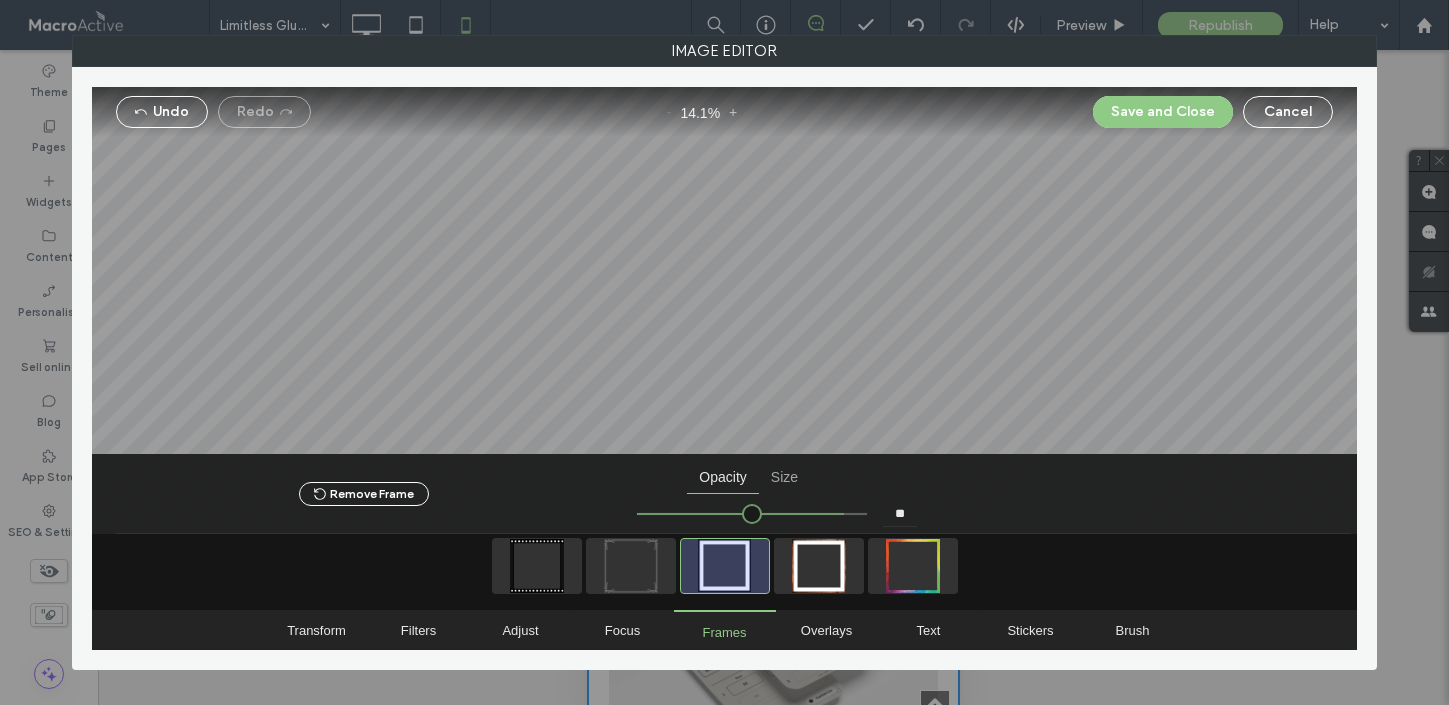 type on "**" 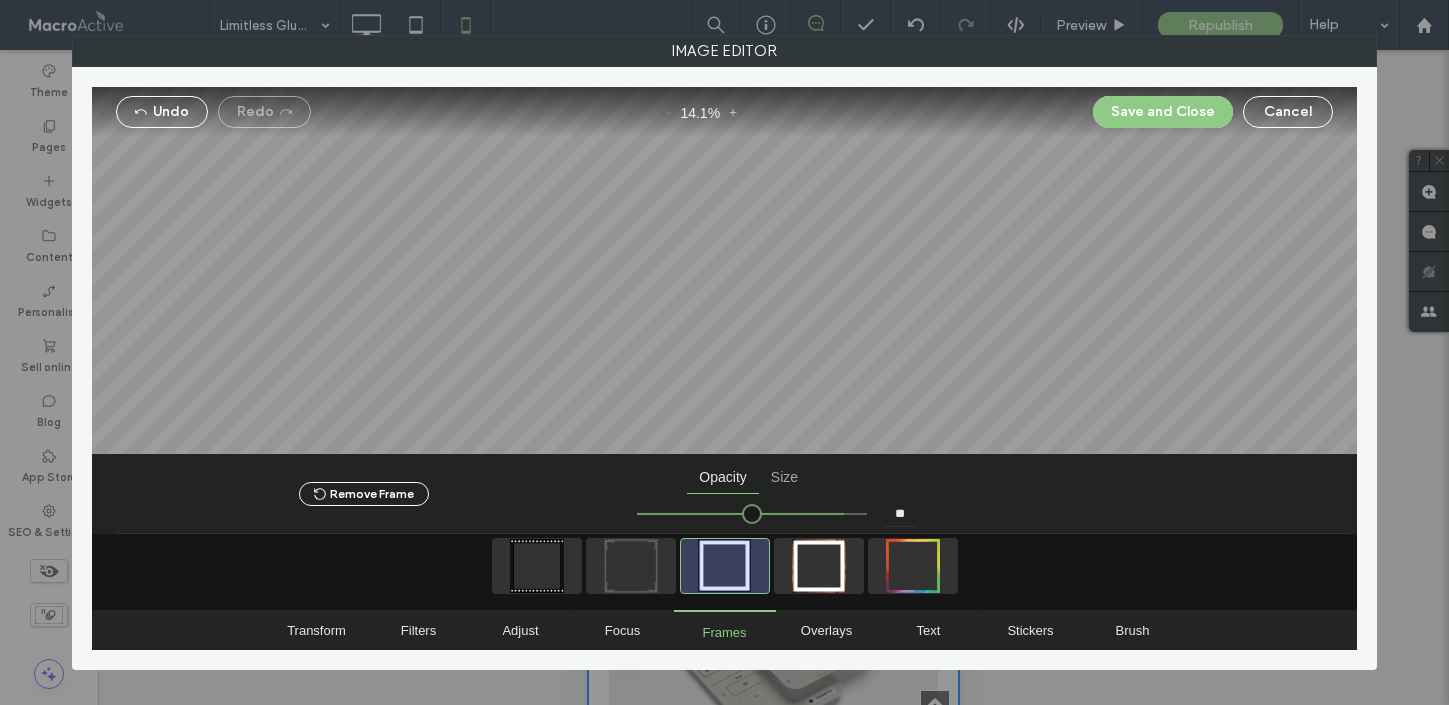 type on "****" 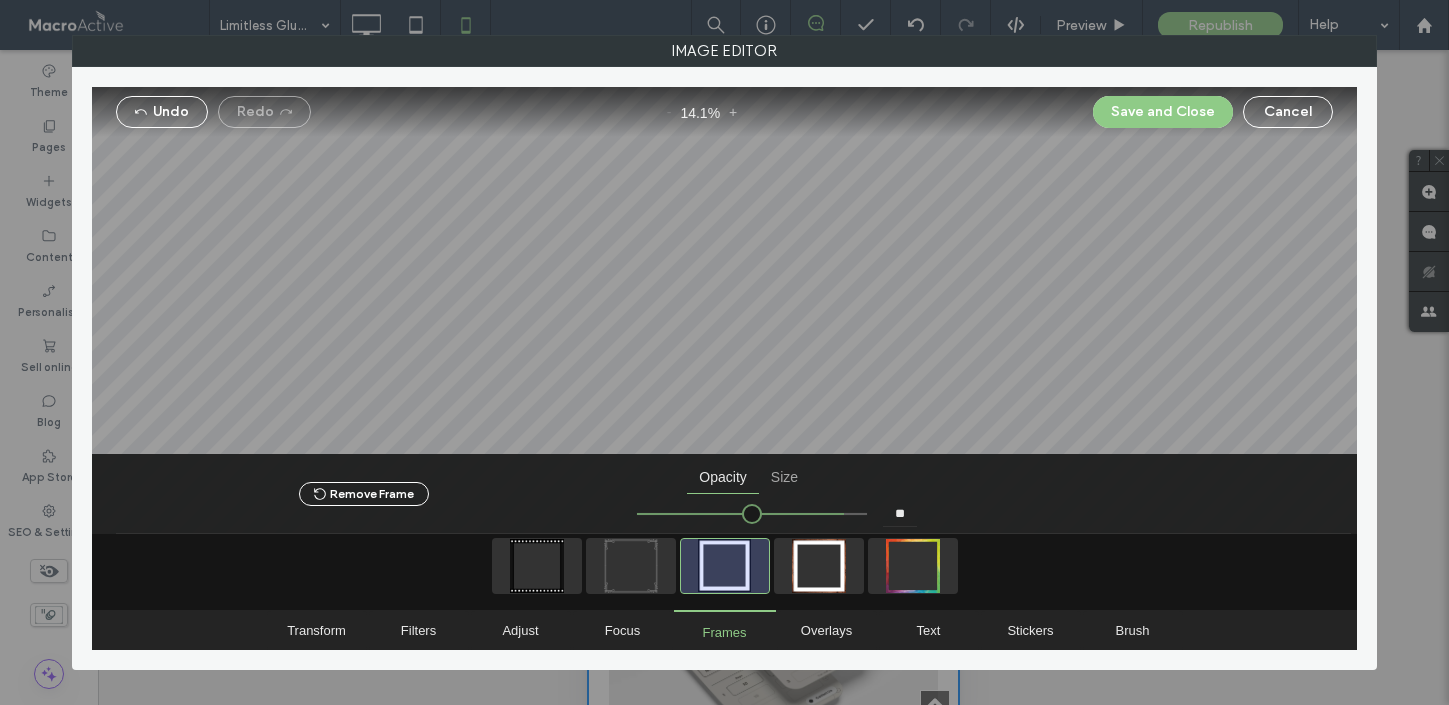 type on "**" 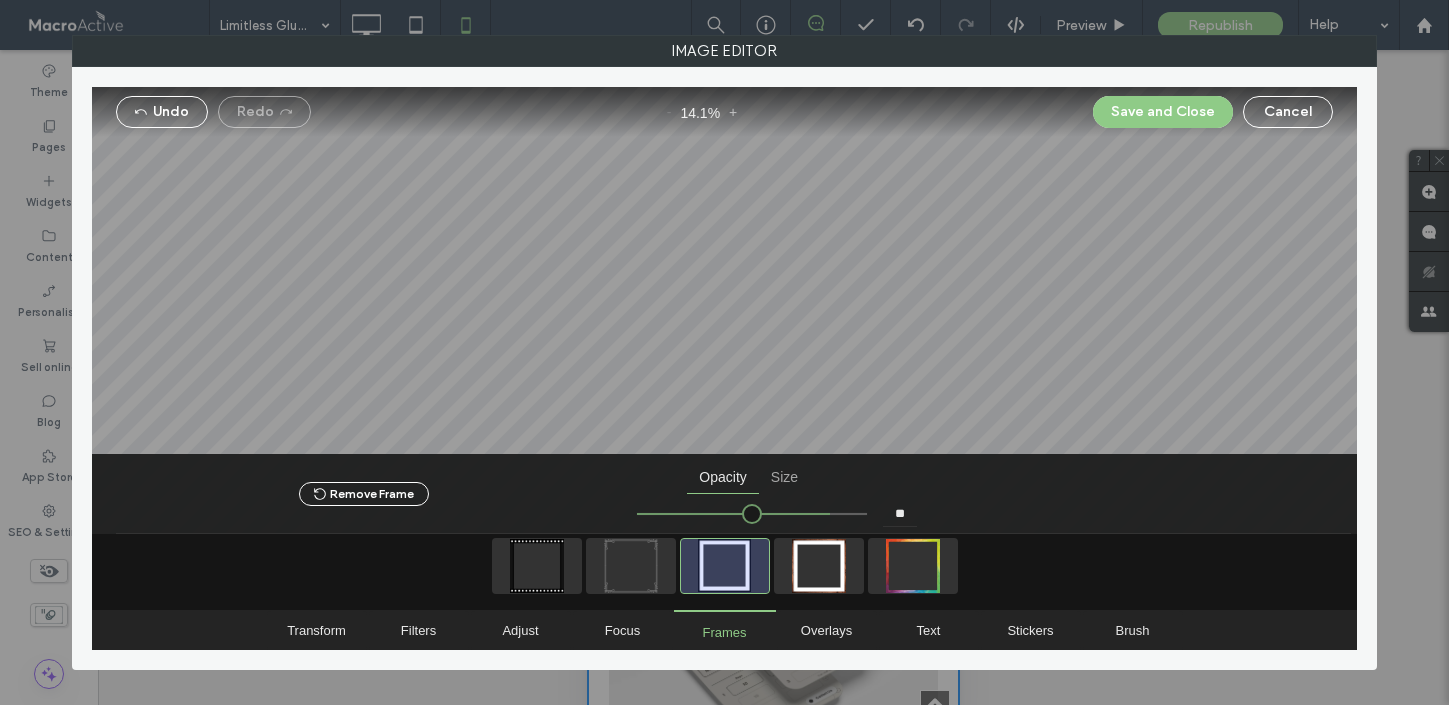 type on "****" 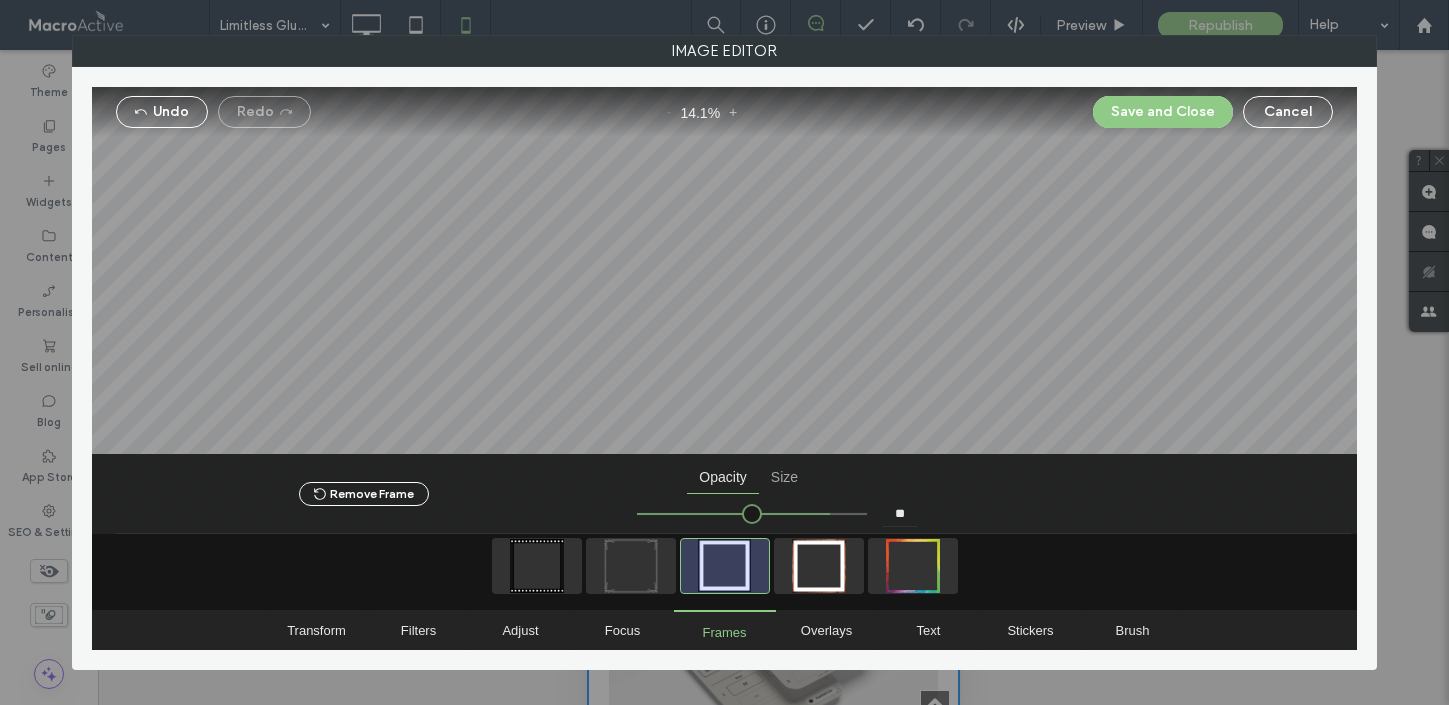 type on "**" 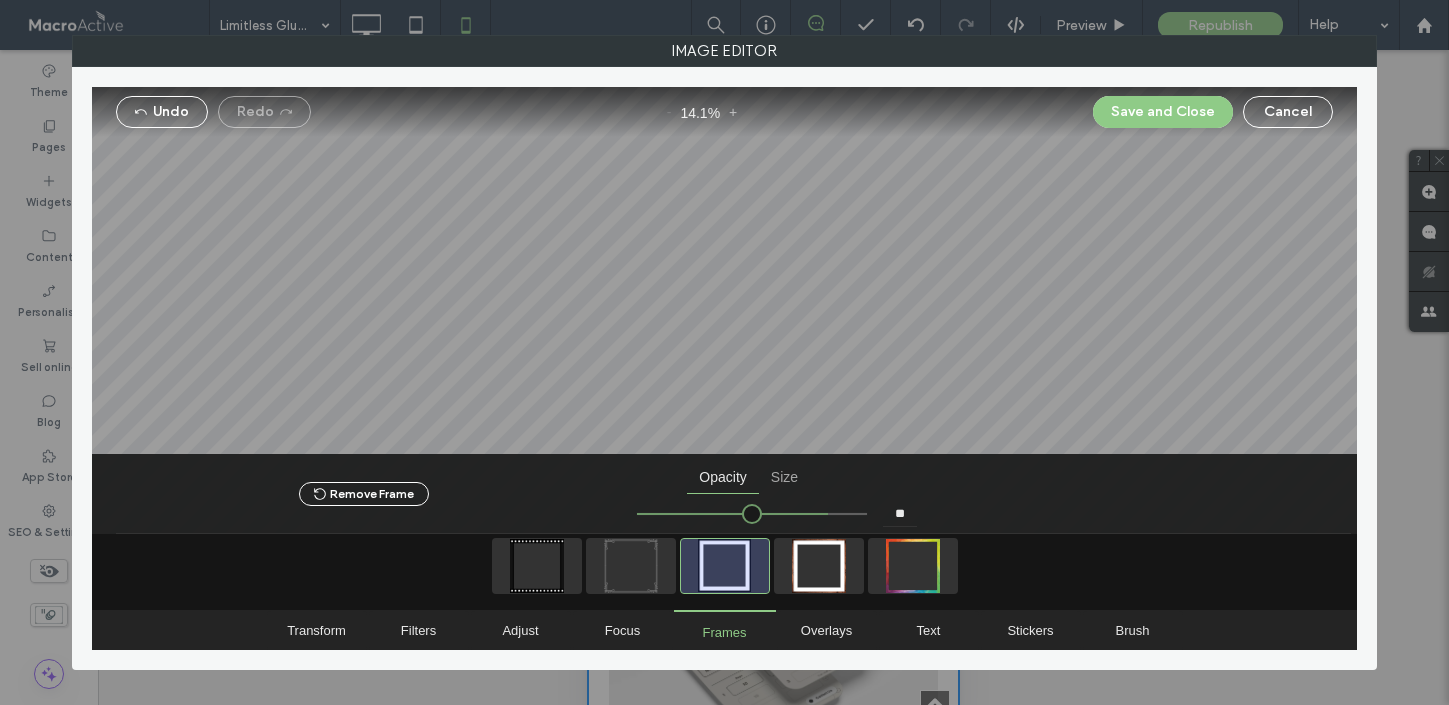 type on "****" 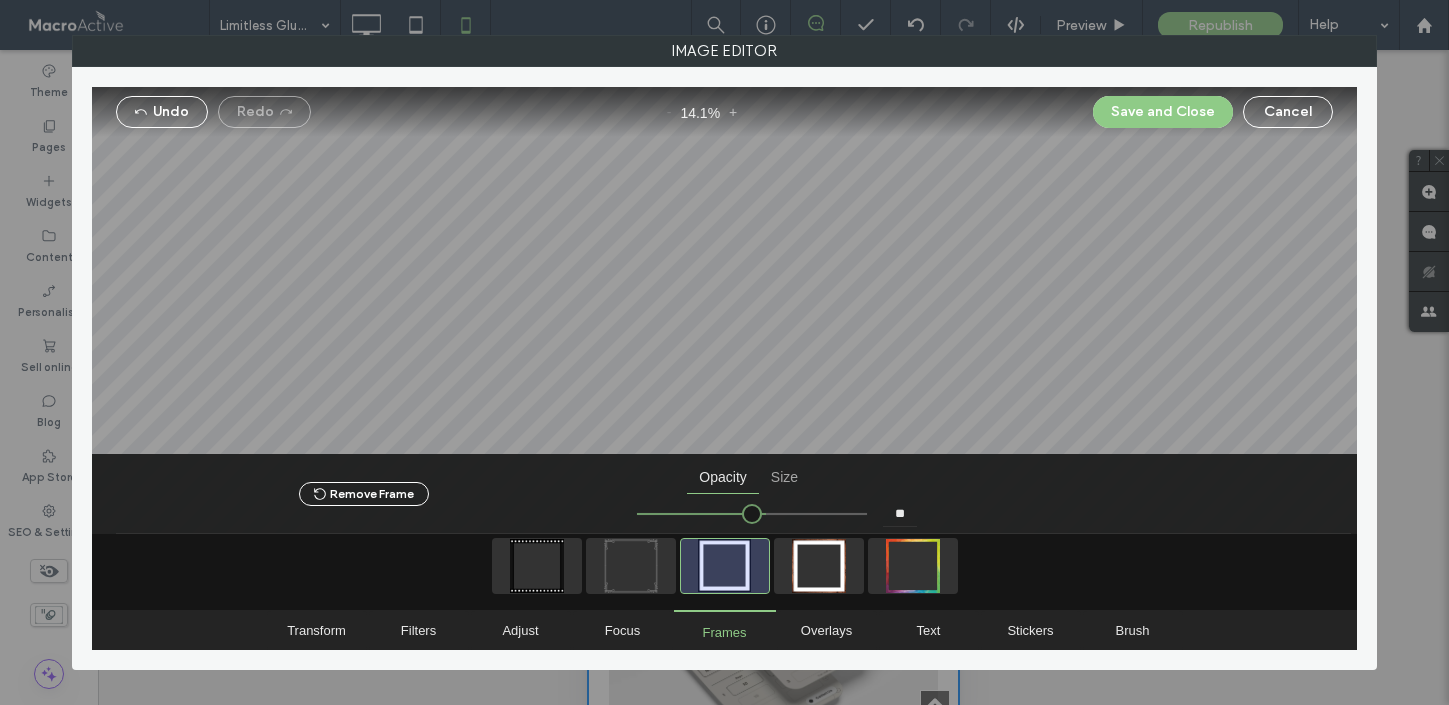 type on "****" 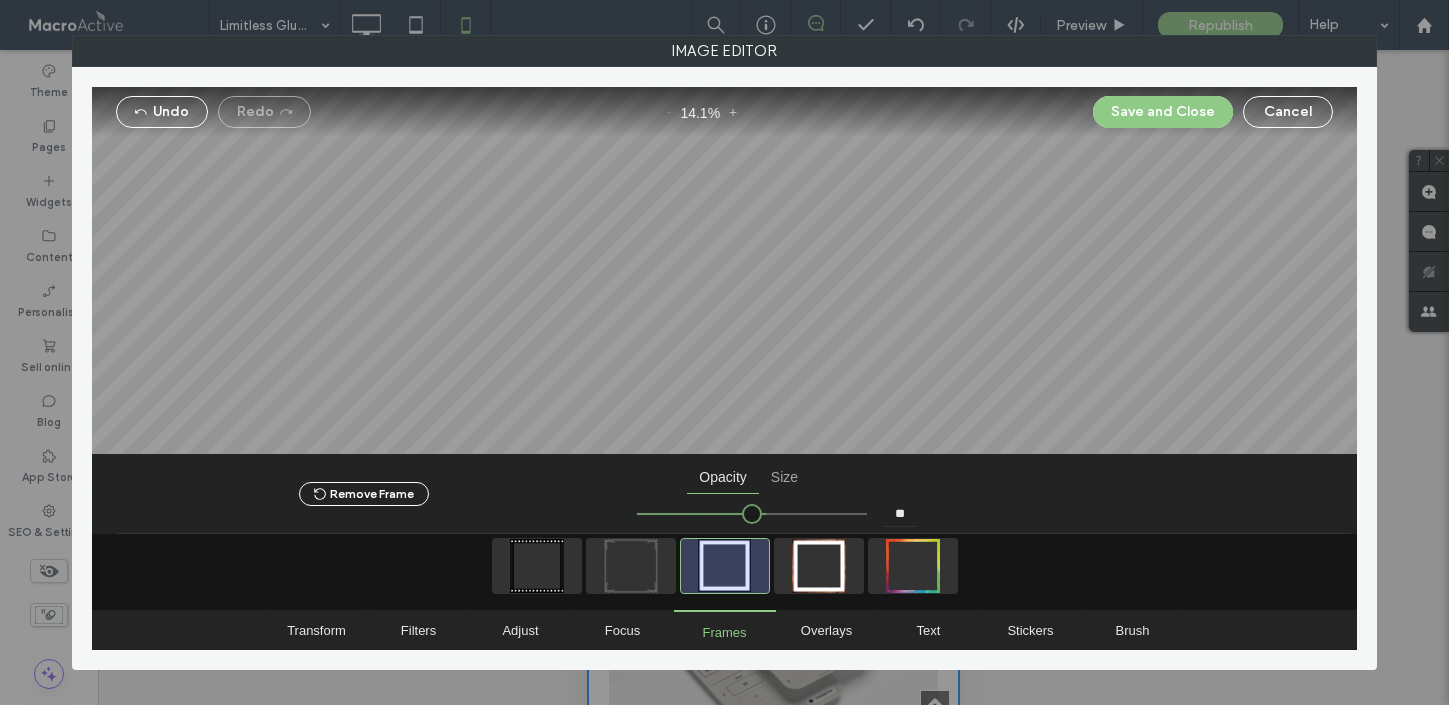 type on "****" 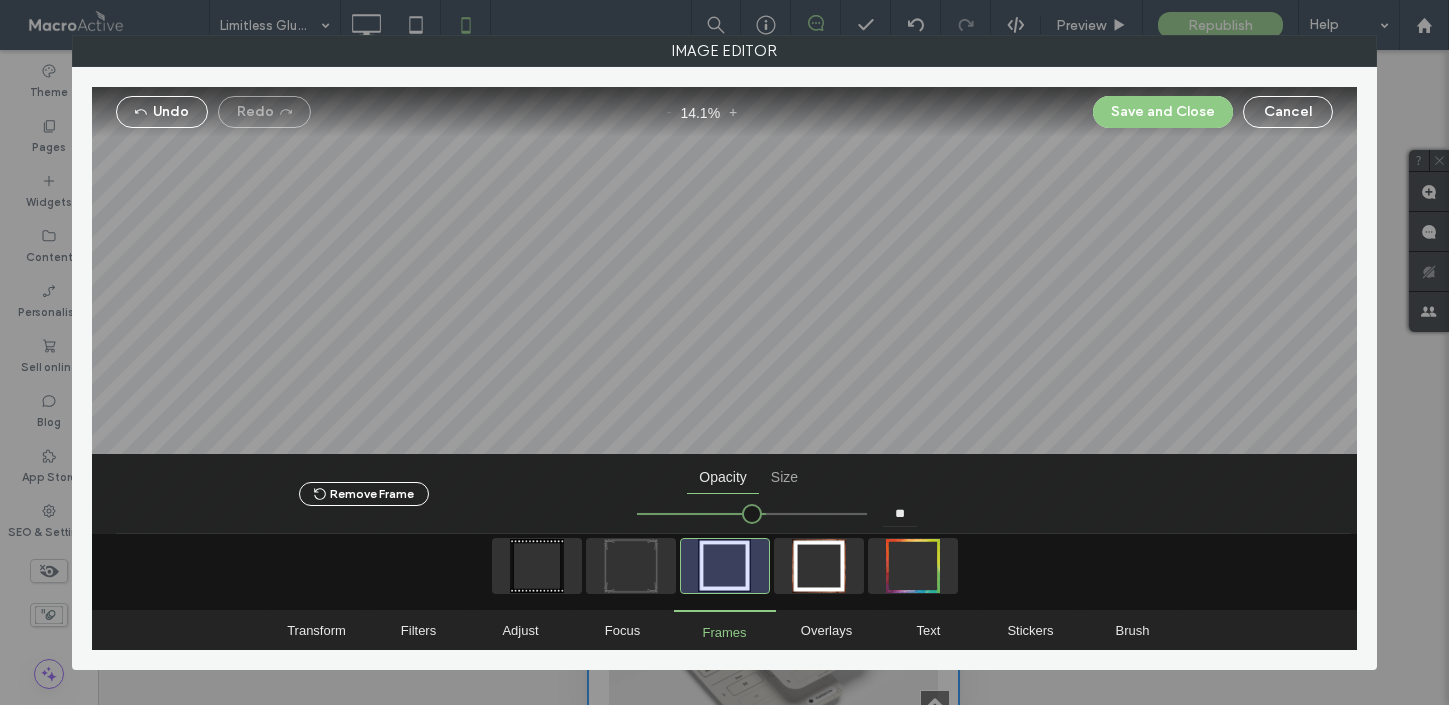 type on "**" 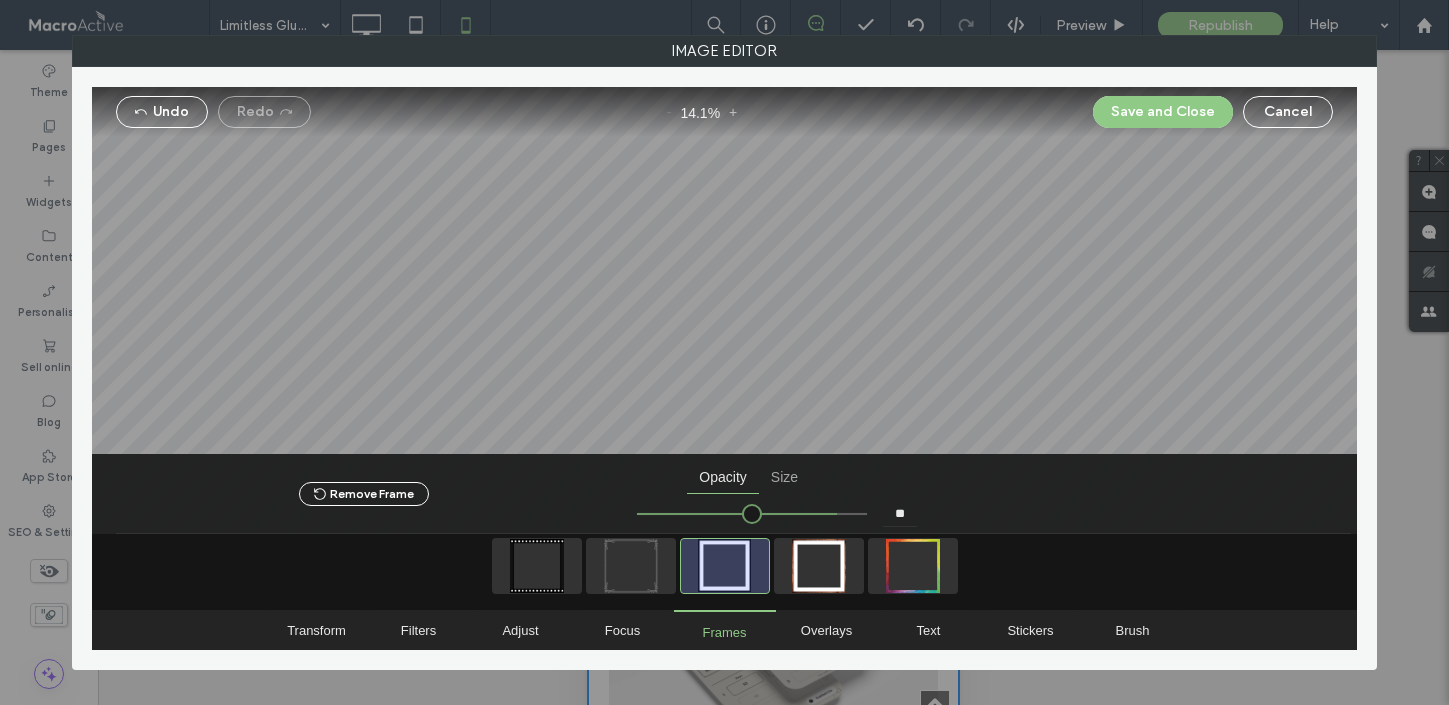 type on "****" 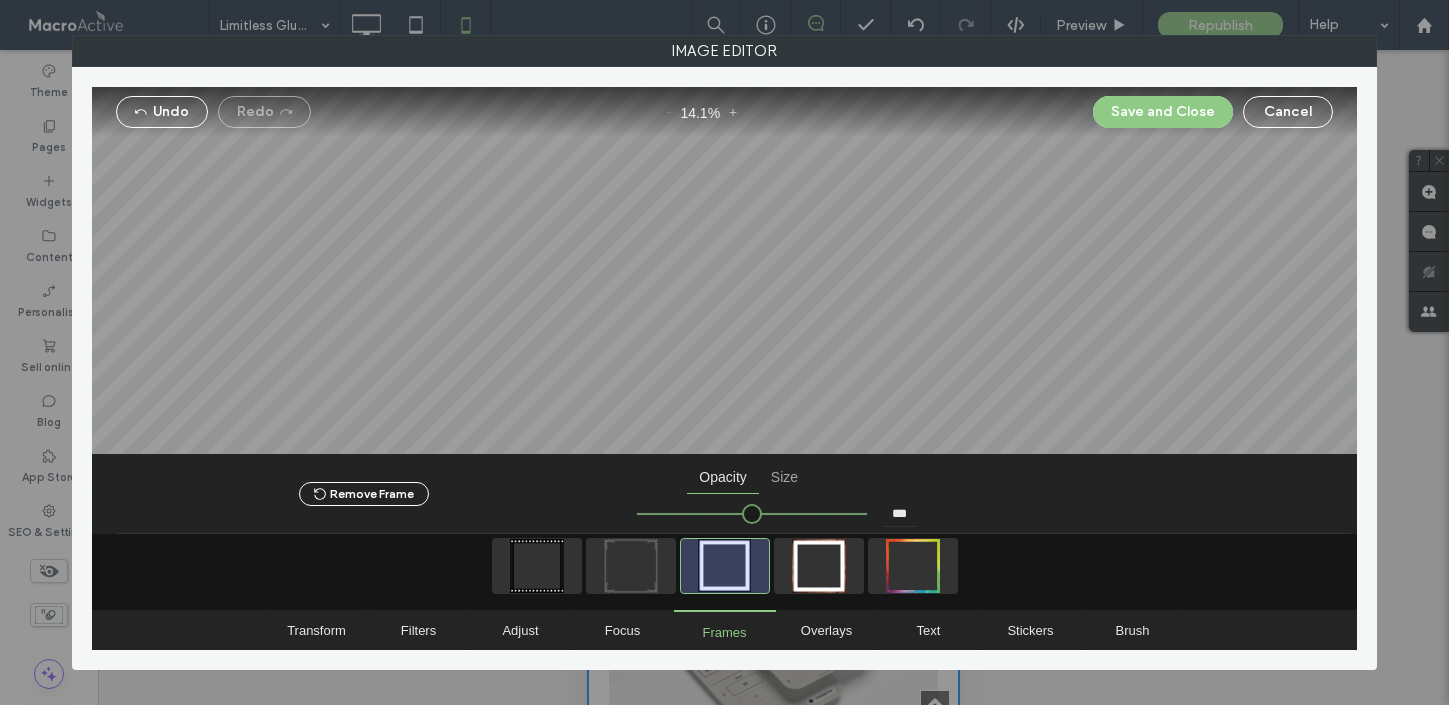 drag, startPoint x: 820, startPoint y: 514, endPoint x: 885, endPoint y: 514, distance: 65 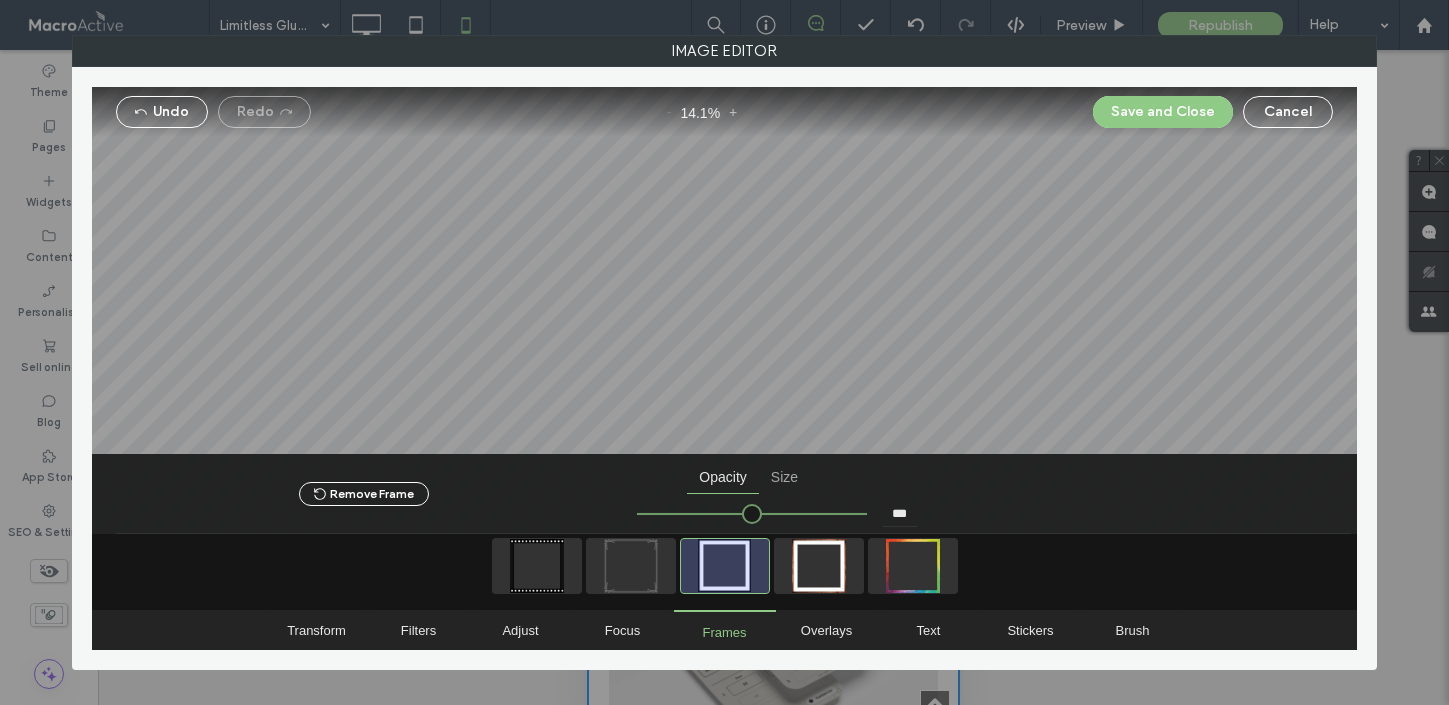 type on "*" 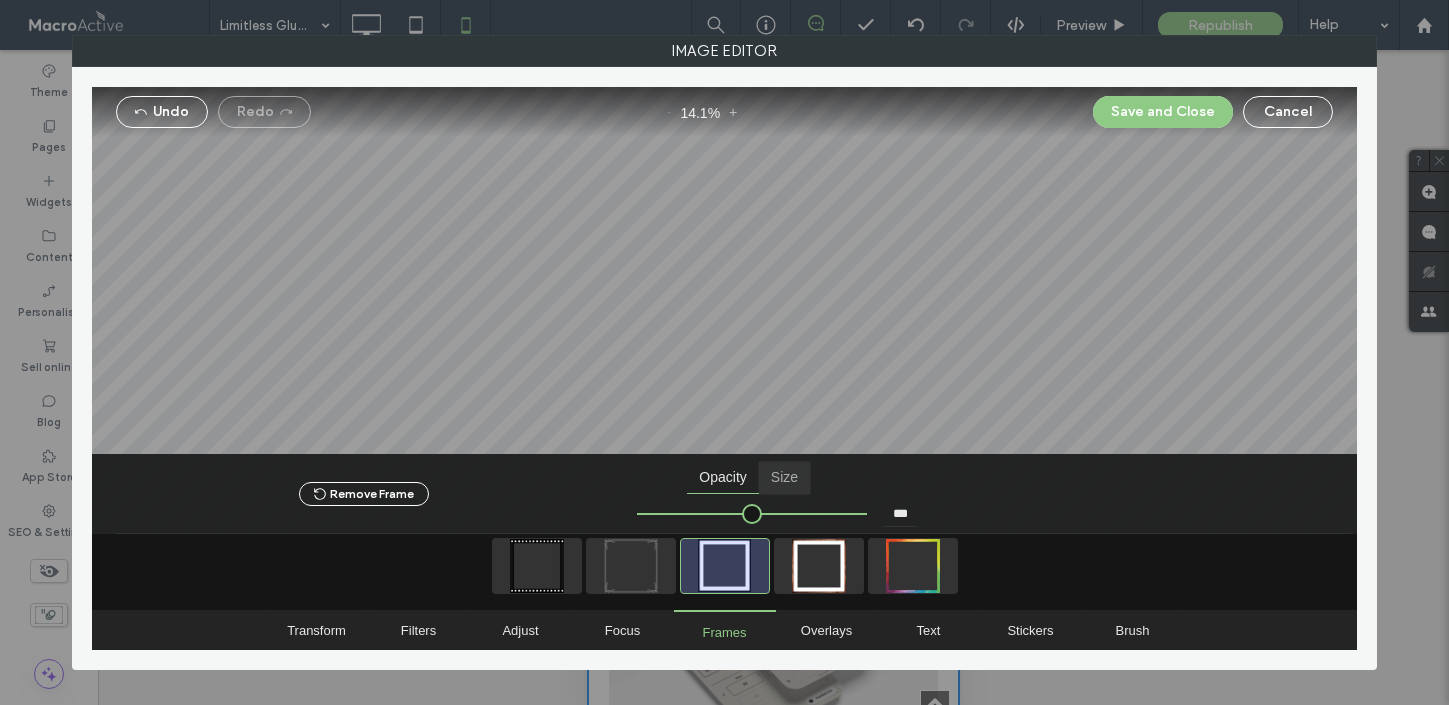 click at bounding box center [784, 478] 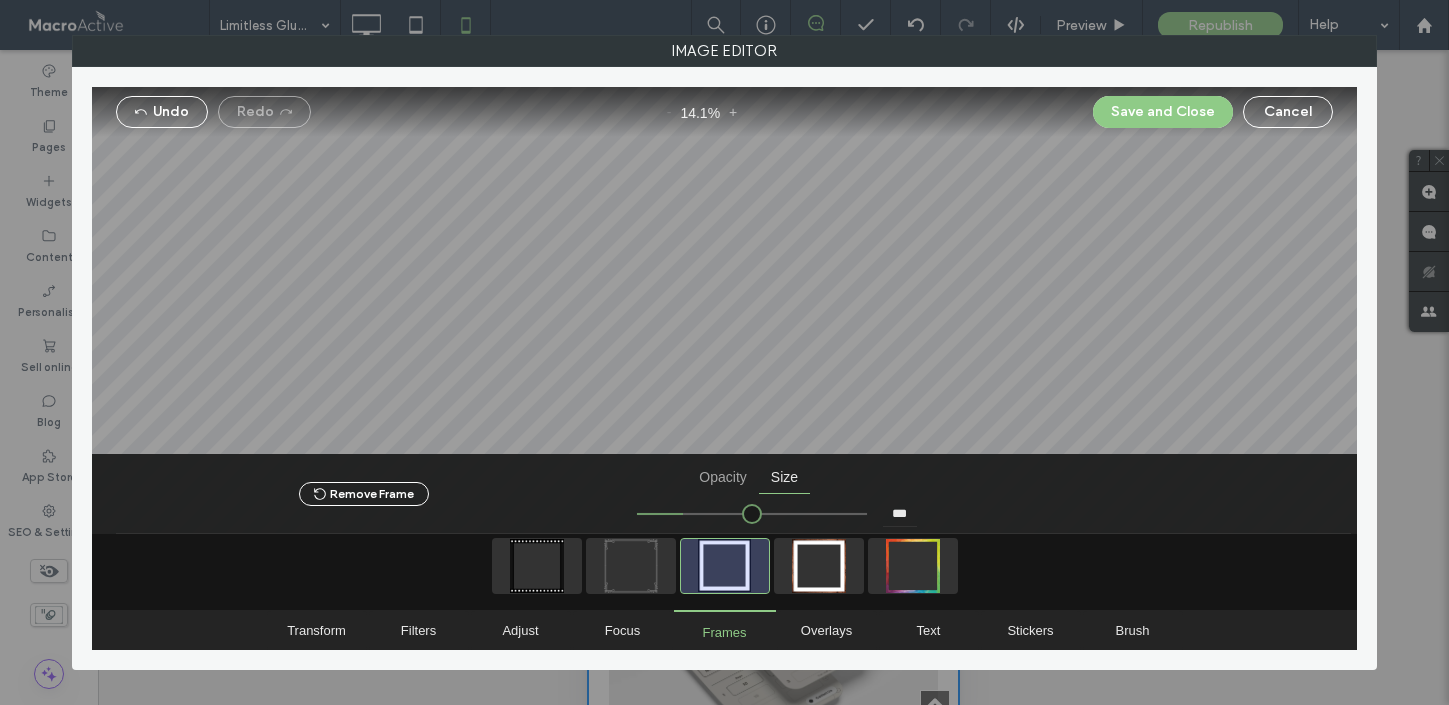 type on "******" 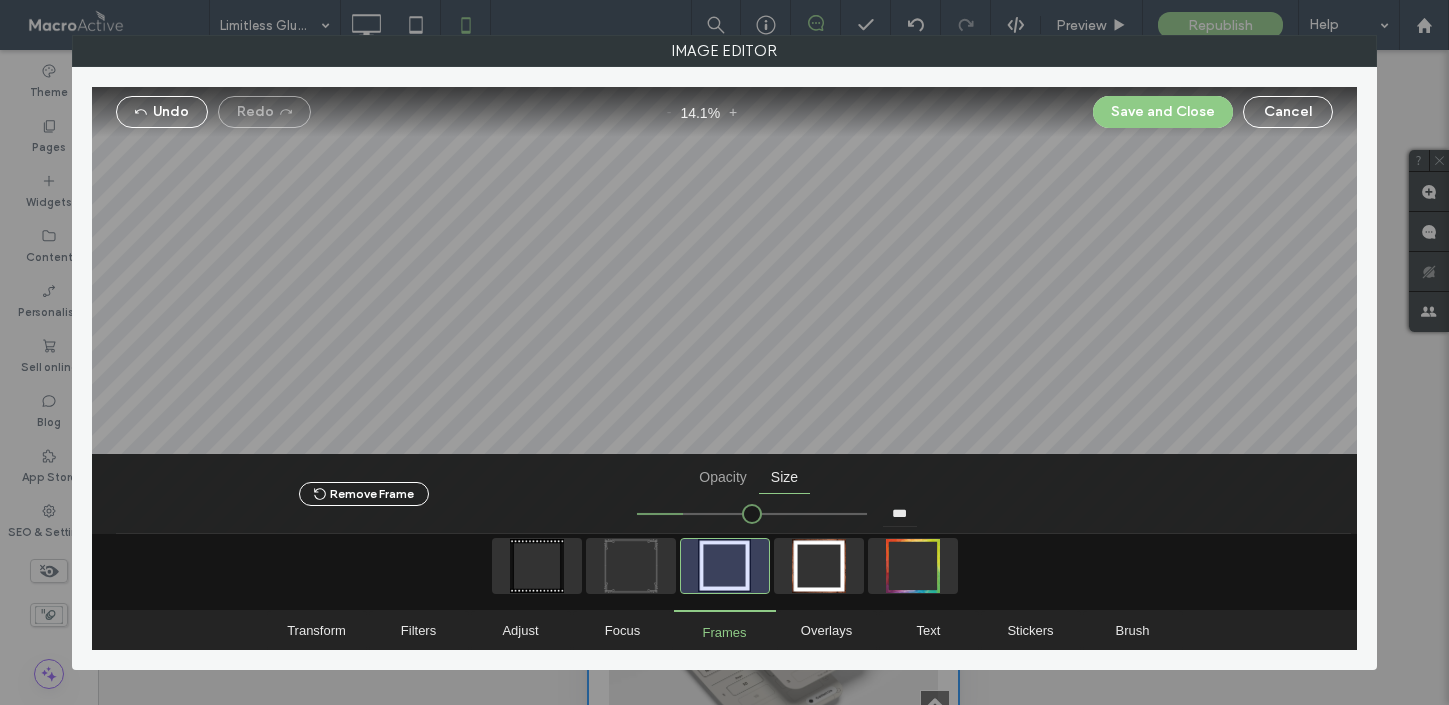 type on "***" 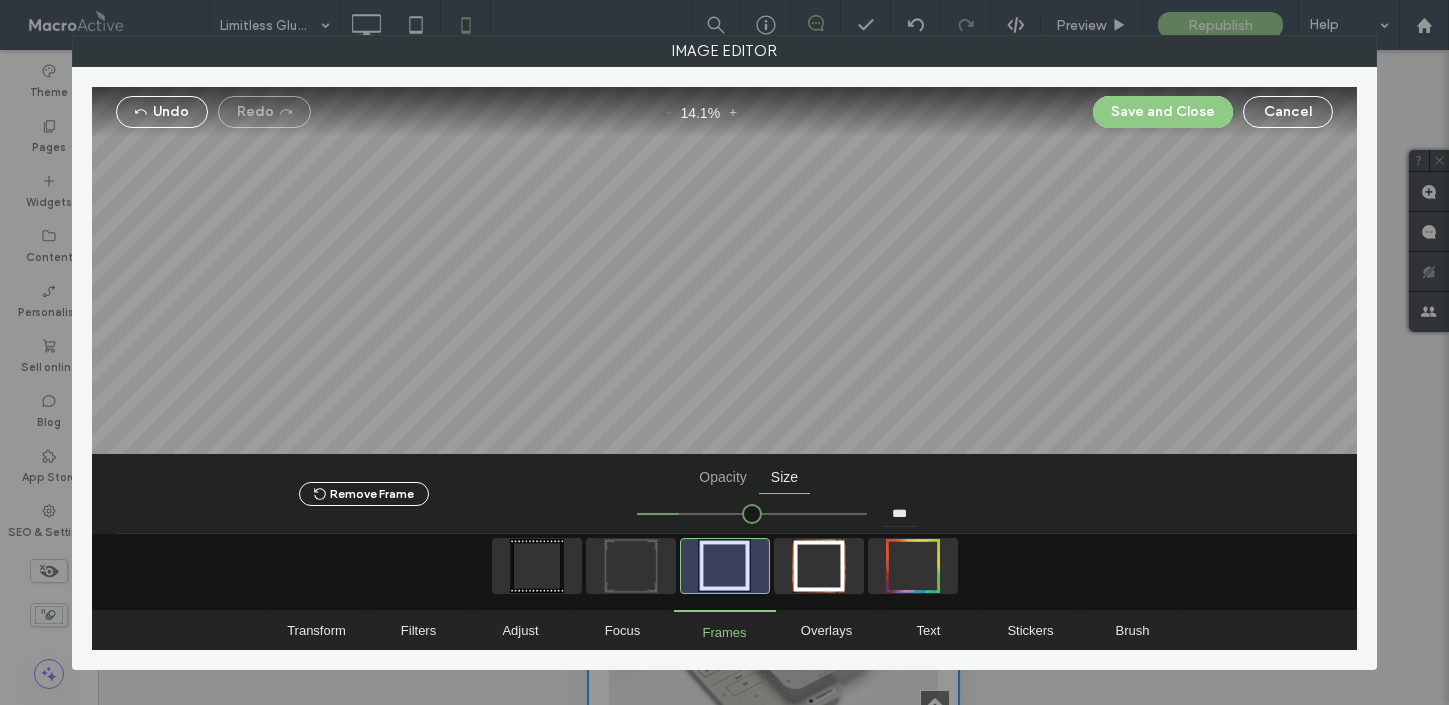 type on "******" 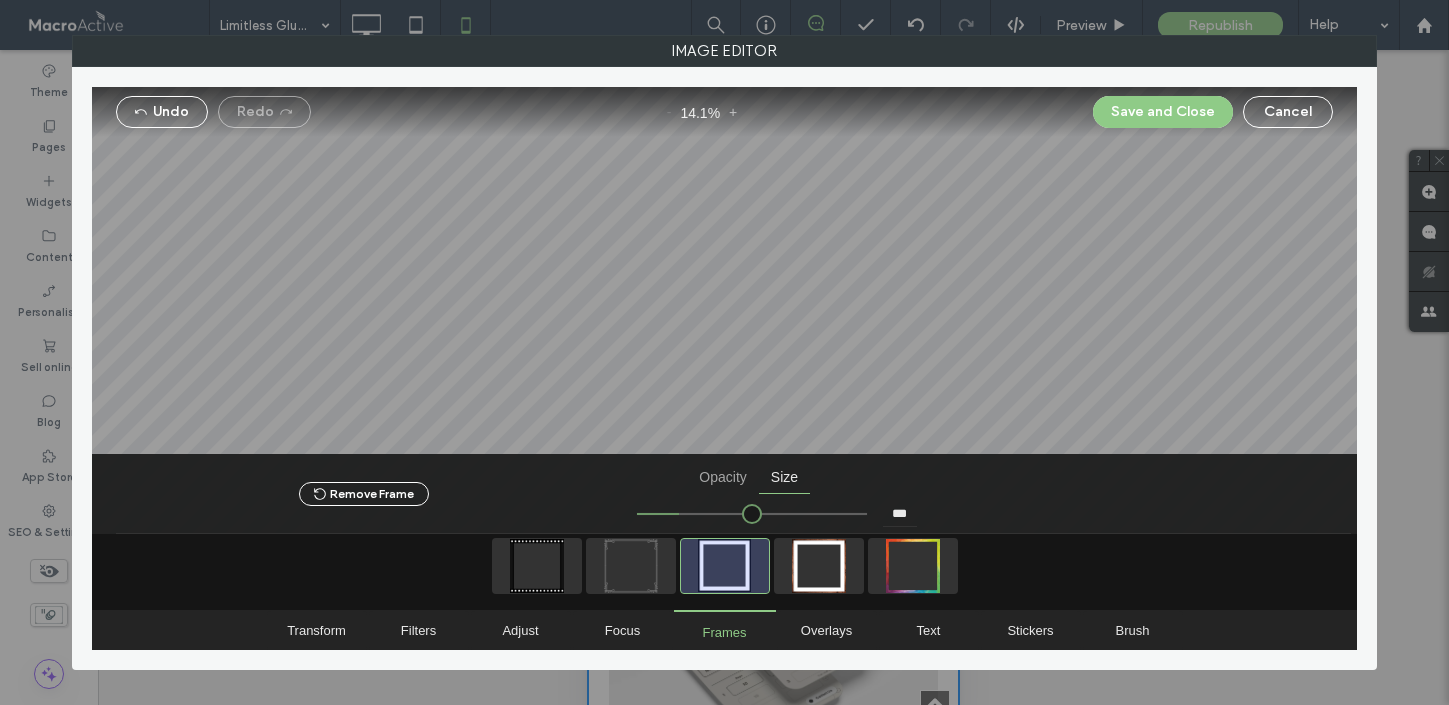 type on "***" 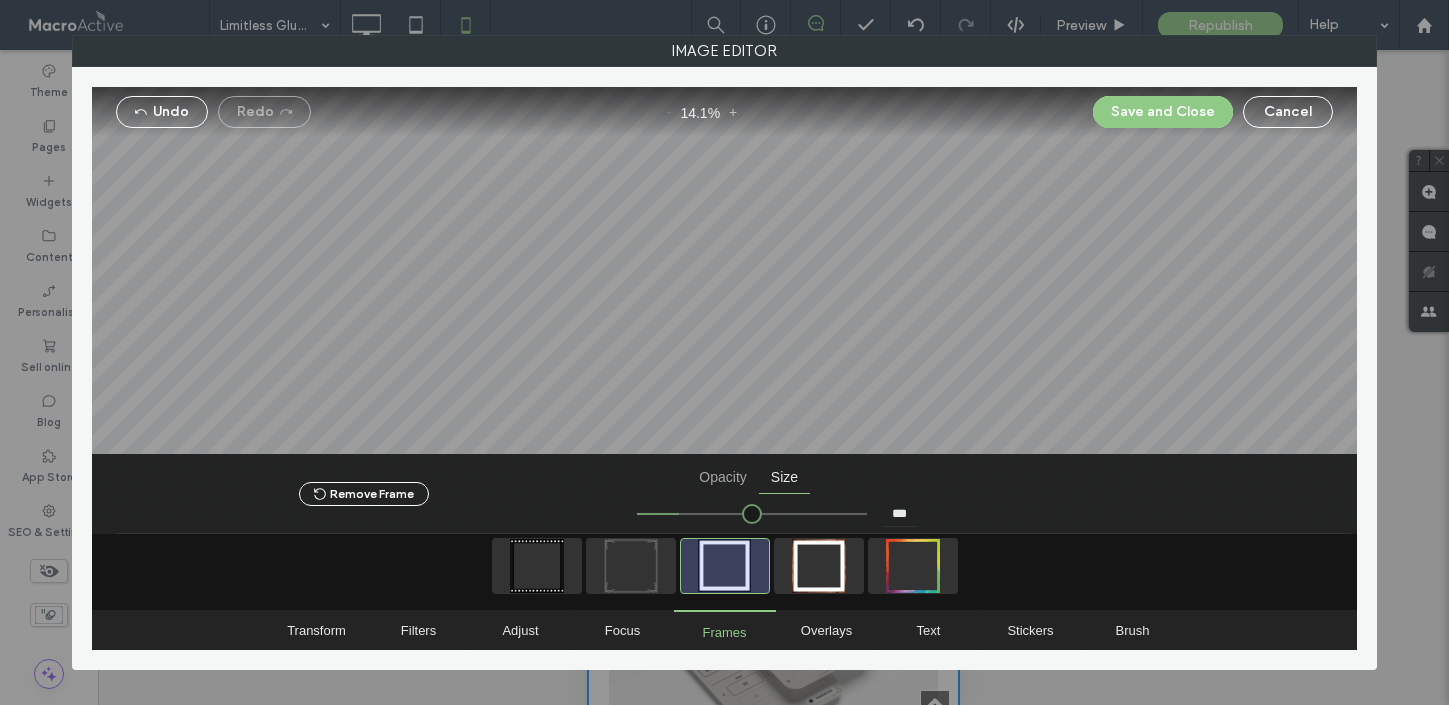 type on "*****" 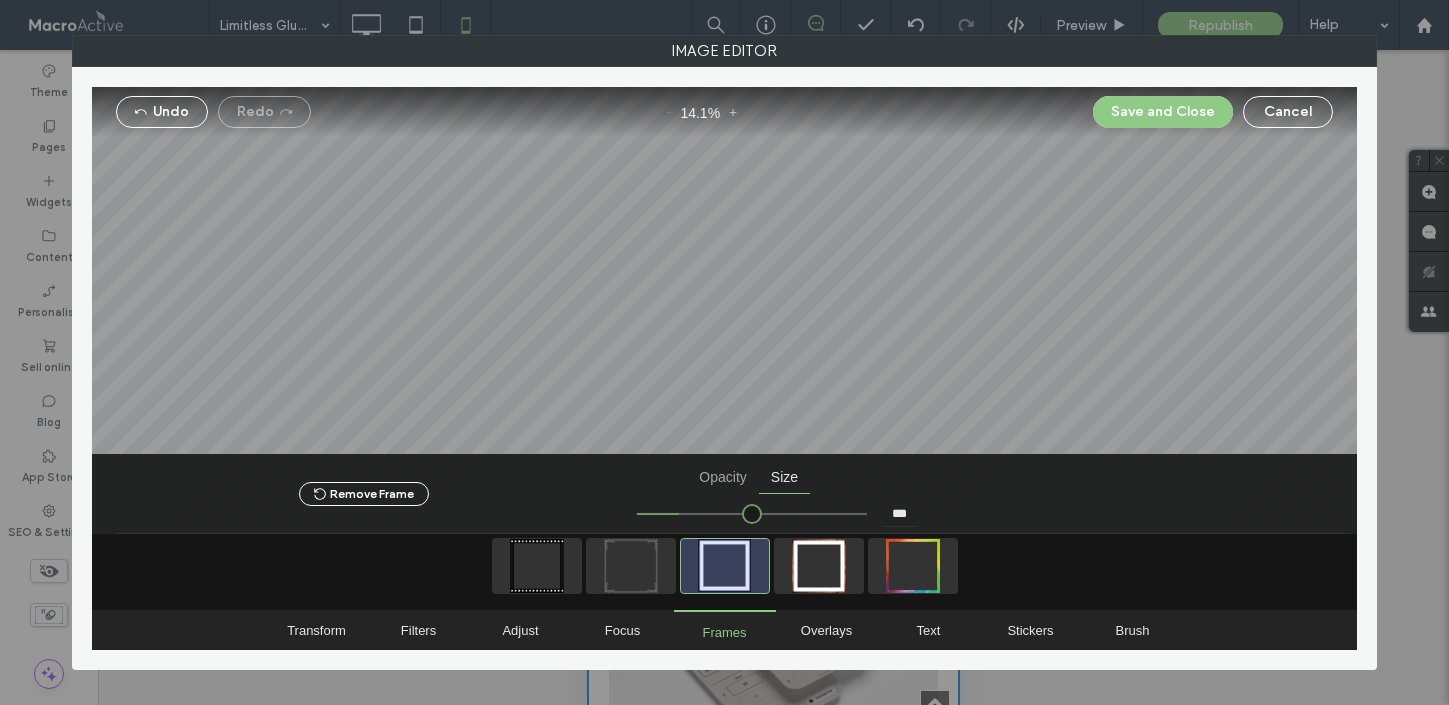 type on "***" 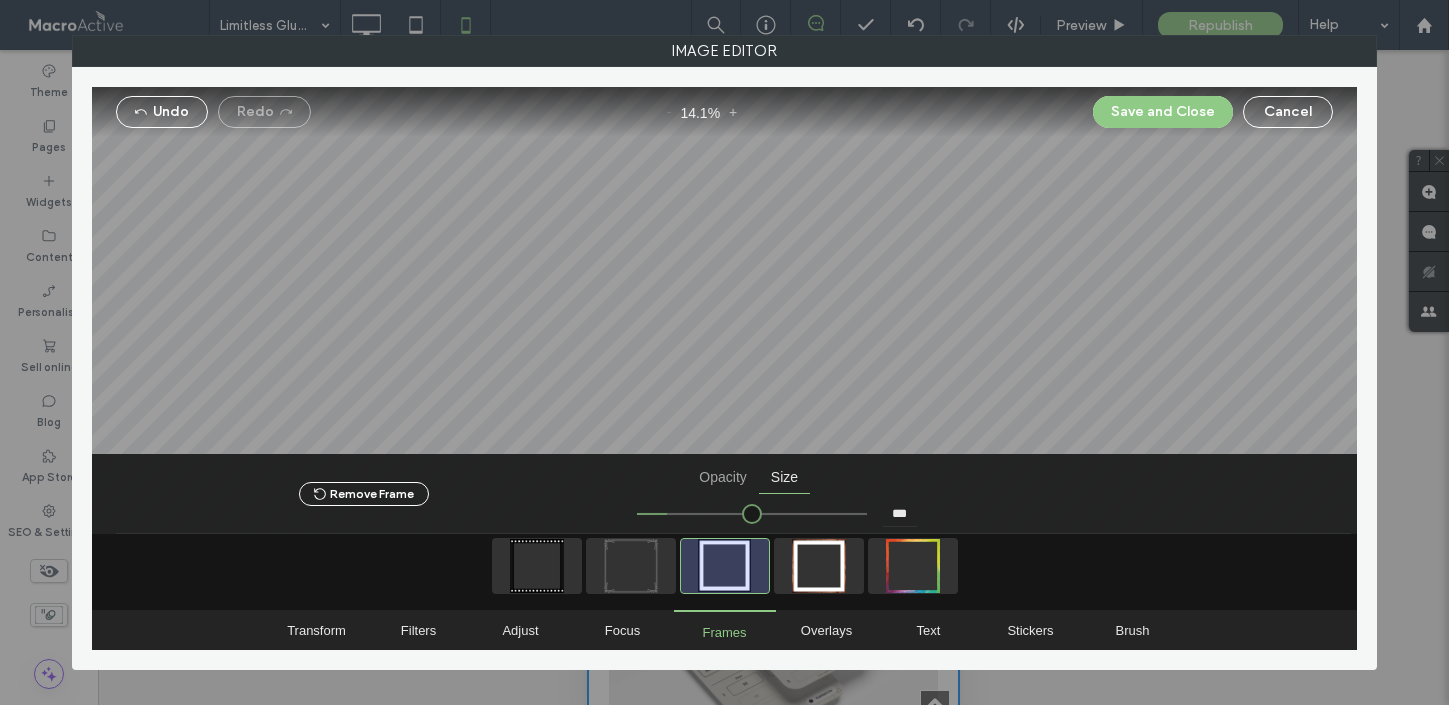 type on "******" 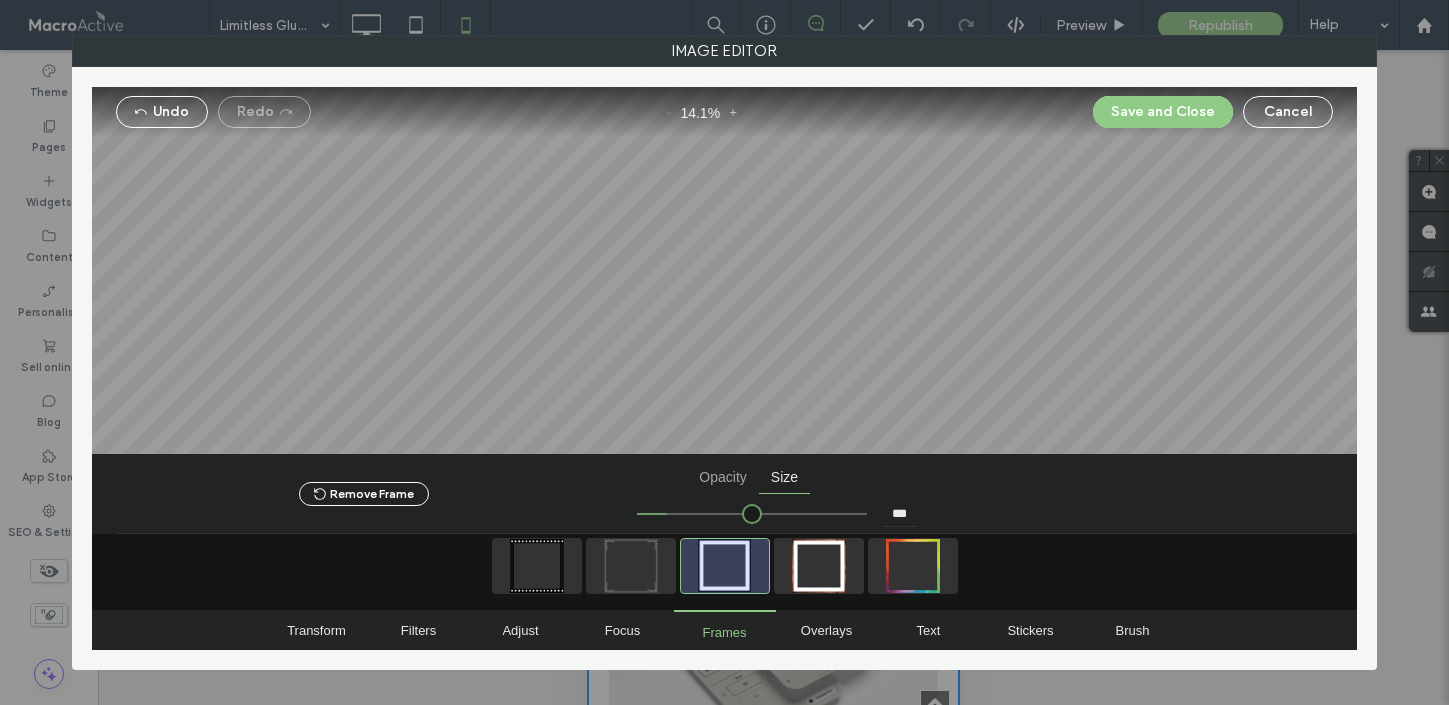 type on "***" 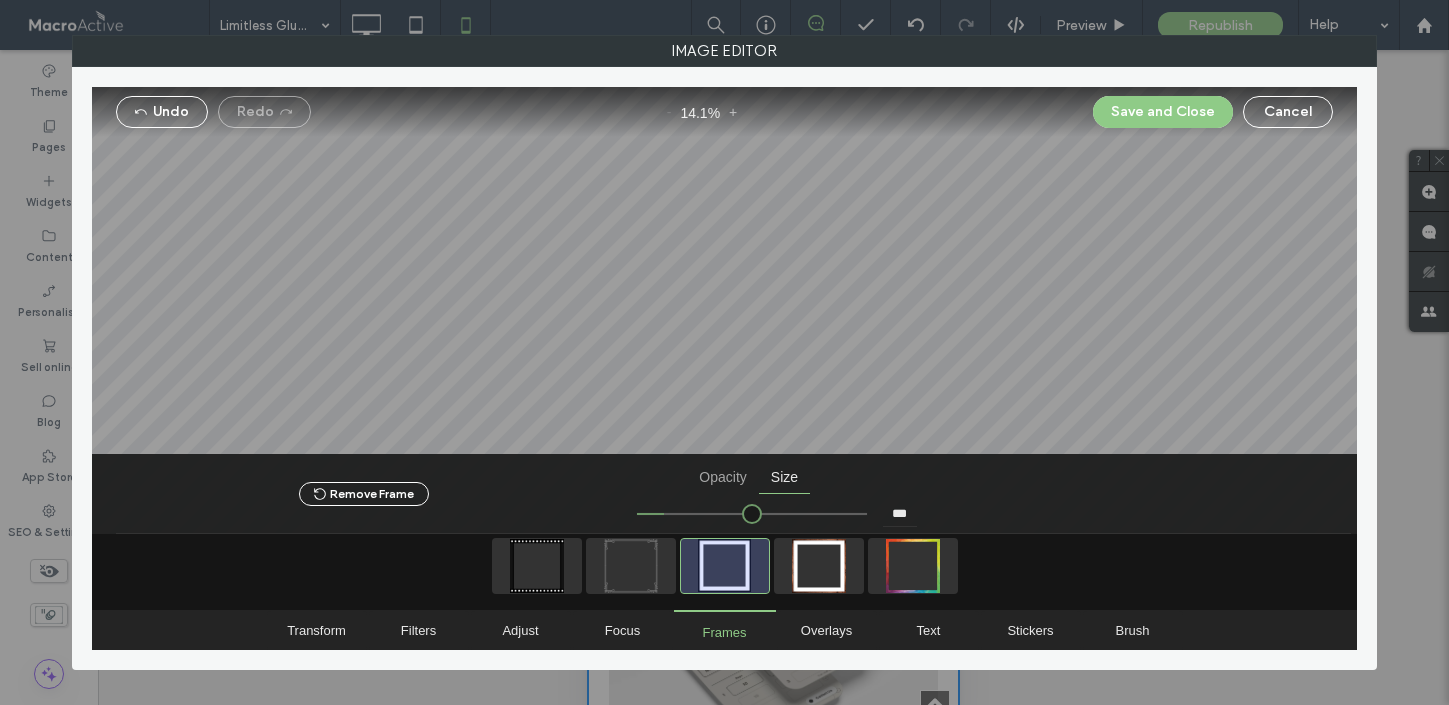 type on "******" 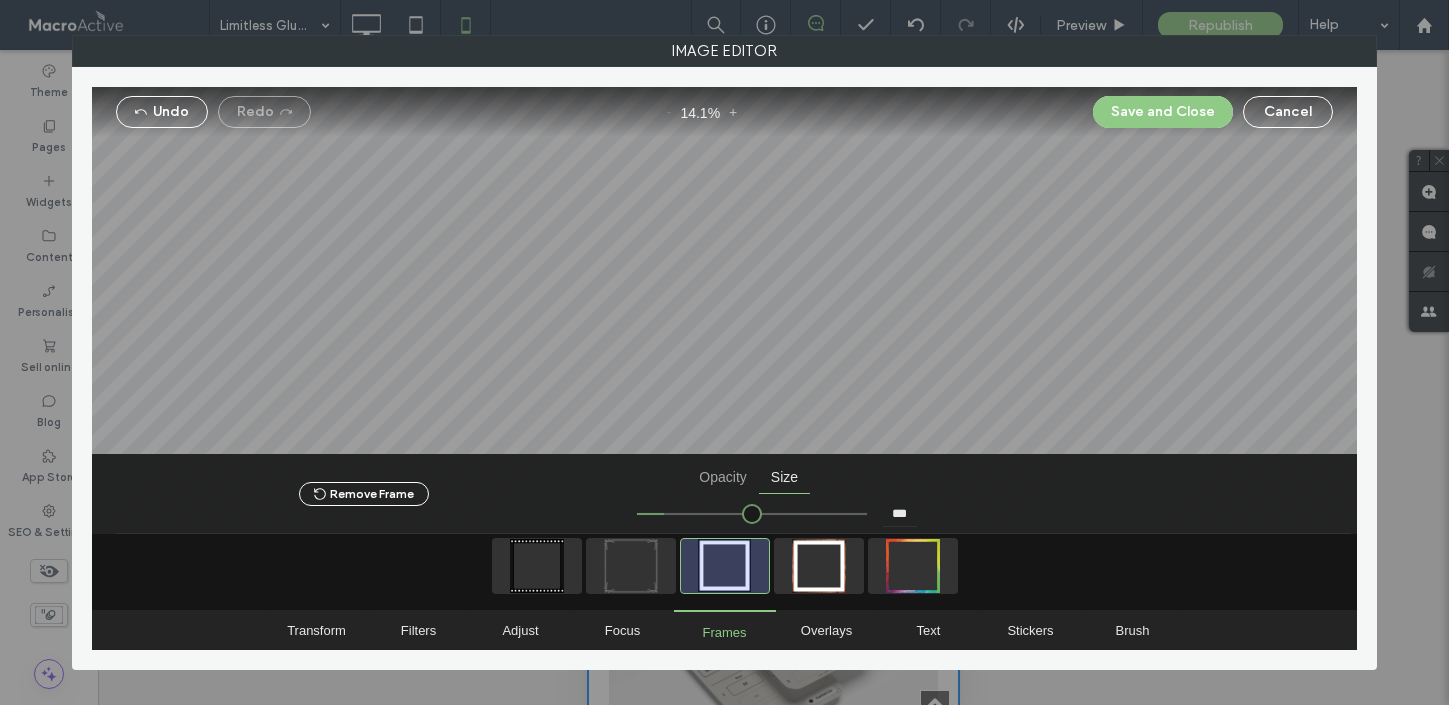 type on "***" 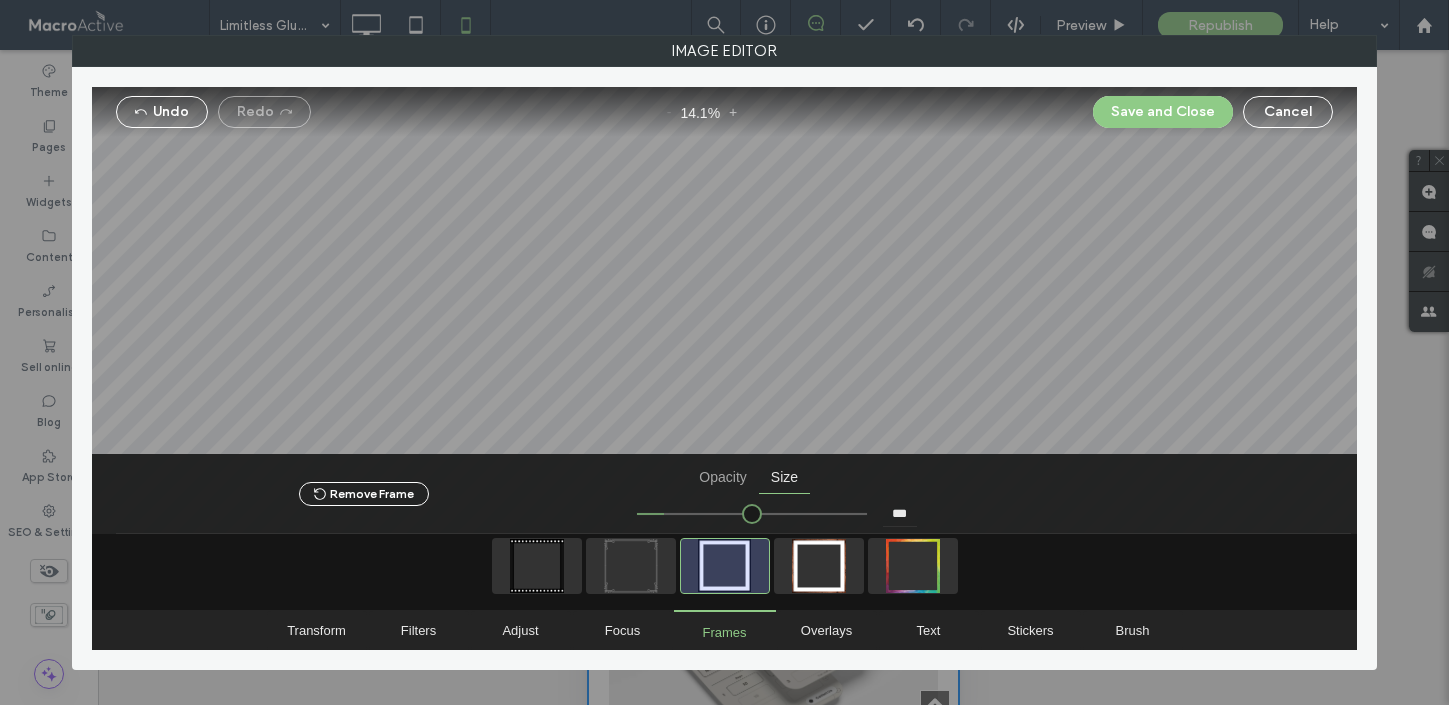 type on "******" 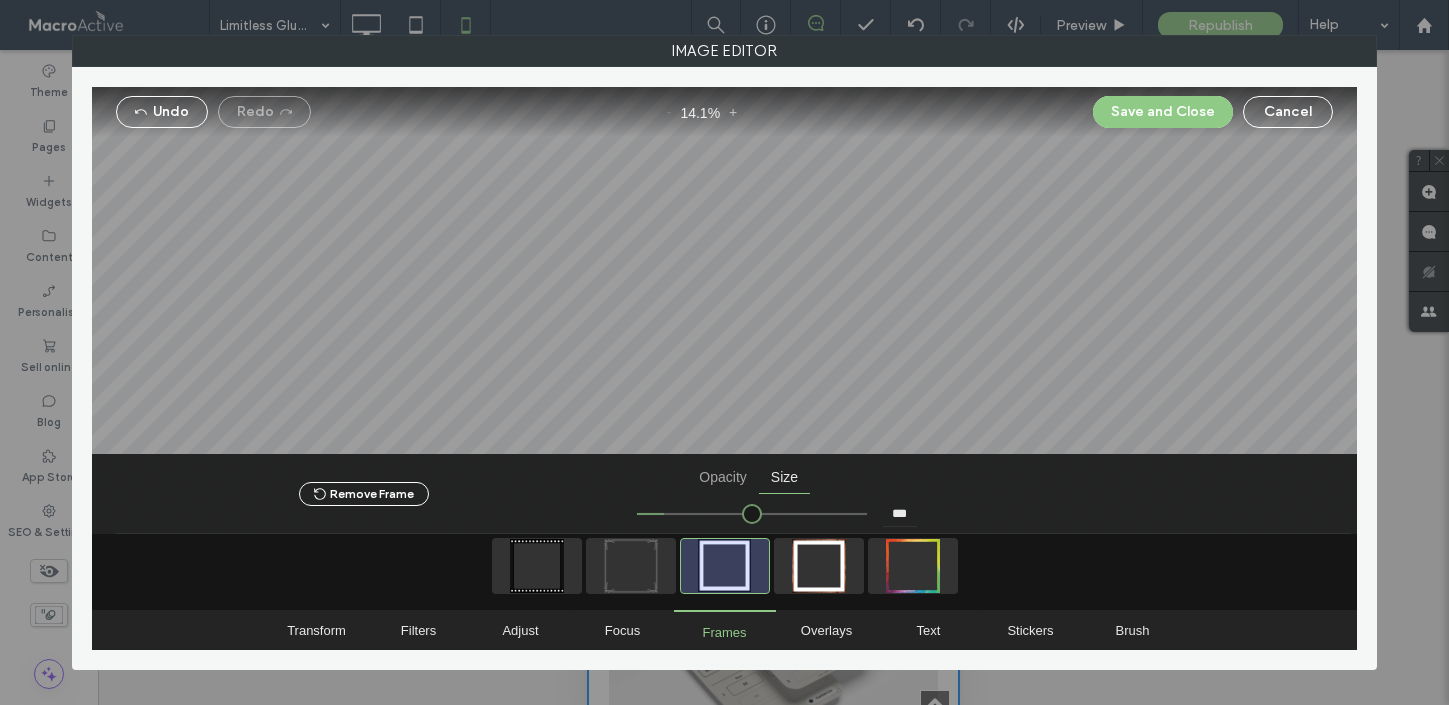type on "***" 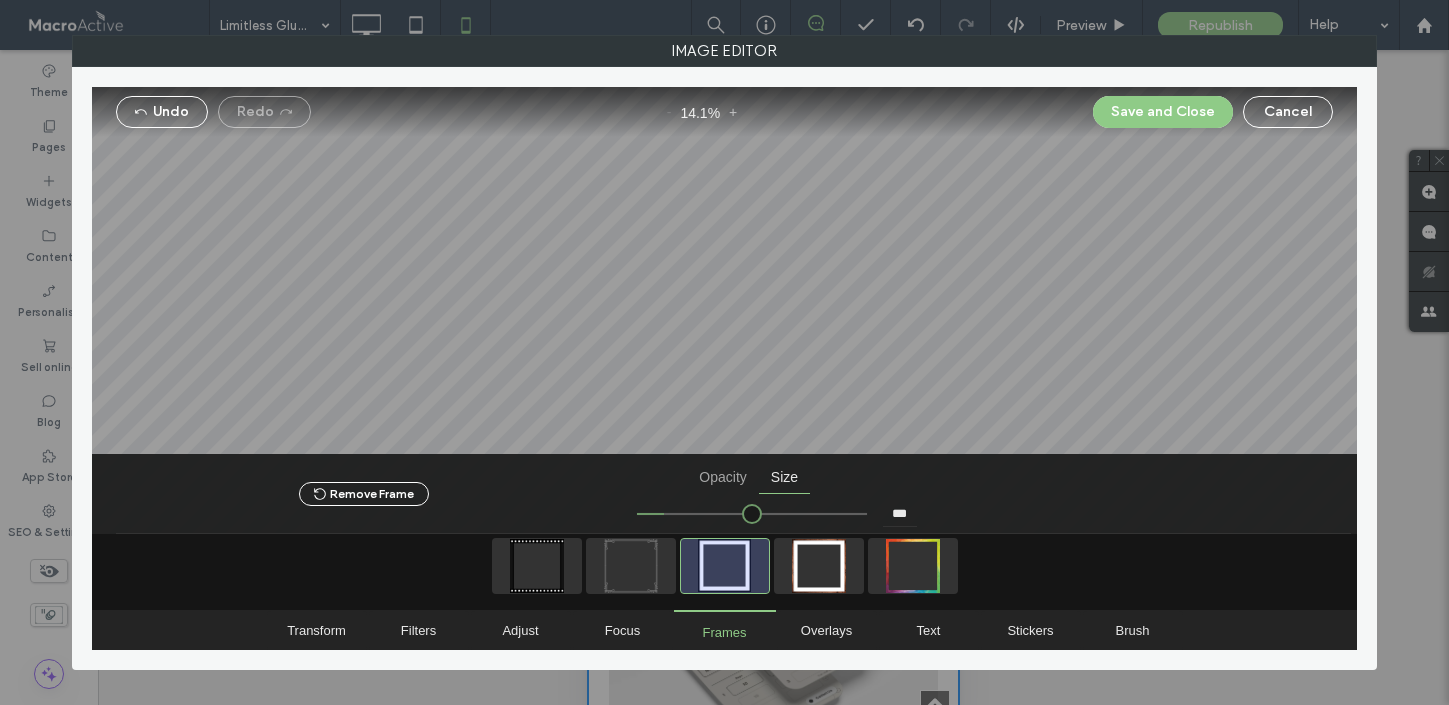 type on "******" 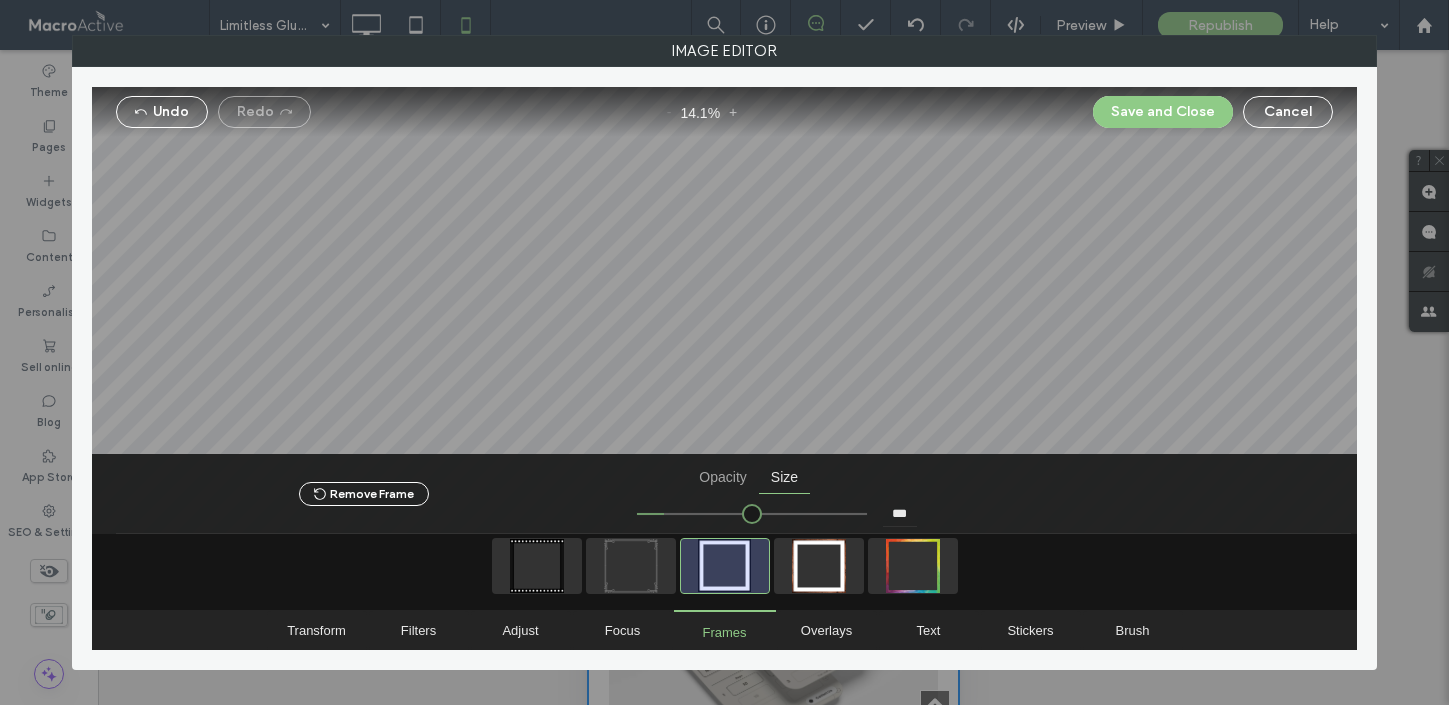 type on "***" 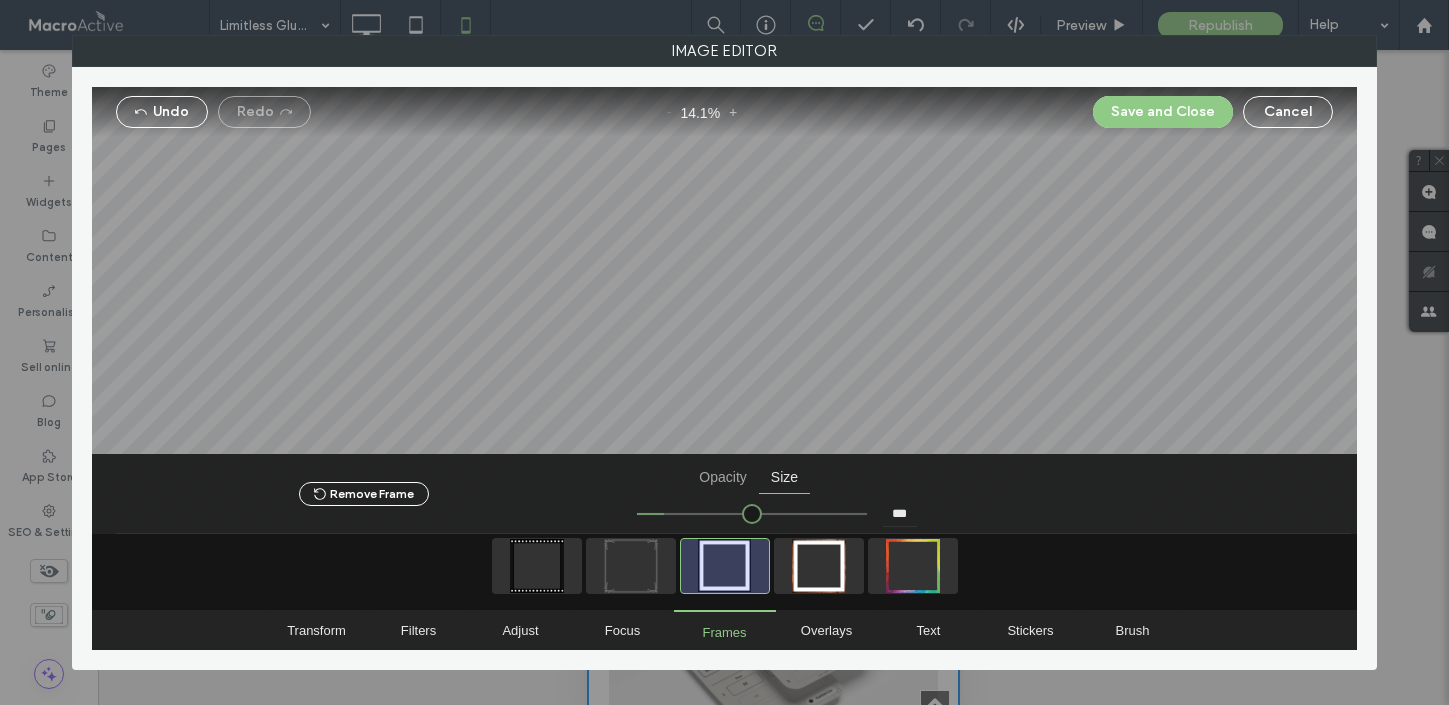 type on "******" 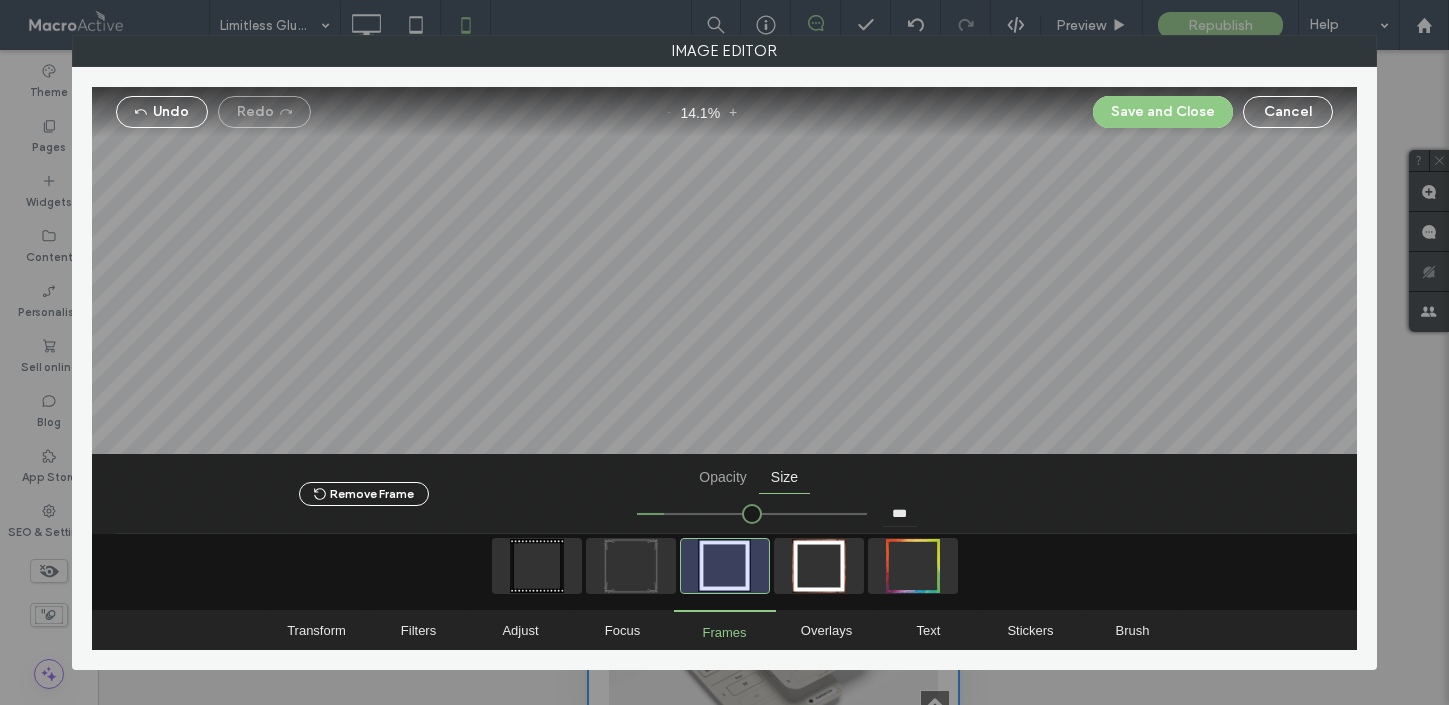 type on "***" 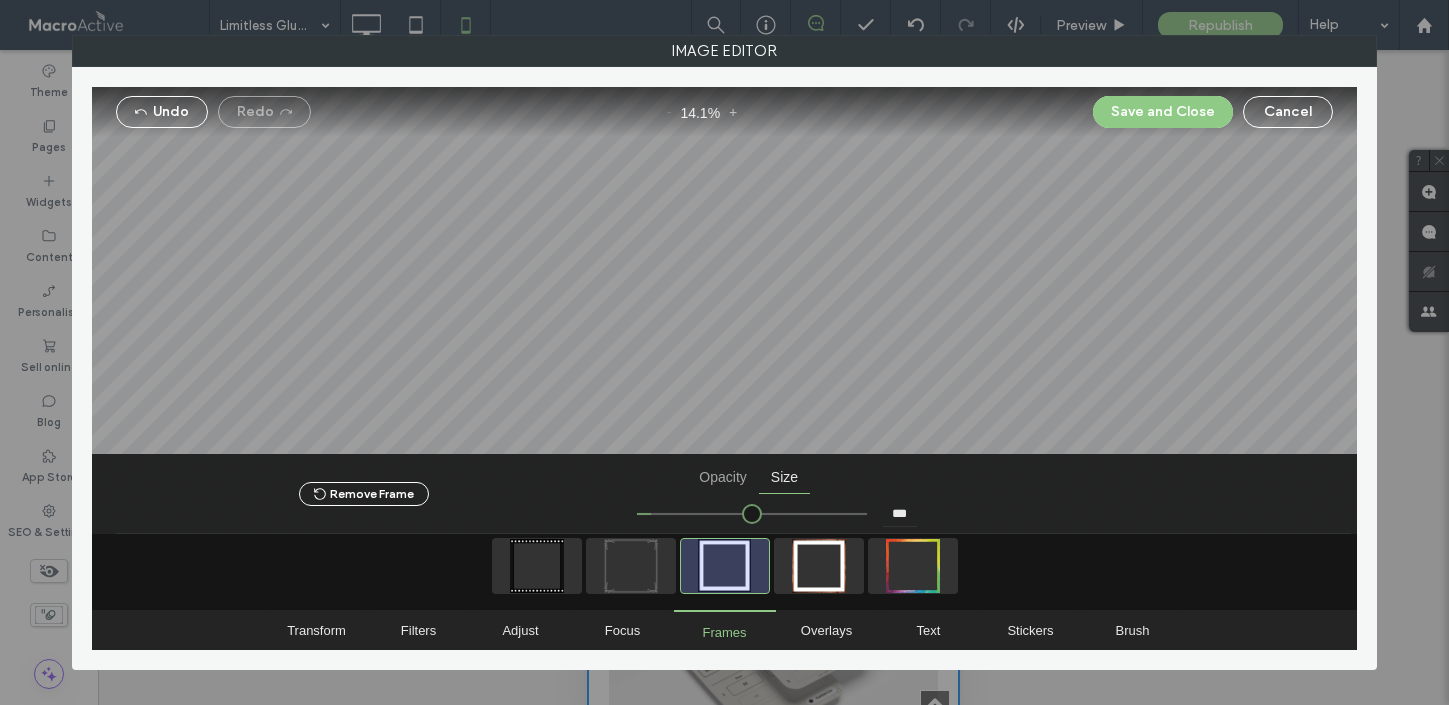 type on "******" 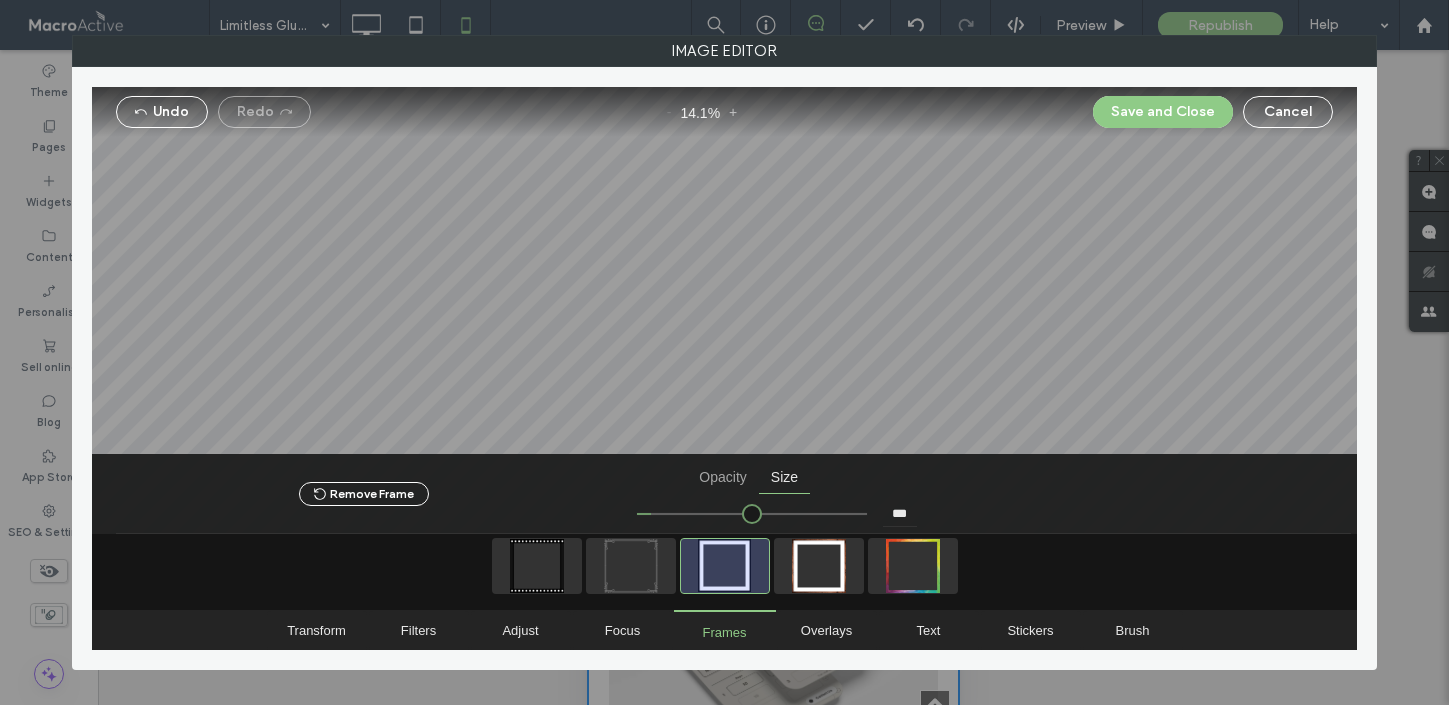 type on "***" 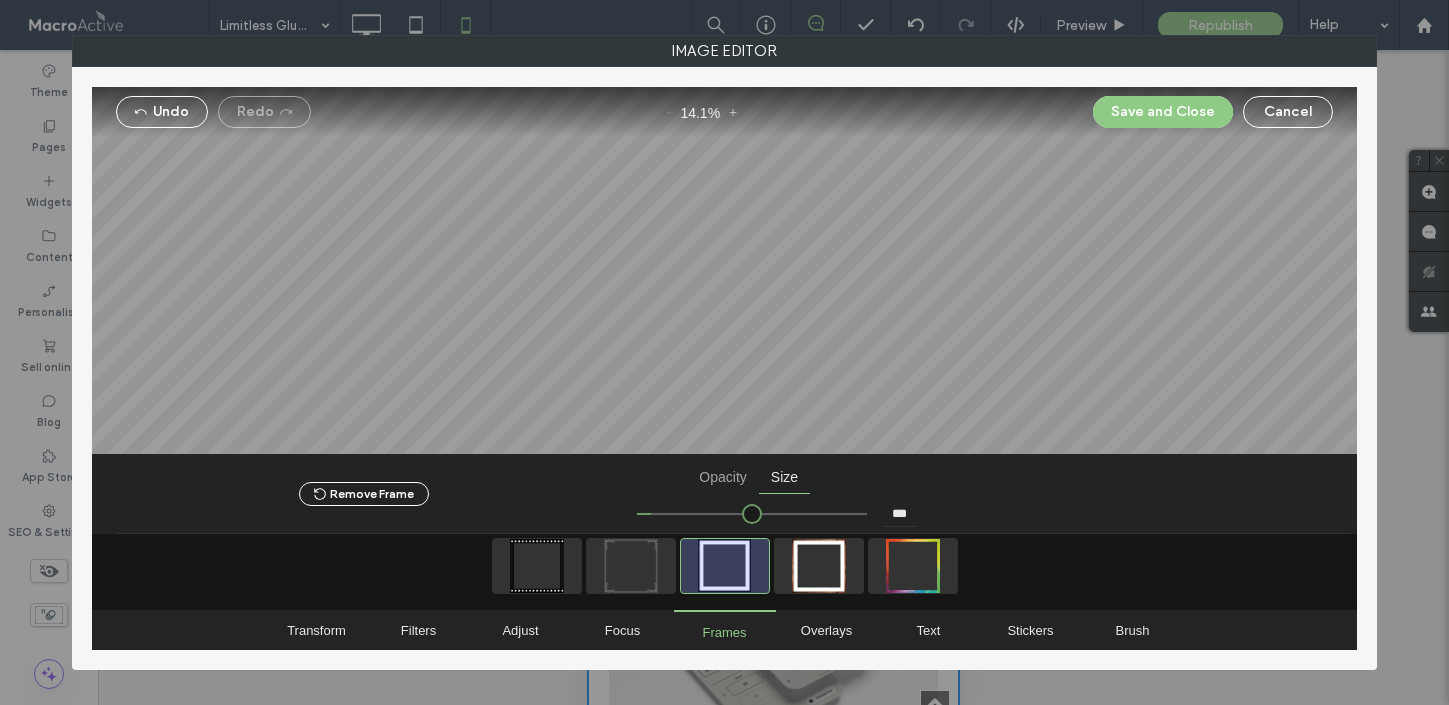 type on "*****" 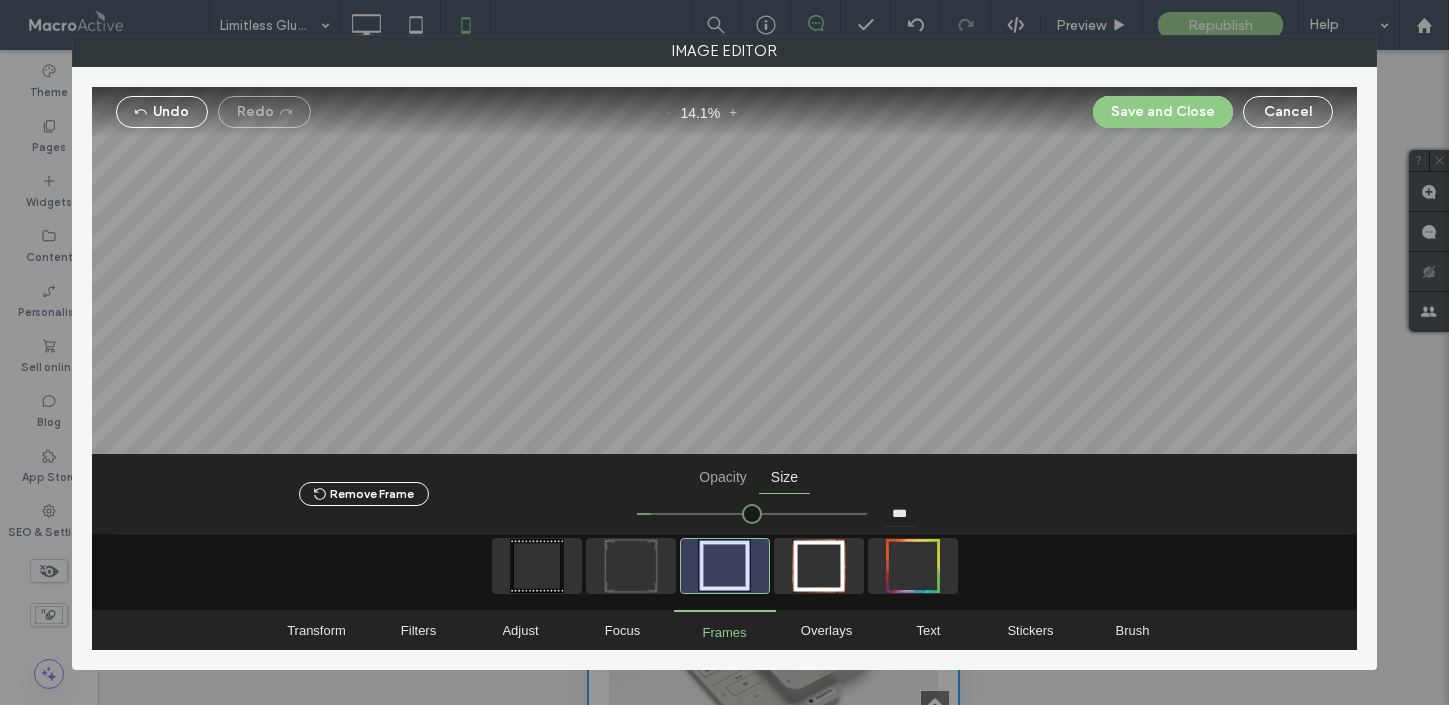 type on "***" 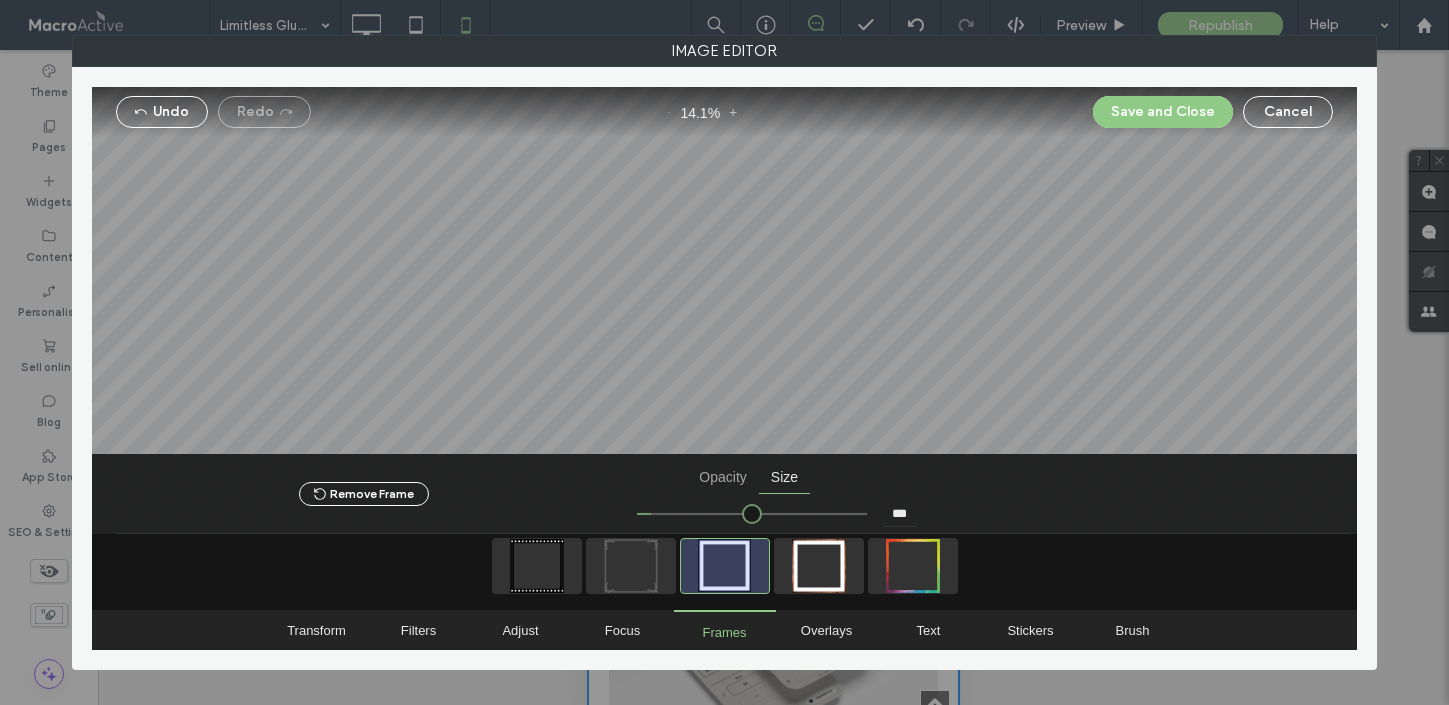 type on "******" 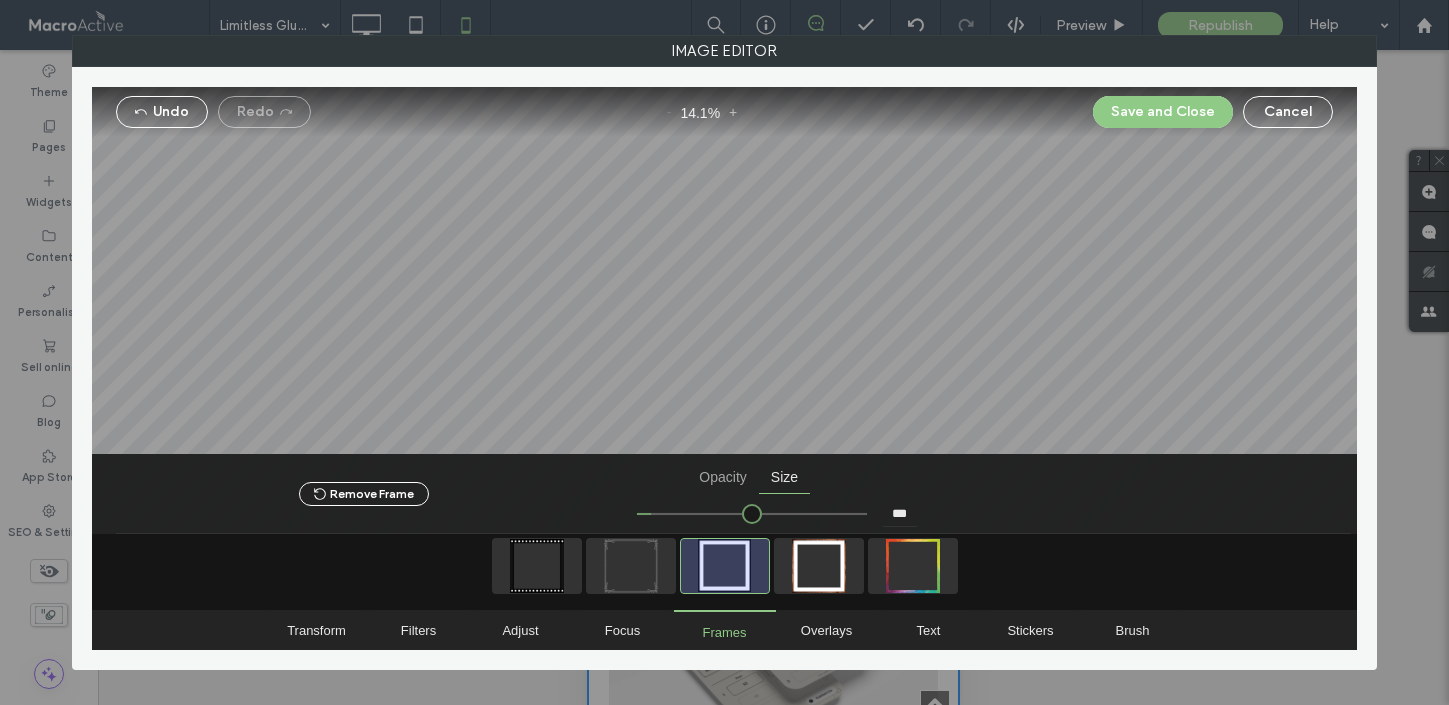 type on "***" 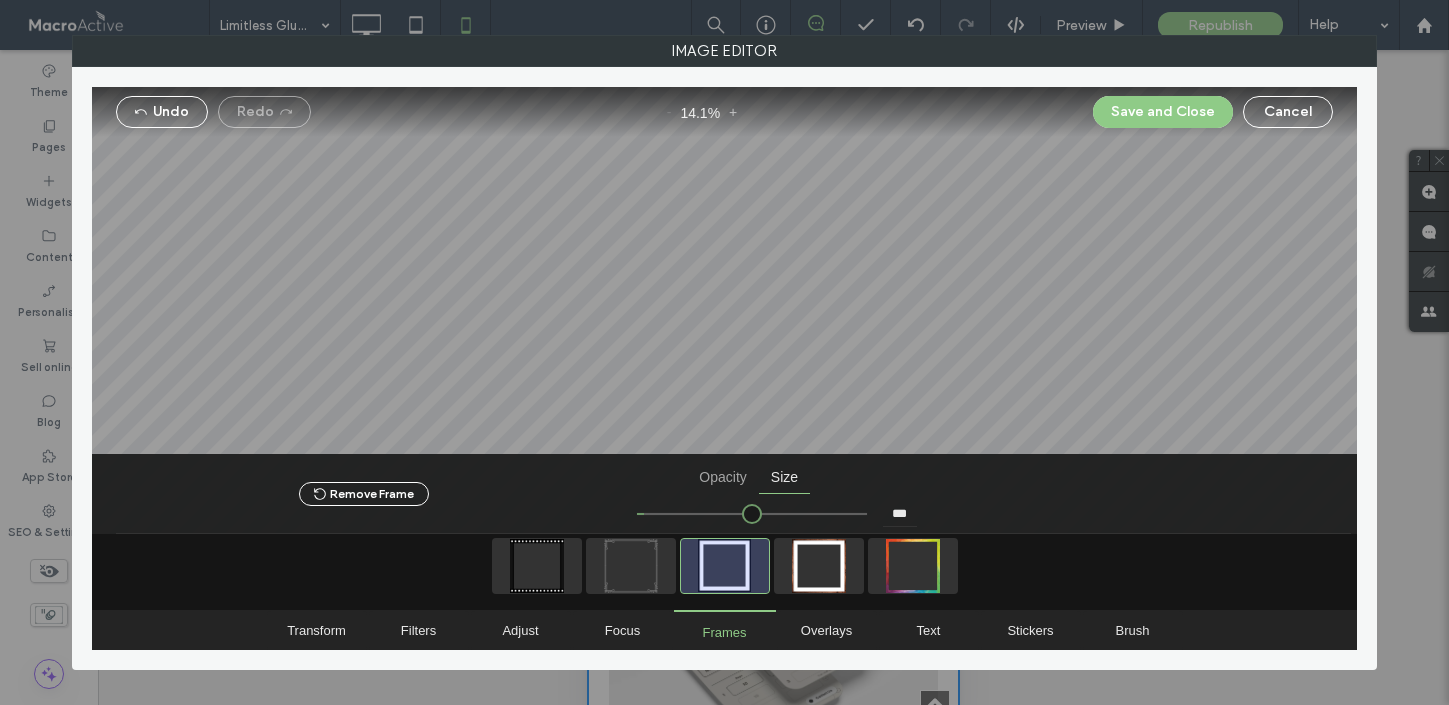 type on "******" 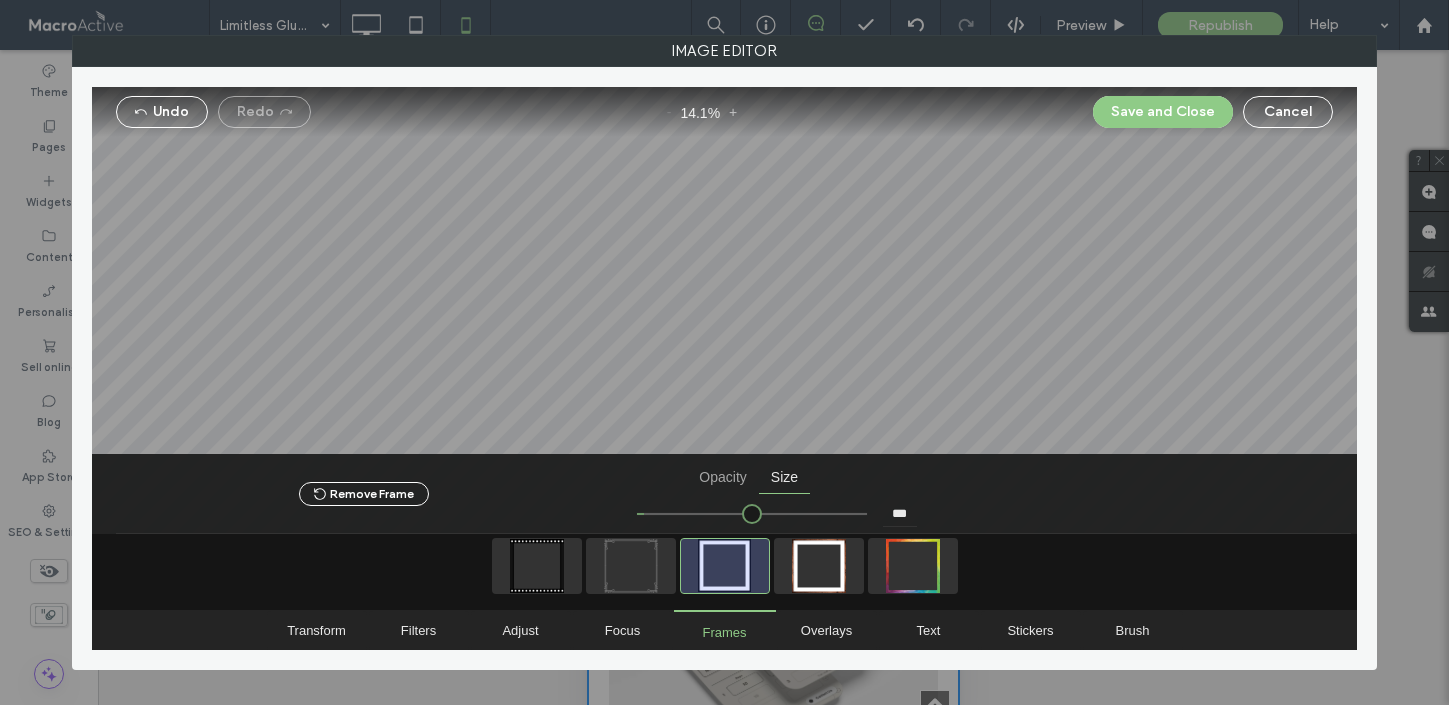 type on "******" 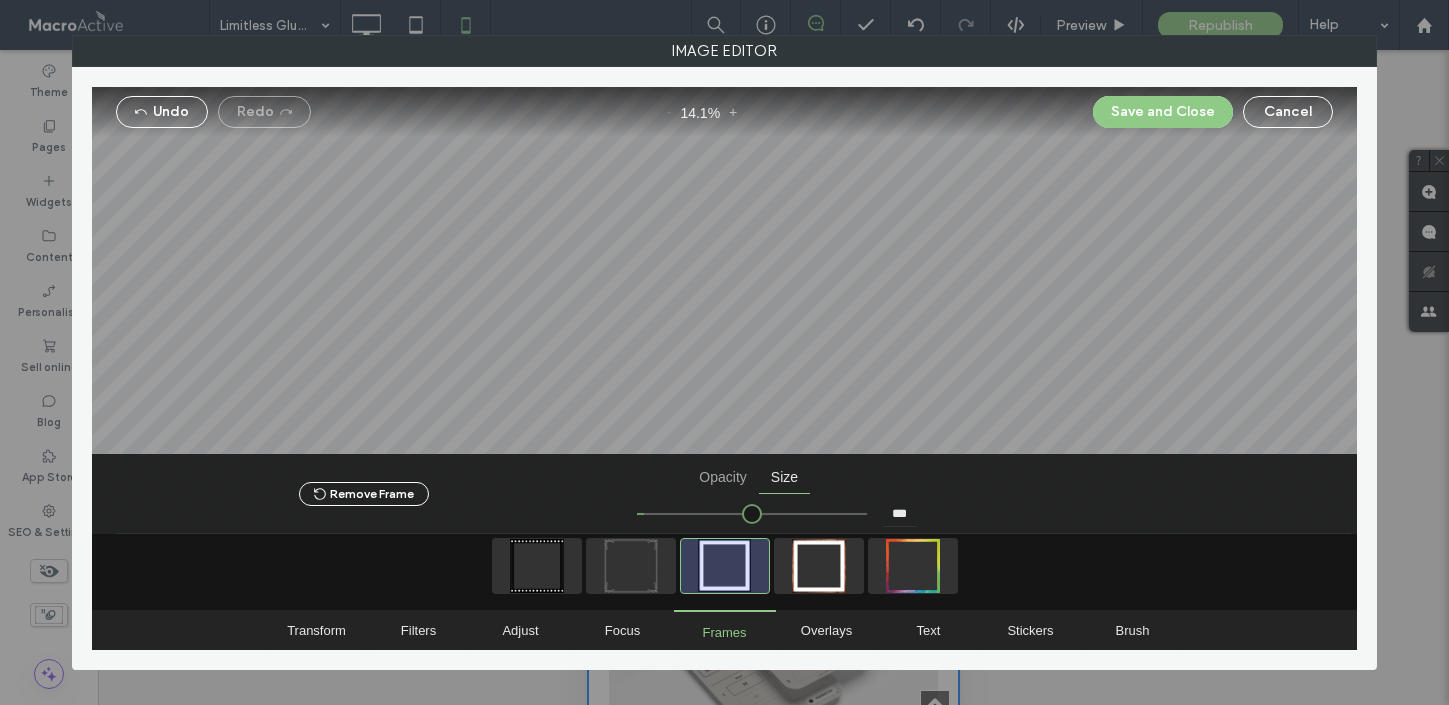 type on "***" 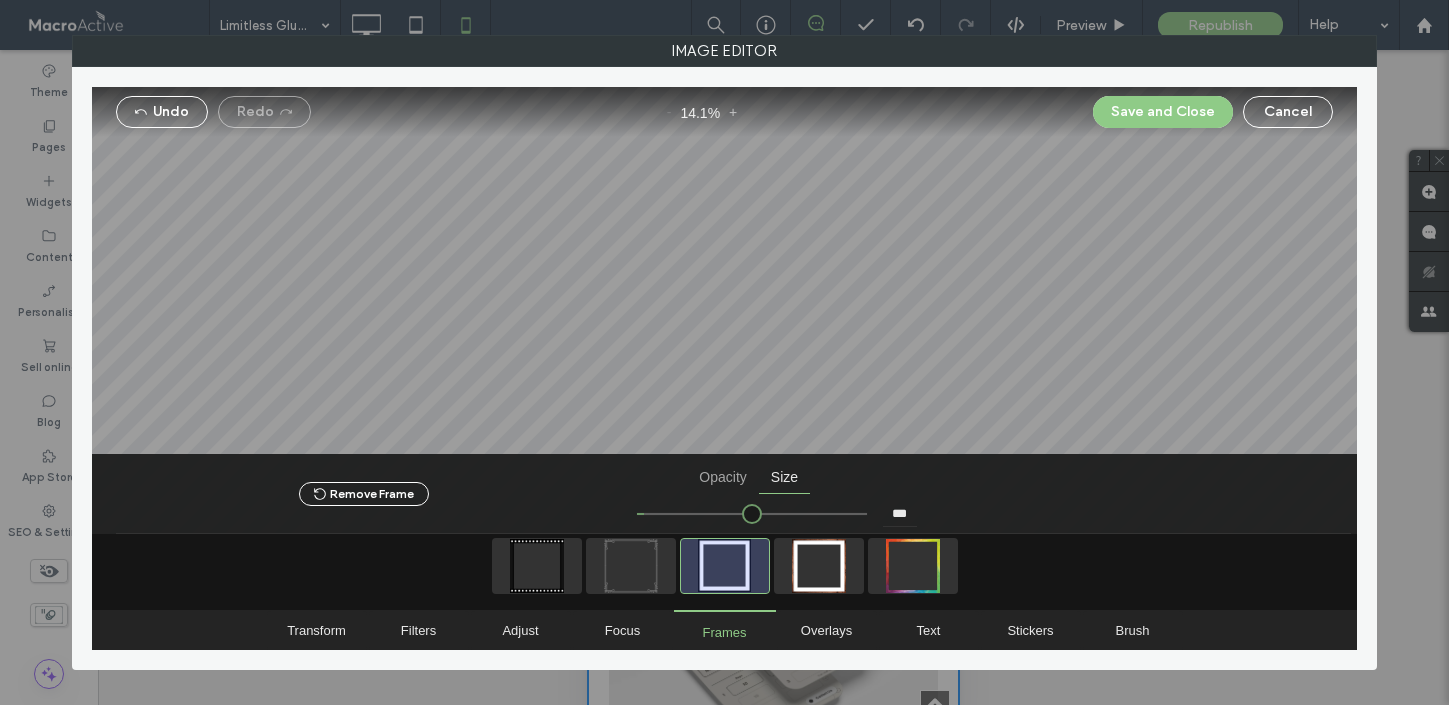 type on "******" 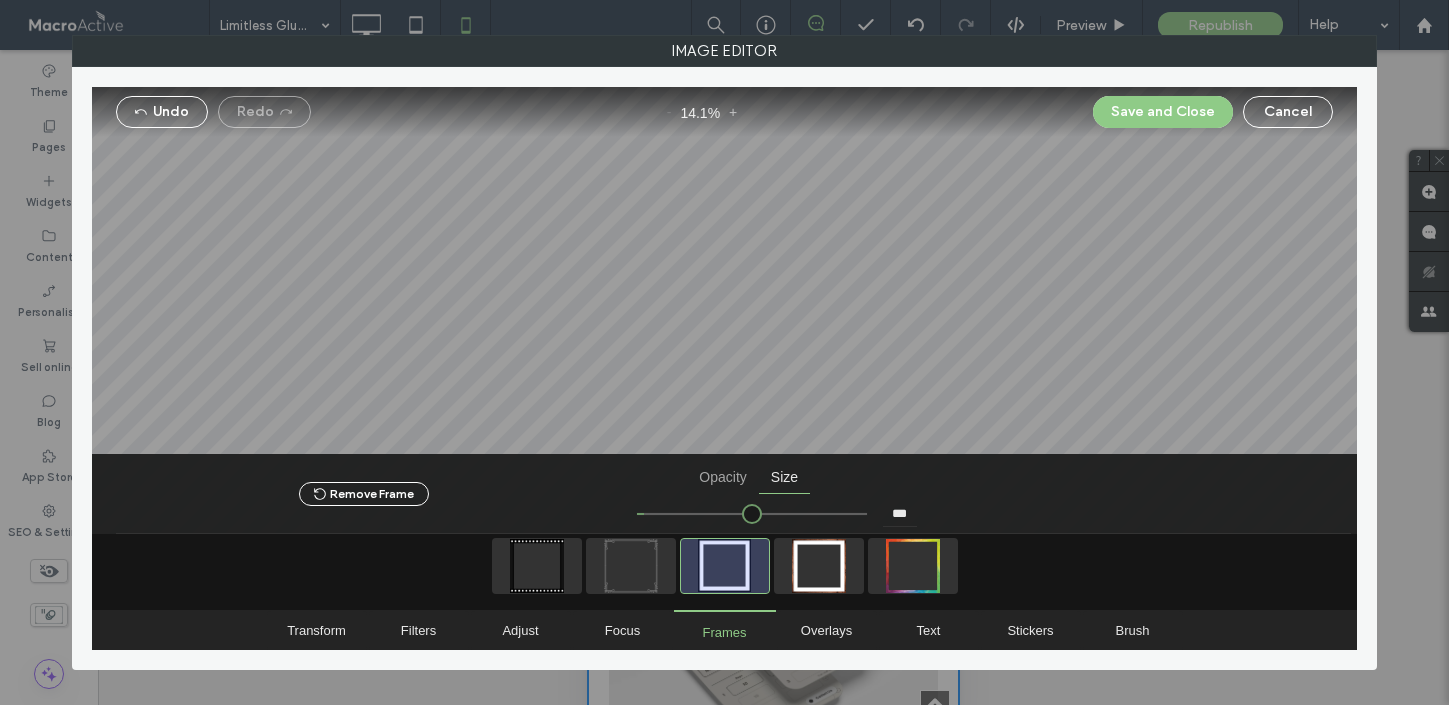 type on "***" 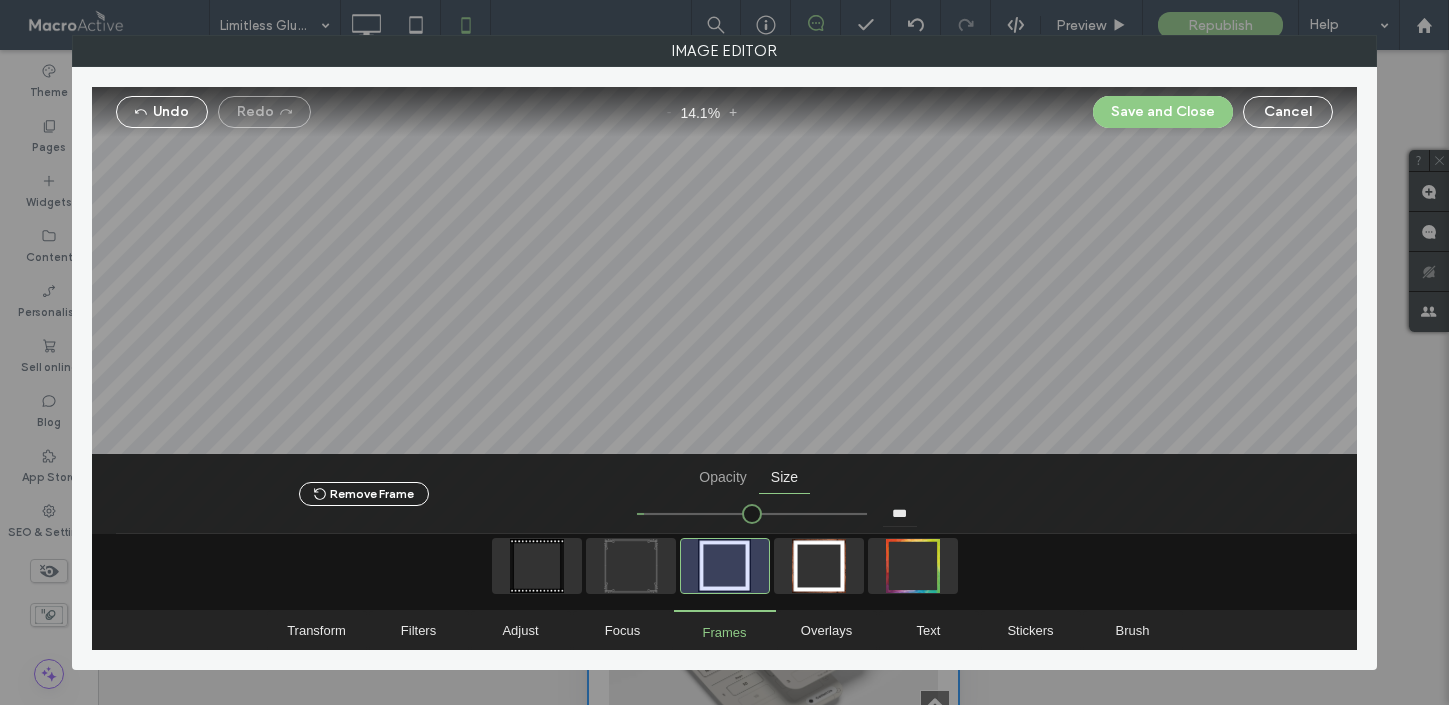 type on "******" 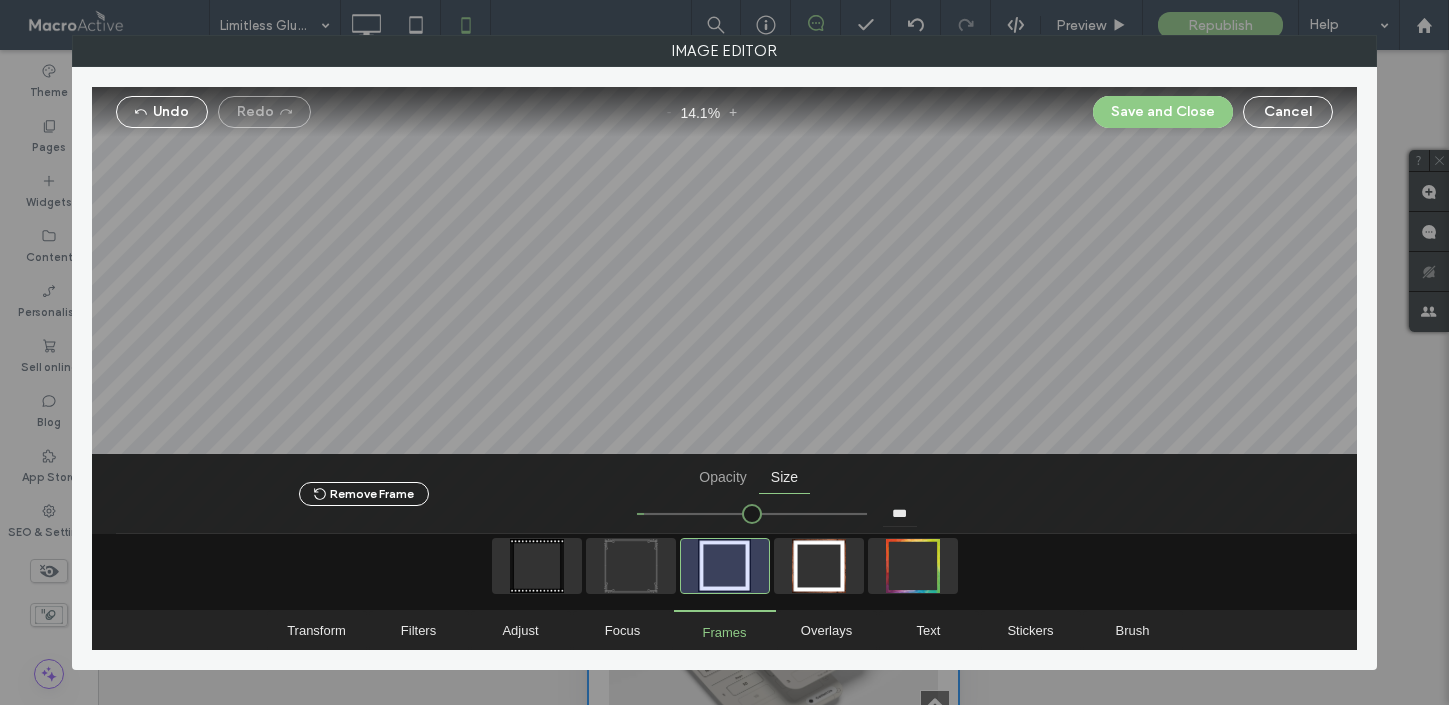 type on "***" 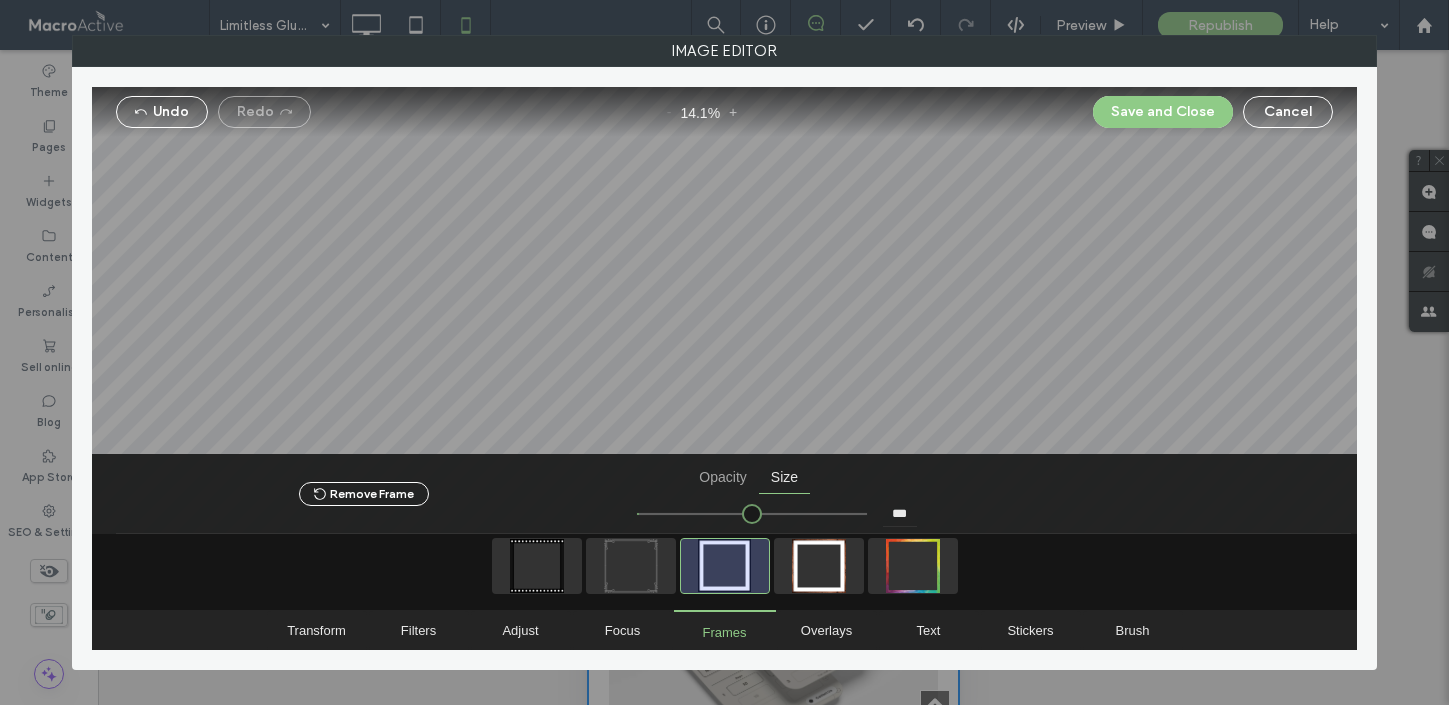type on "******" 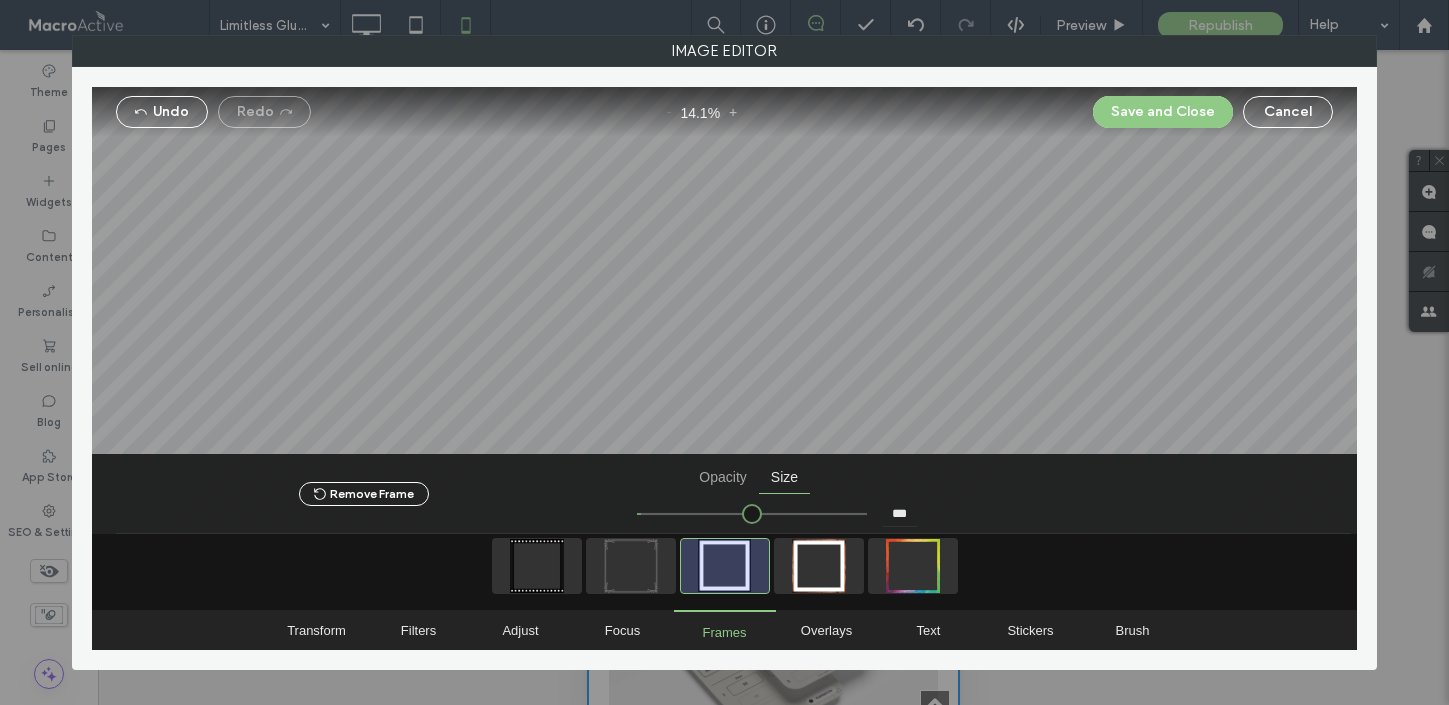 type on "******" 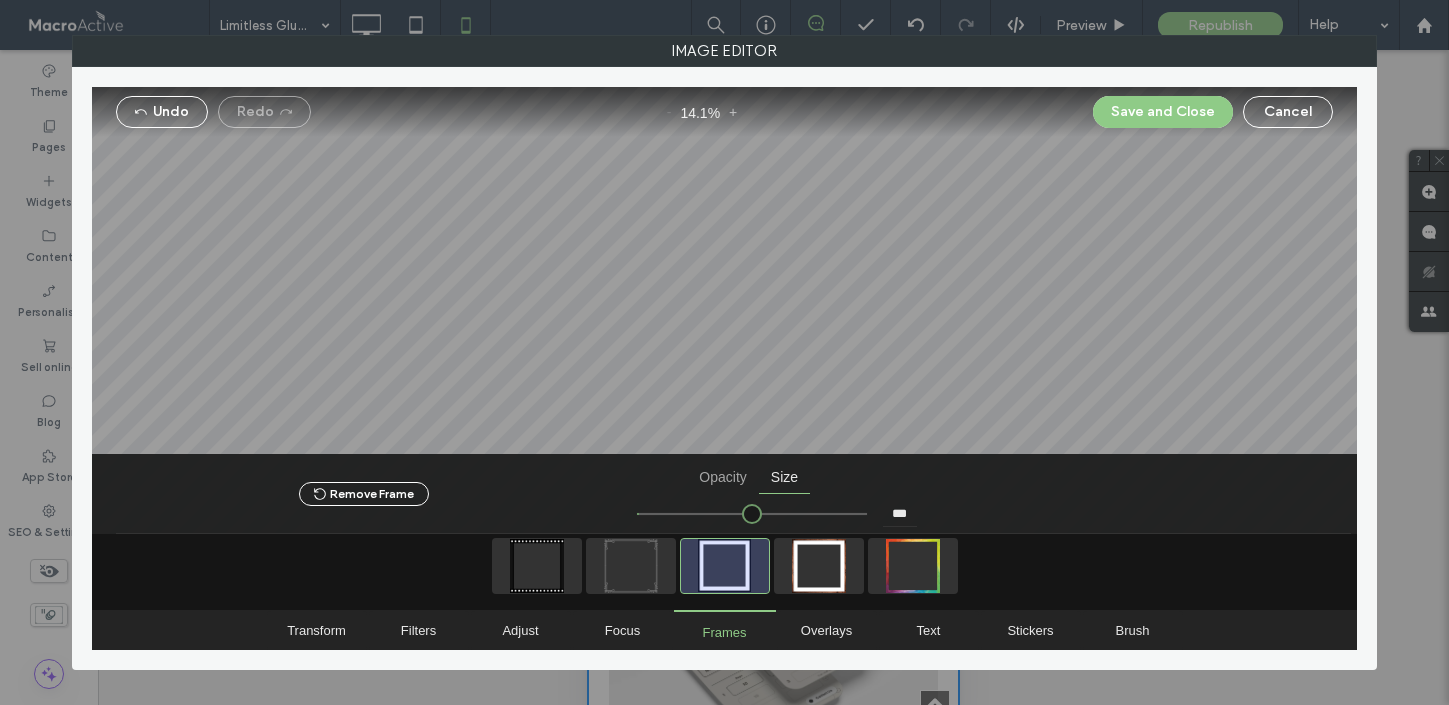 drag, startPoint x: 688, startPoint y: 514, endPoint x: 648, endPoint y: 509, distance: 40.311287 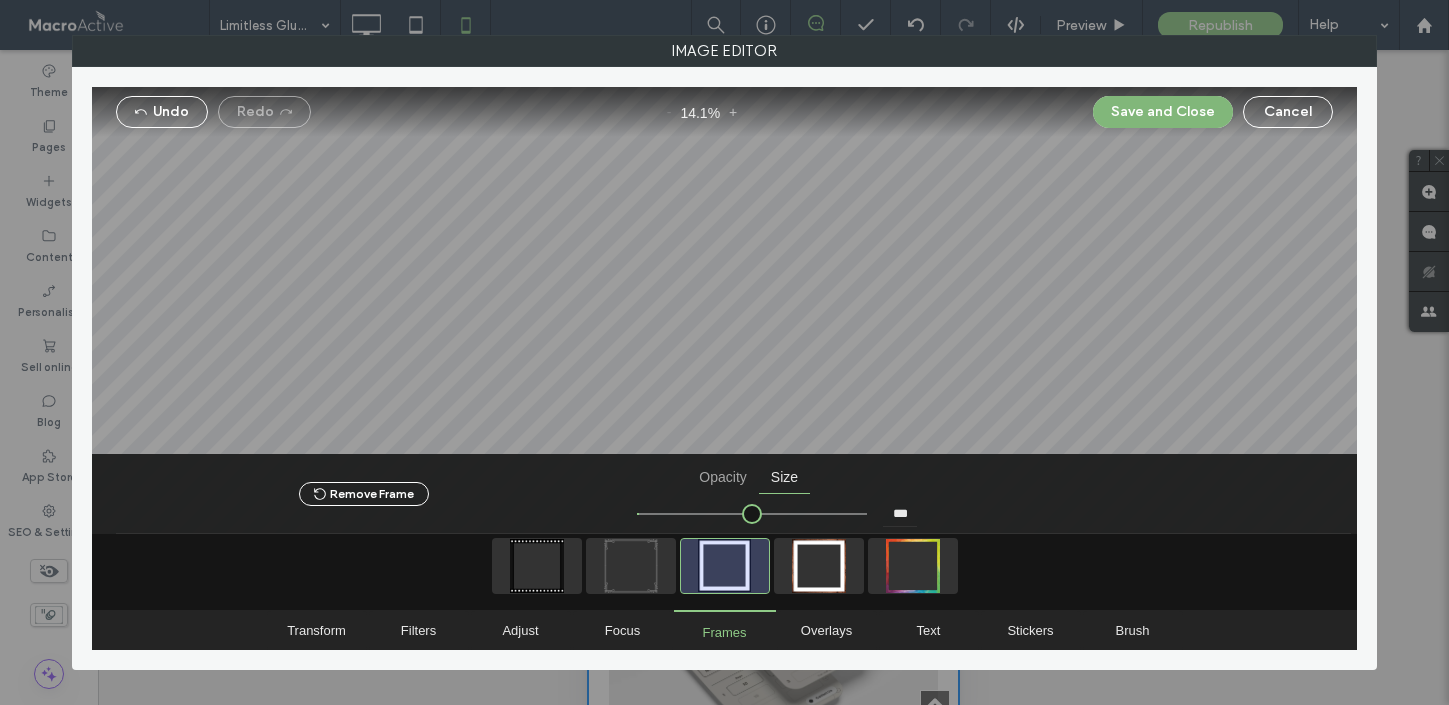 click on "Save and Close" at bounding box center [1163, 112] 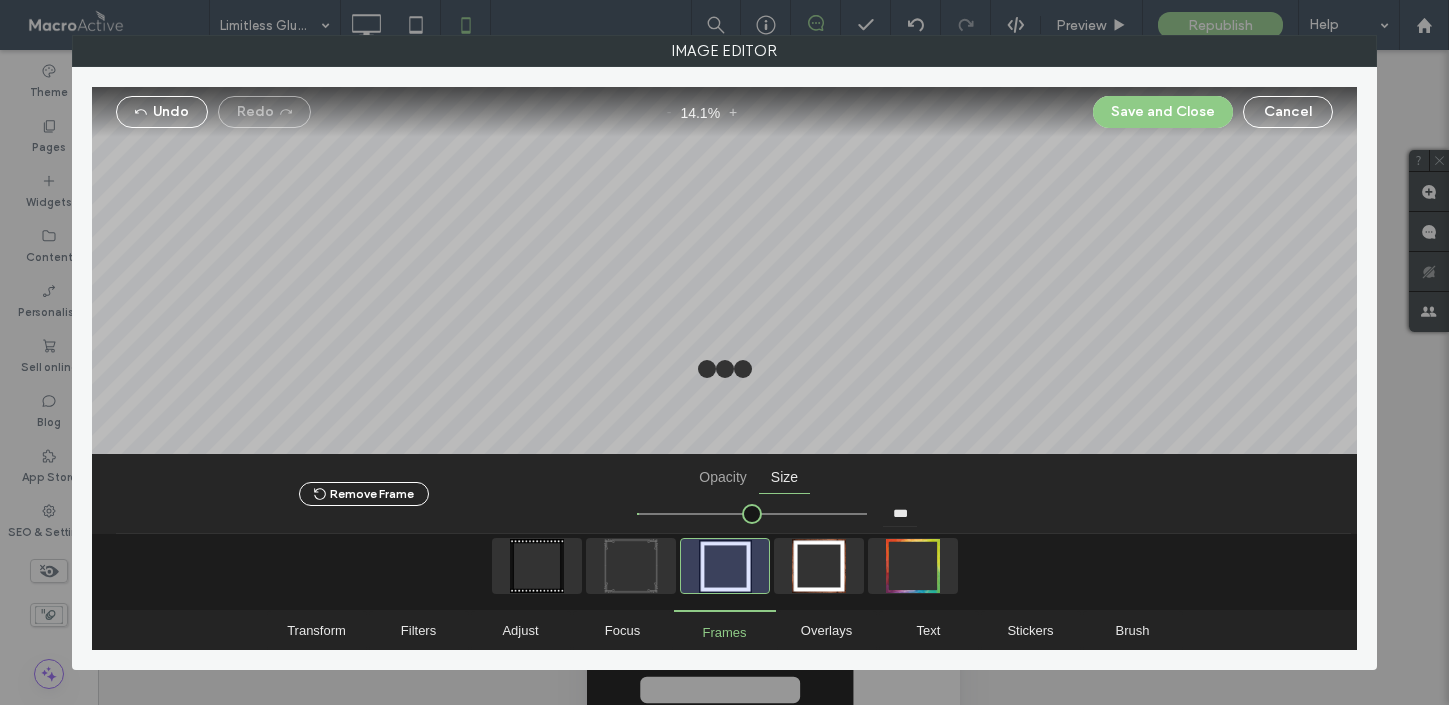 scroll, scrollTop: 1230, scrollLeft: 0, axis: vertical 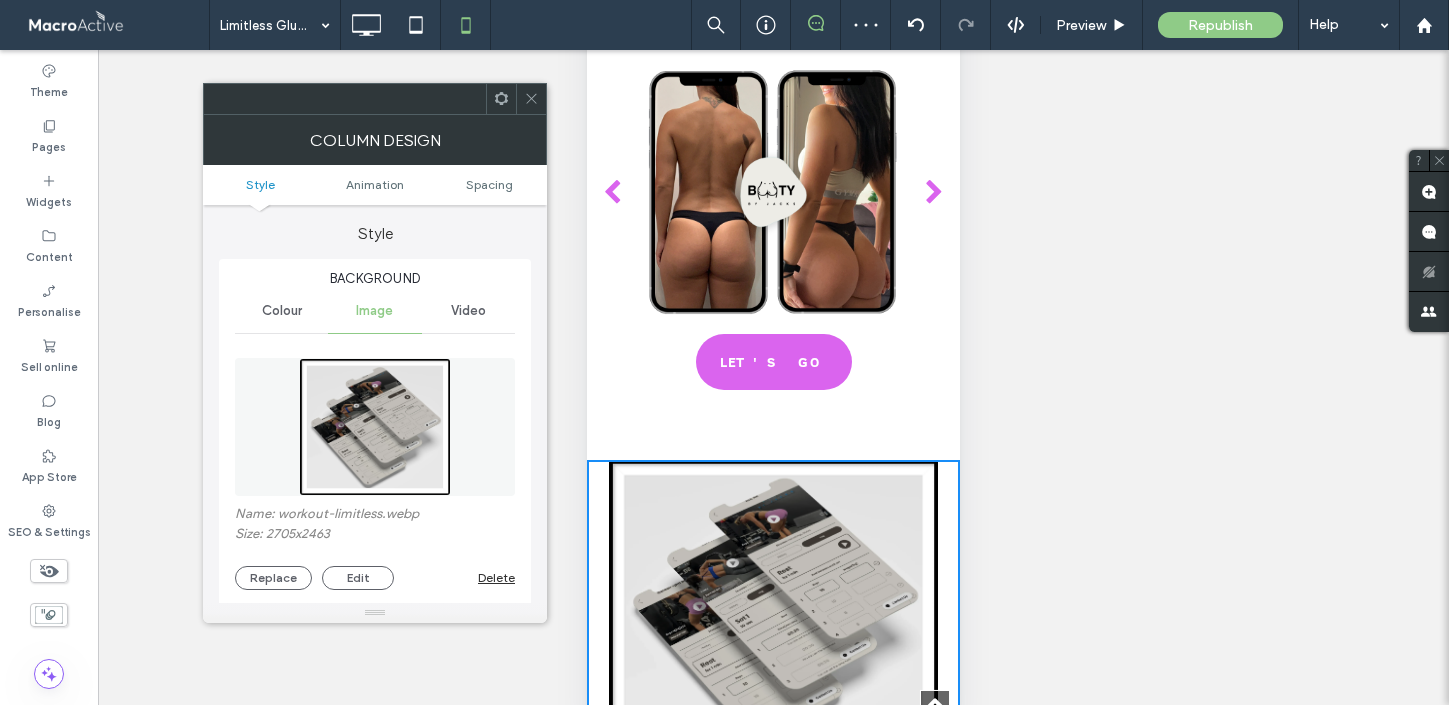 click at bounding box center (773, 349) 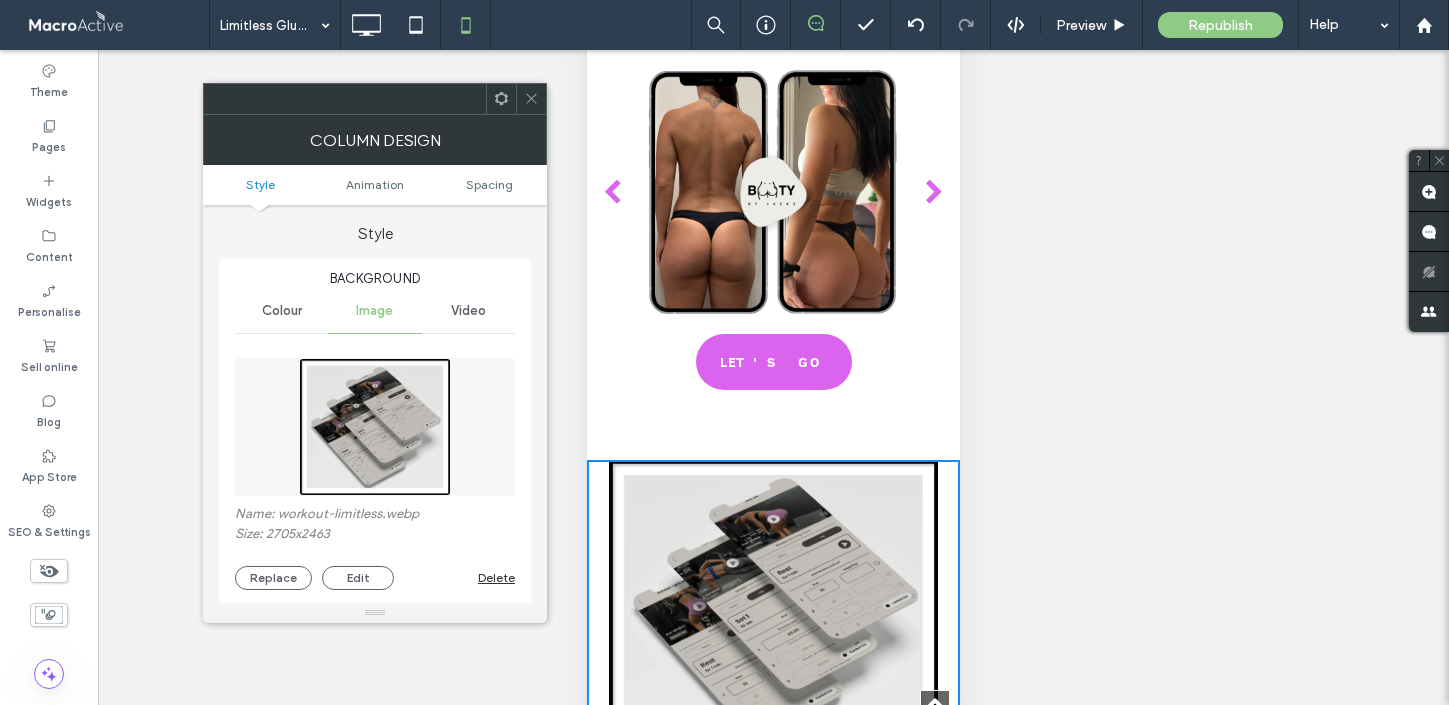 click on "Click To Paste
Long-term Booty-Building Results   Build strong glutes that last. No quick fixes, just real progress with smart programming, progressive overload, and consistency that pays off. Click To Paste
Click To Paste
Use Energy Where It Counts   Each workout is designed to hit your glutes, core, and back through a mix of compound lifts, isolation moves, and smart progressions—helping you build strength, shape, and stability all at once. Click To Paste
Click To Paste
GYM based workouts   Gym based plan to build strength, improve posture, correct imbalances and see you go Limitless! Click To Paste
TAP HERE TO START
Click To Paste
Click To Paste" at bounding box center [773, 1351] 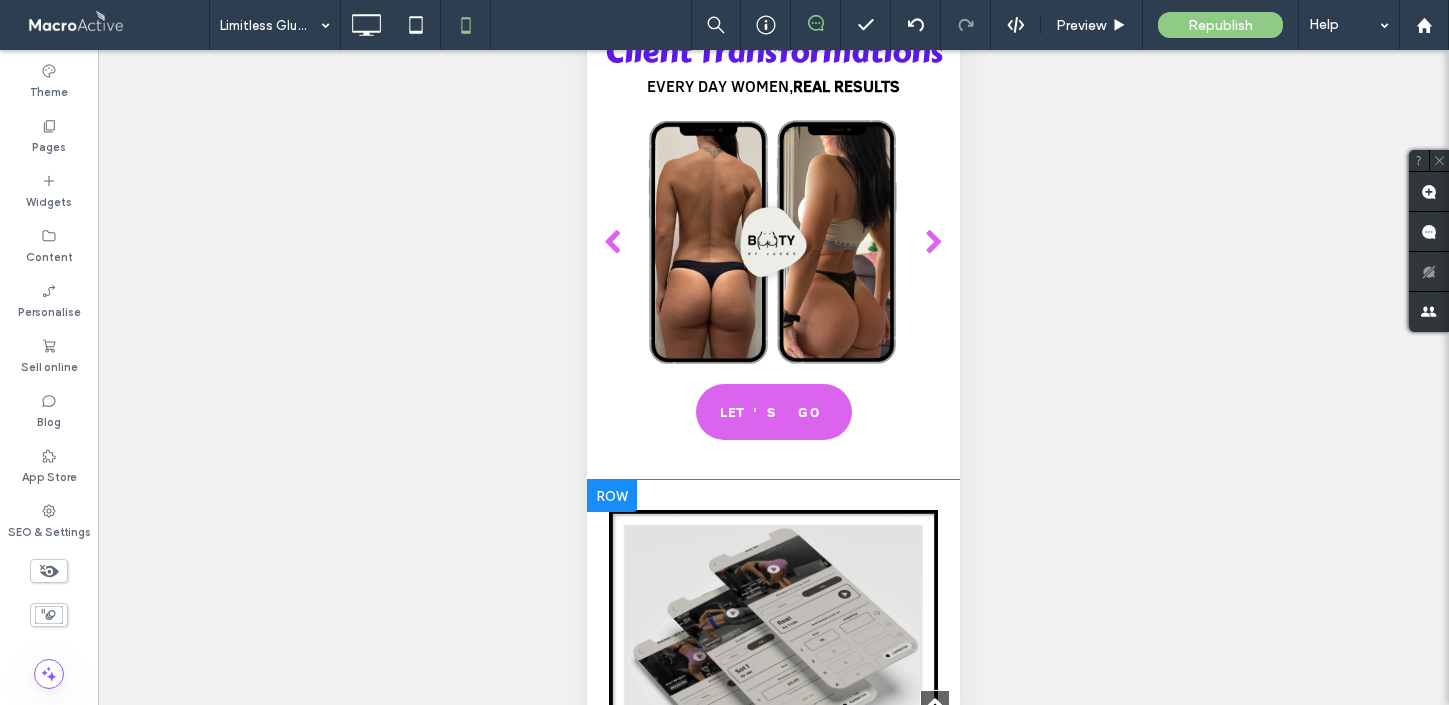scroll, scrollTop: 1168, scrollLeft: 0, axis: vertical 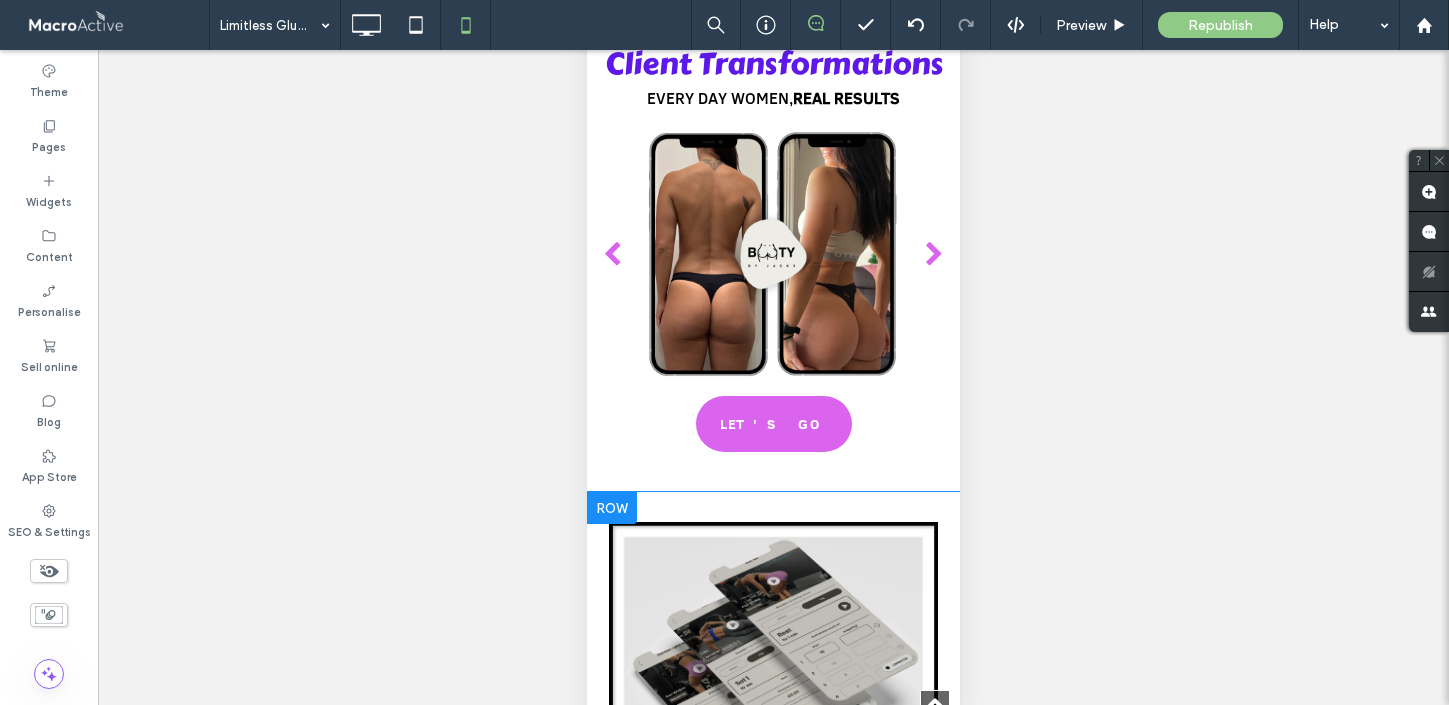 click on "Click To Paste" at bounding box center [773, 672] 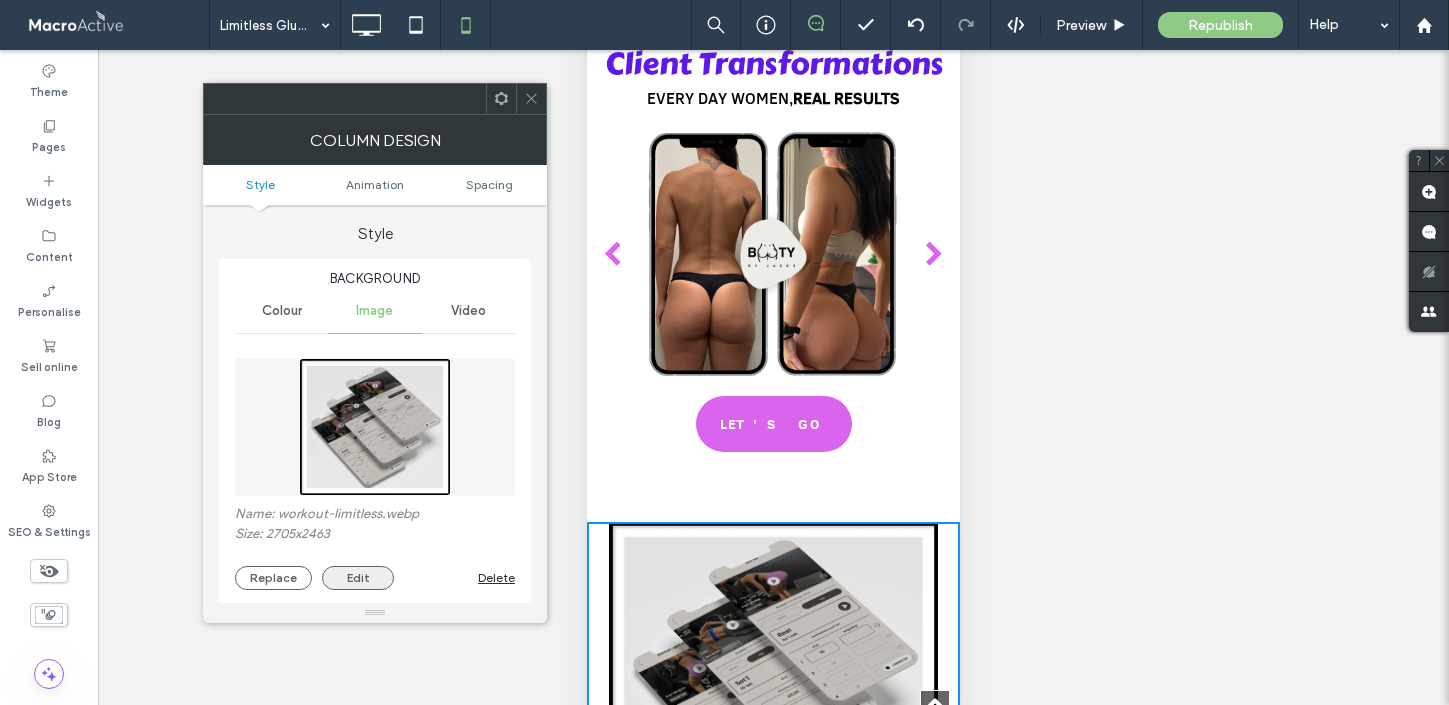 click on "Edit" at bounding box center [358, 578] 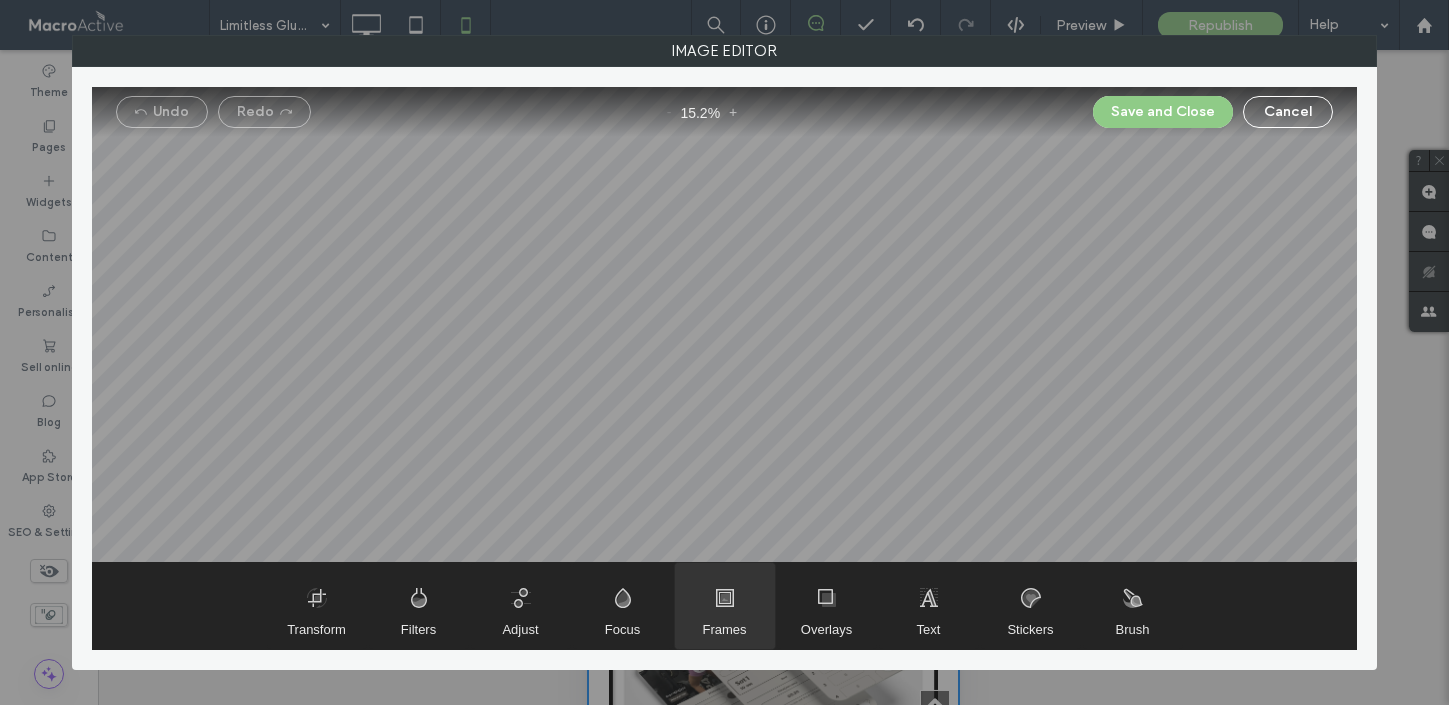 click on "Frames" at bounding box center (724, 629) 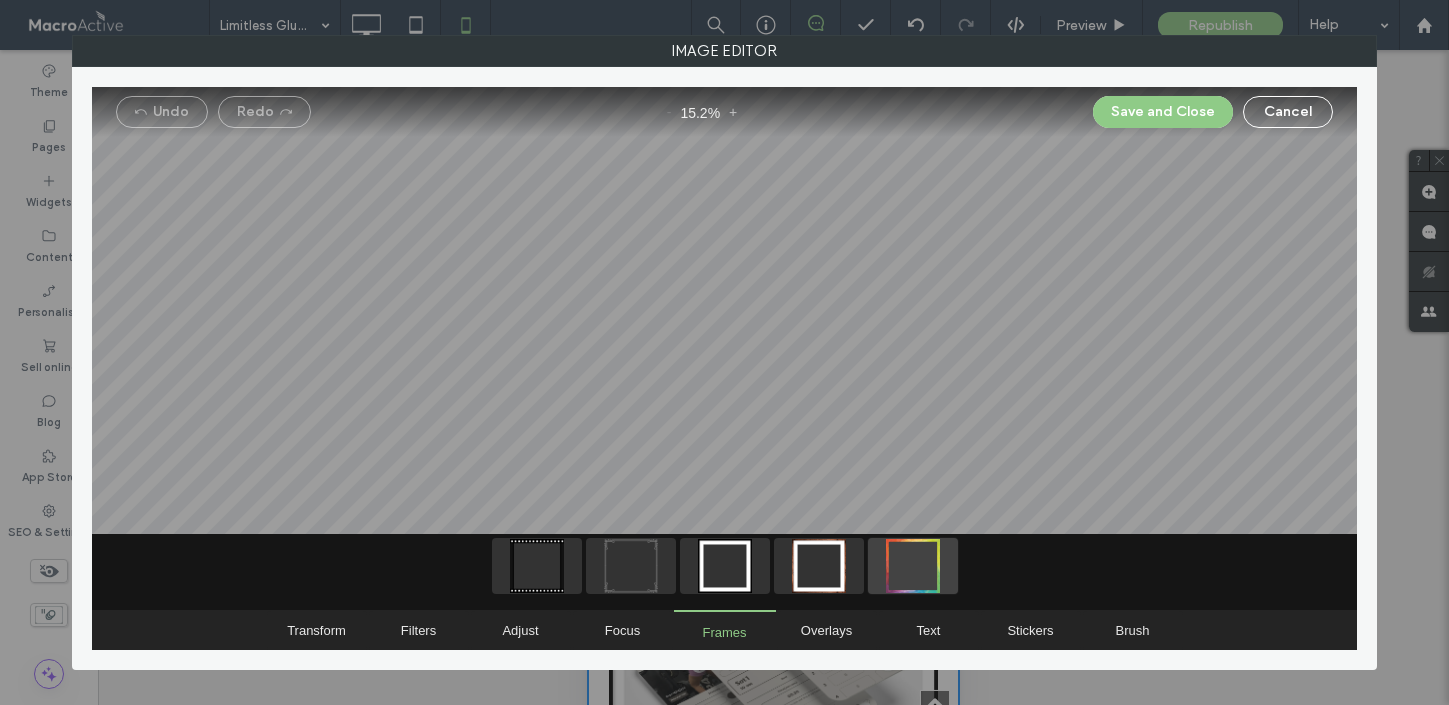 click at bounding box center (913, 566) 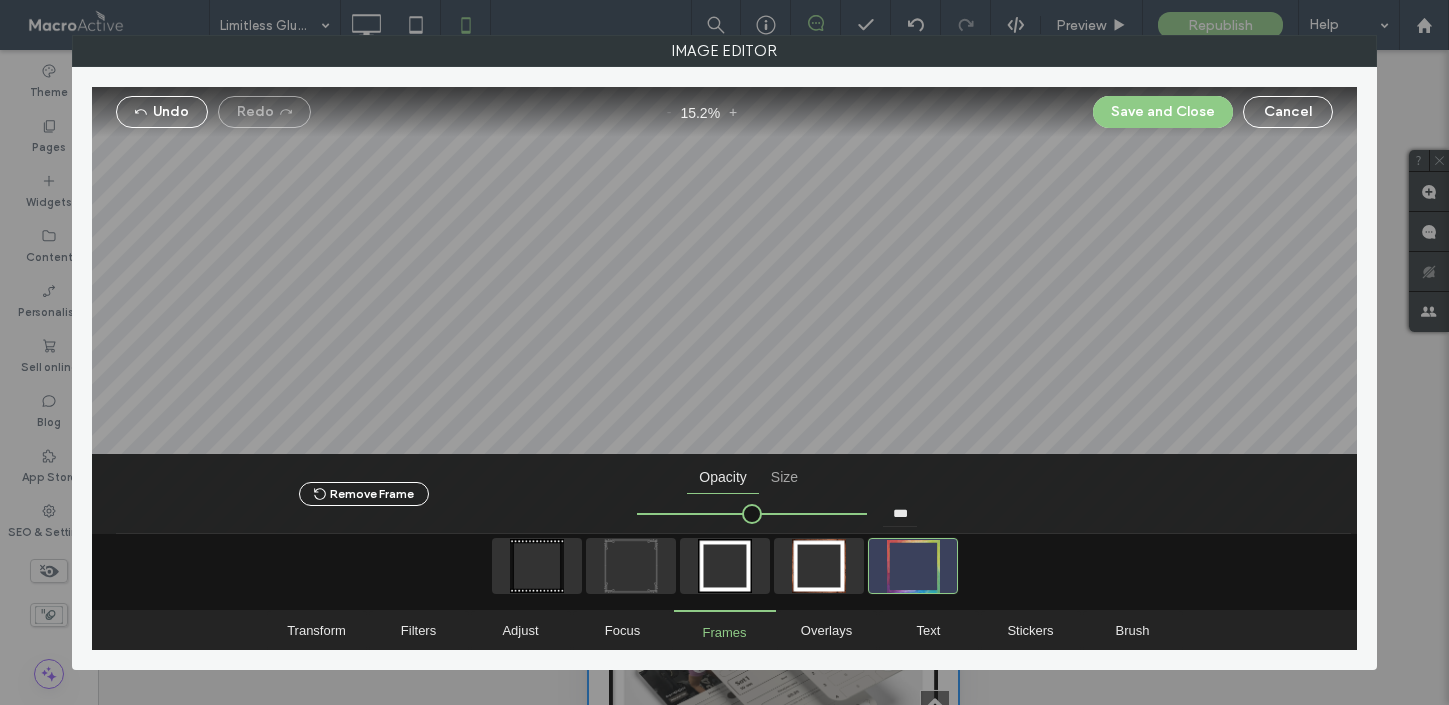click at bounding box center (724, 310) 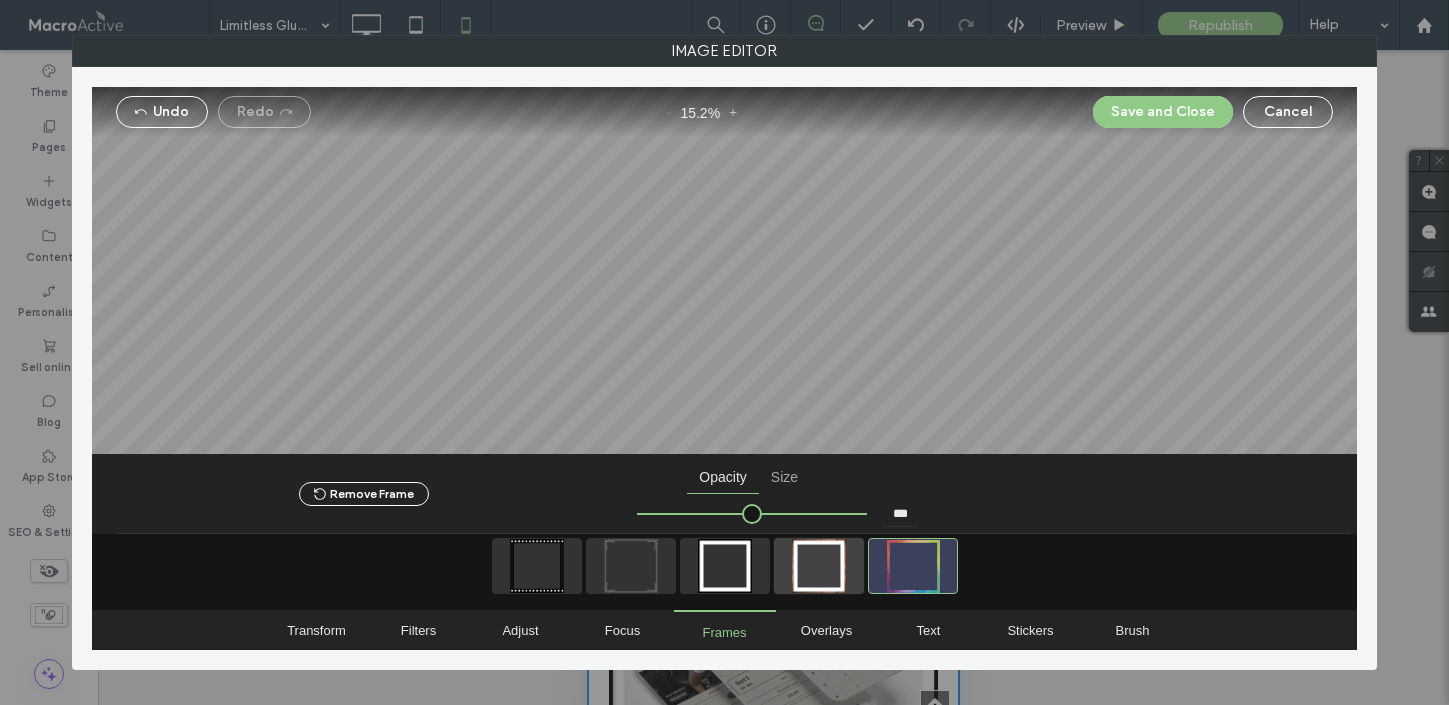 click at bounding box center [819, 566] 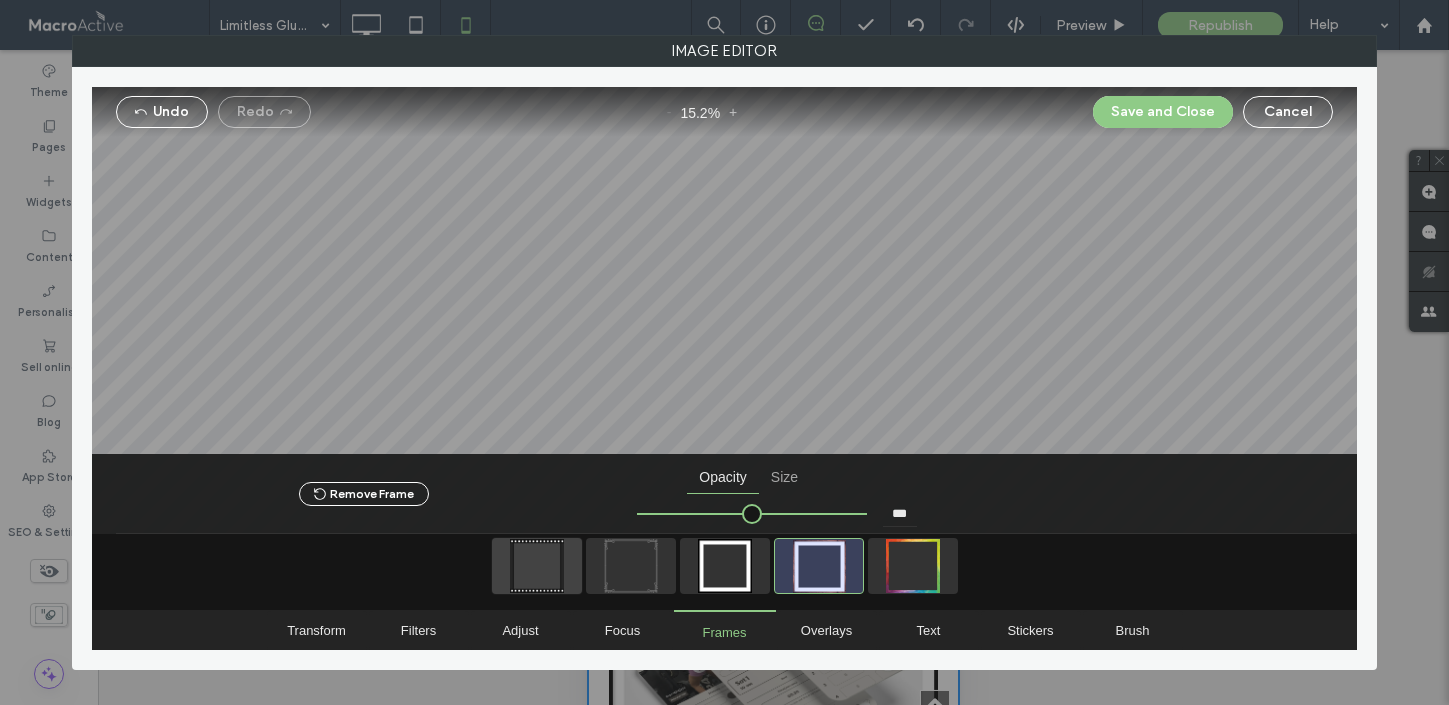 click at bounding box center (537, 566) 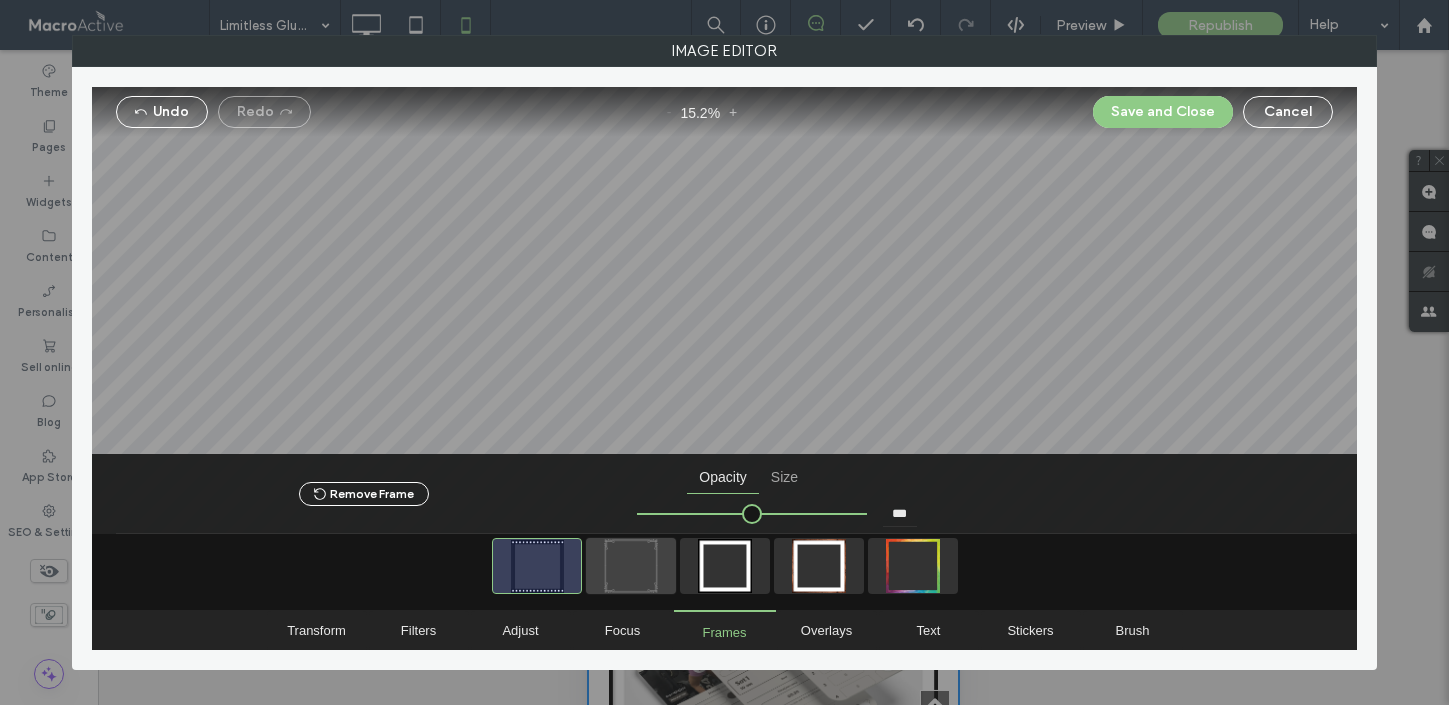 click at bounding box center [631, 566] 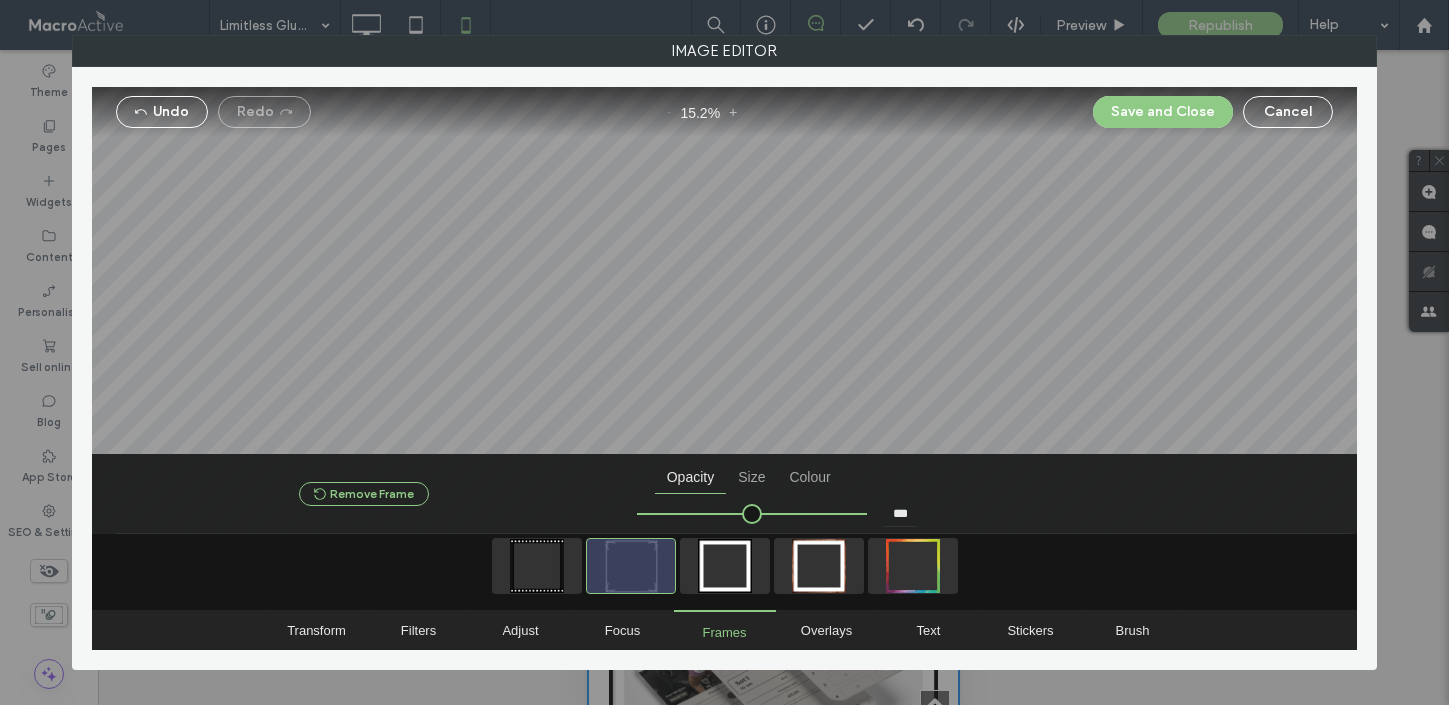 click on "Remove Frame" at bounding box center [364, 494] 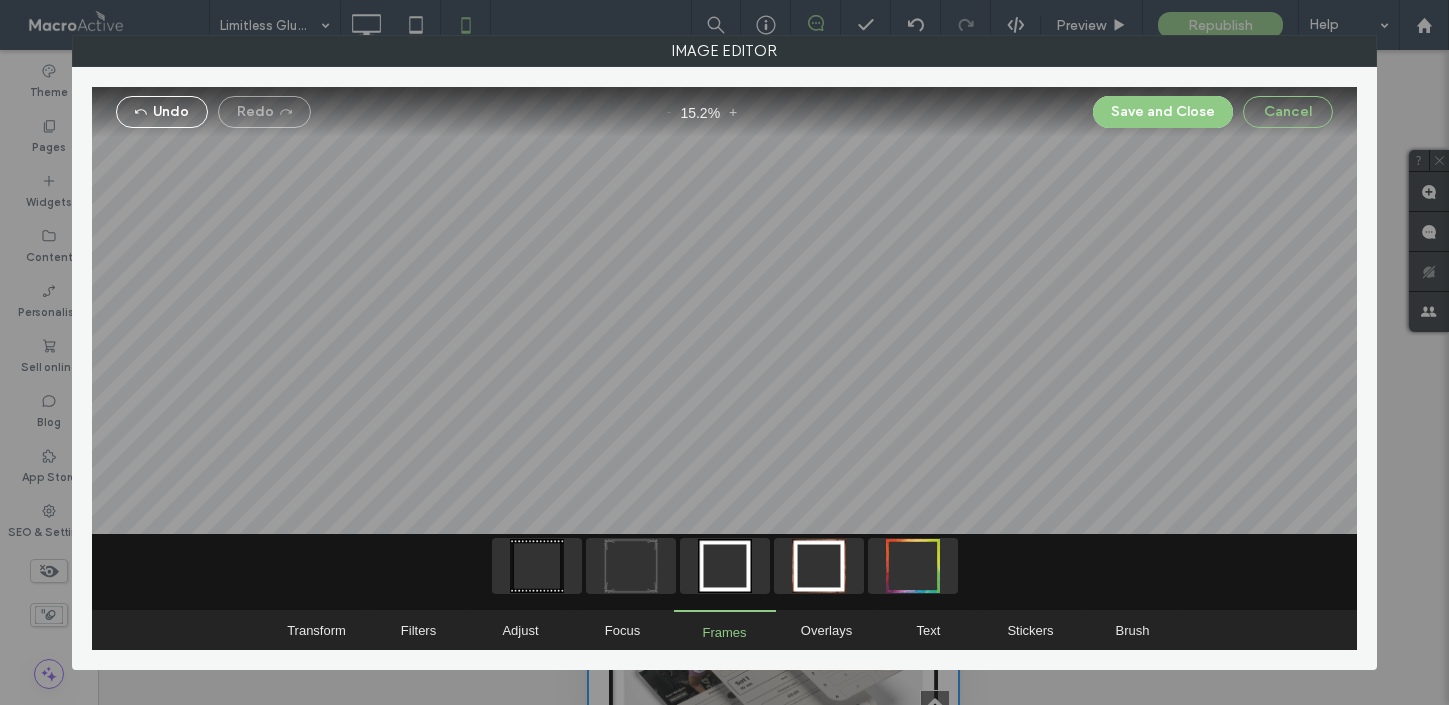 click on "Cancel" at bounding box center (1288, 112) 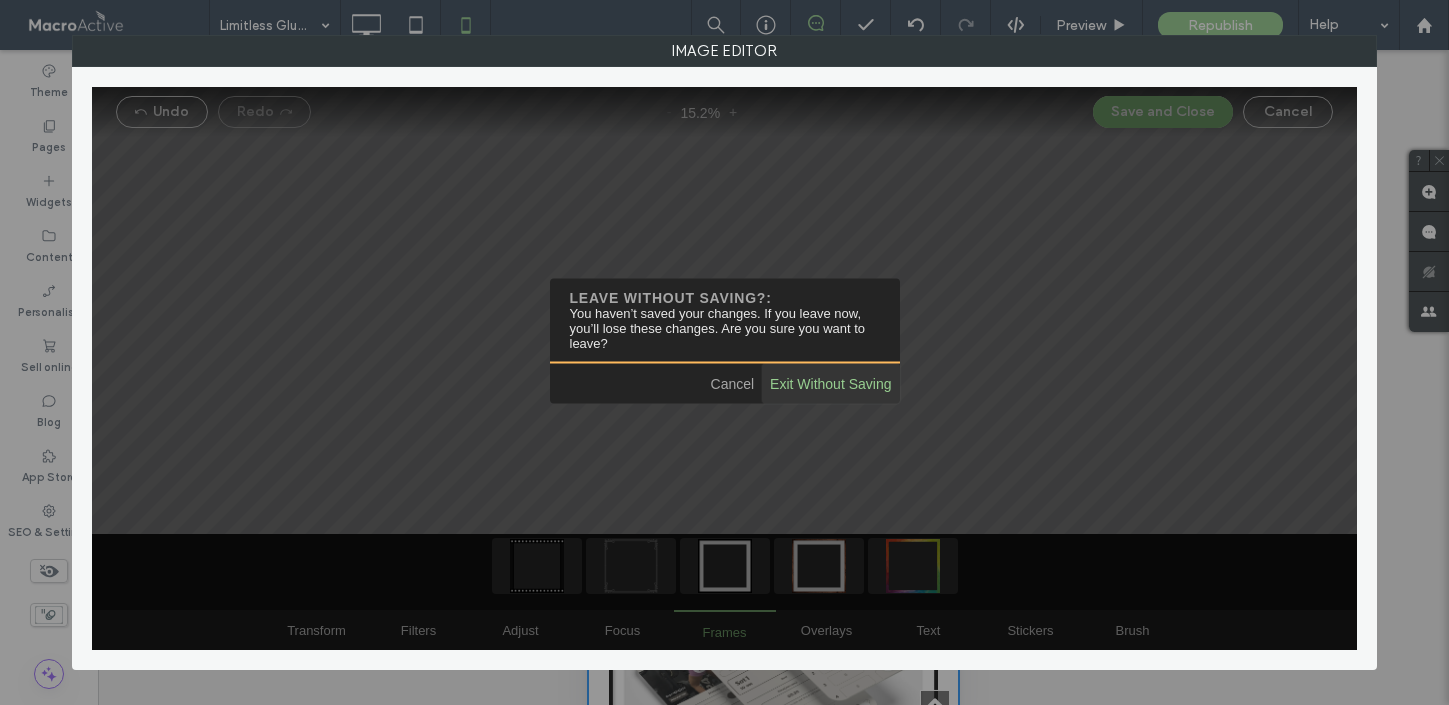 click at bounding box center [830, 383] 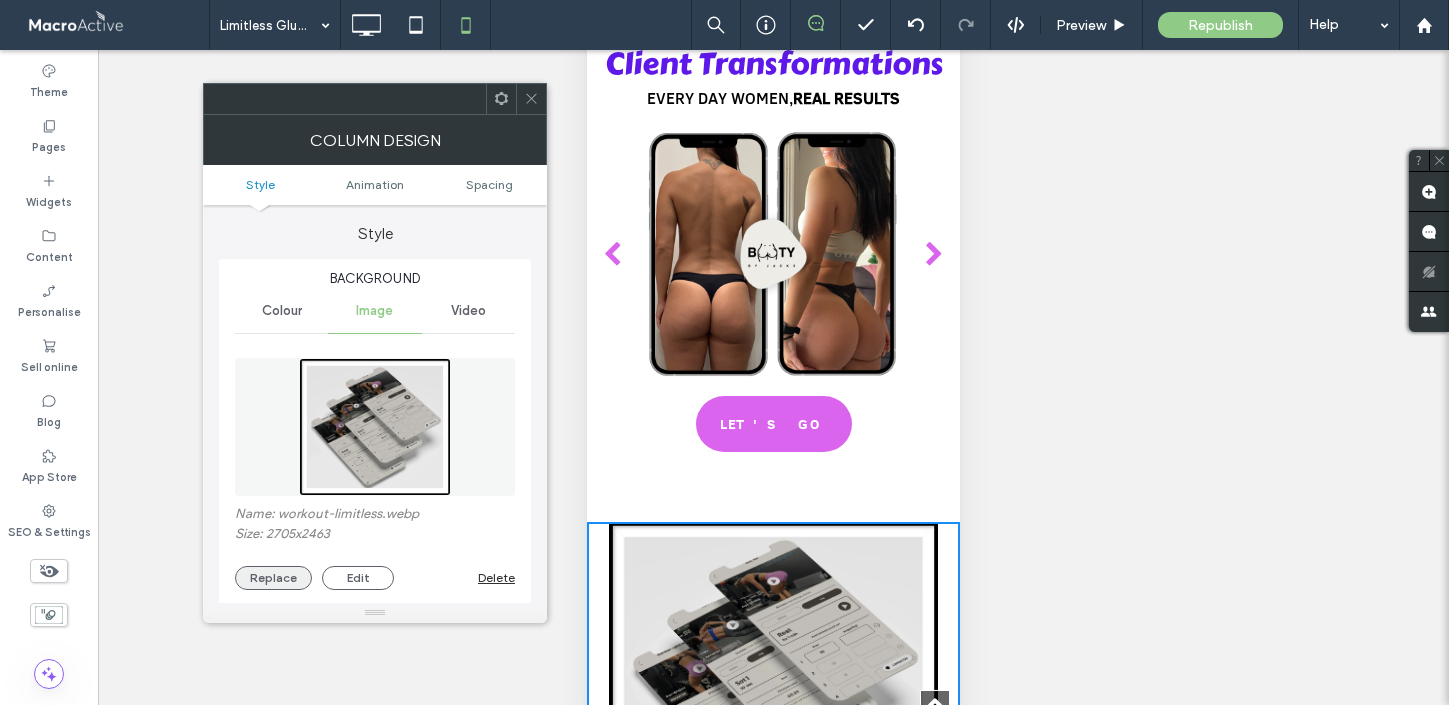 click on "Replace" at bounding box center (273, 578) 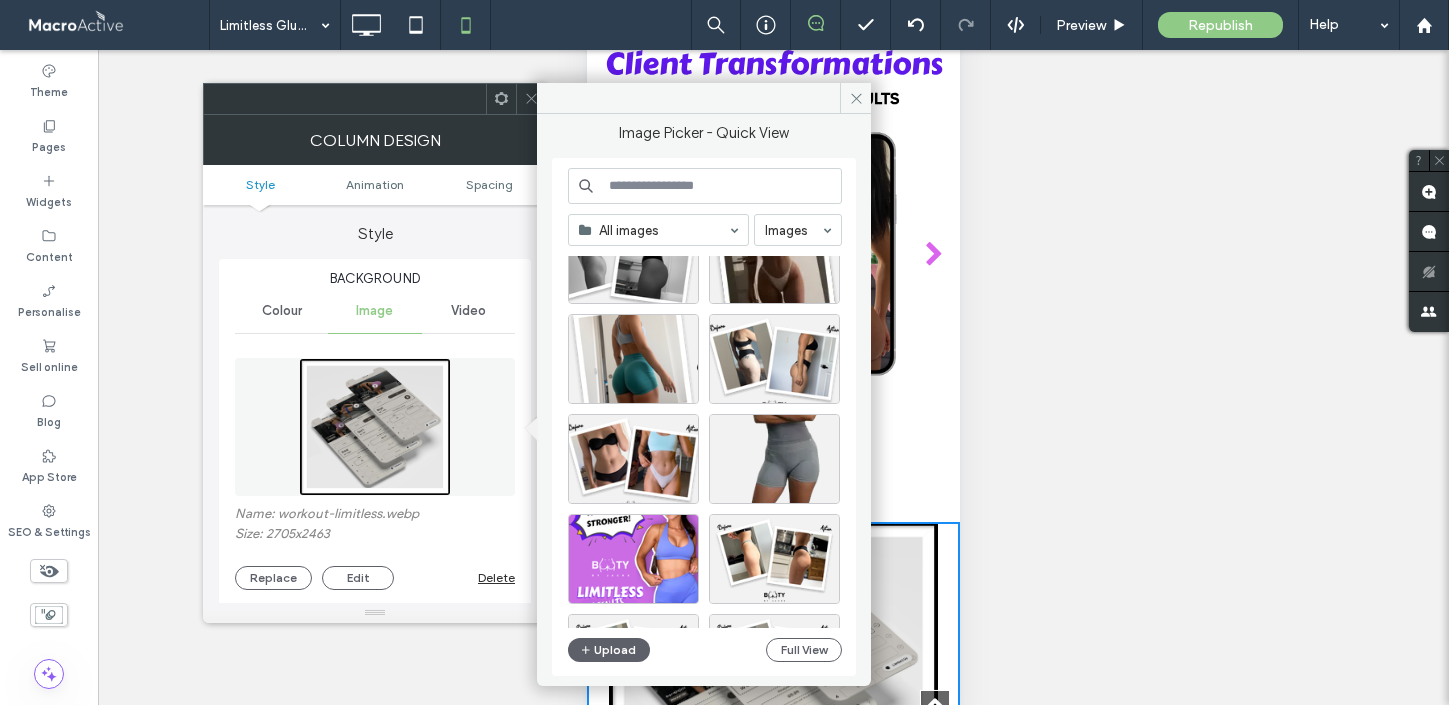 scroll, scrollTop: 578, scrollLeft: 0, axis: vertical 